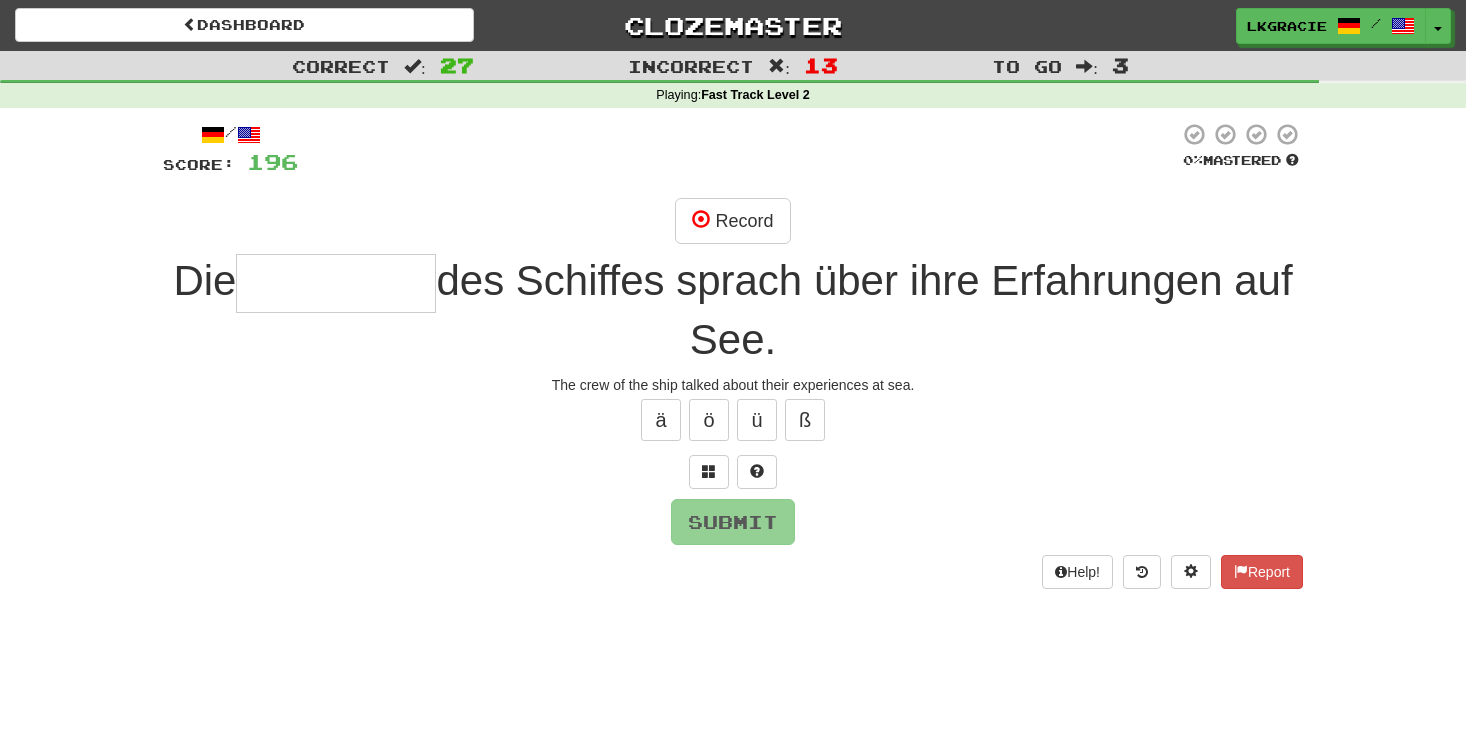 scroll, scrollTop: 2, scrollLeft: 0, axis: vertical 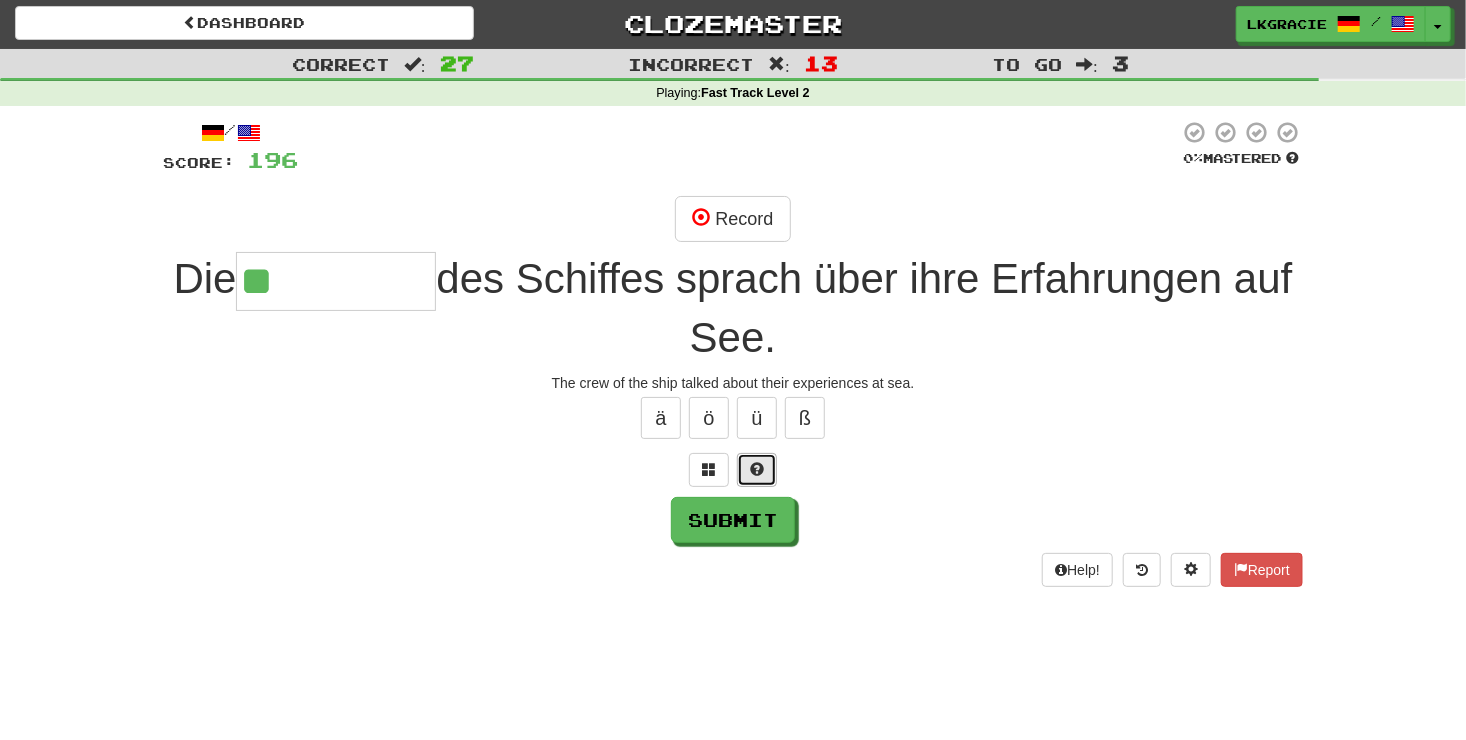 click at bounding box center (757, 470) 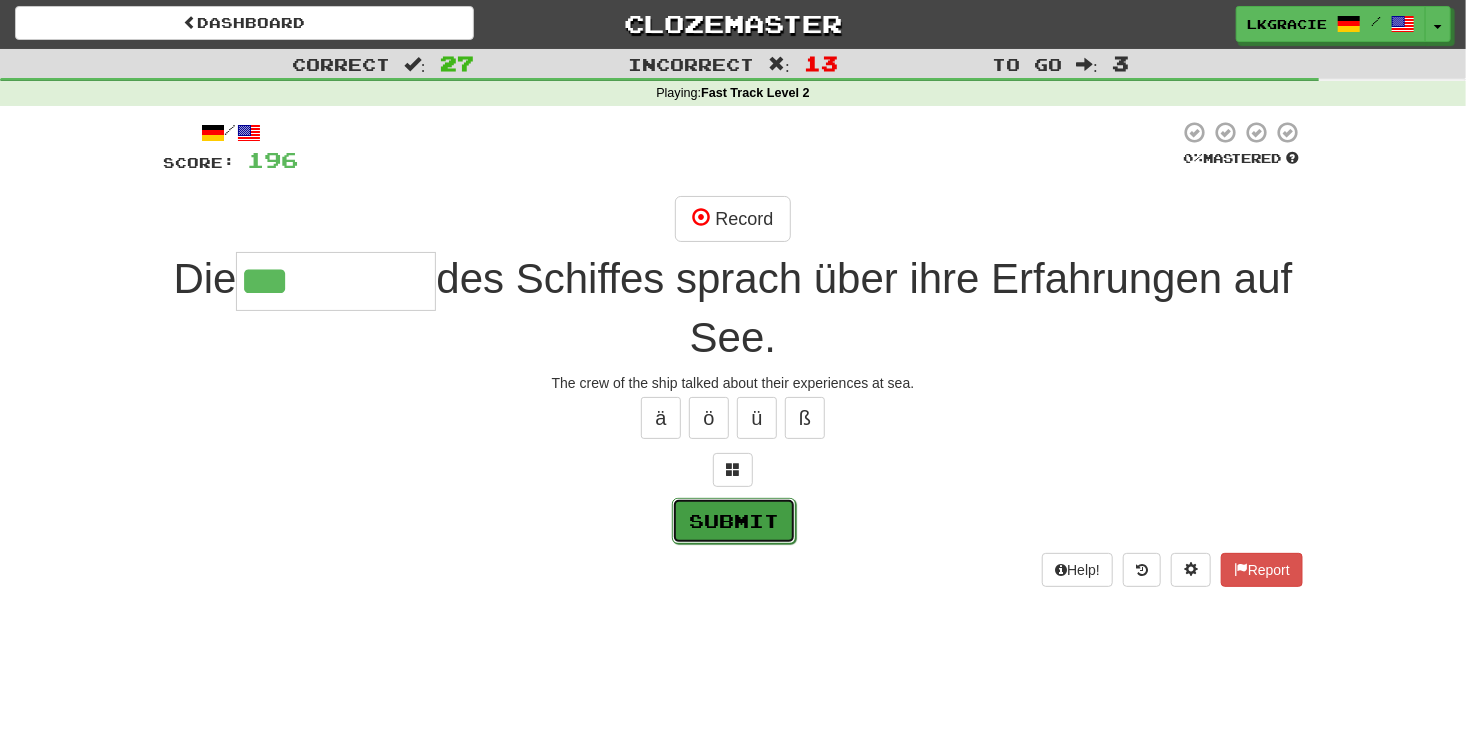 click on "Submit" at bounding box center (734, 521) 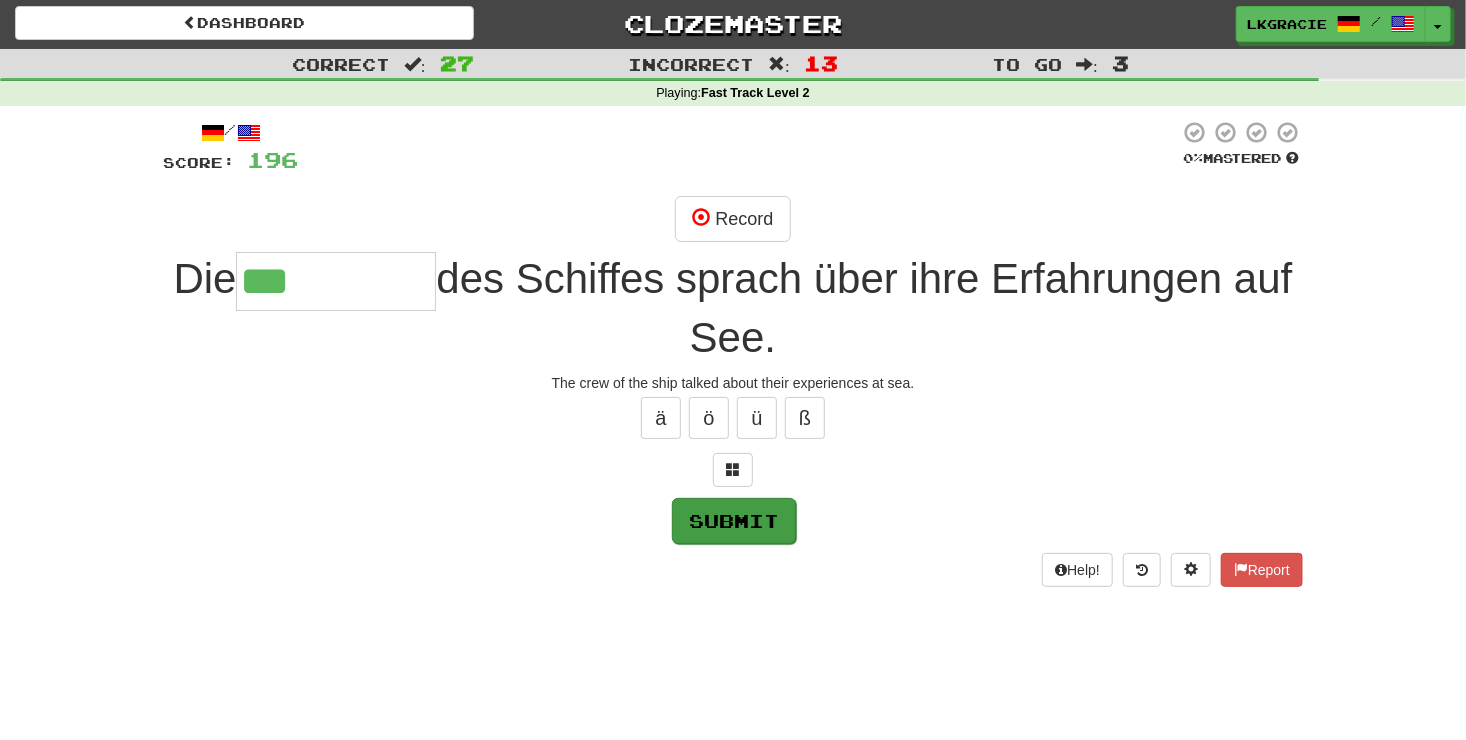 type on "*********" 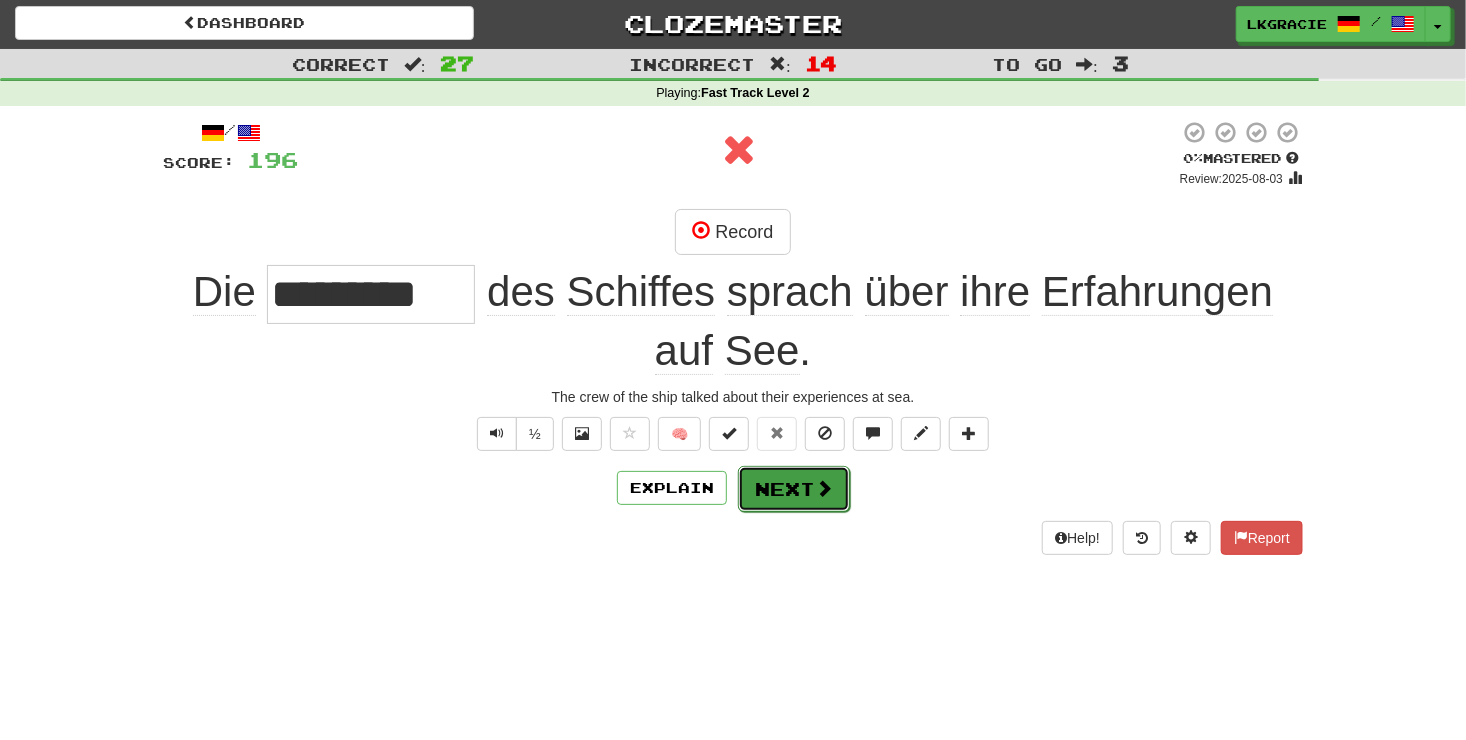 click on "Next" at bounding box center [794, 489] 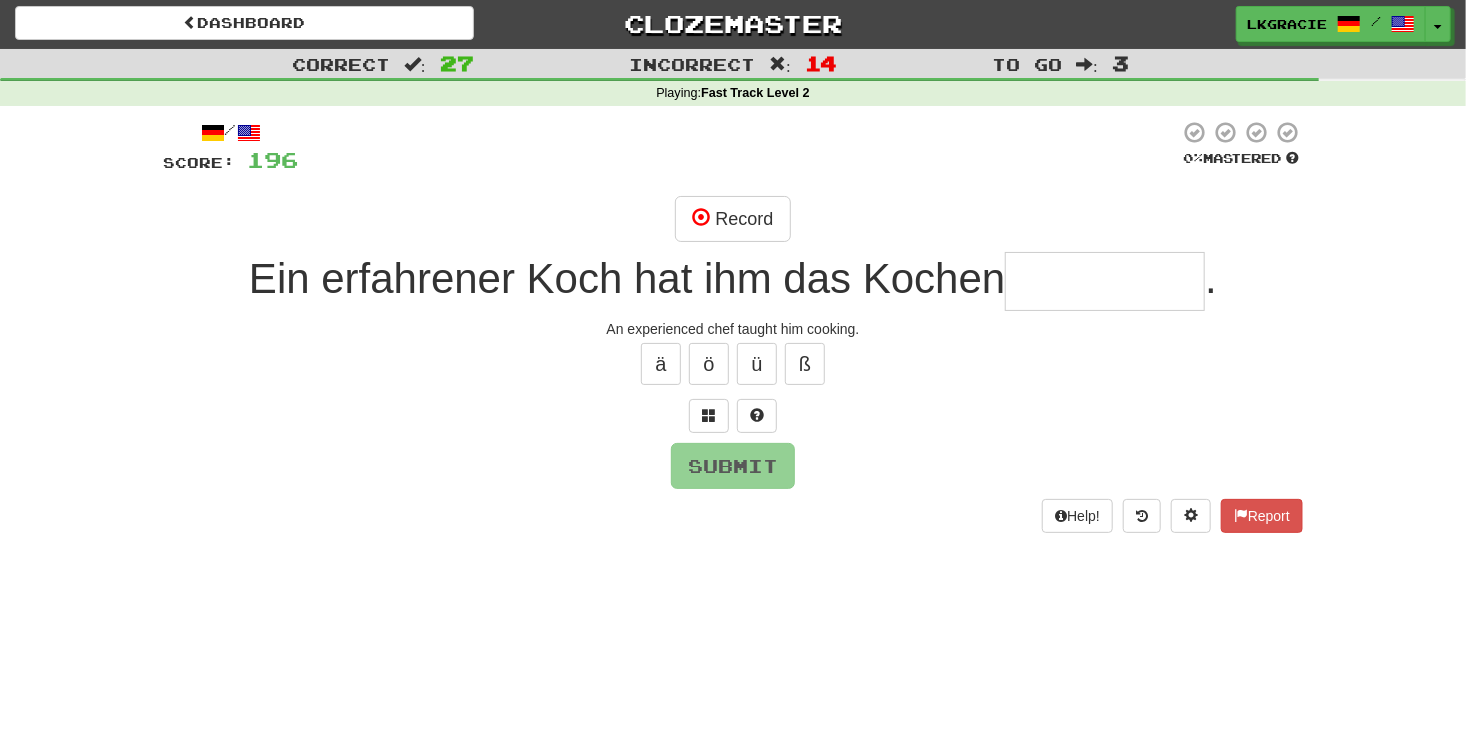 click at bounding box center (1105, 281) 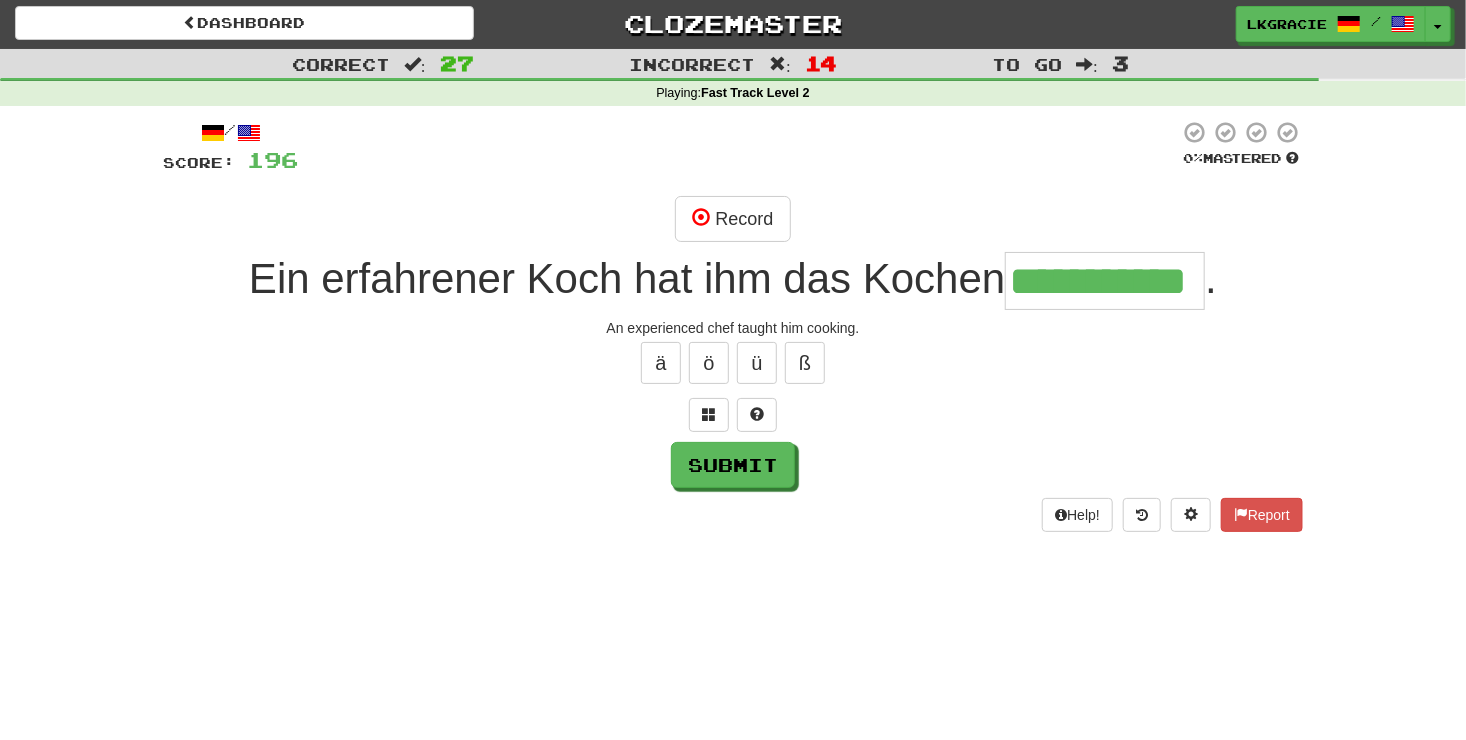 scroll, scrollTop: 0, scrollLeft: 26, axis: horizontal 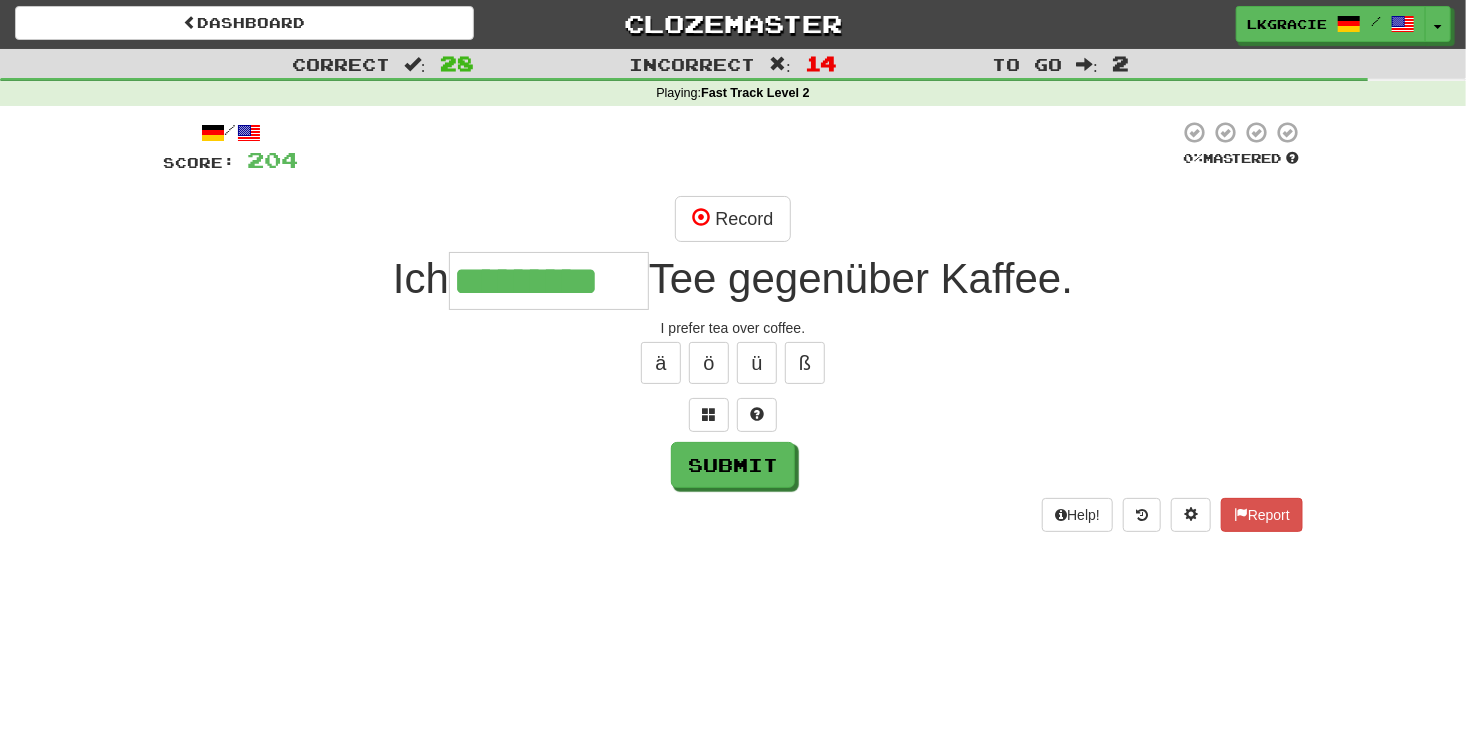 type on "*********" 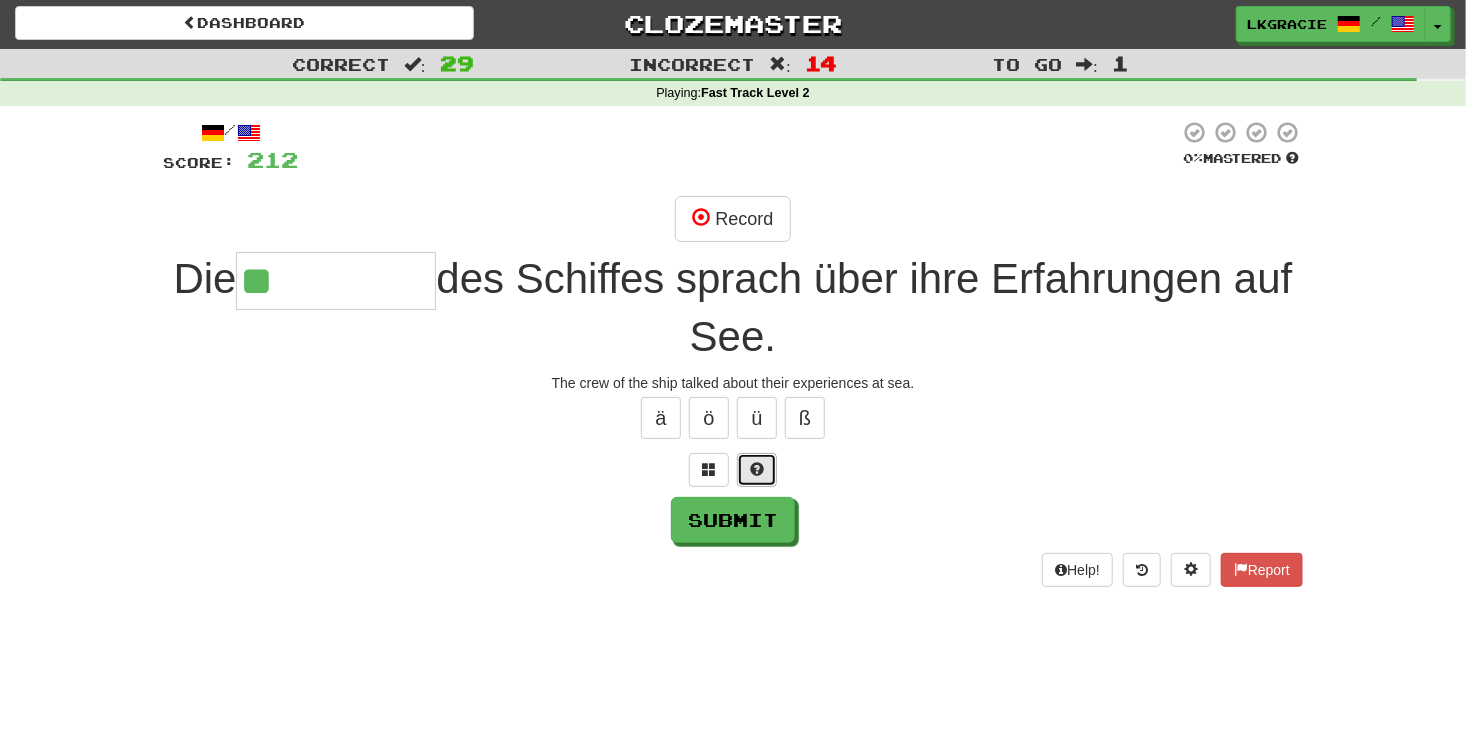 click at bounding box center (757, 469) 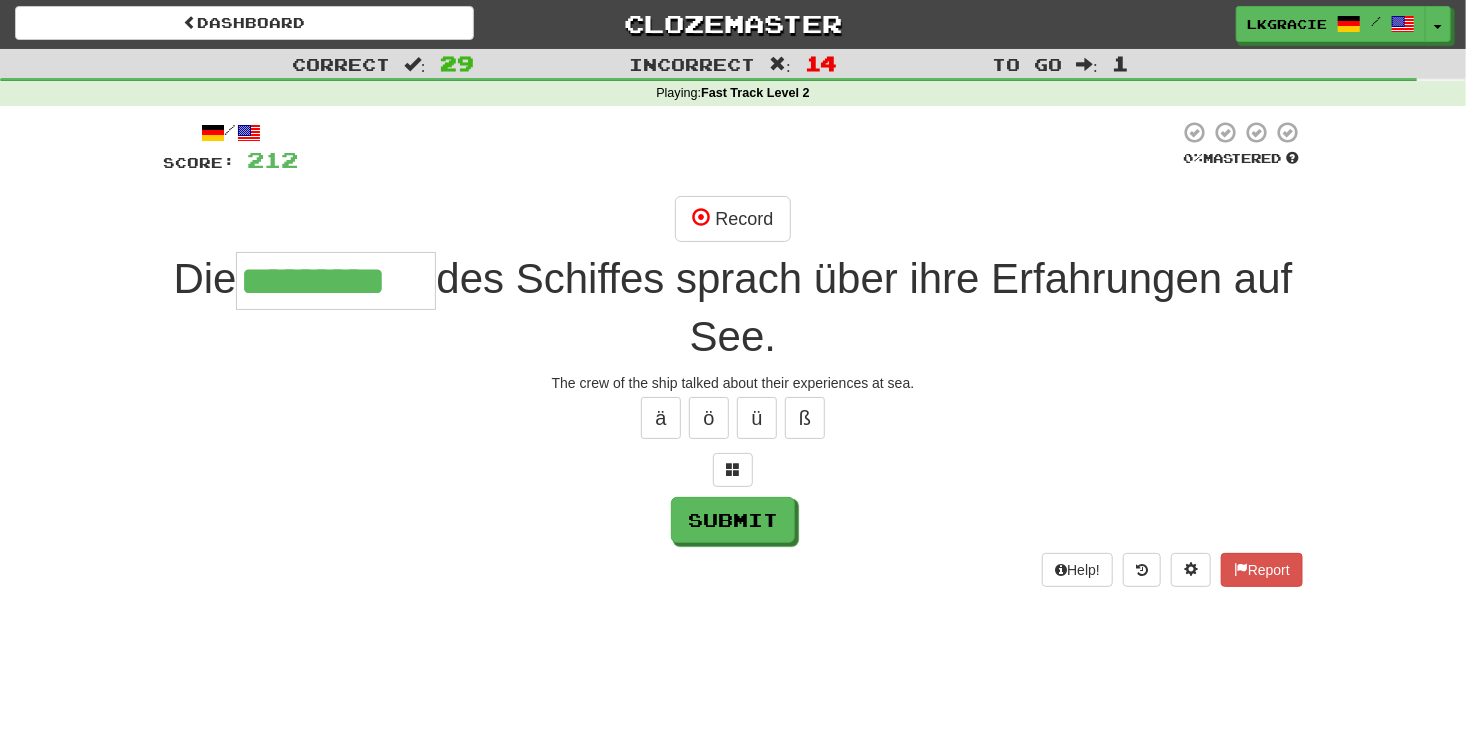 scroll, scrollTop: 0, scrollLeft: 5, axis: horizontal 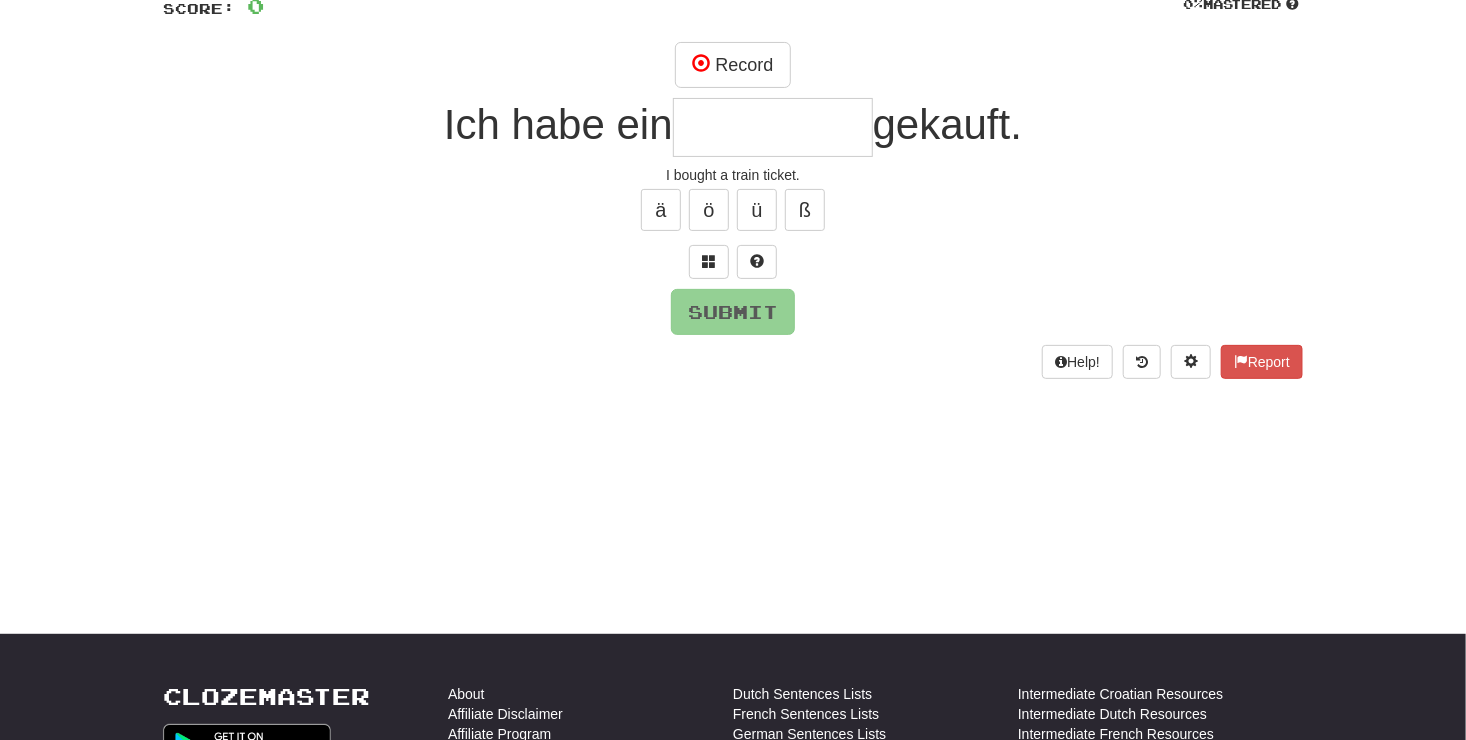 type on "*" 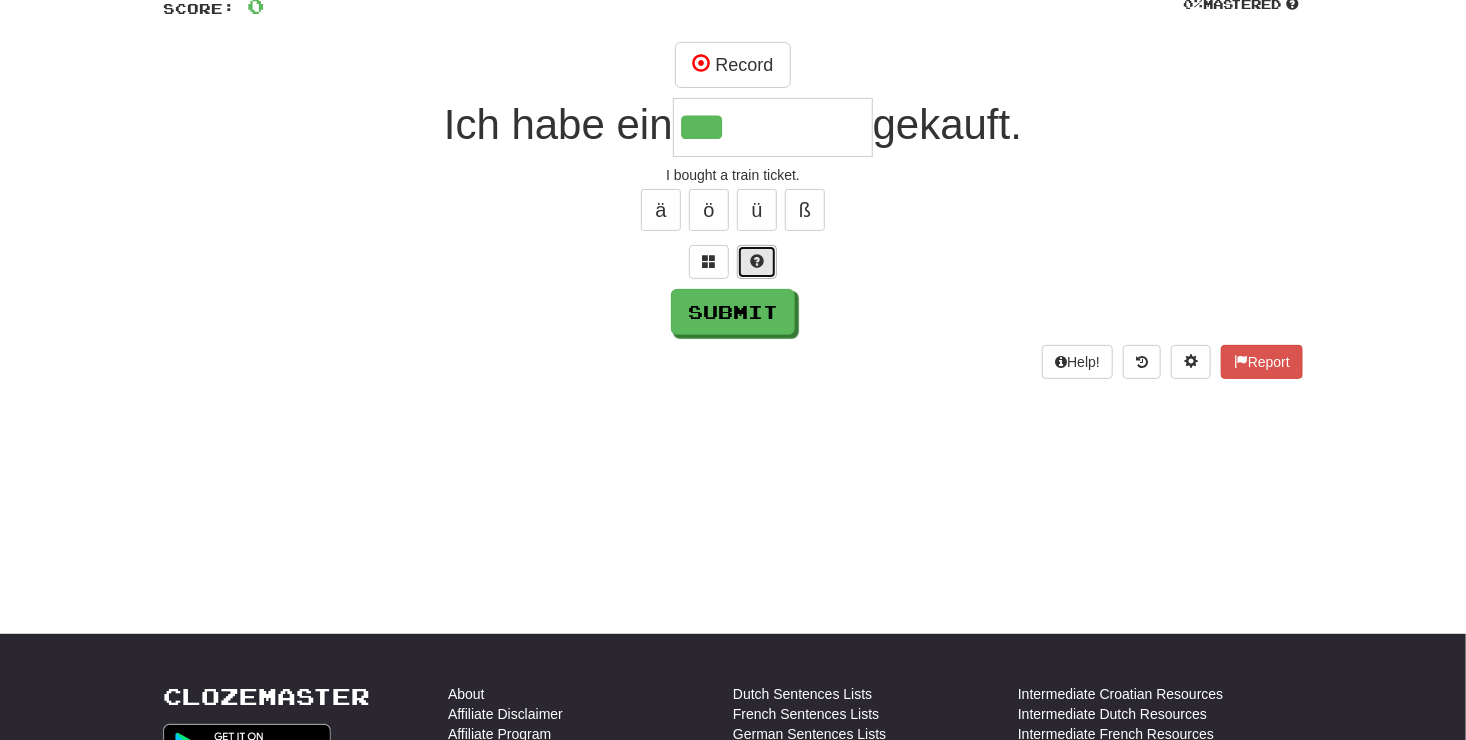 click at bounding box center (757, 262) 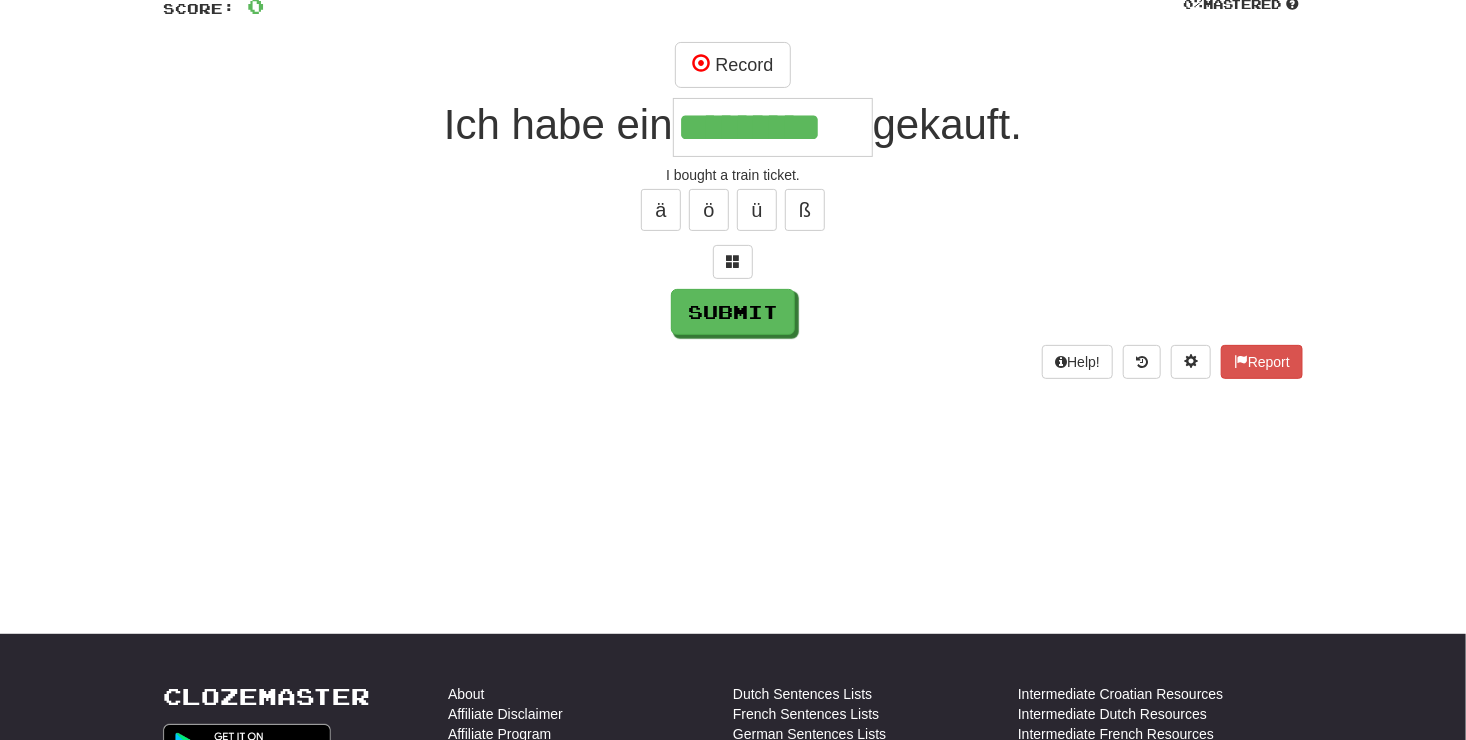 type on "*********" 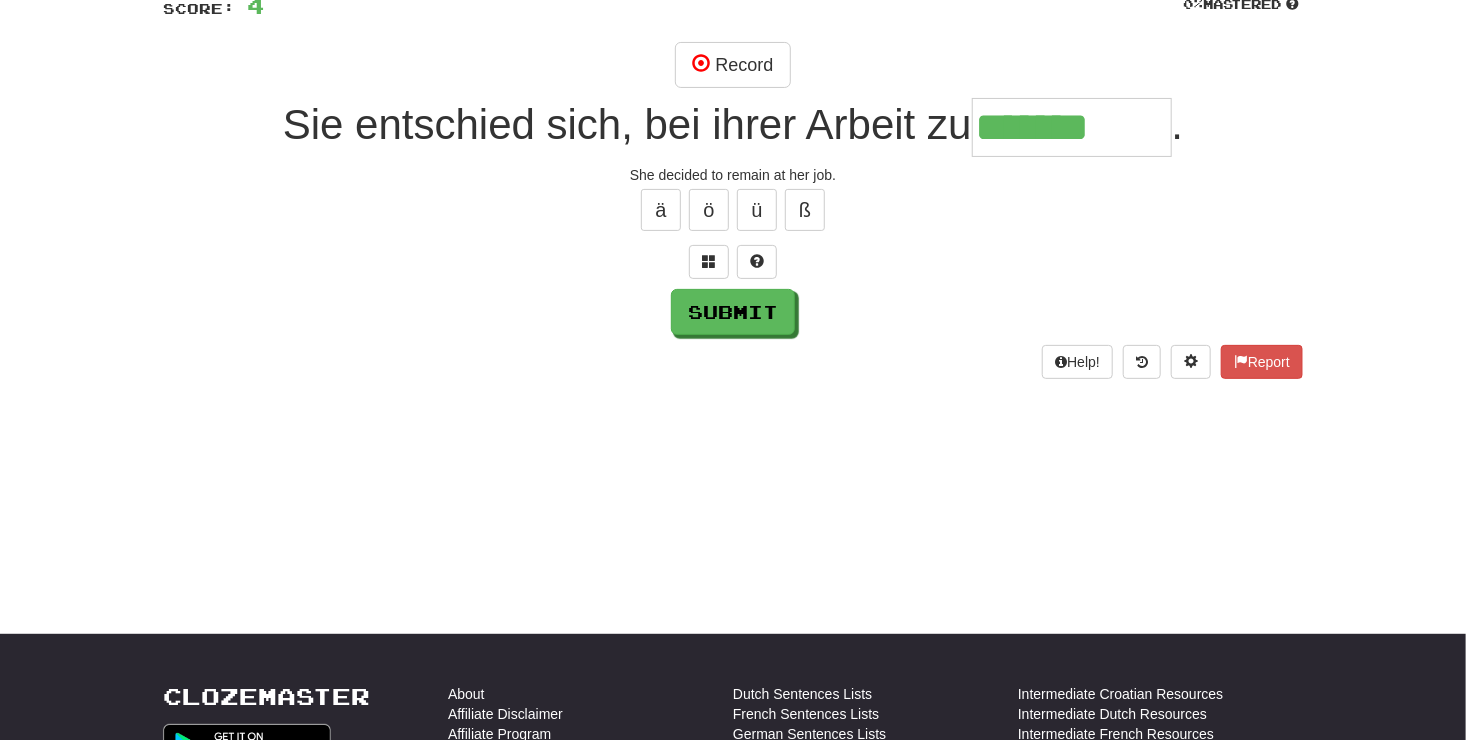 type on "*******" 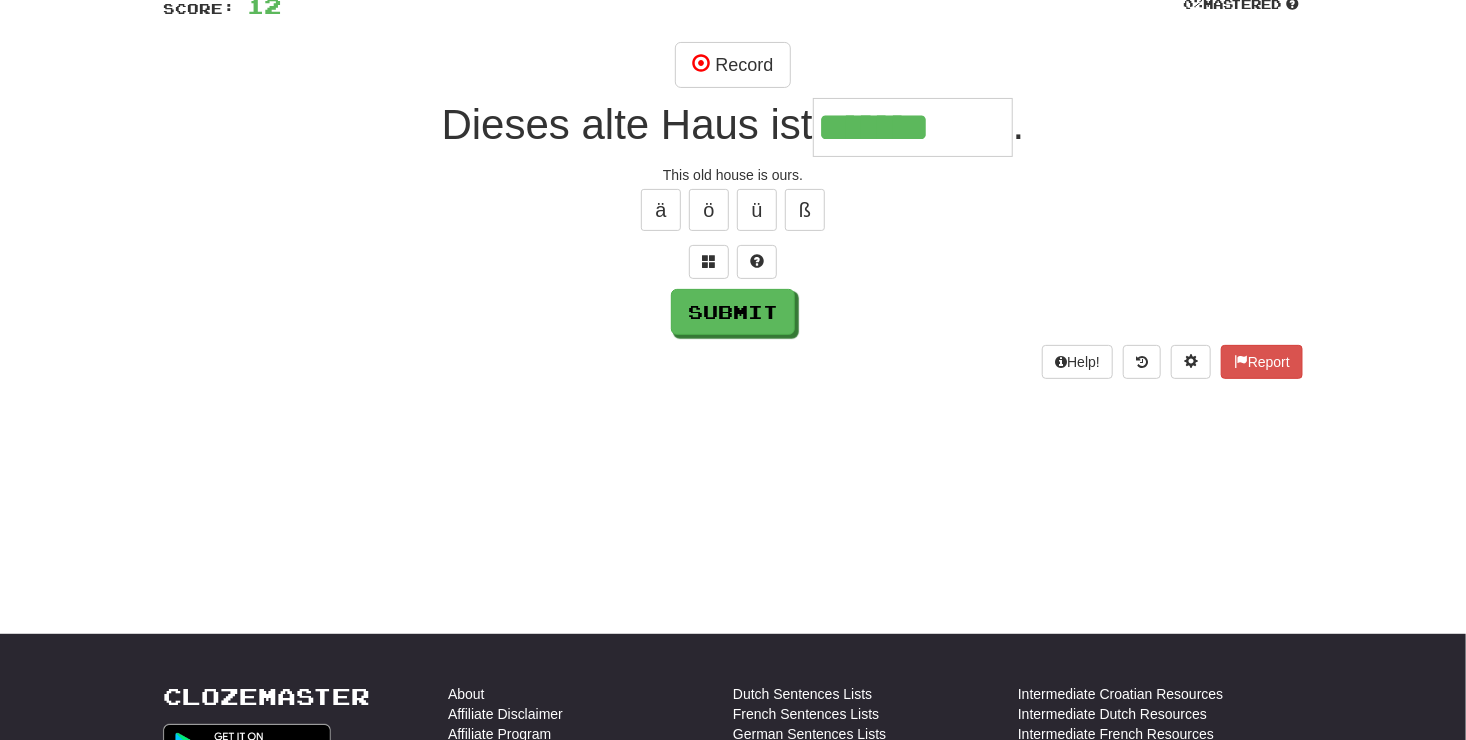 type on "*******" 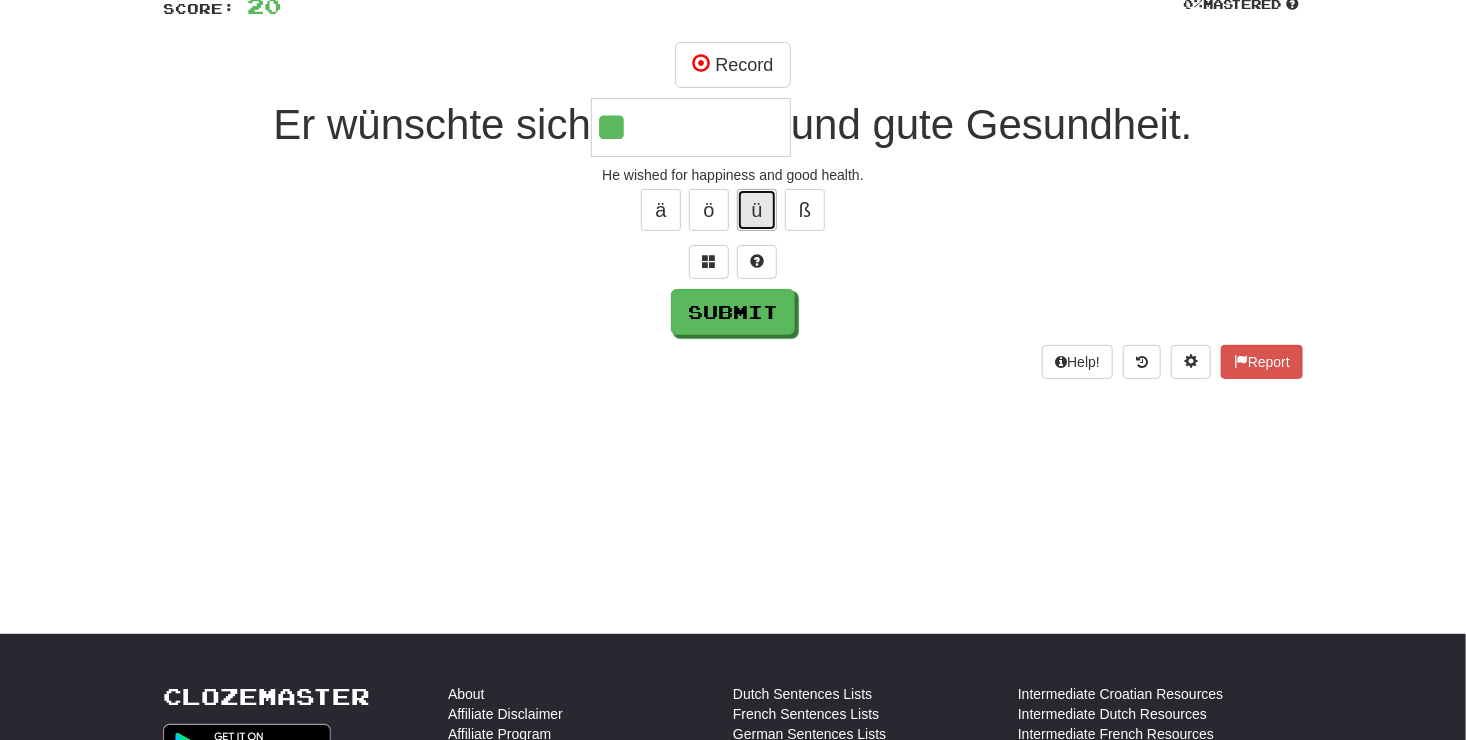 click on "ü" at bounding box center (757, 210) 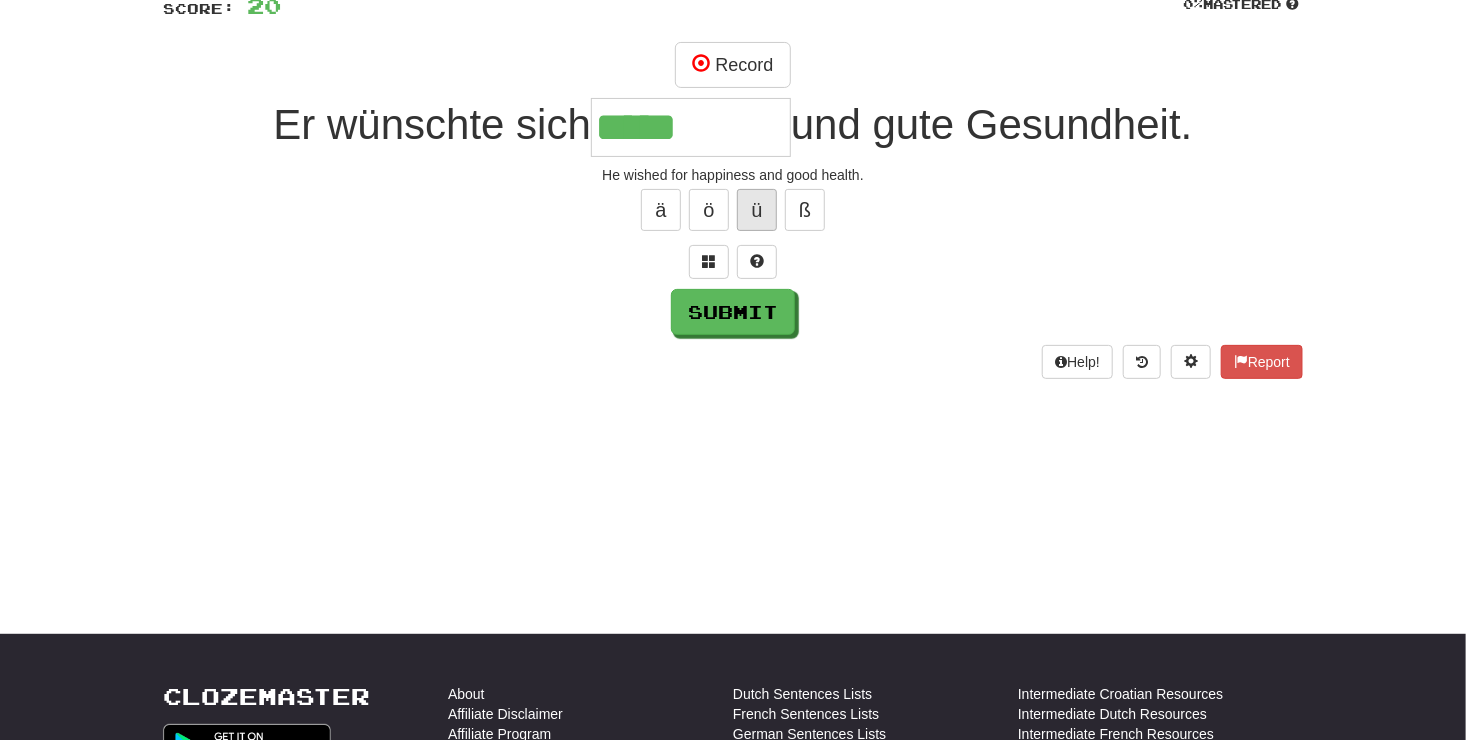 type on "*****" 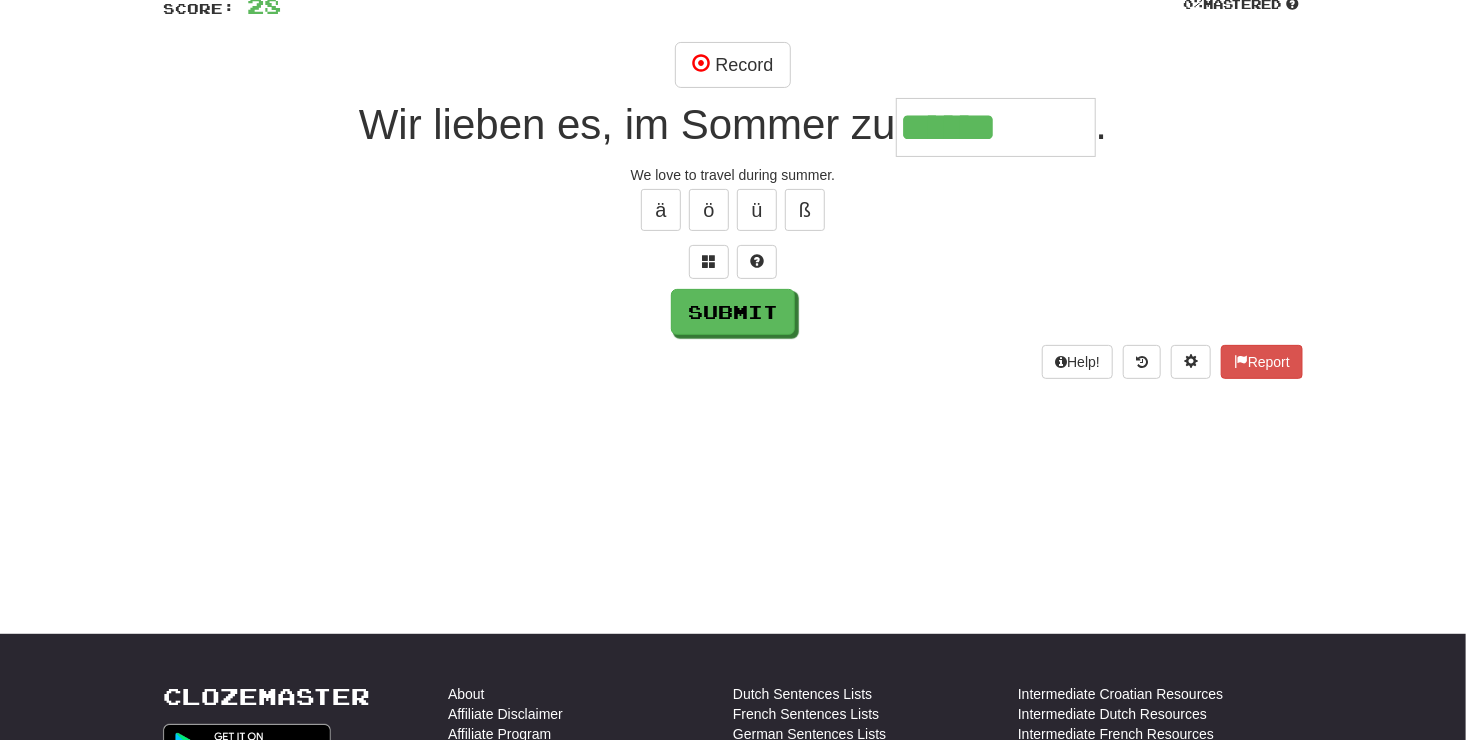 type on "******" 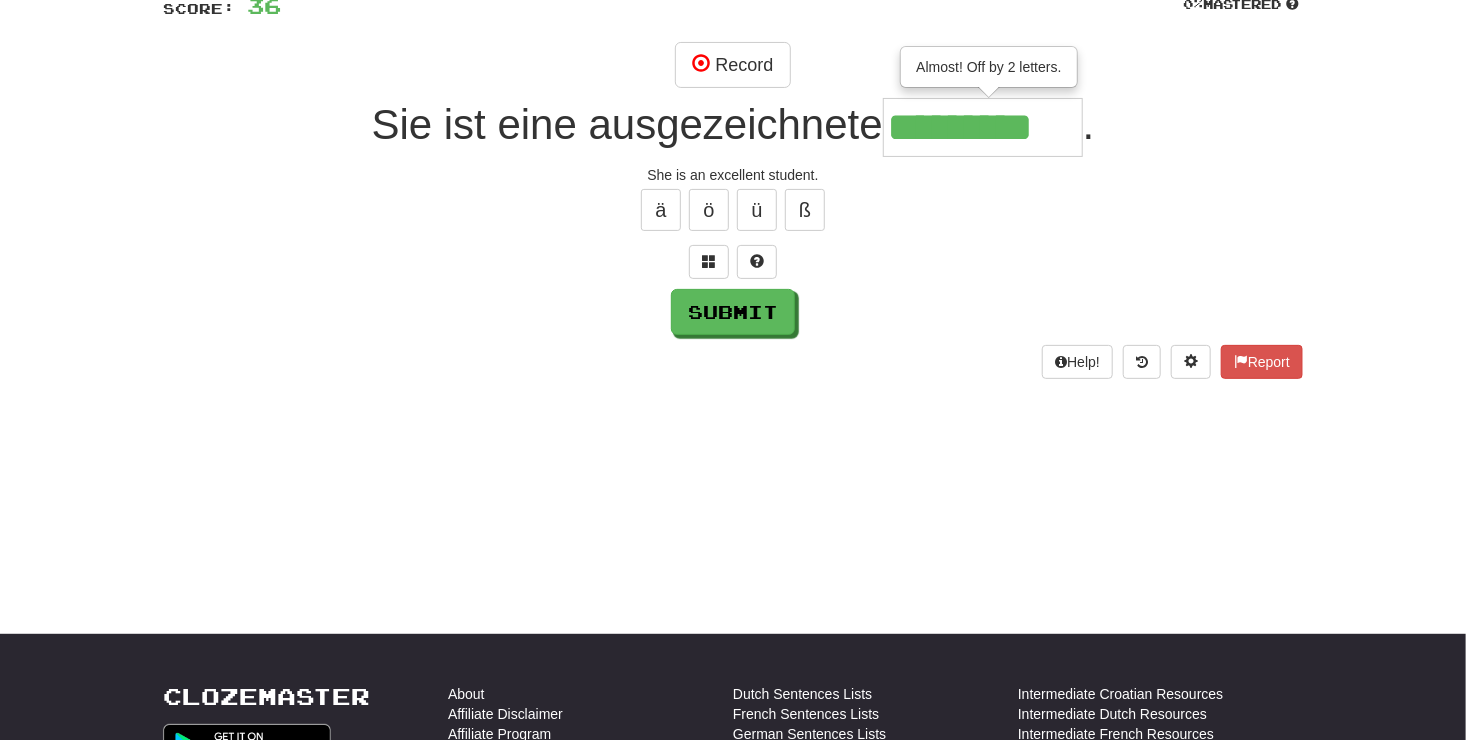 type on "*********" 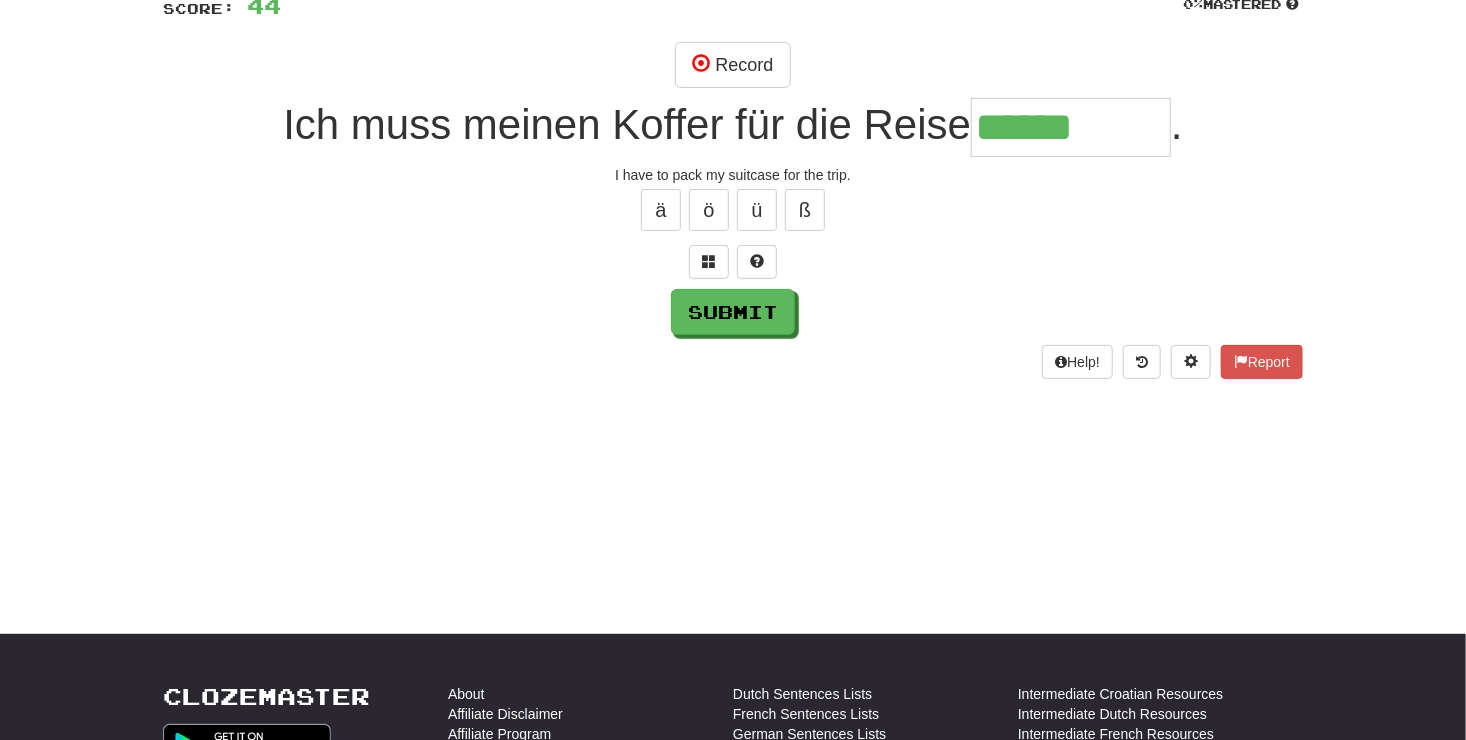 type on "******" 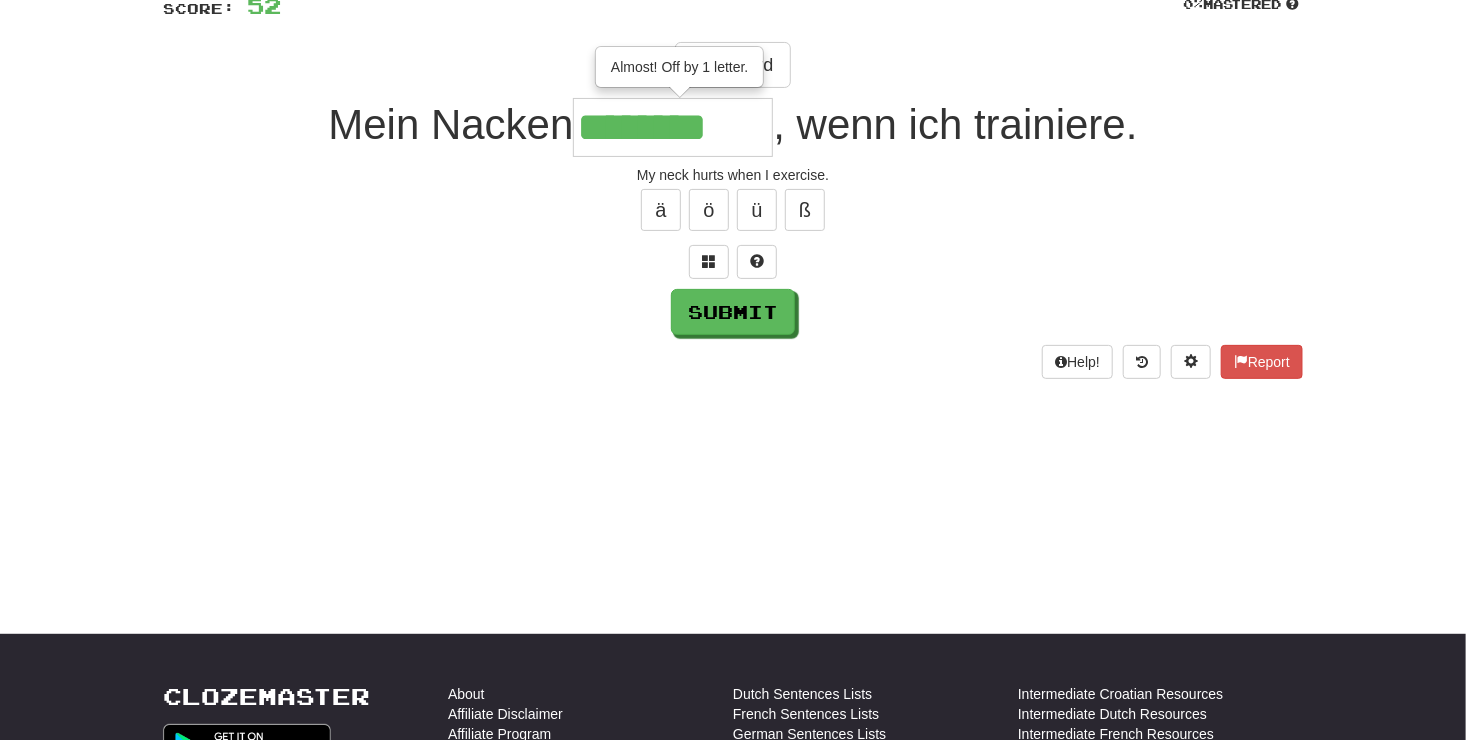 type on "********" 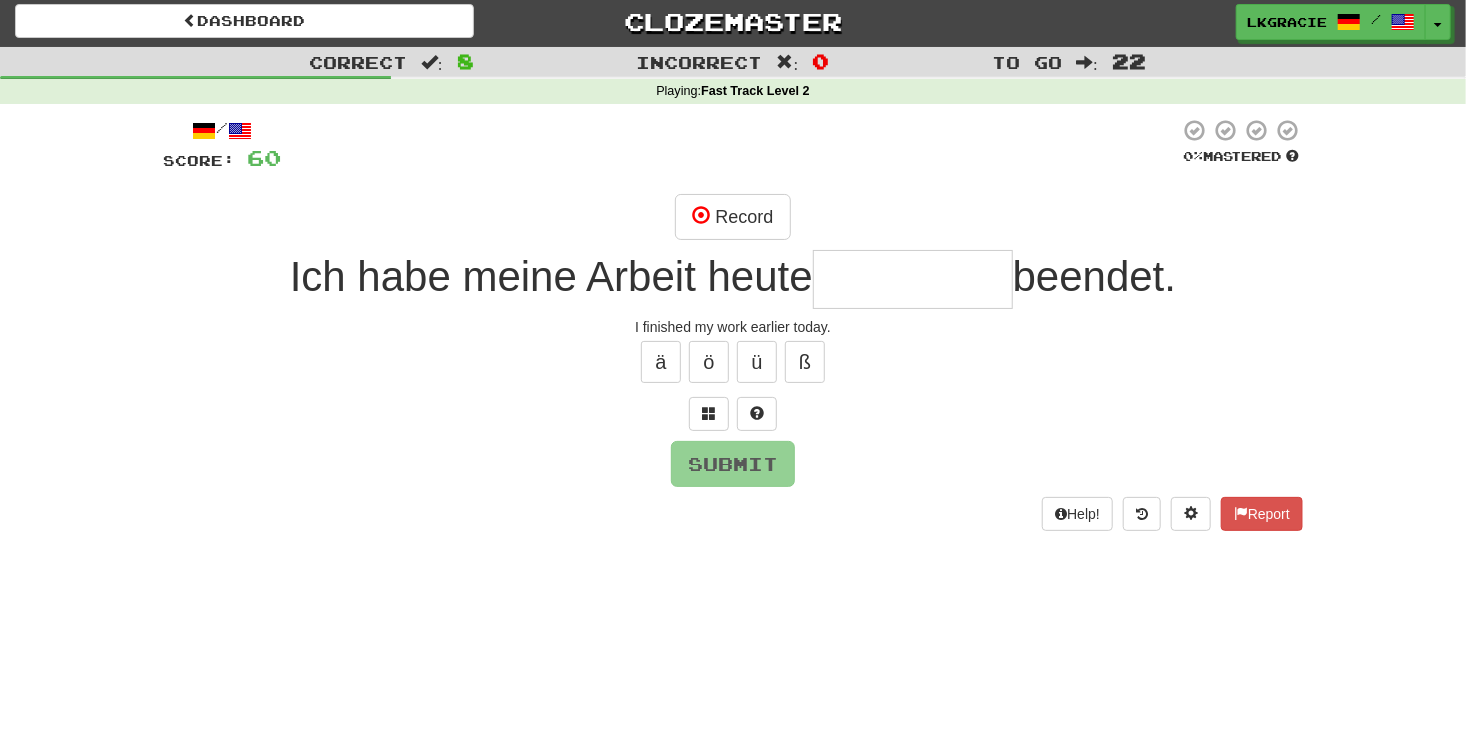 scroll, scrollTop: 0, scrollLeft: 0, axis: both 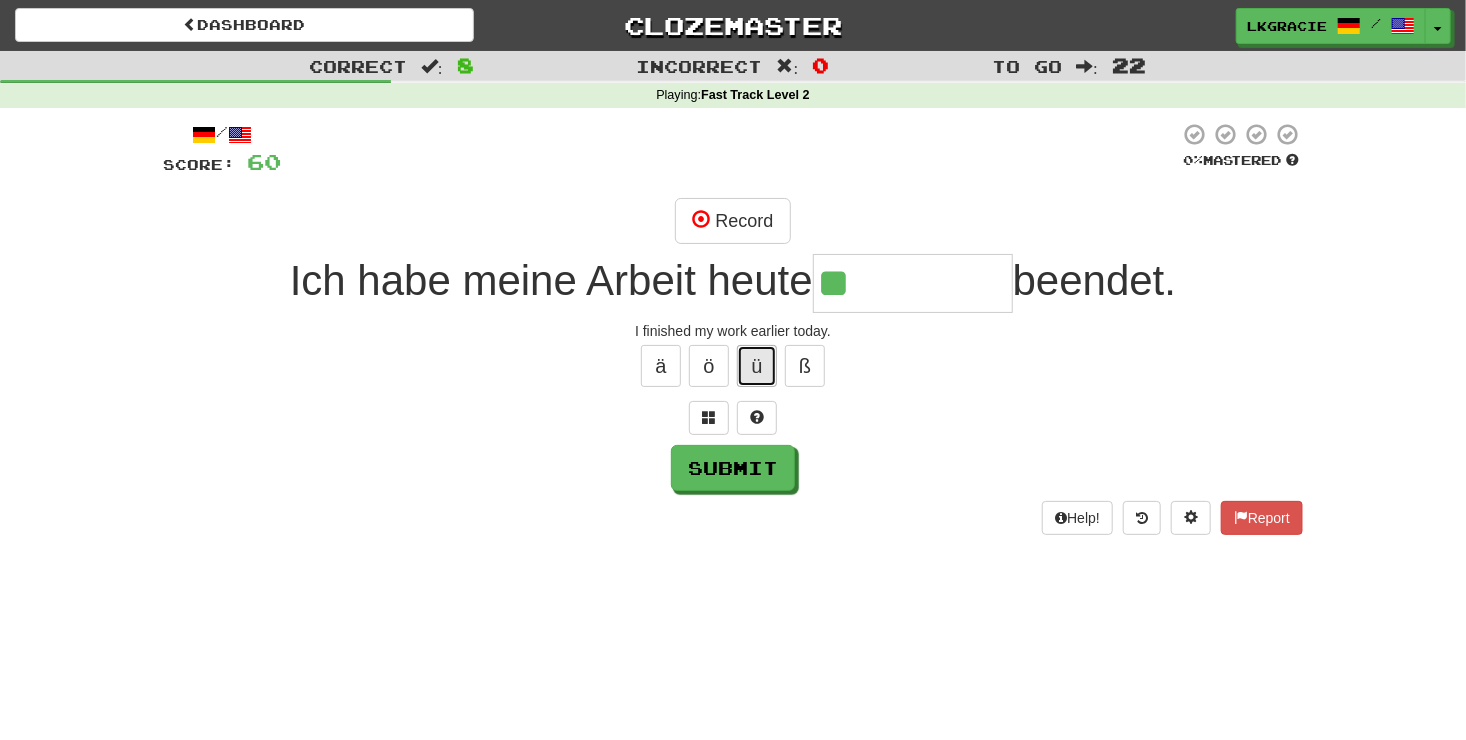 click on "ü" at bounding box center (757, 366) 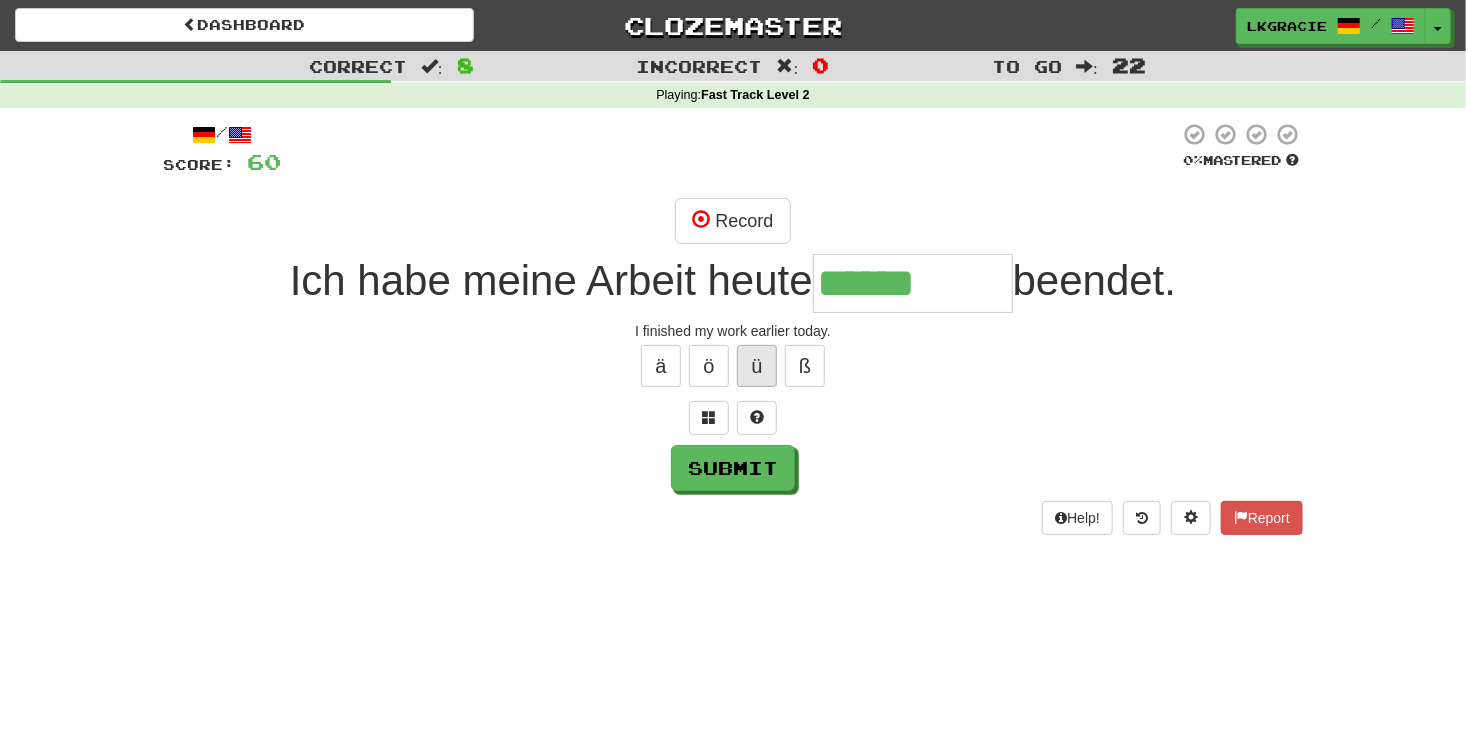 type on "******" 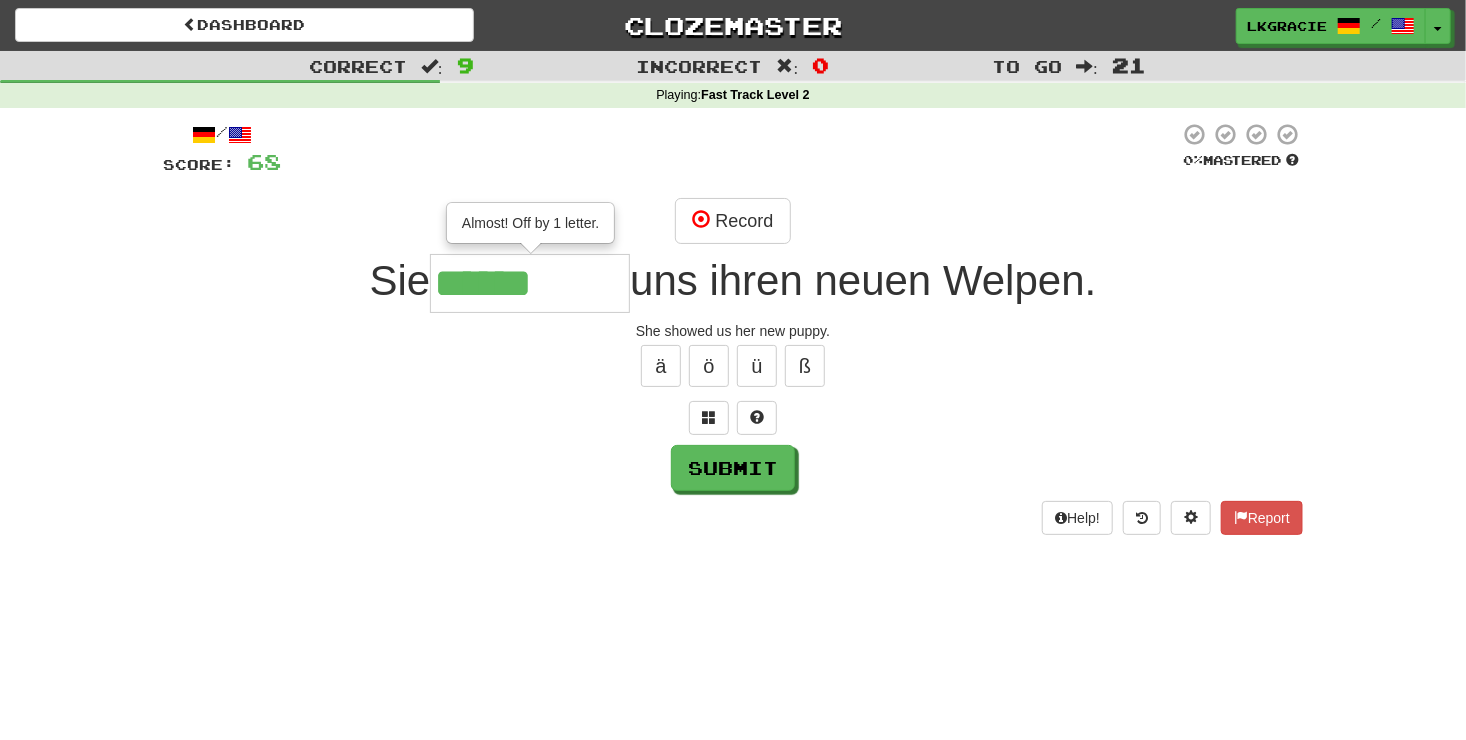 type on "******" 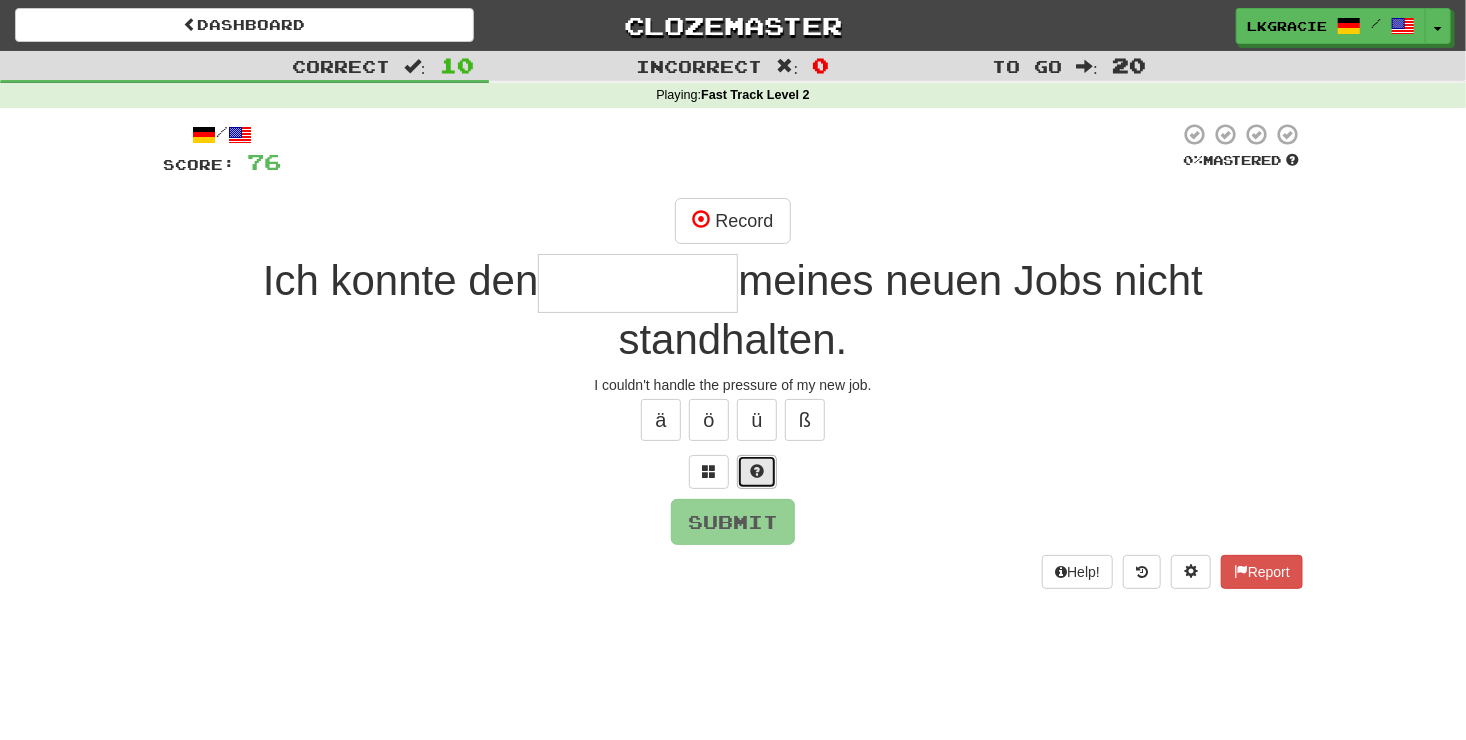 click at bounding box center [757, 472] 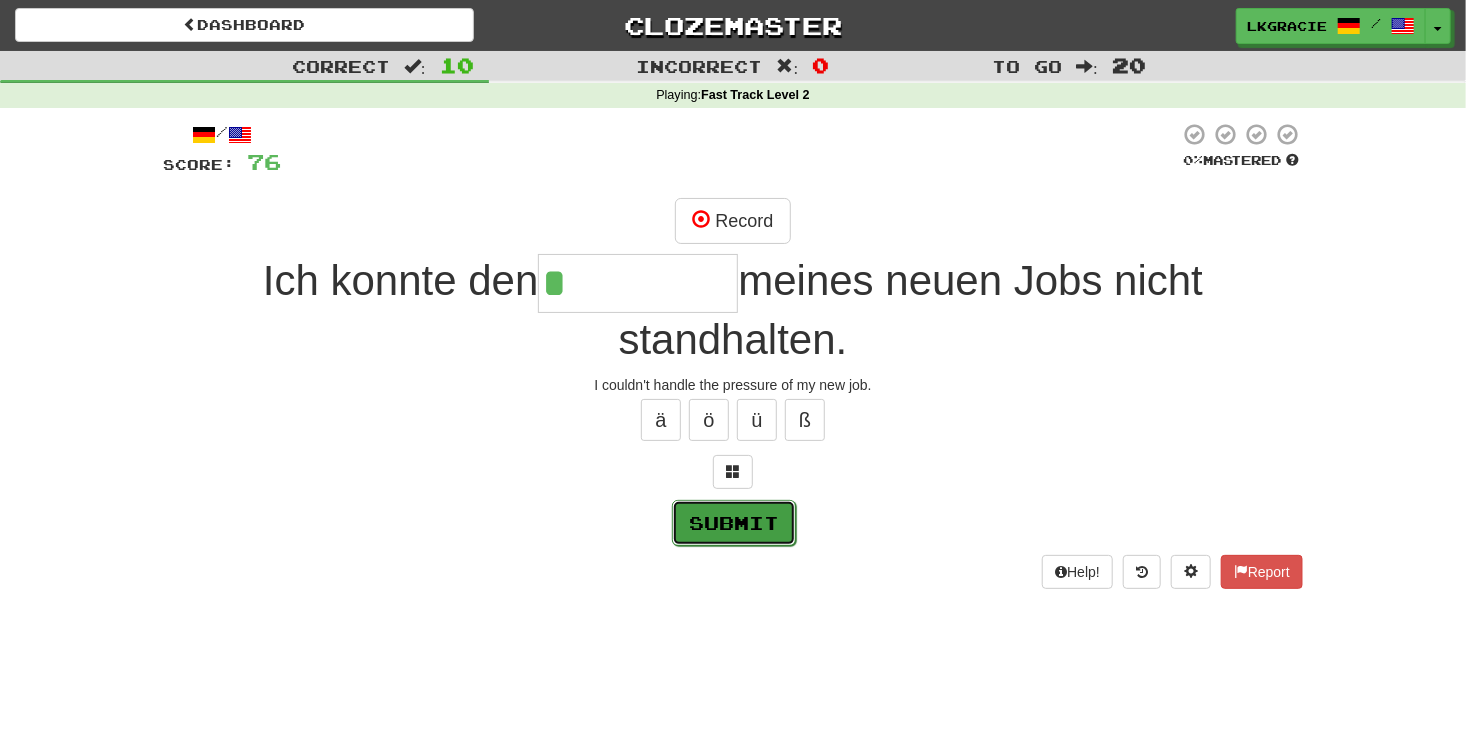 click on "Submit" at bounding box center [734, 523] 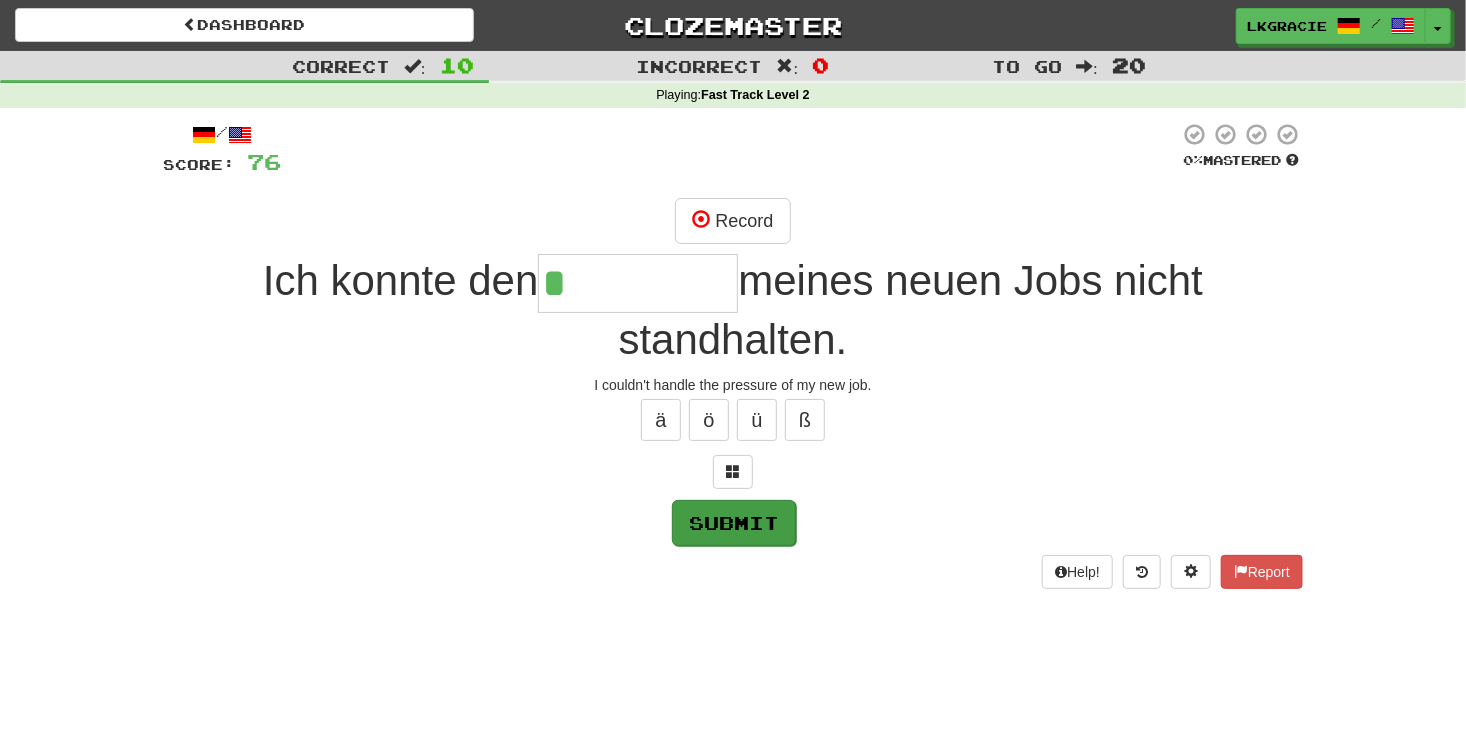 type on "*****" 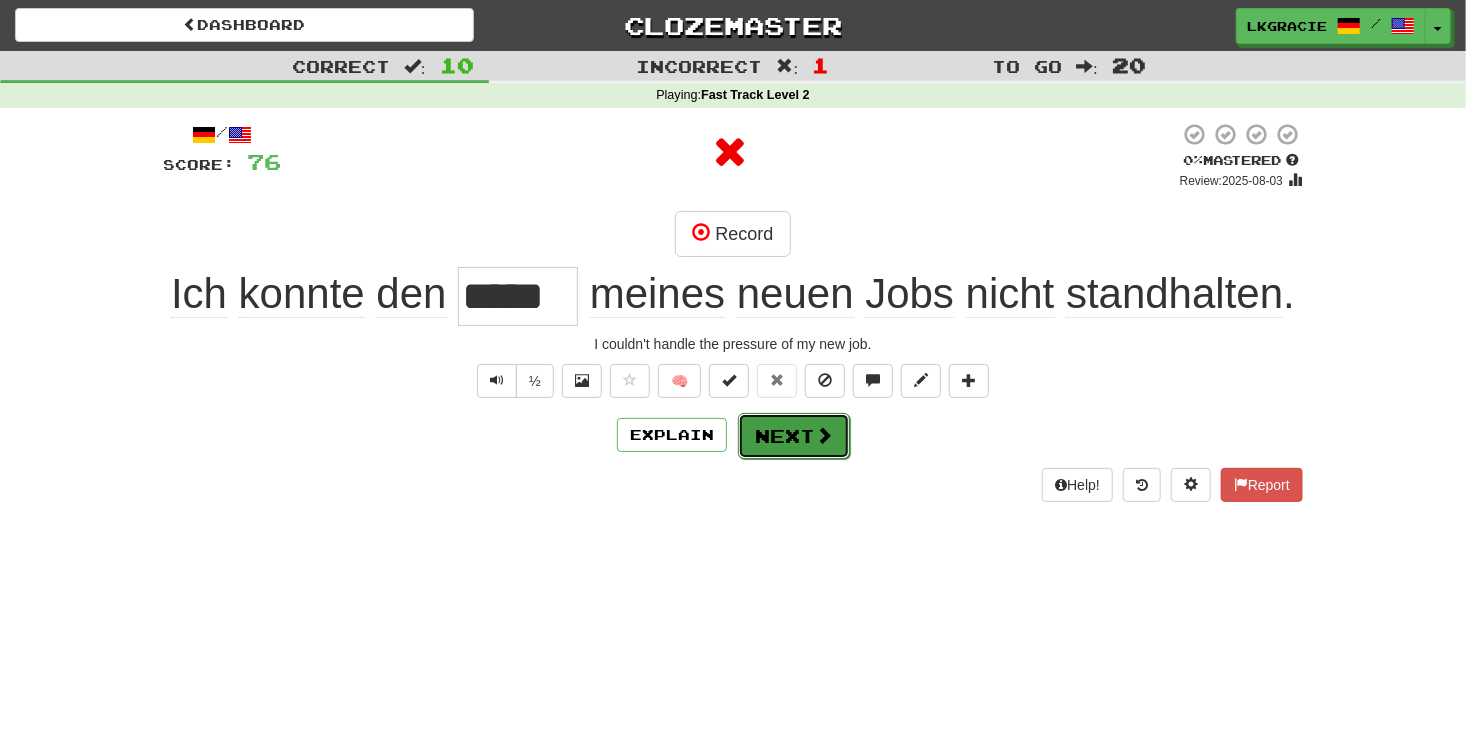 click on "Next" at bounding box center (794, 436) 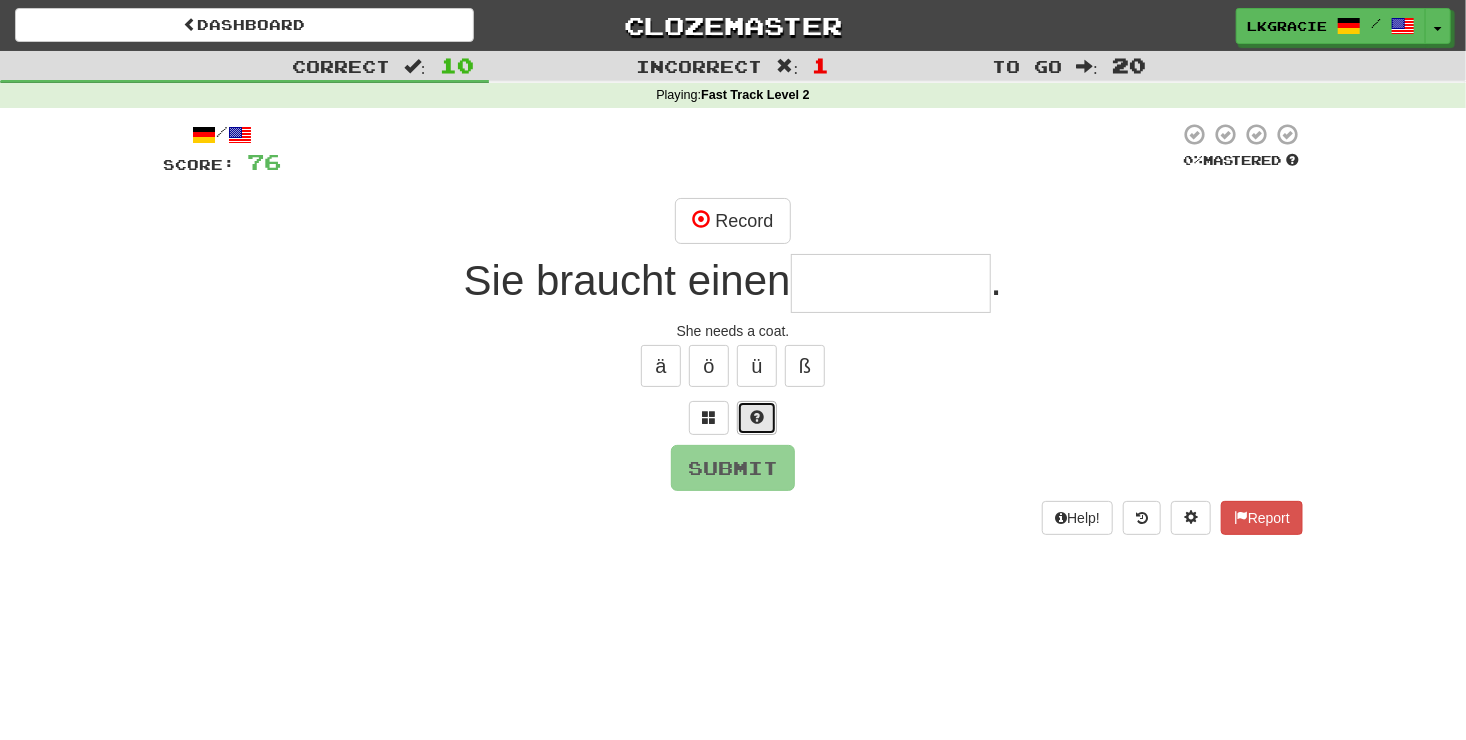 click at bounding box center [757, 417] 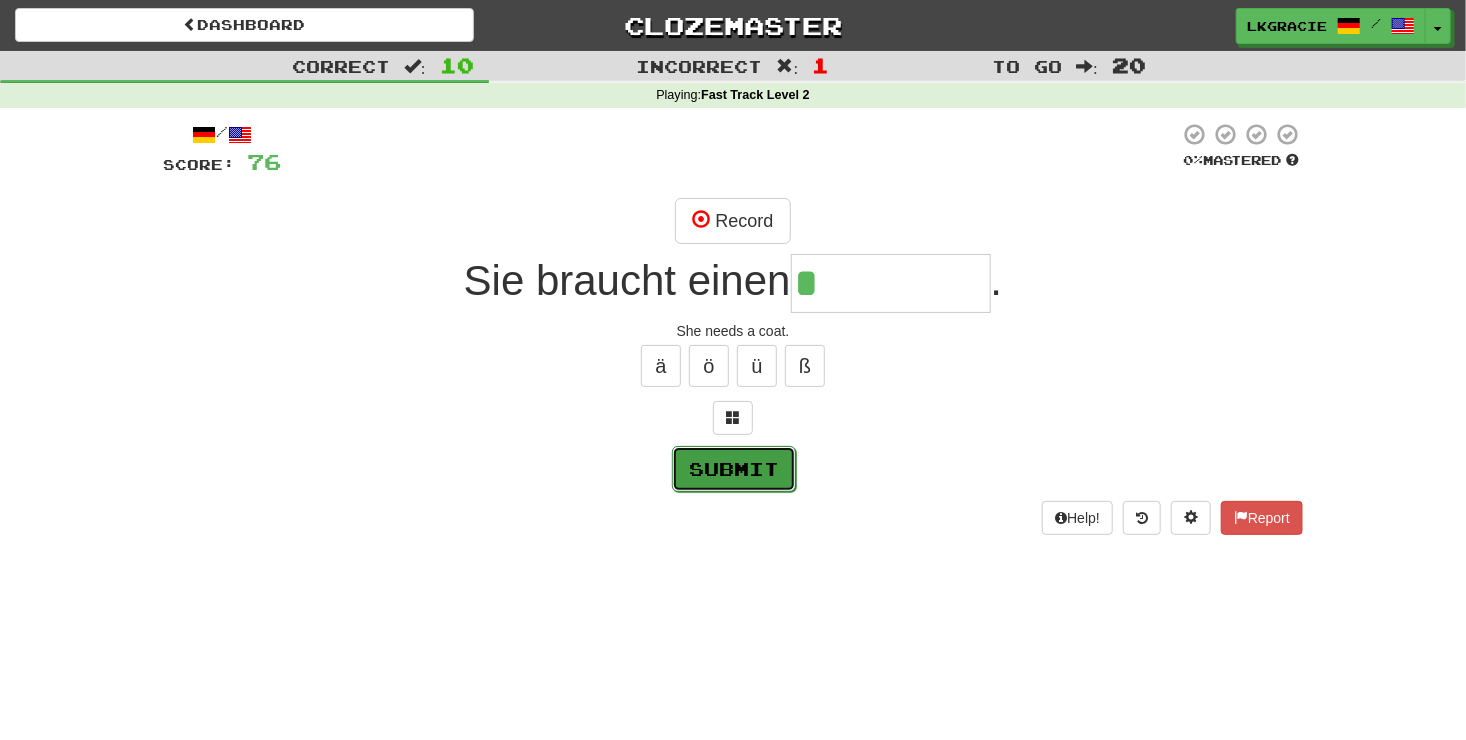 click on "Submit" at bounding box center (734, 469) 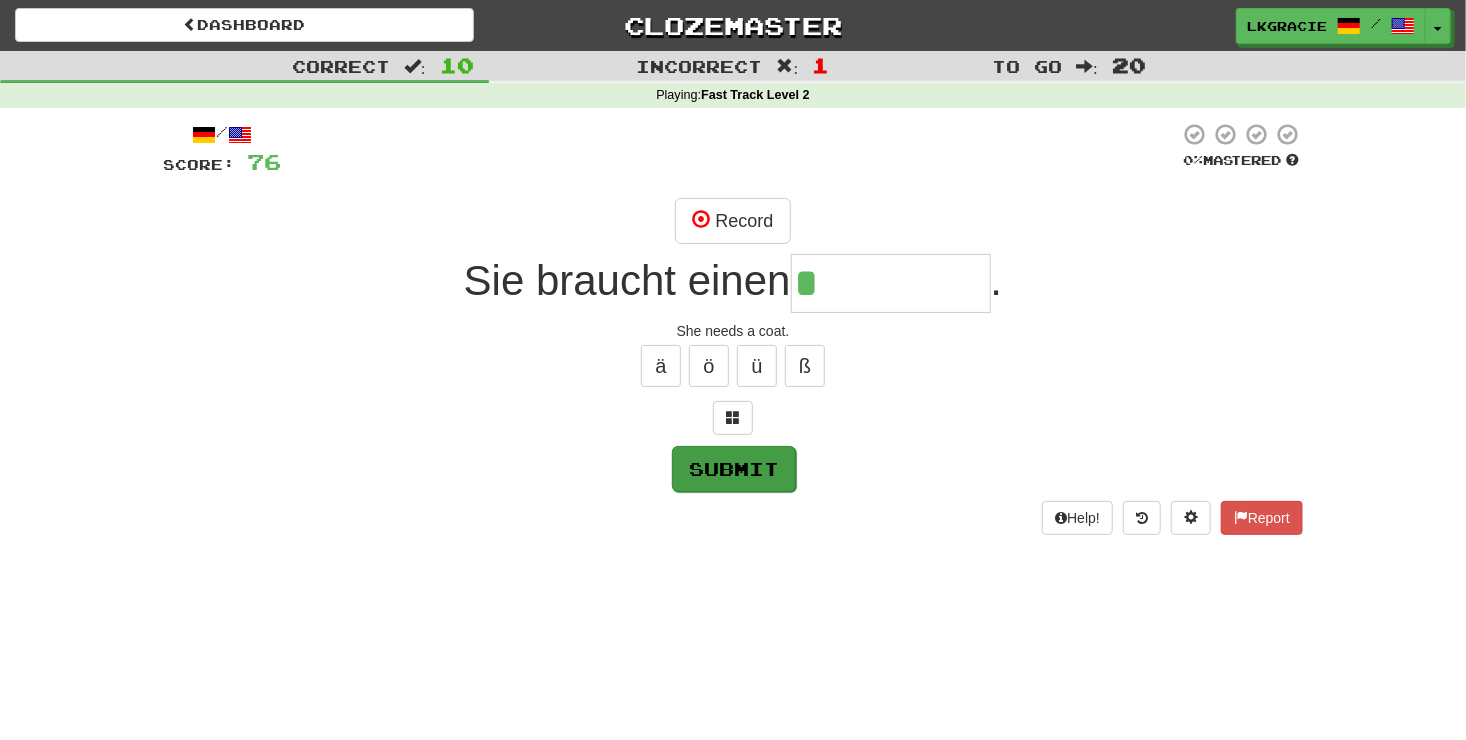 type on "******" 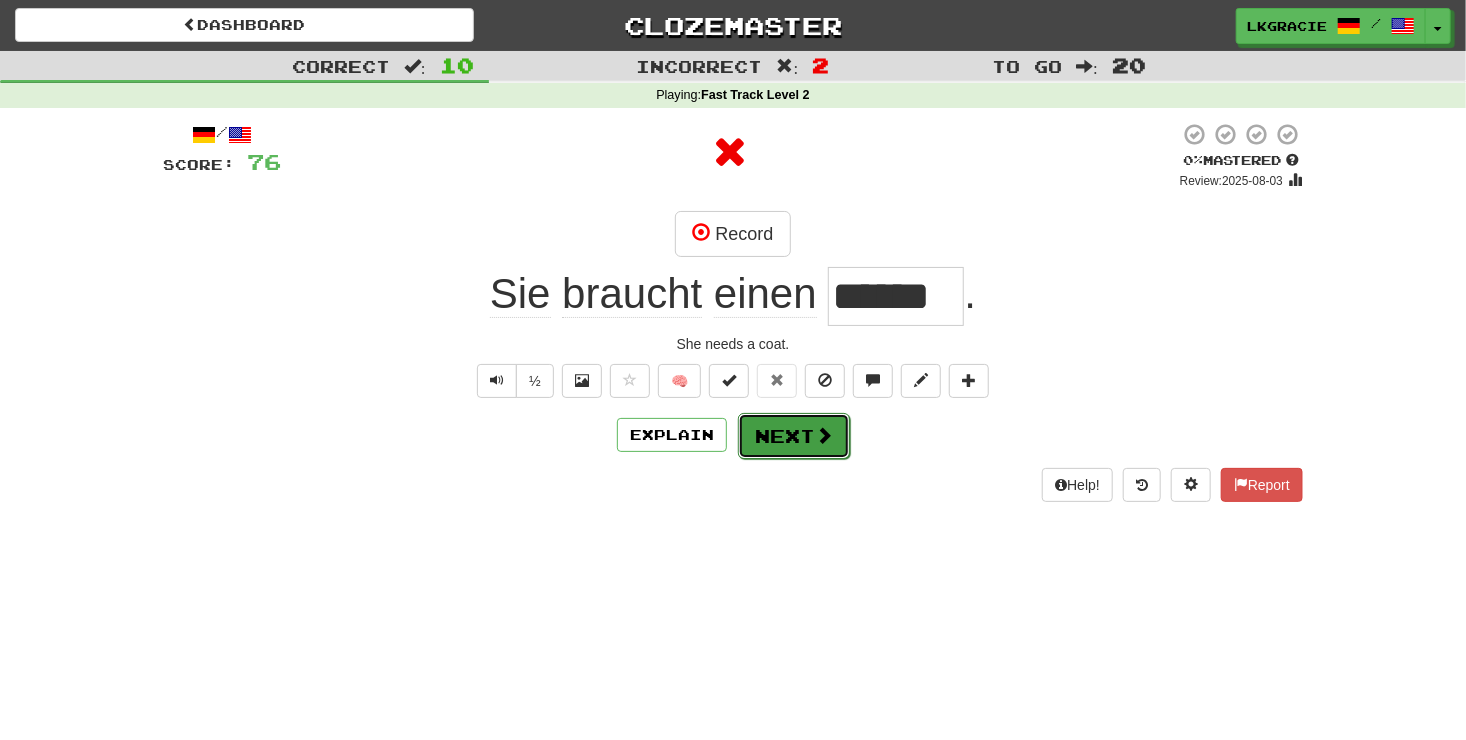 click on "Next" at bounding box center (794, 436) 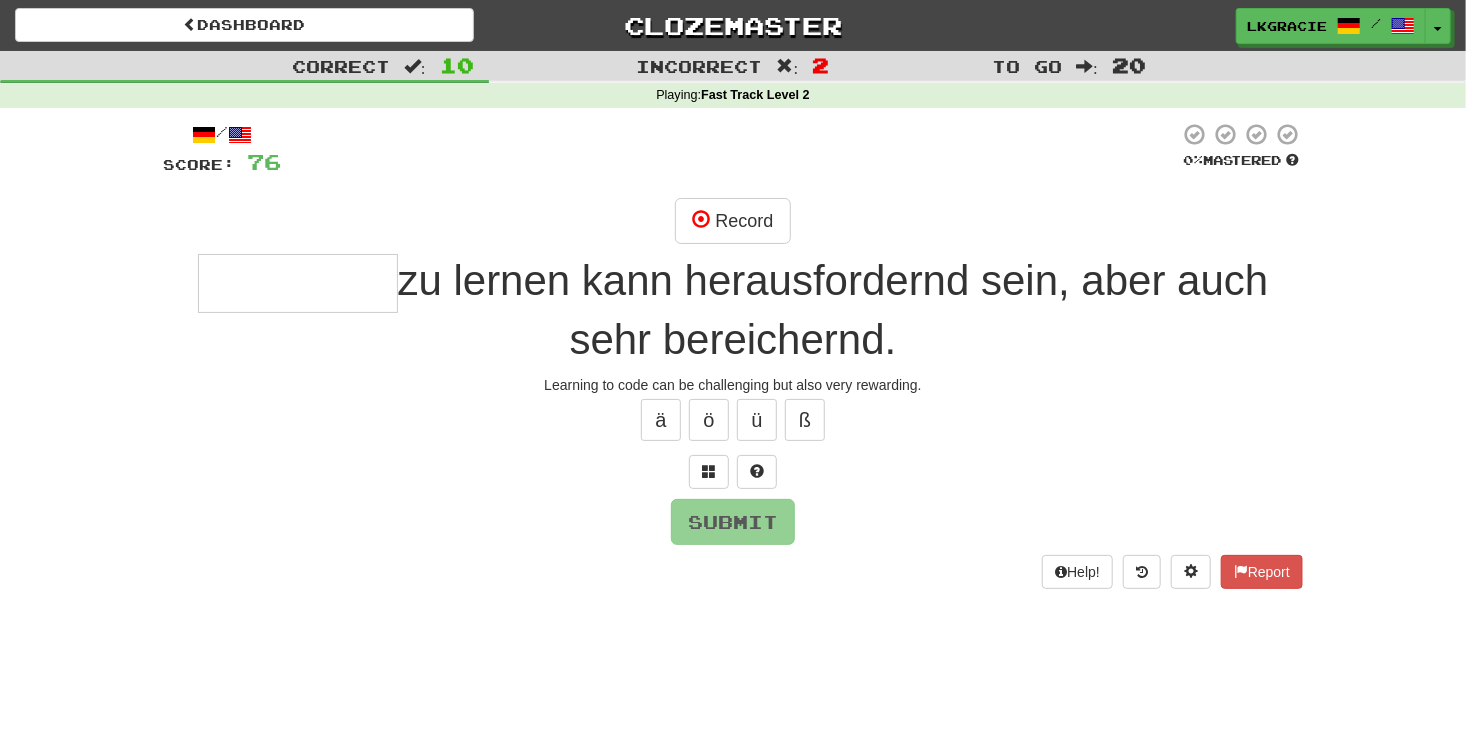 type on "*" 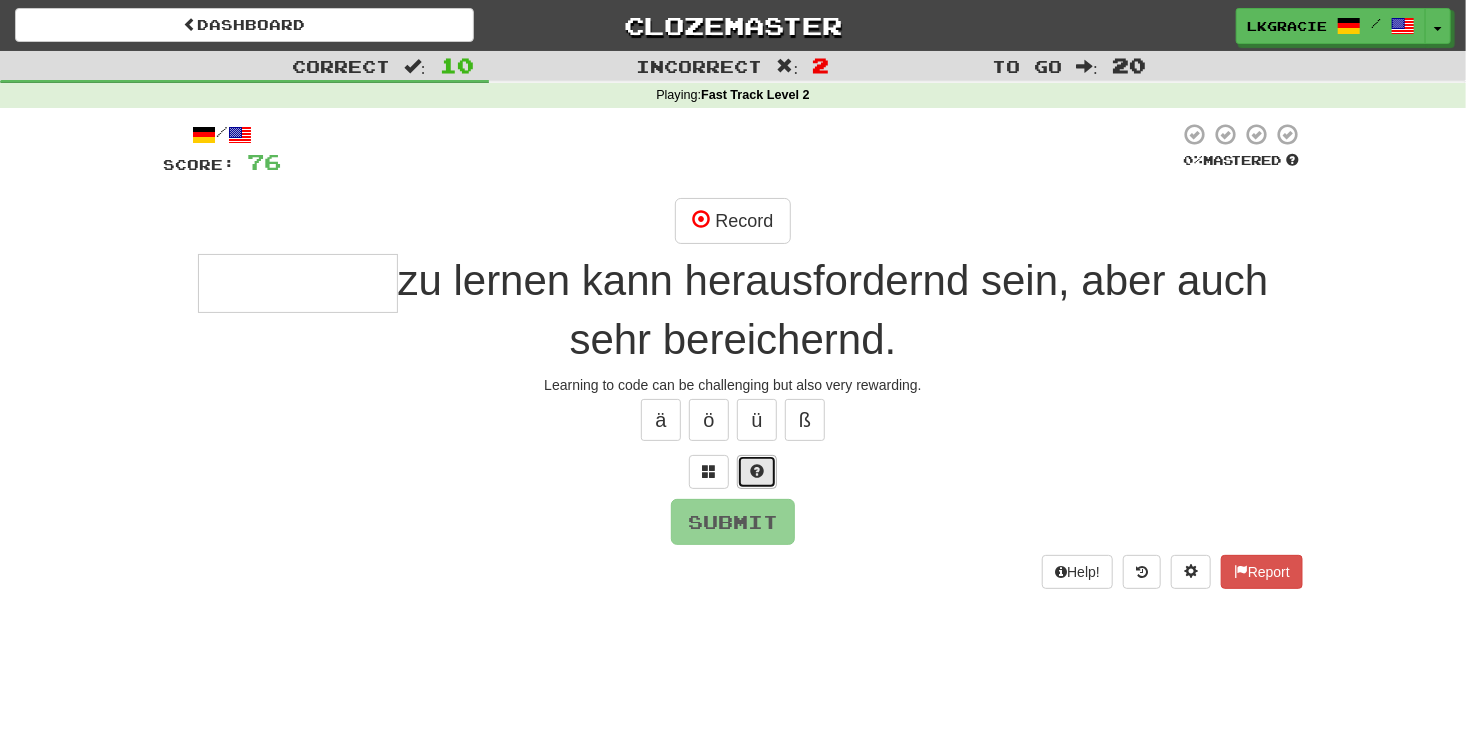 click at bounding box center [757, 471] 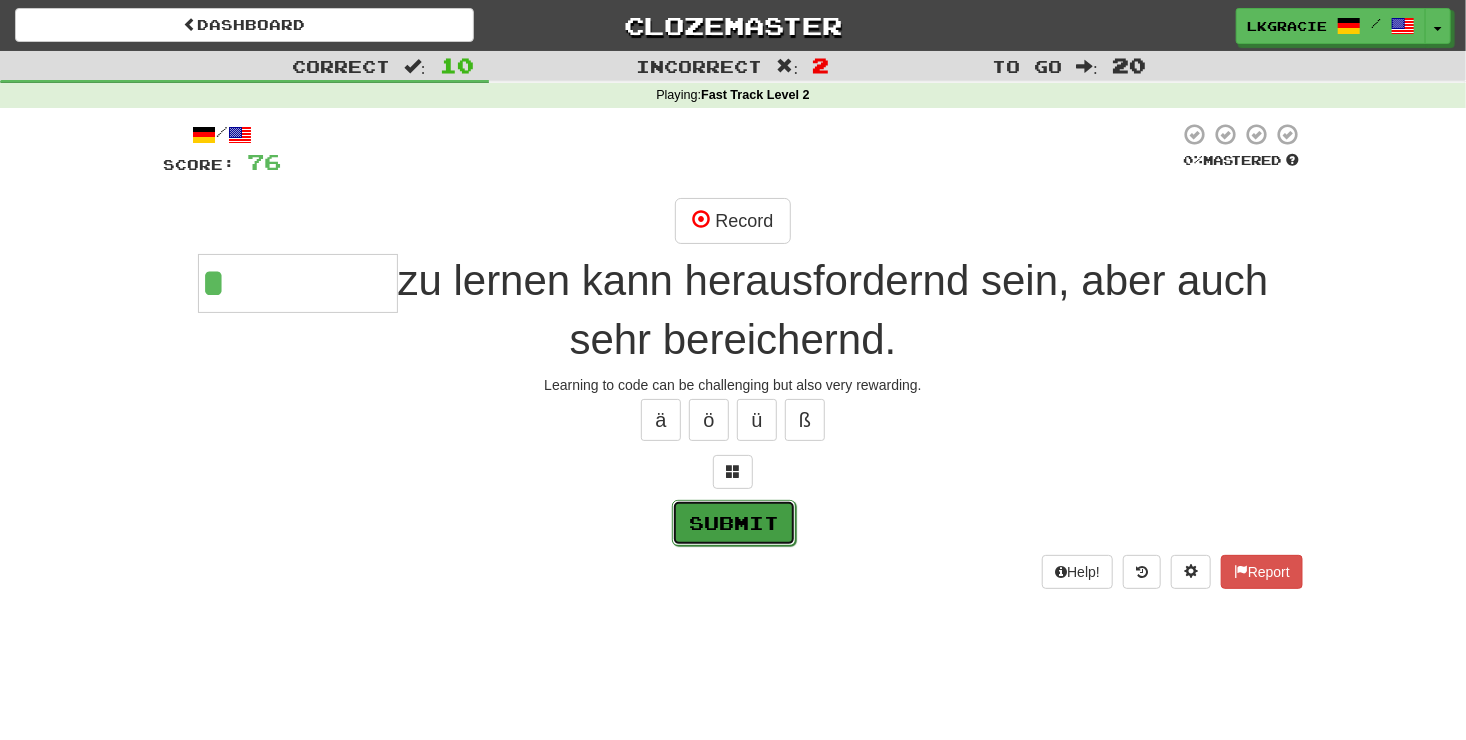 click on "Submit" at bounding box center (734, 523) 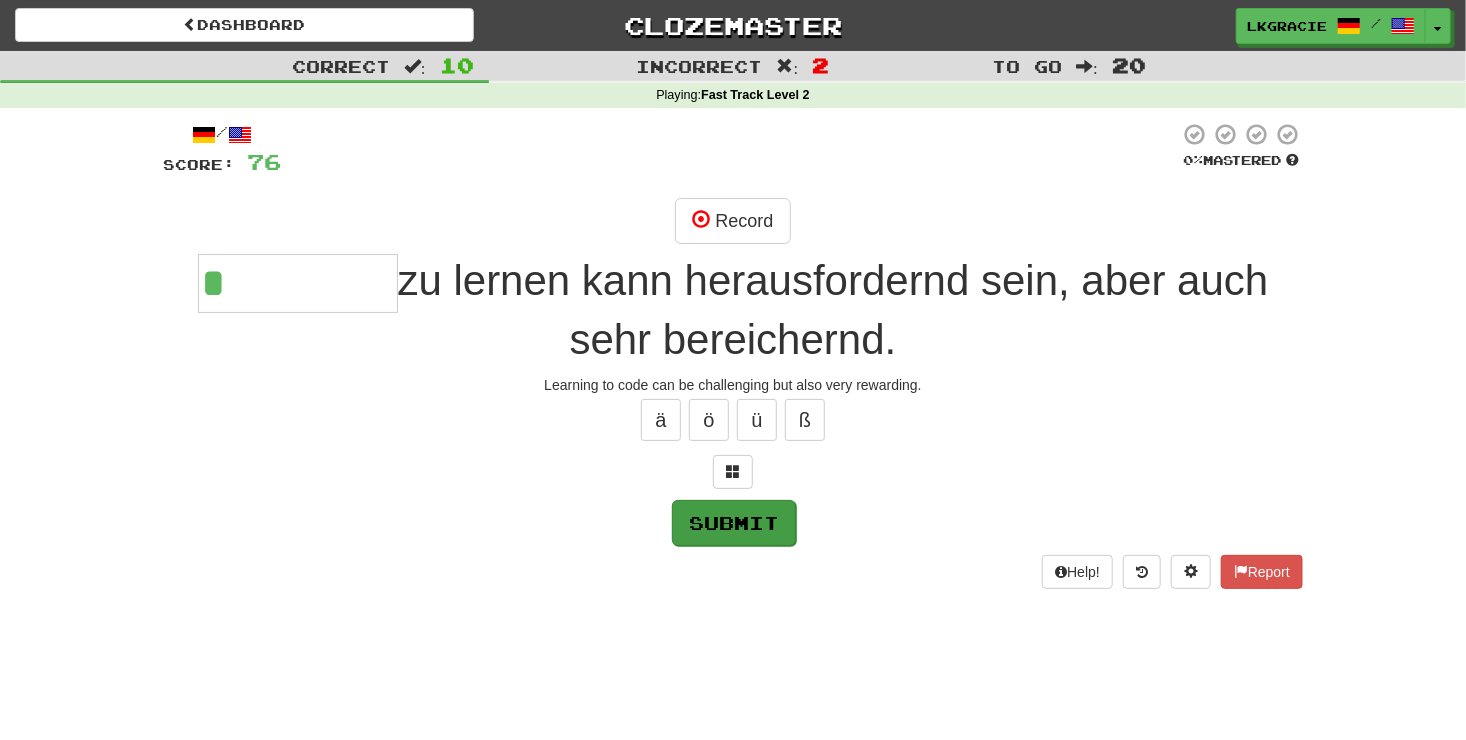 type on "**********" 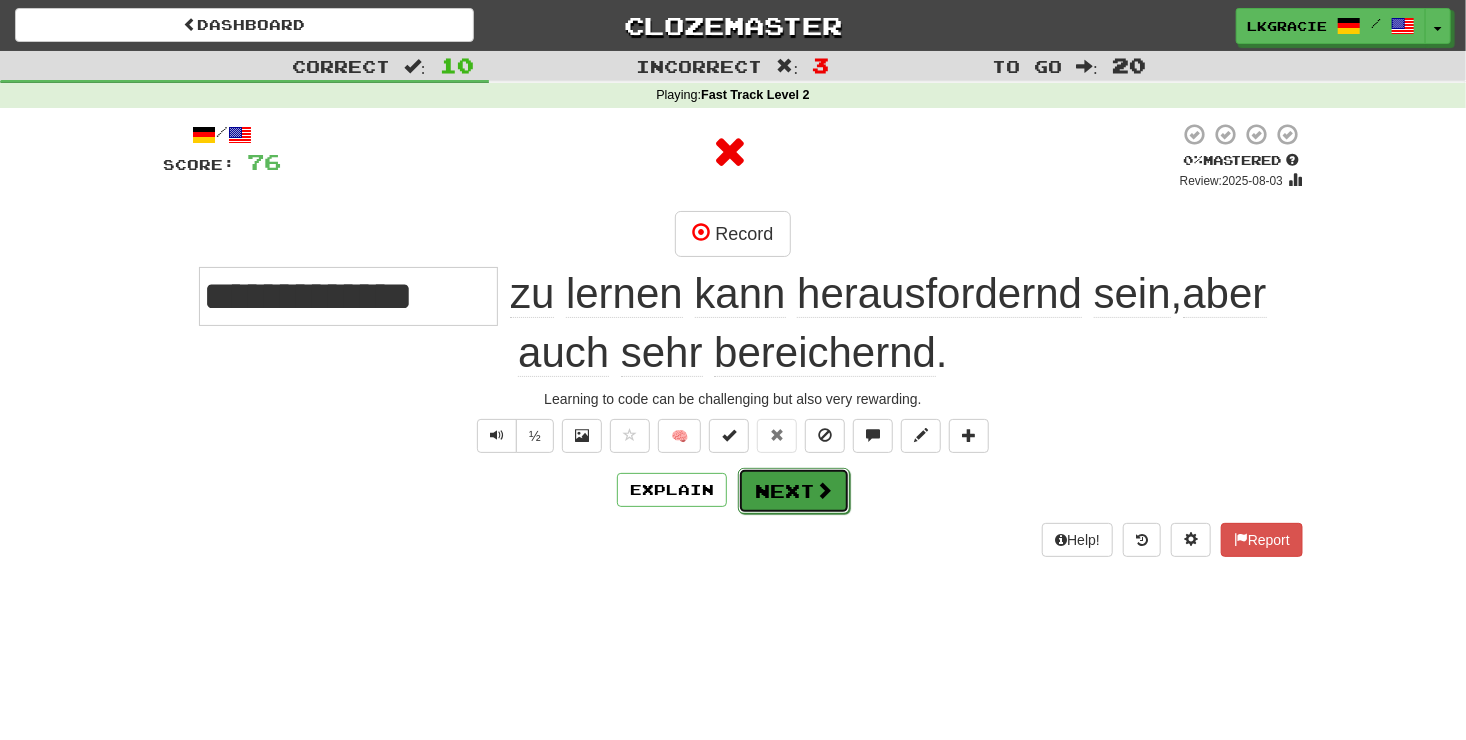 click on "Next" at bounding box center [794, 491] 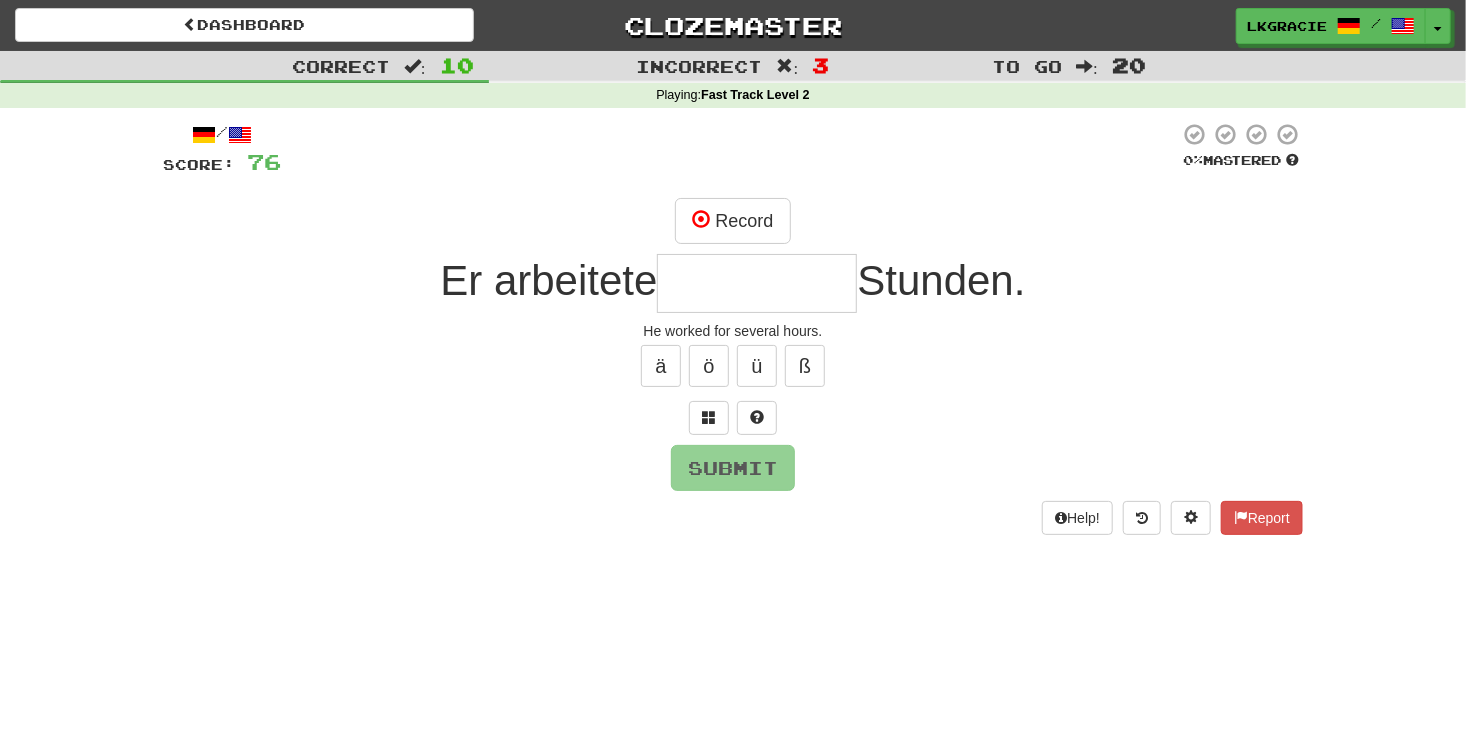 type on "*" 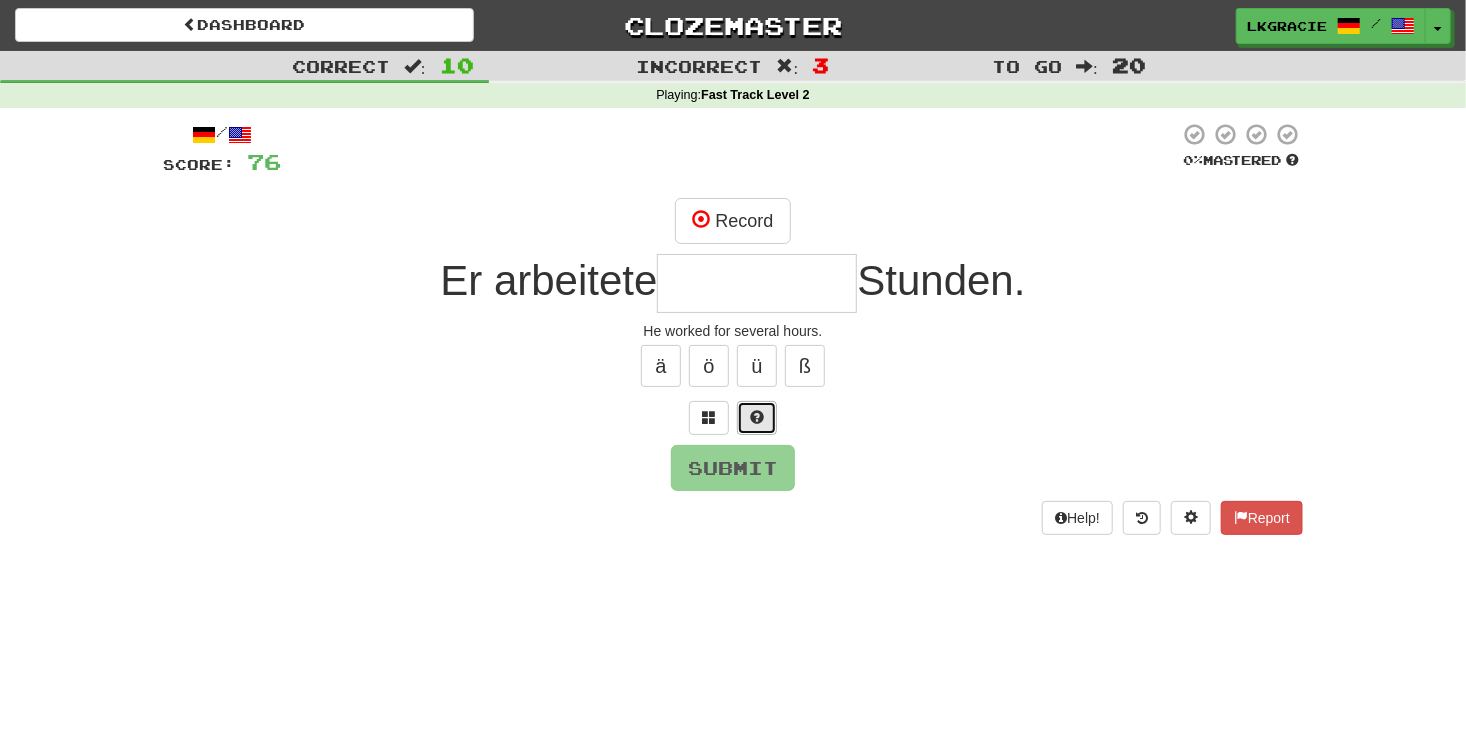 click at bounding box center (757, 417) 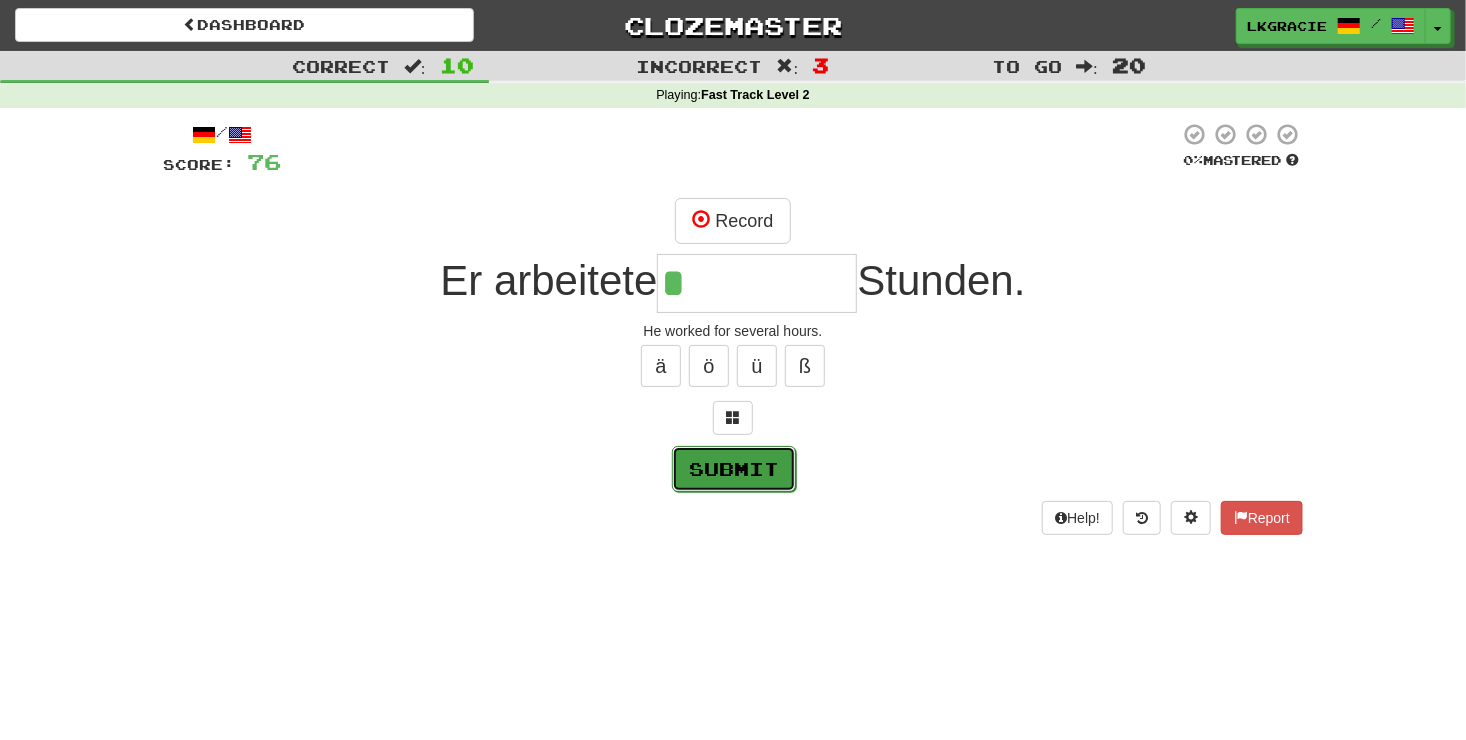 click on "Submit" at bounding box center [734, 469] 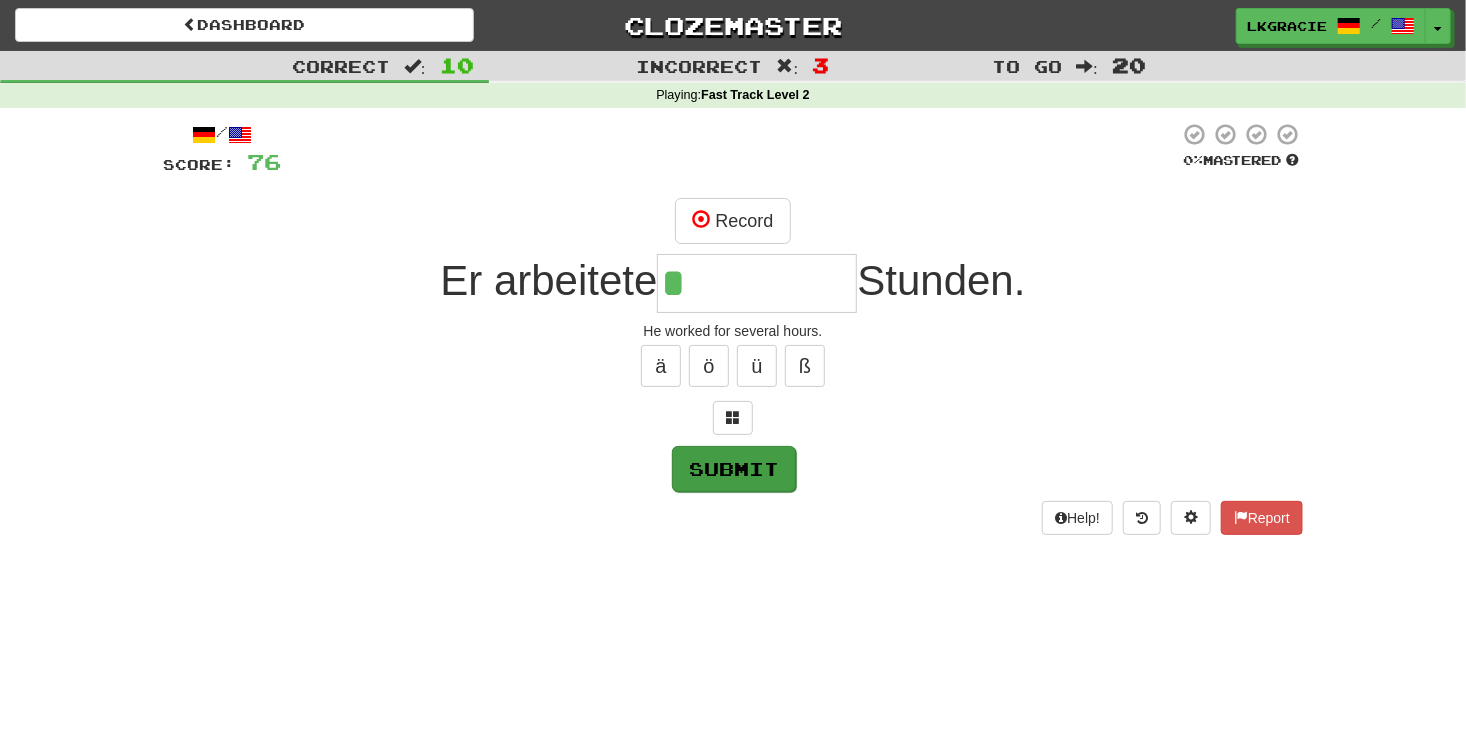 type on "*******" 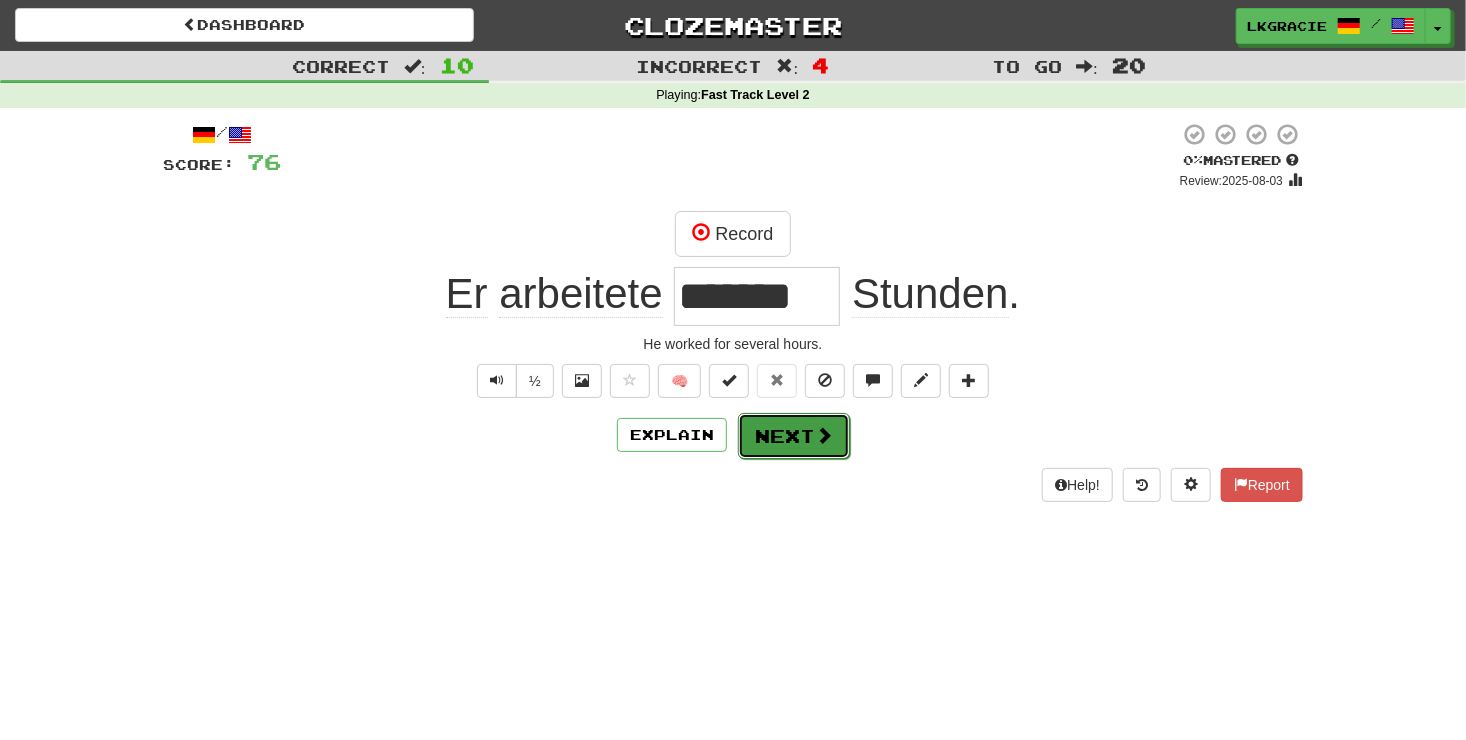 click on "Next" at bounding box center [794, 436] 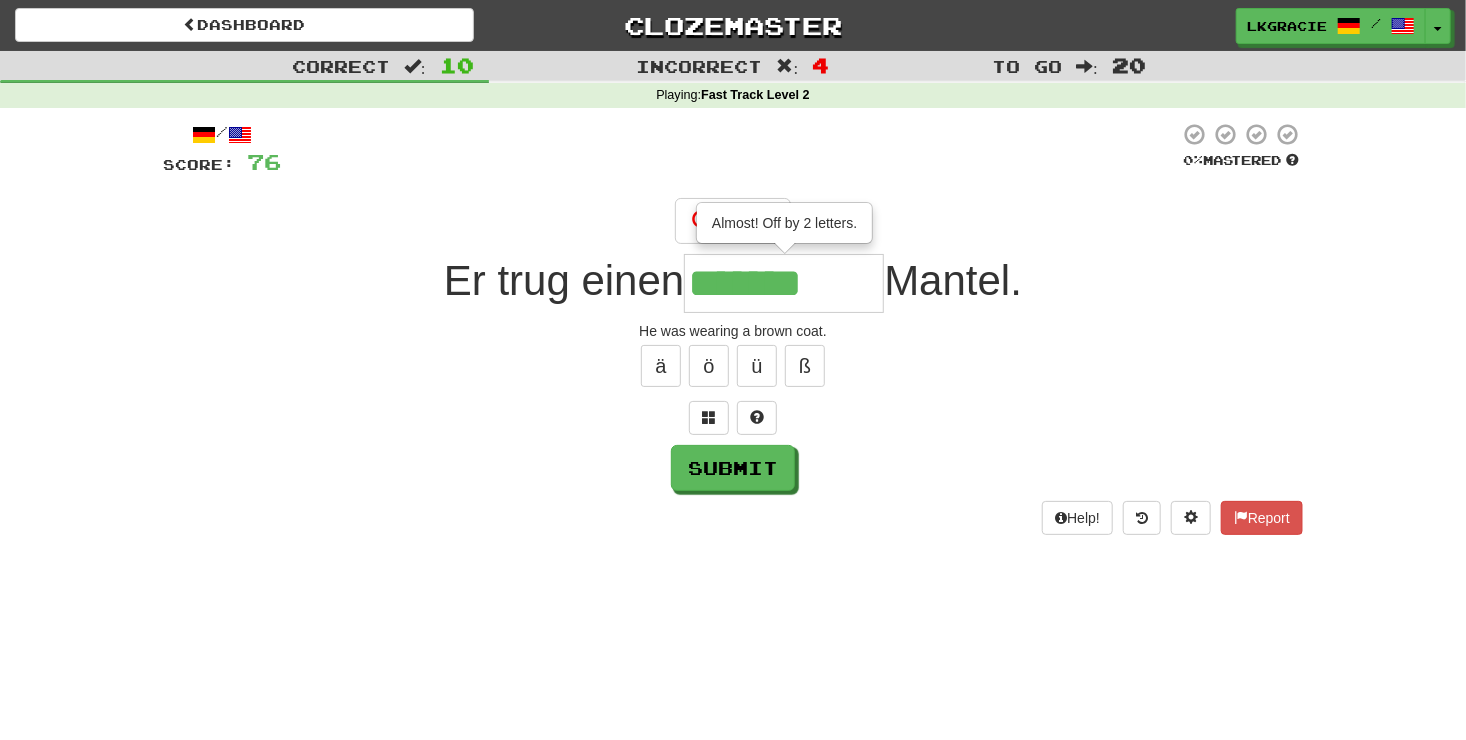 type on "*******" 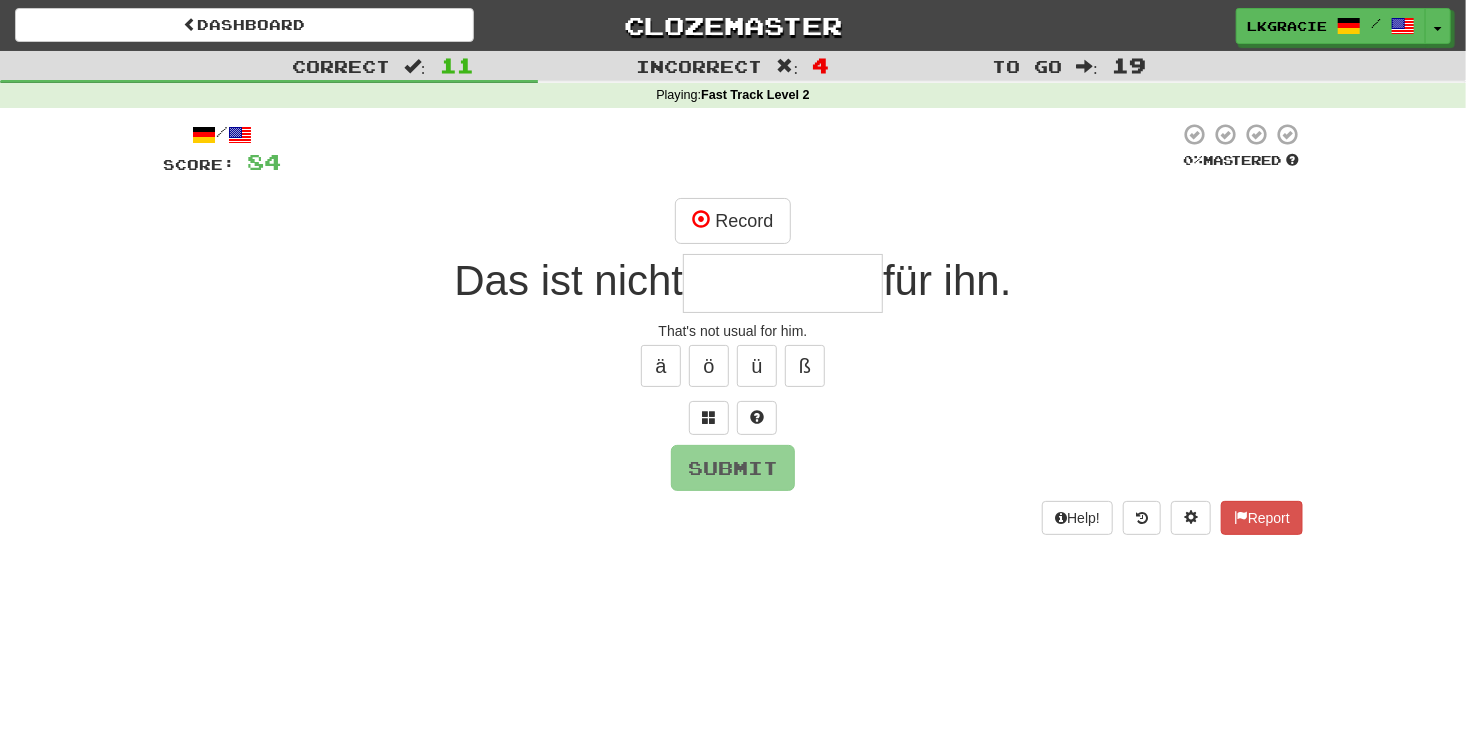 type on "*" 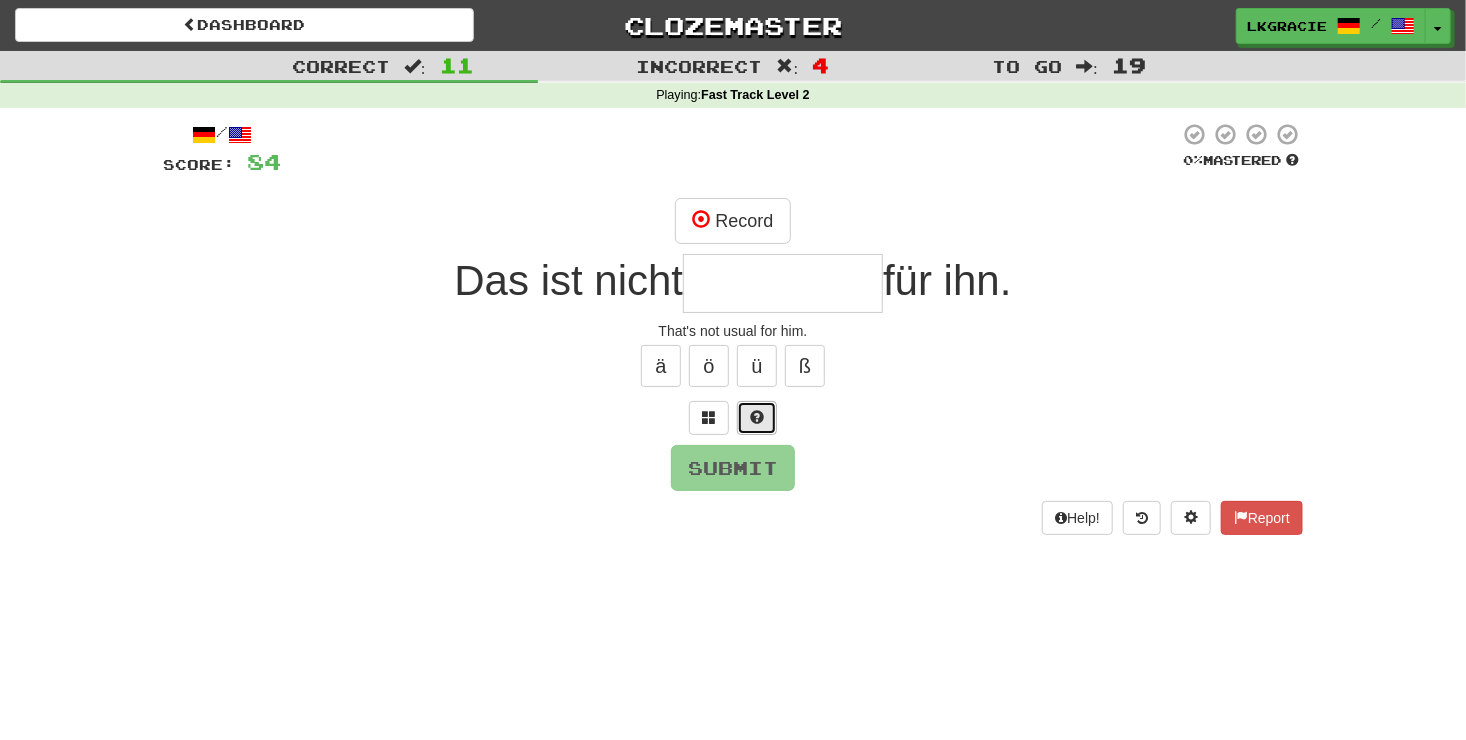 click at bounding box center [757, 418] 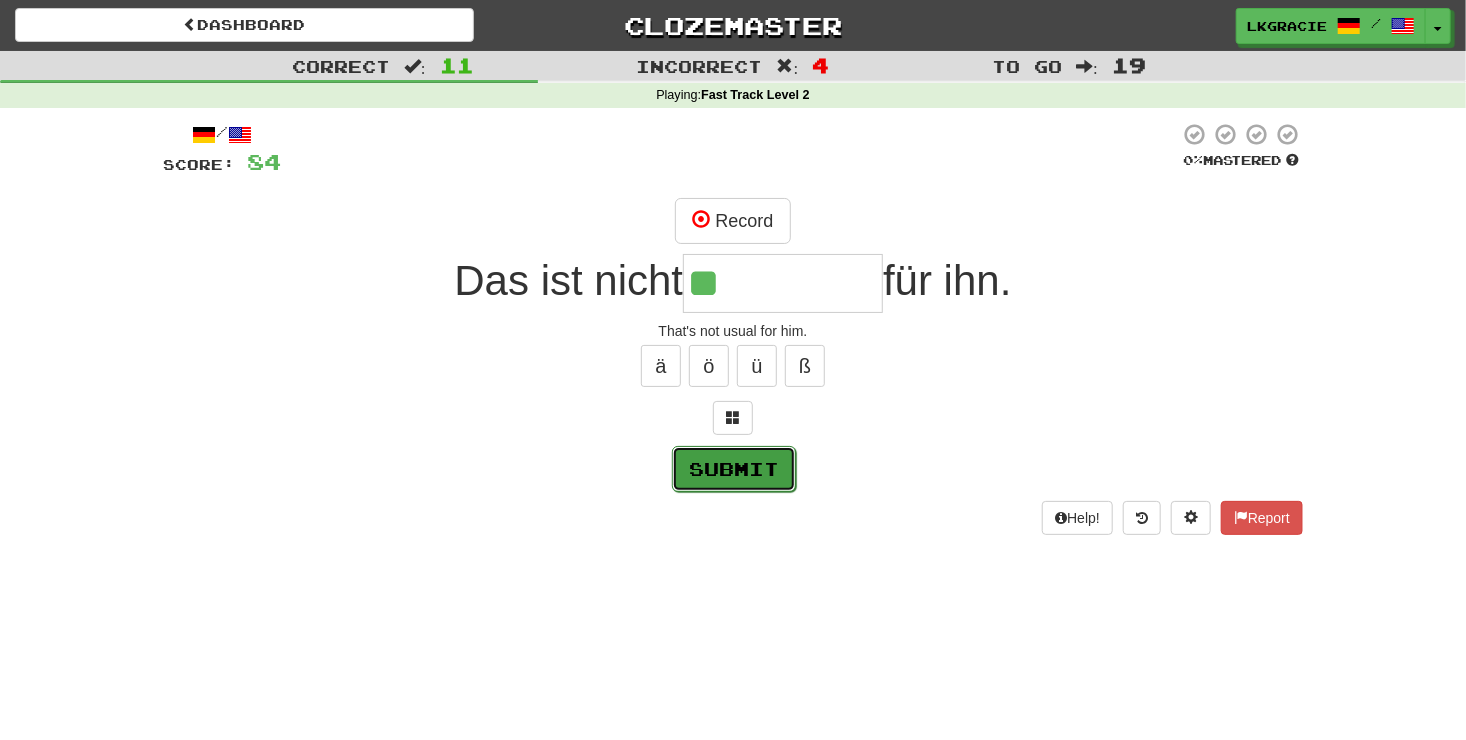 click on "Submit" at bounding box center [734, 469] 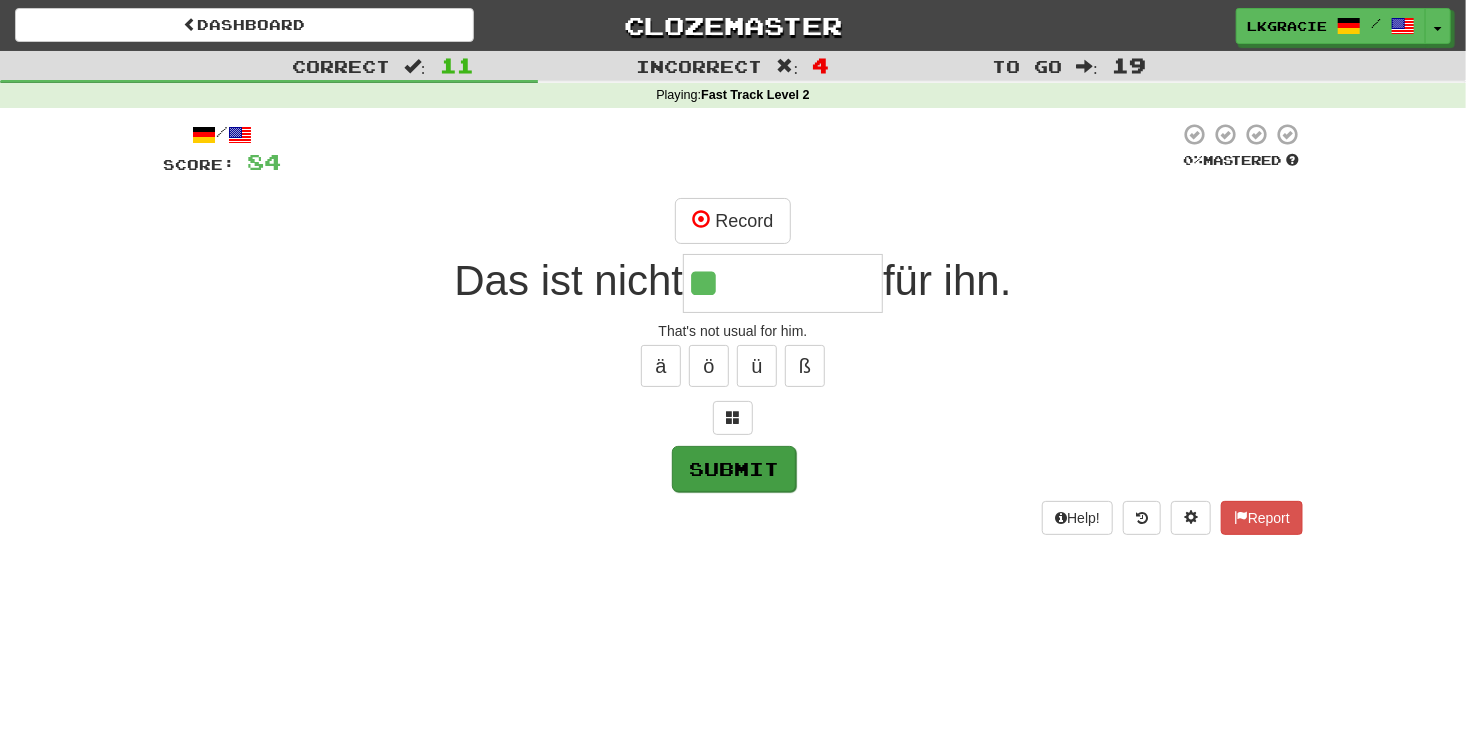 type on "******" 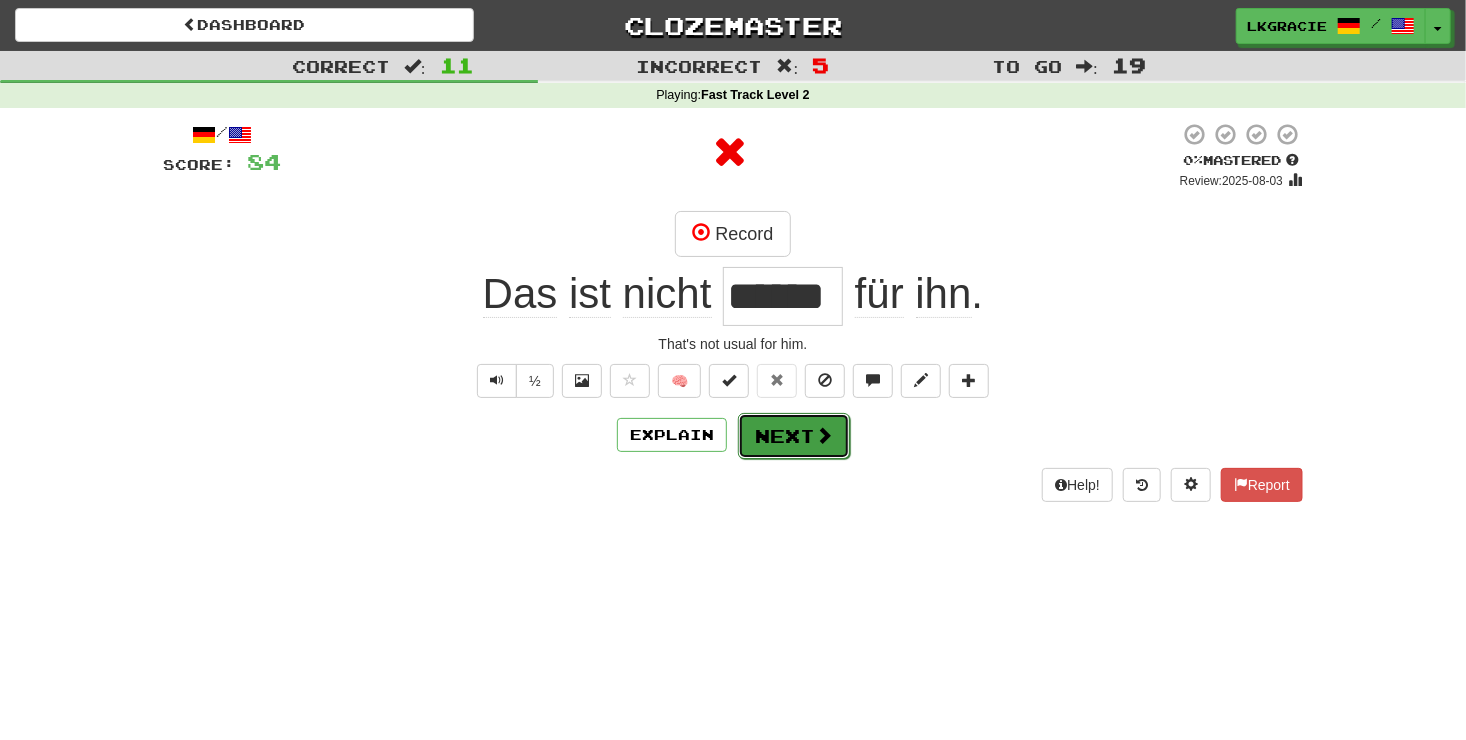 click on "Next" at bounding box center (794, 436) 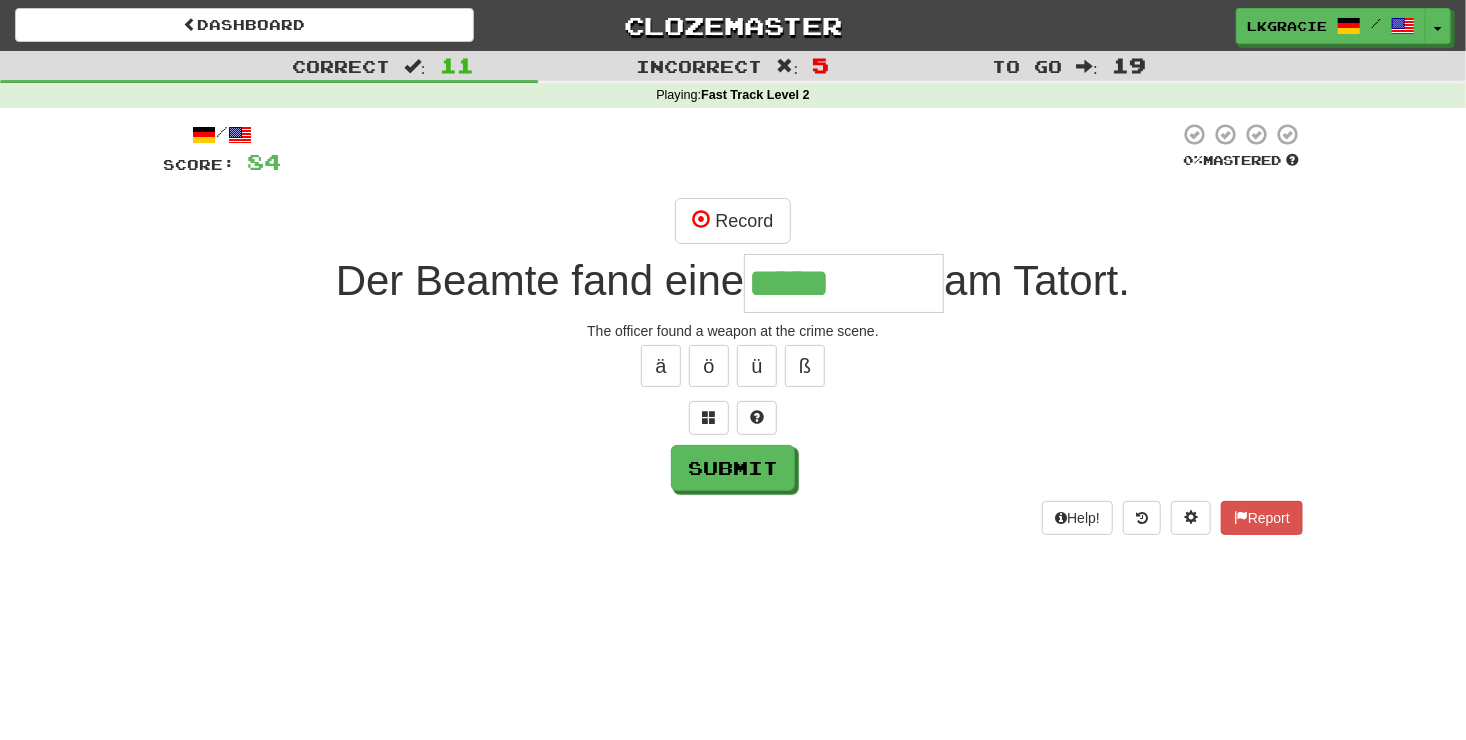 type on "*****" 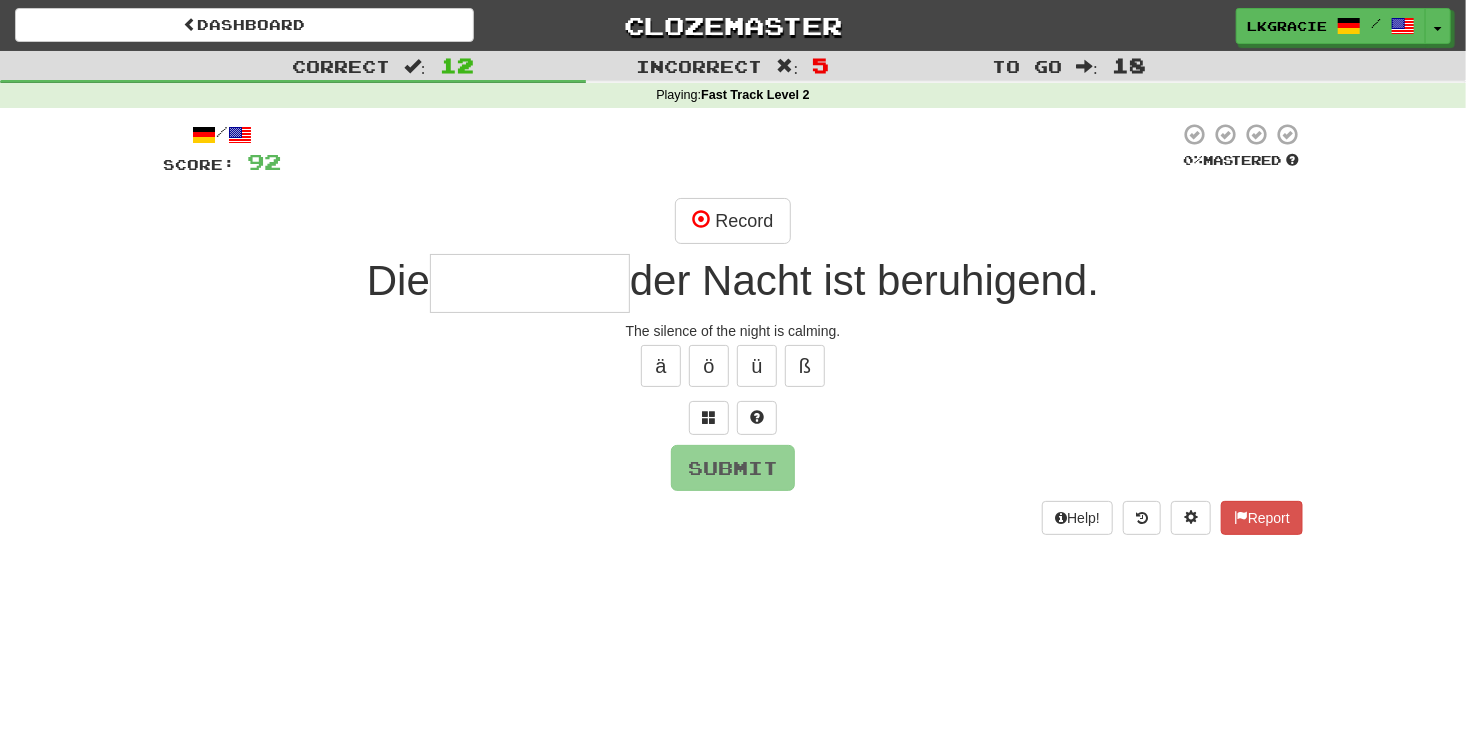 type on "*" 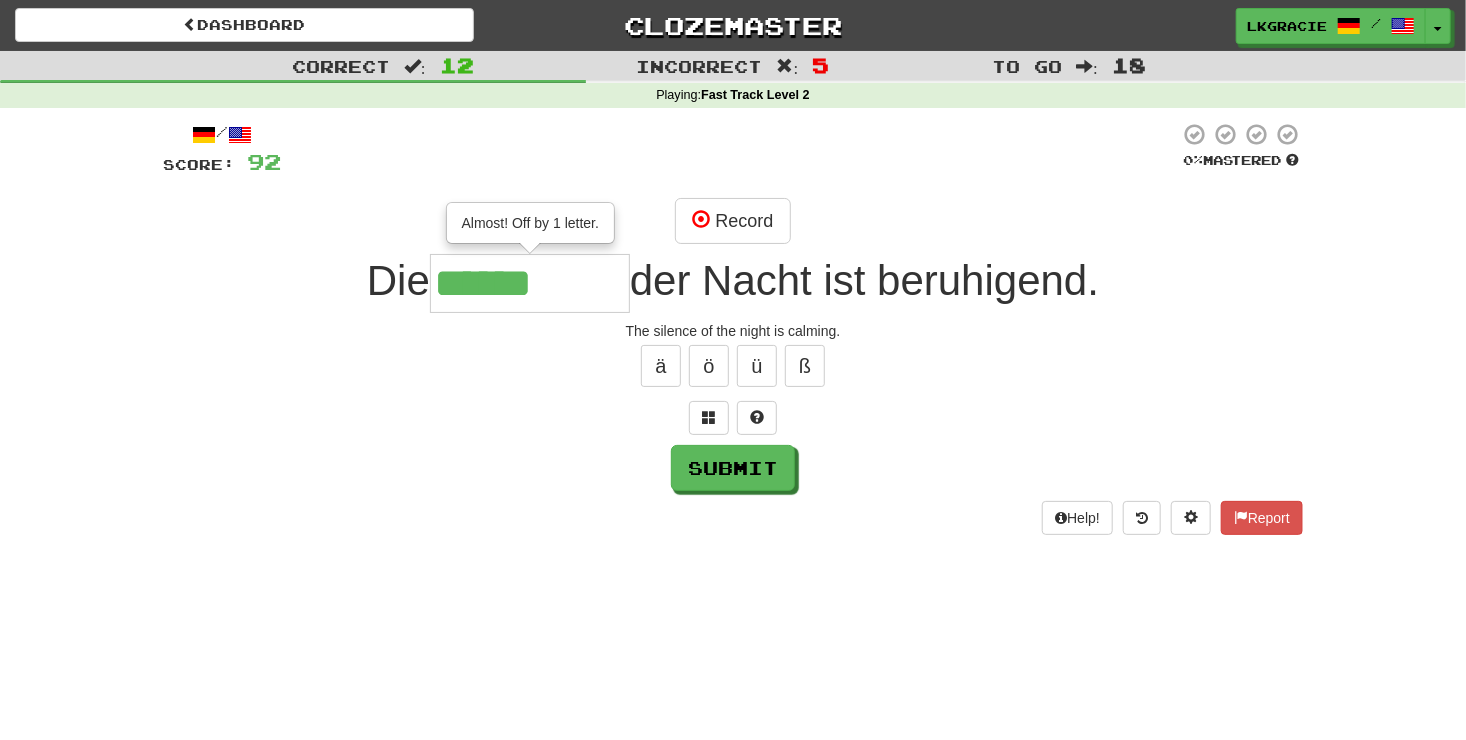type on "******" 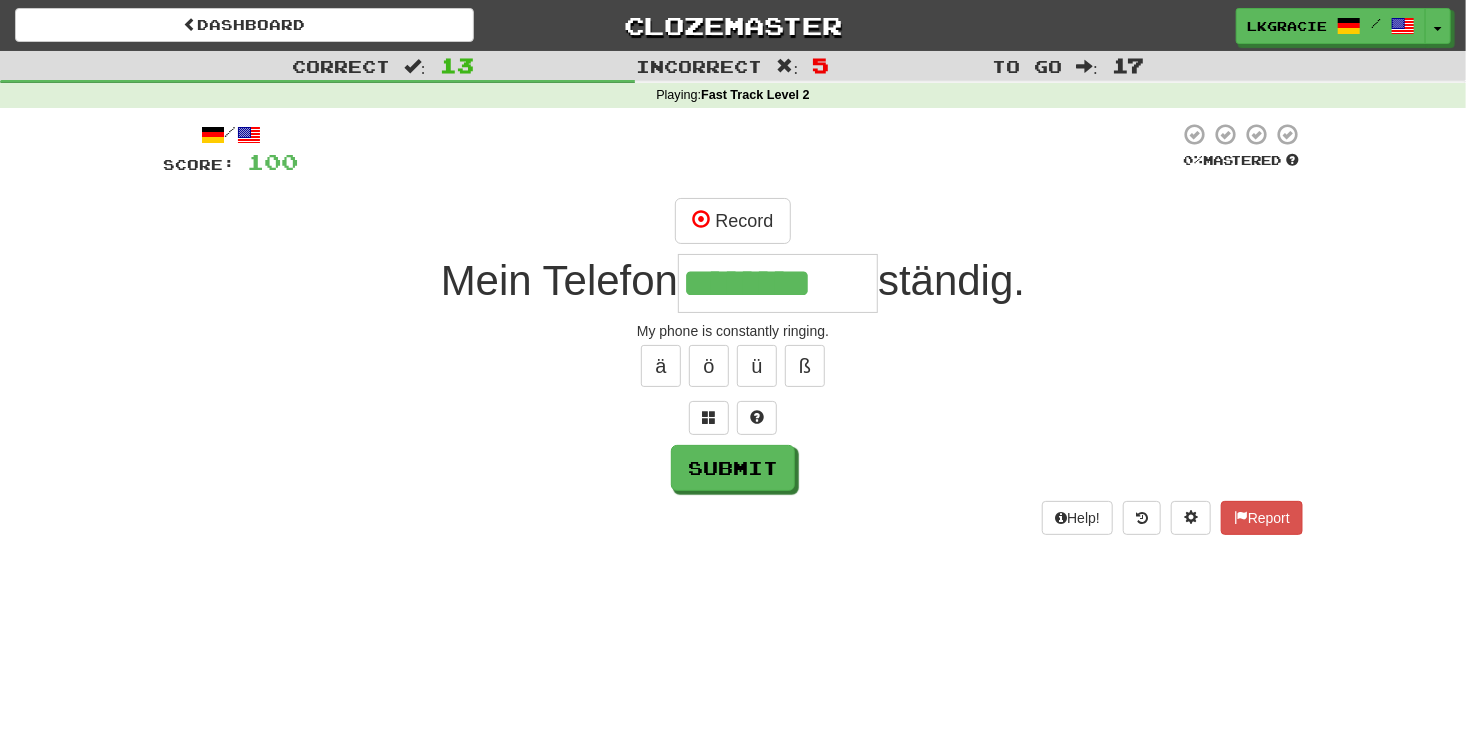 type on "********" 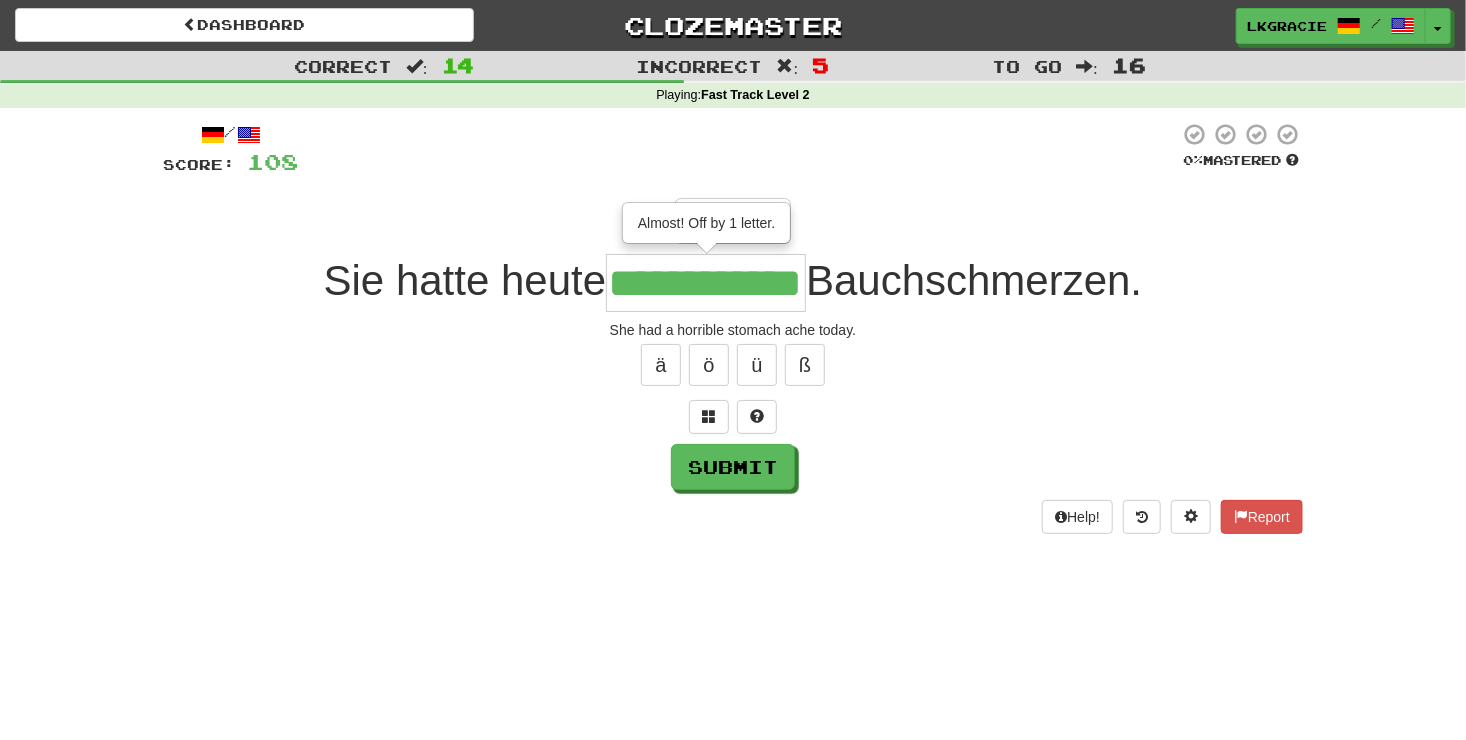 scroll, scrollTop: 0, scrollLeft: 38, axis: horizontal 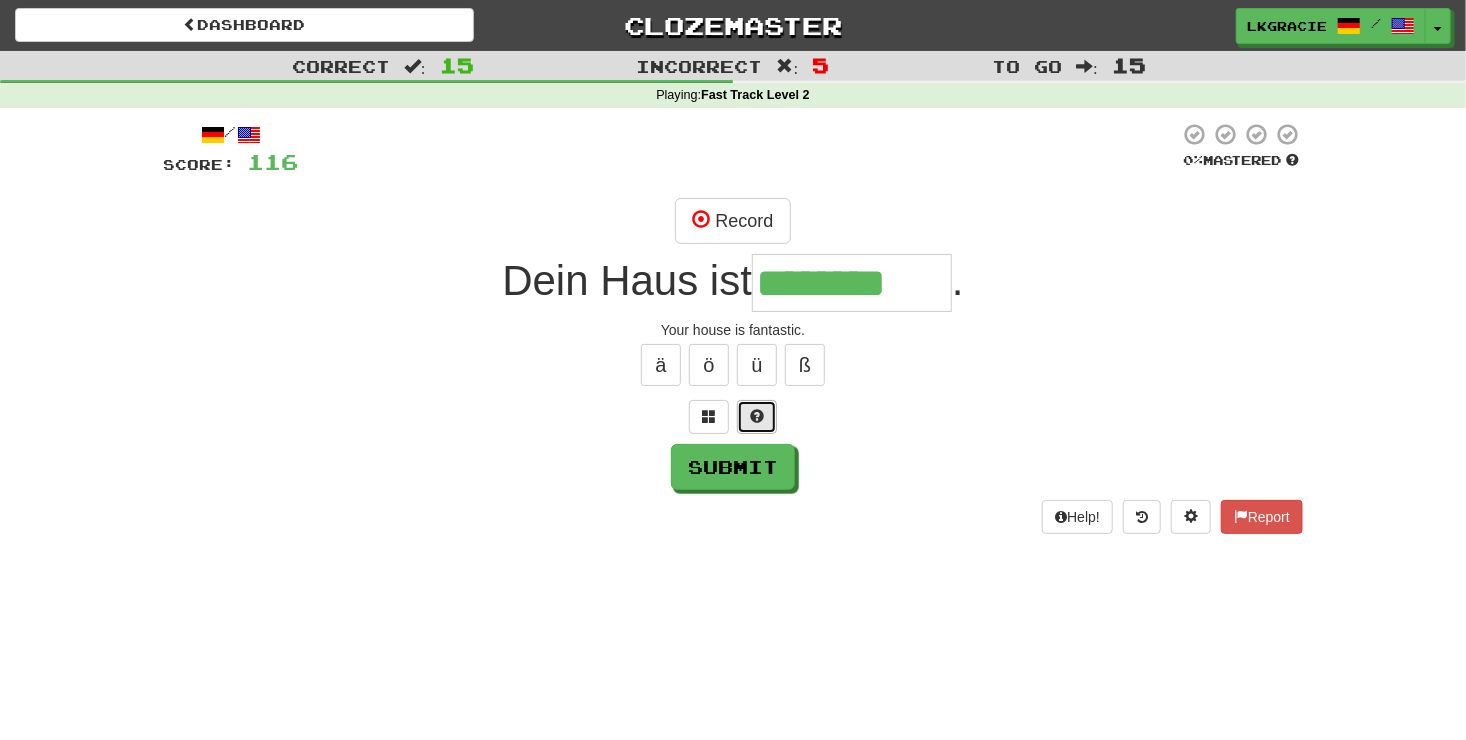 click at bounding box center [757, 417] 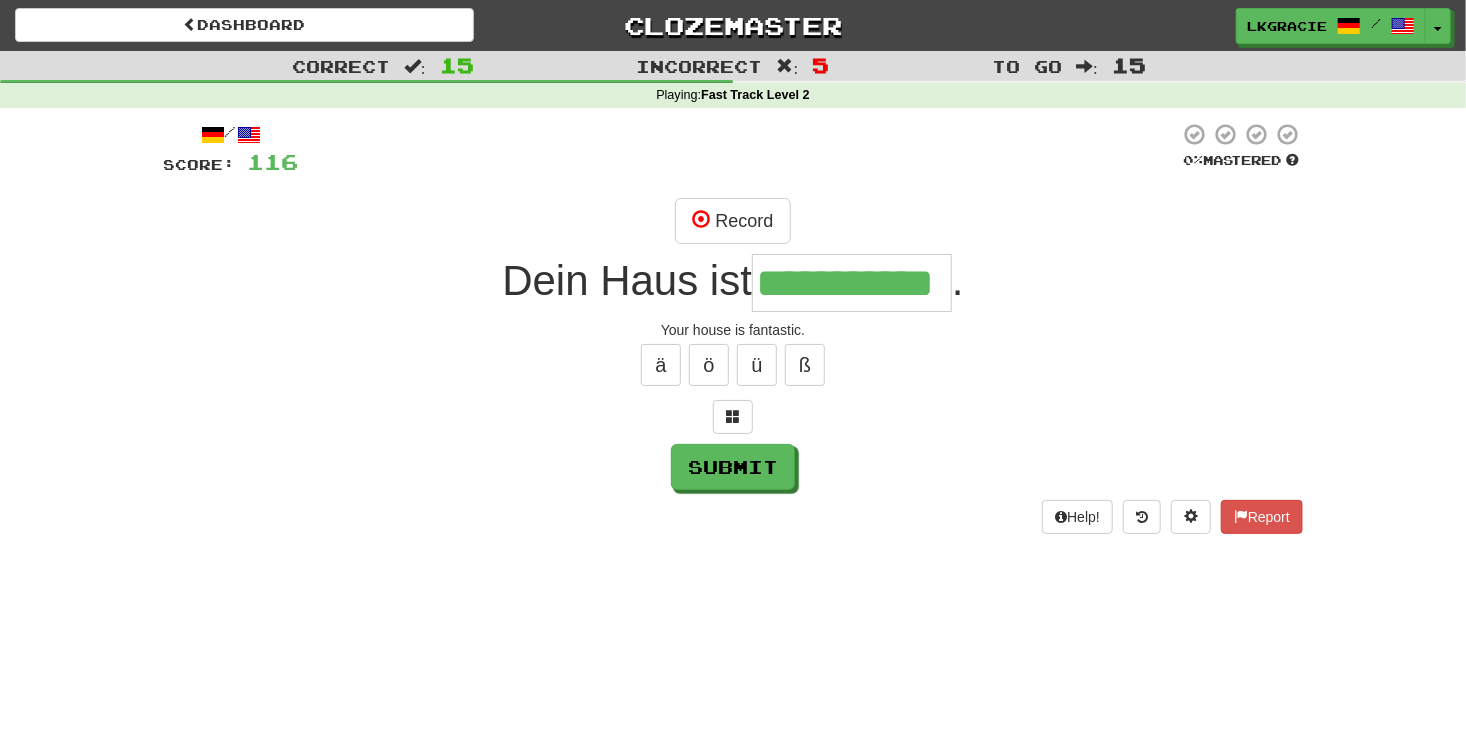 scroll, scrollTop: 0, scrollLeft: 8, axis: horizontal 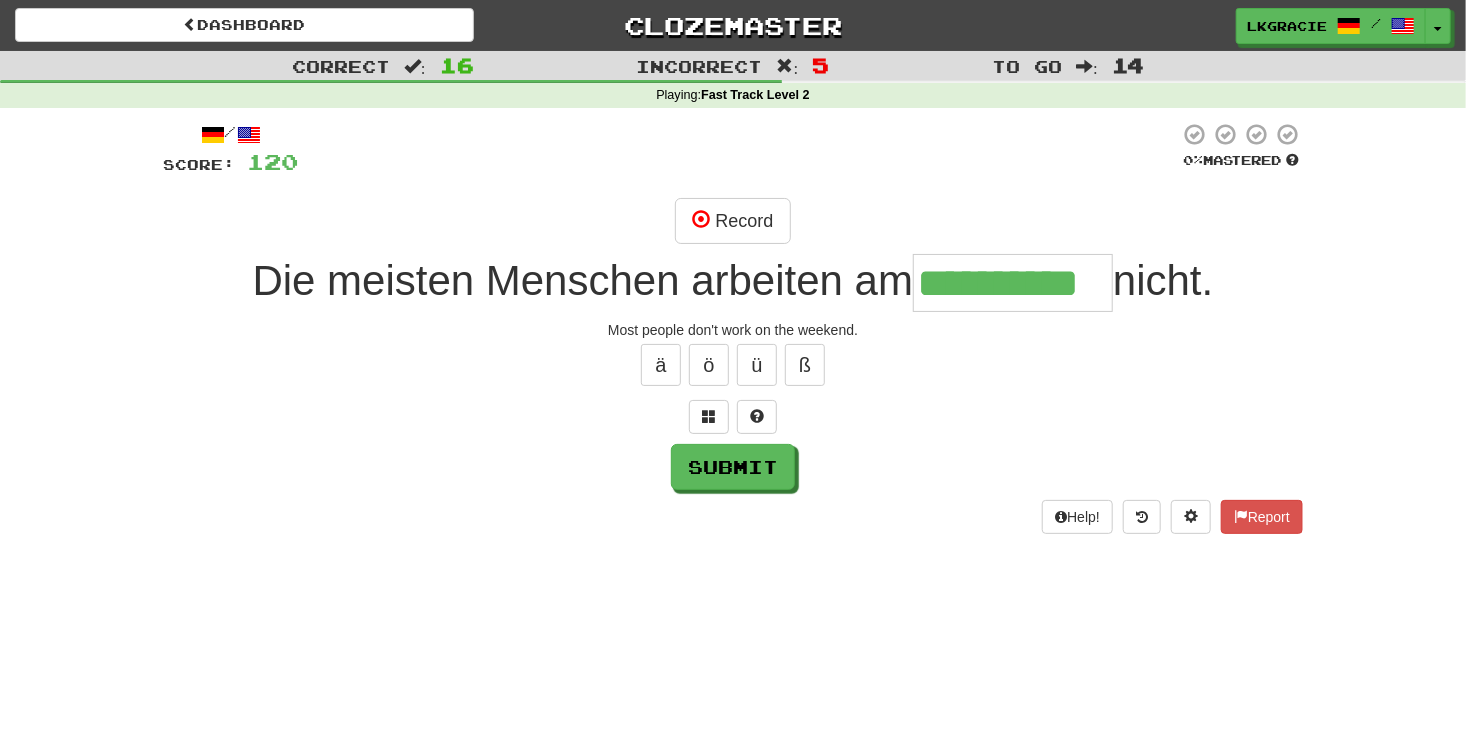 type on "**********" 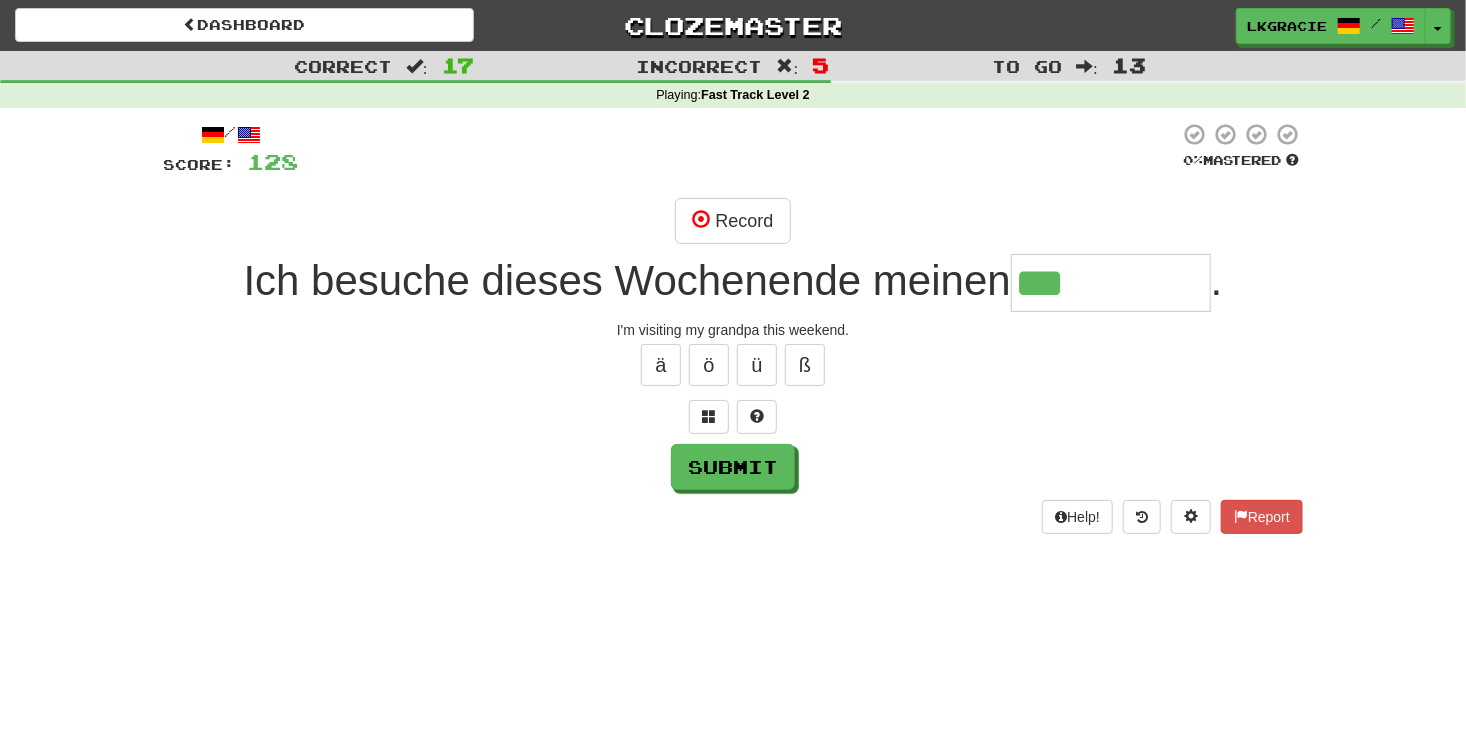 type on "***" 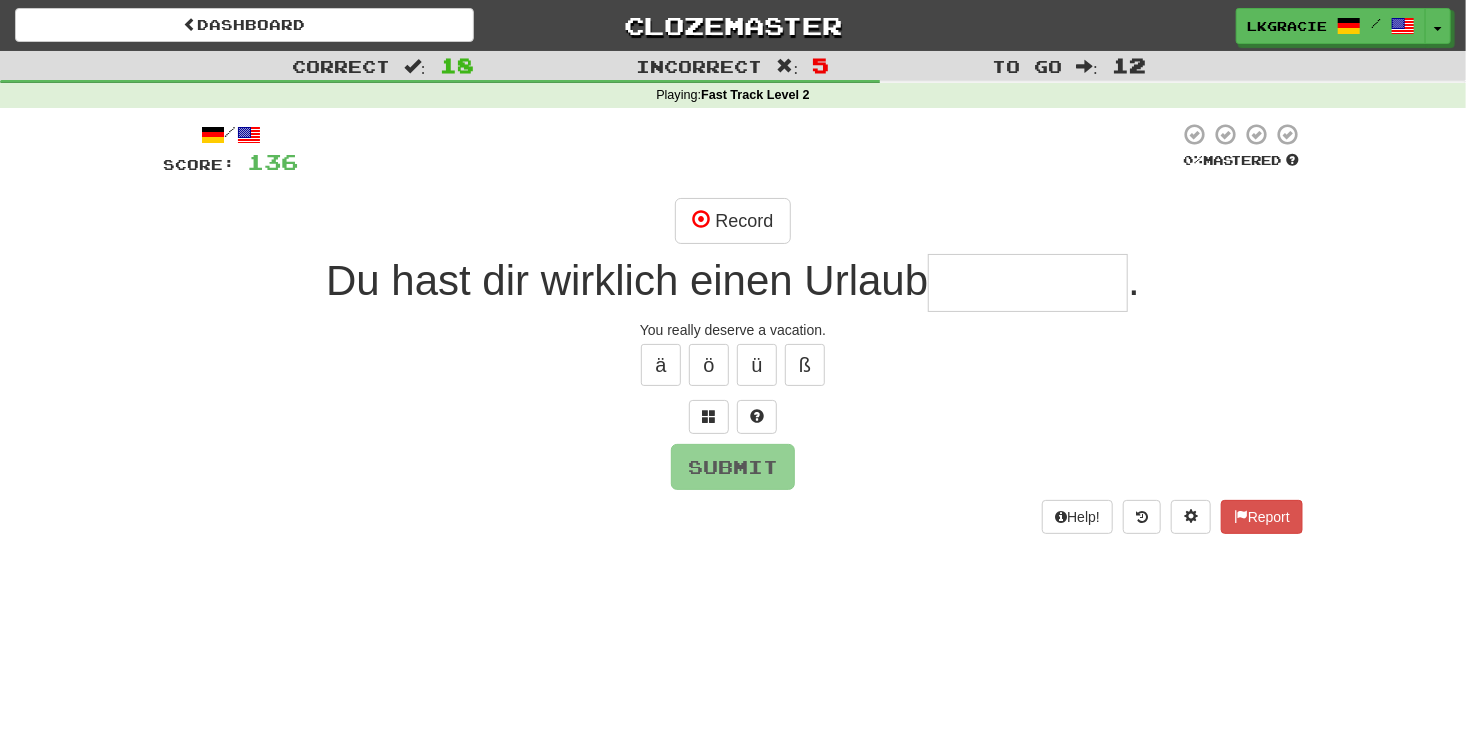 type on "*" 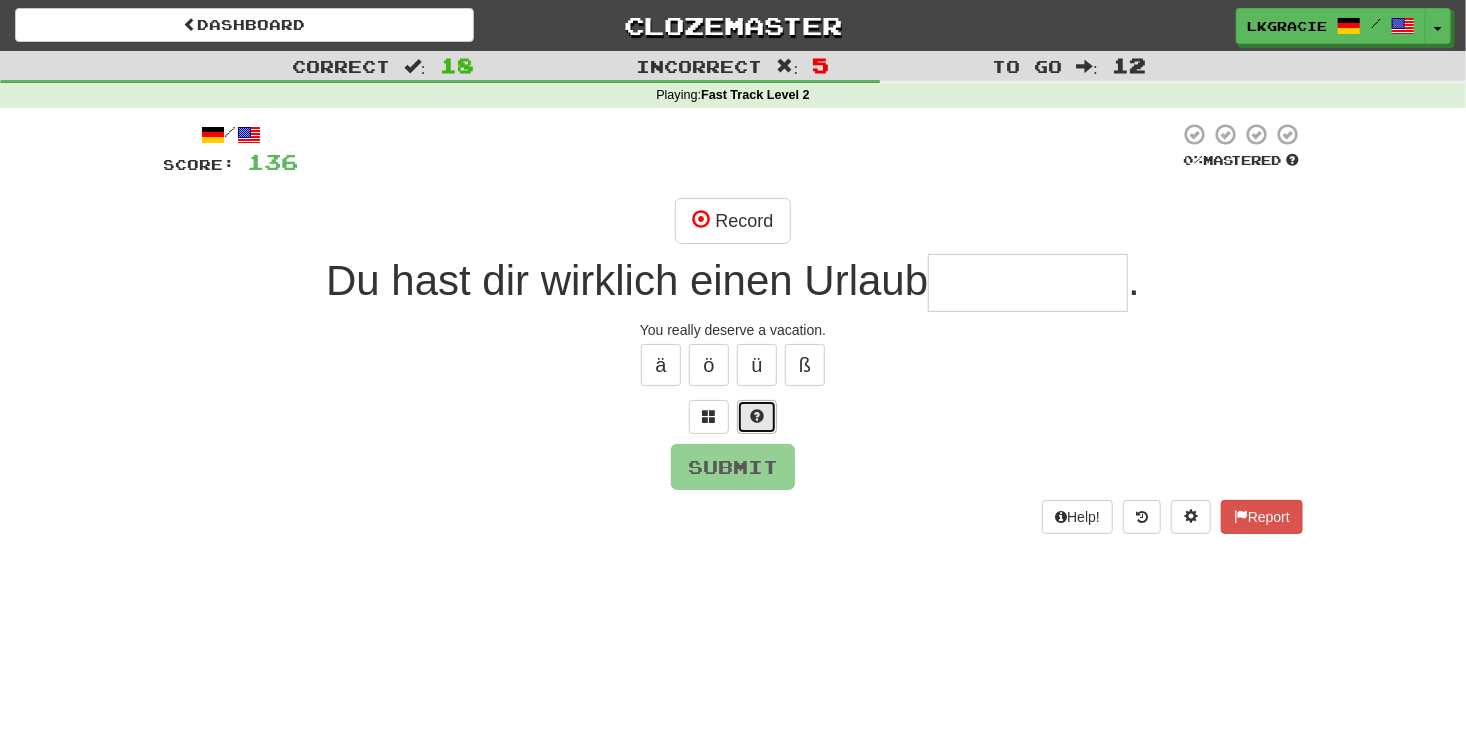 click at bounding box center (757, 416) 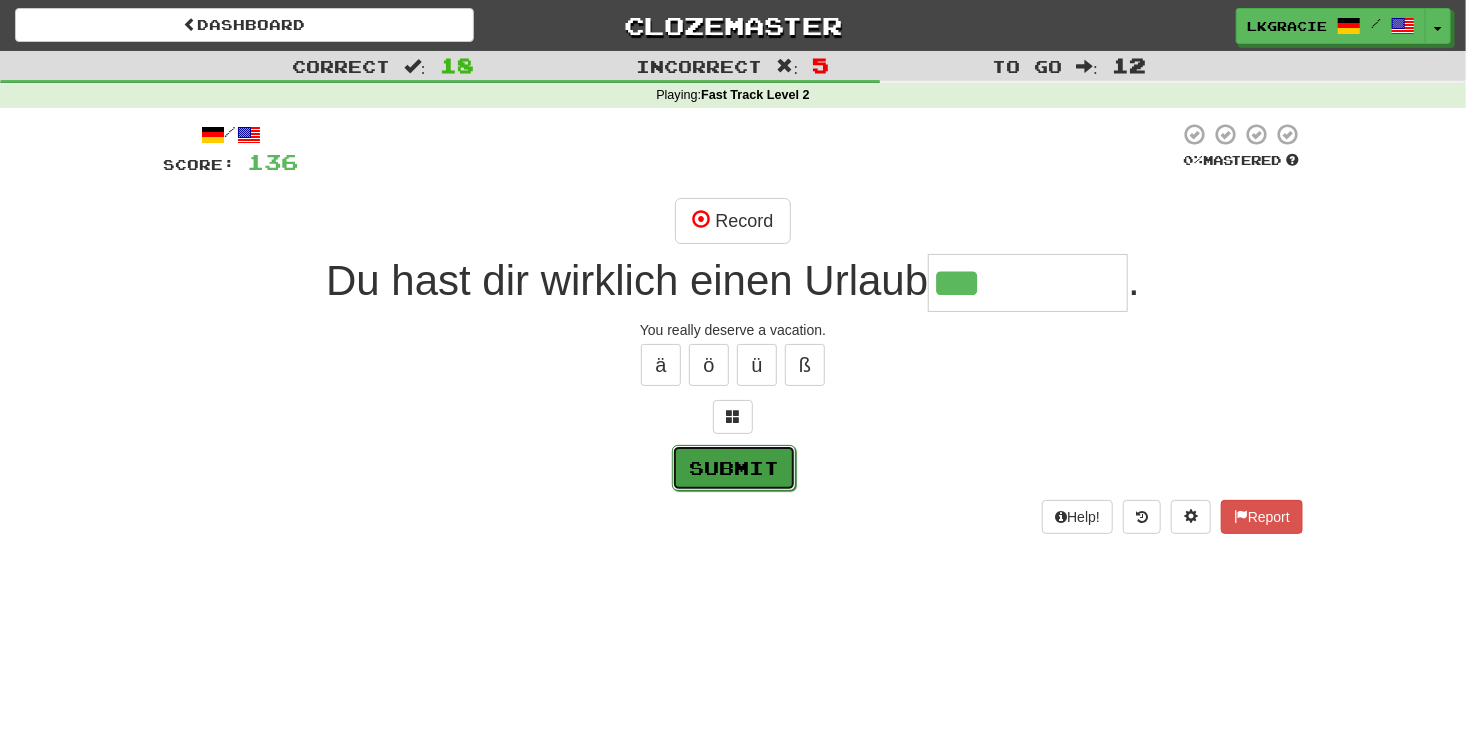 click on "Submit" at bounding box center (734, 468) 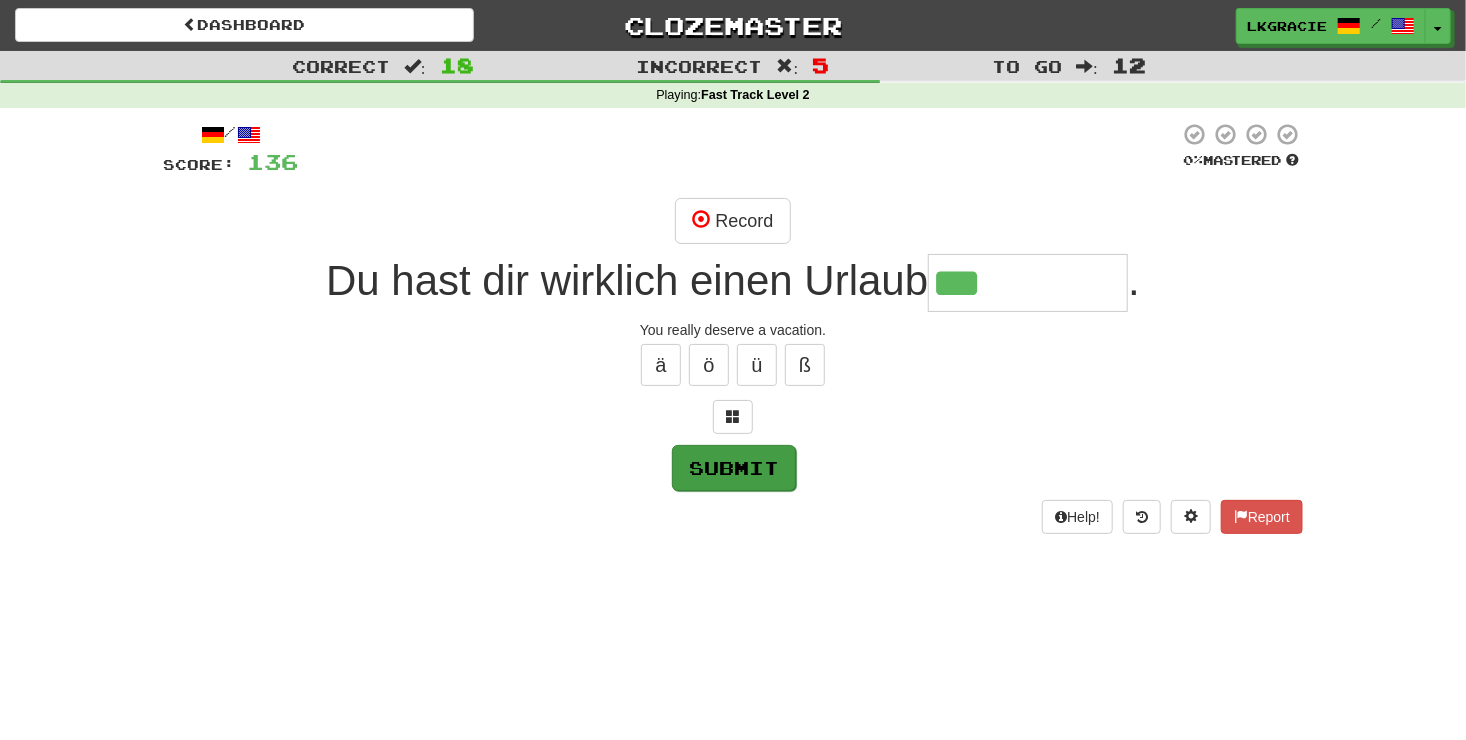 type on "********" 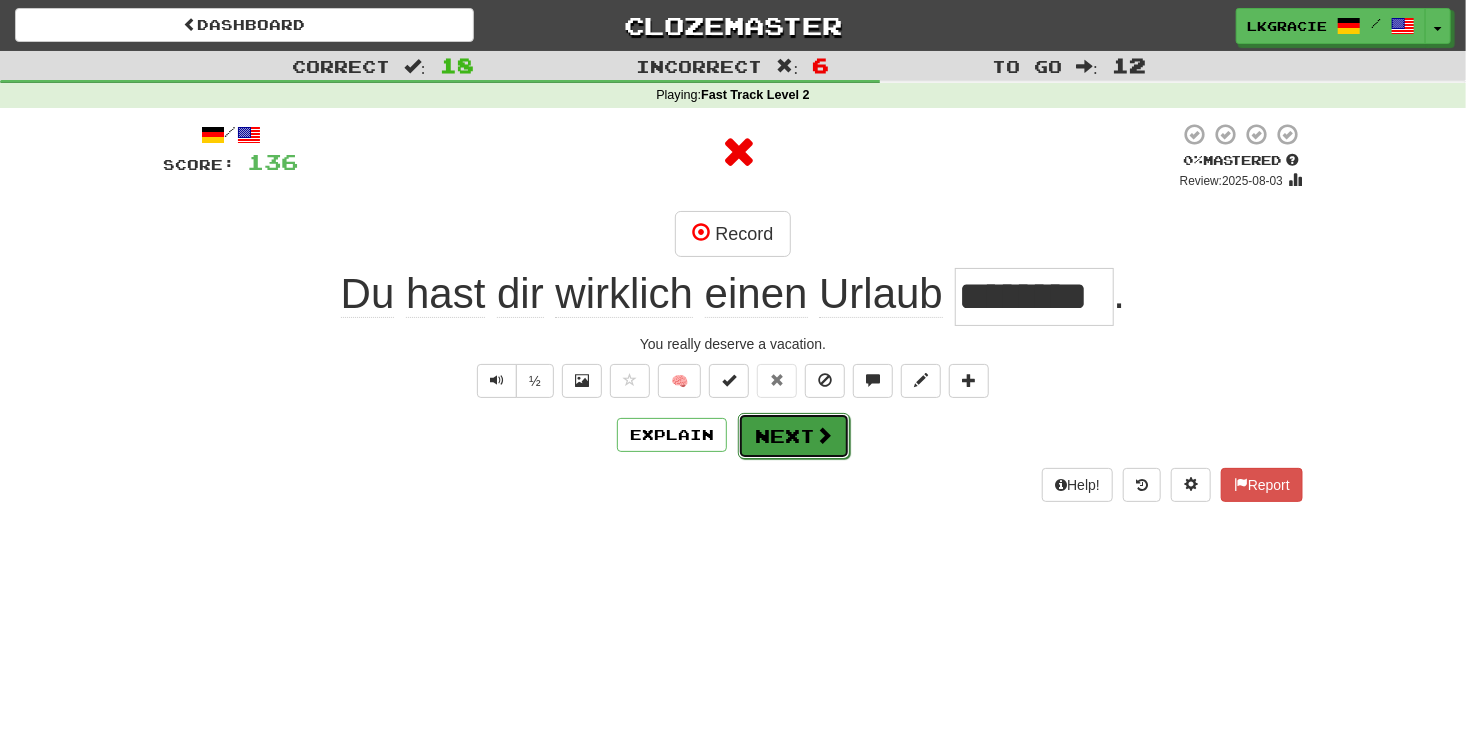 click on "Next" at bounding box center [794, 436] 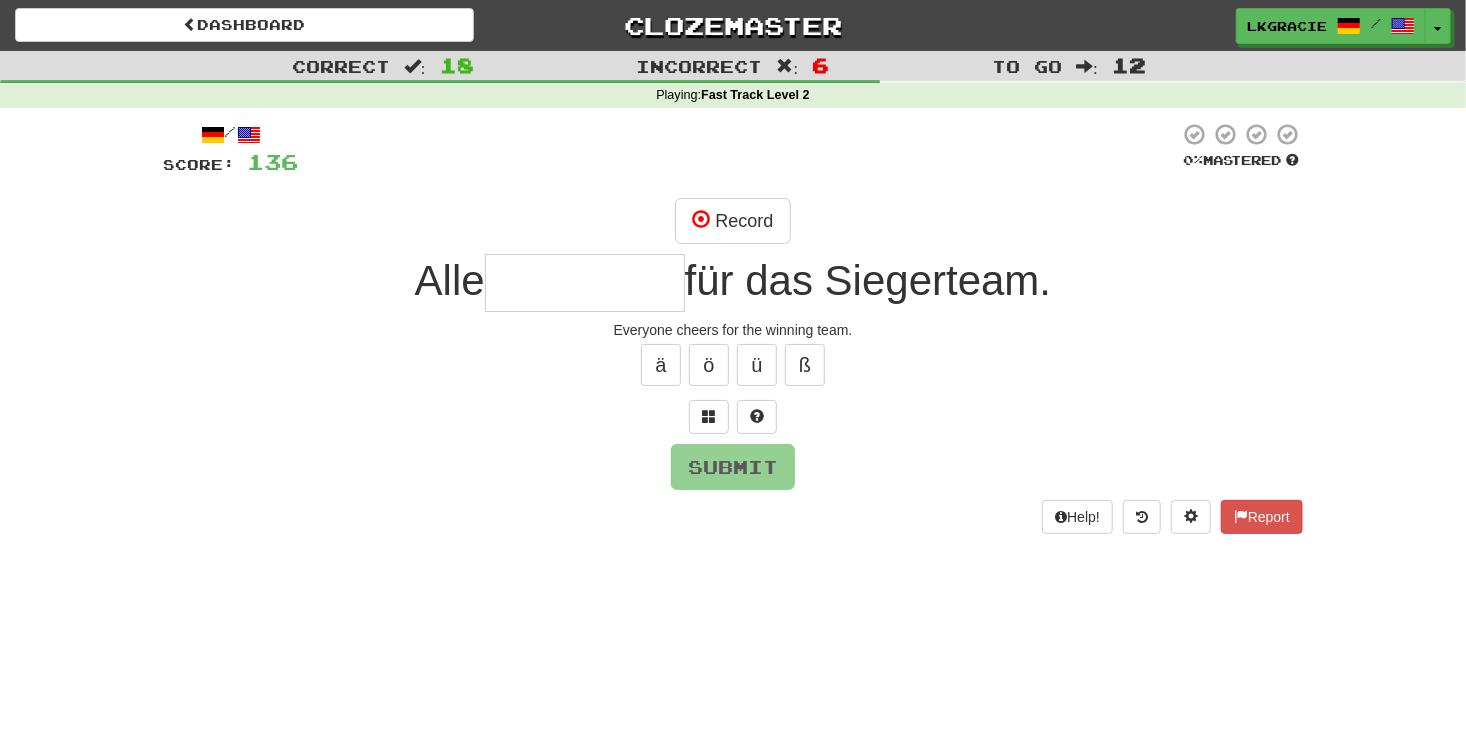 type on "*" 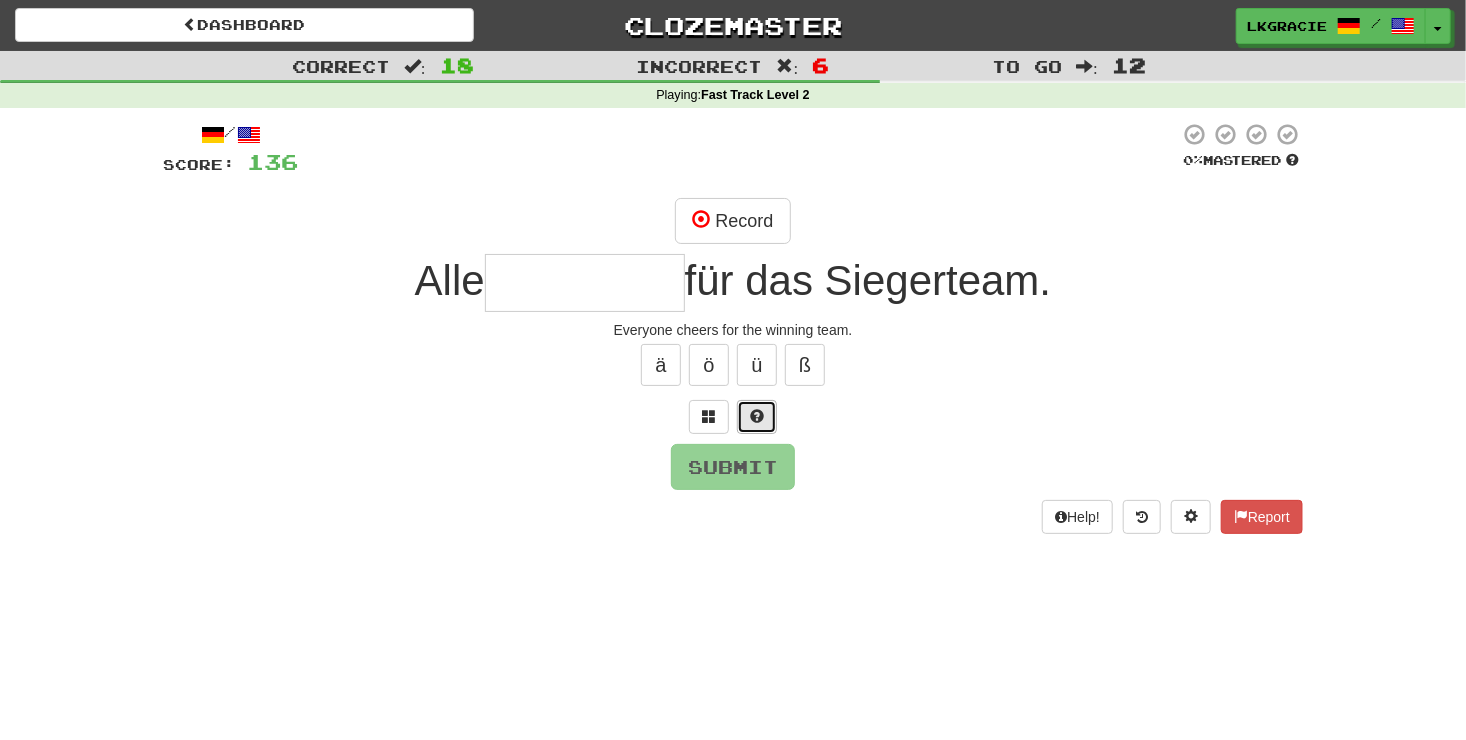 click at bounding box center [757, 416] 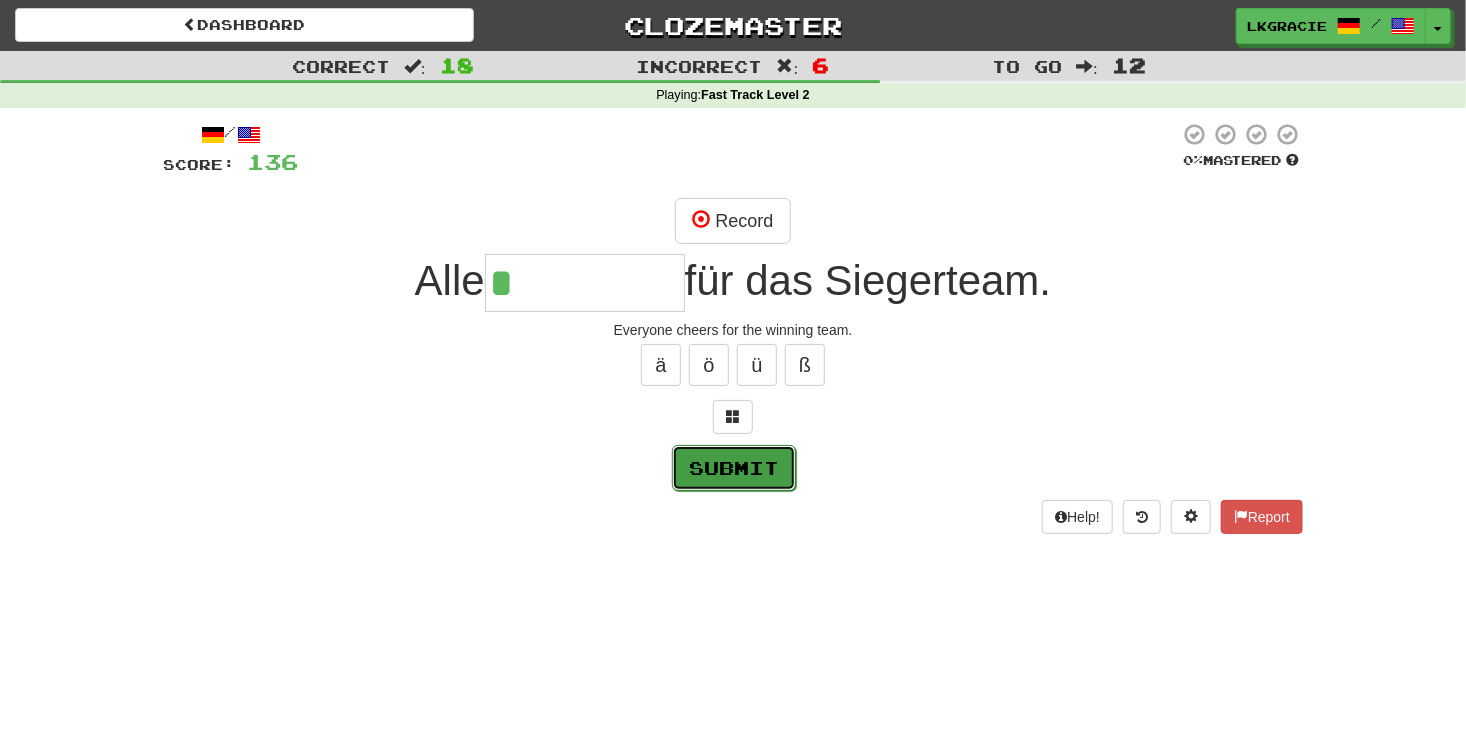 click on "Submit" at bounding box center (734, 468) 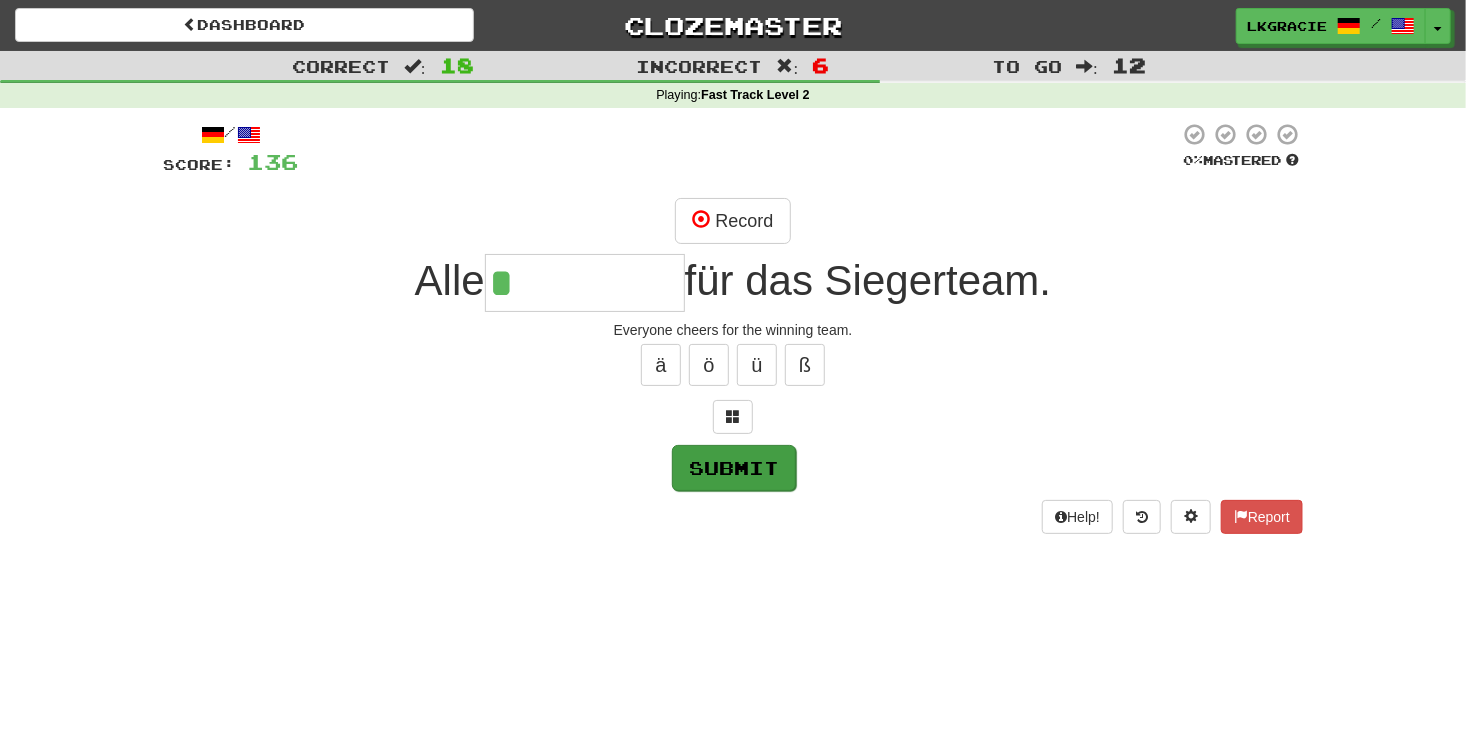 type on "******" 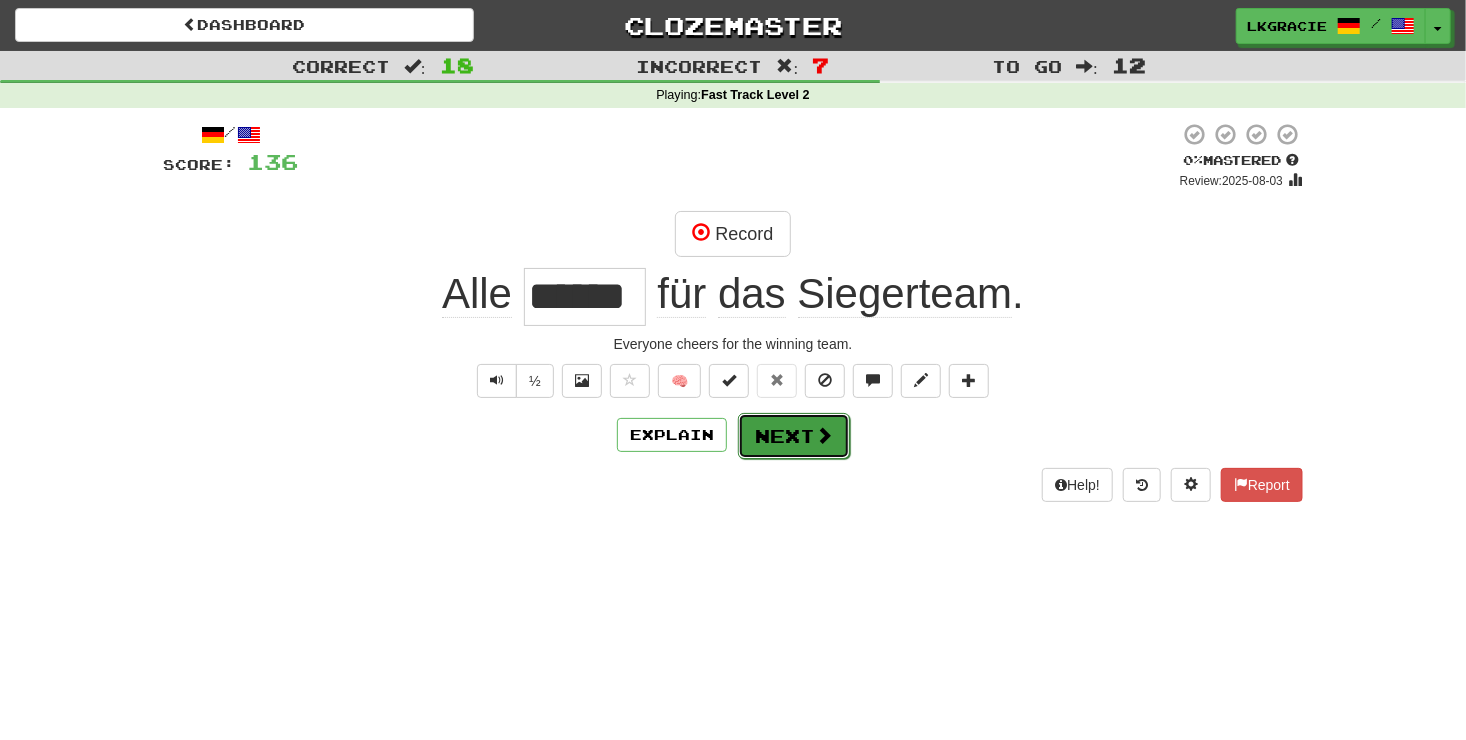 click on "Next" at bounding box center [794, 436] 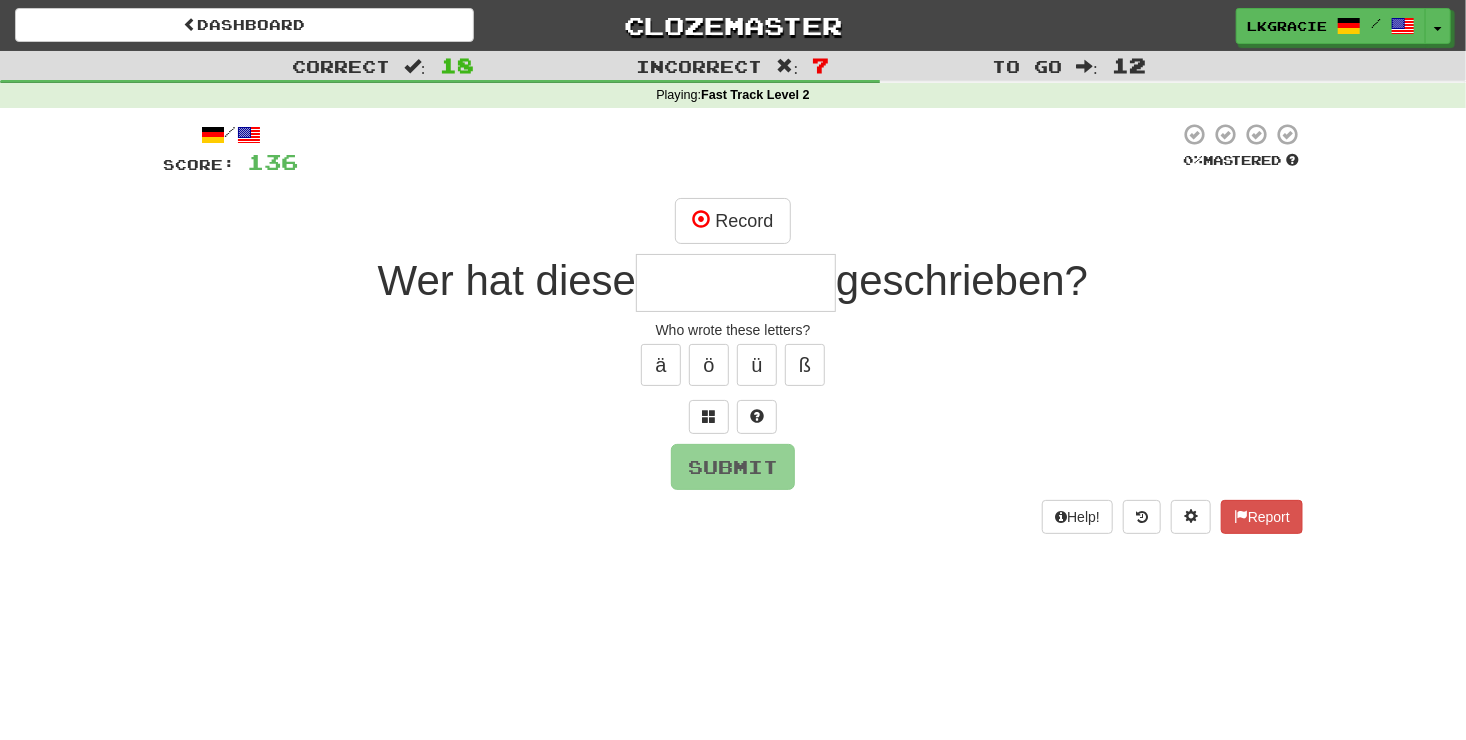 type on "*" 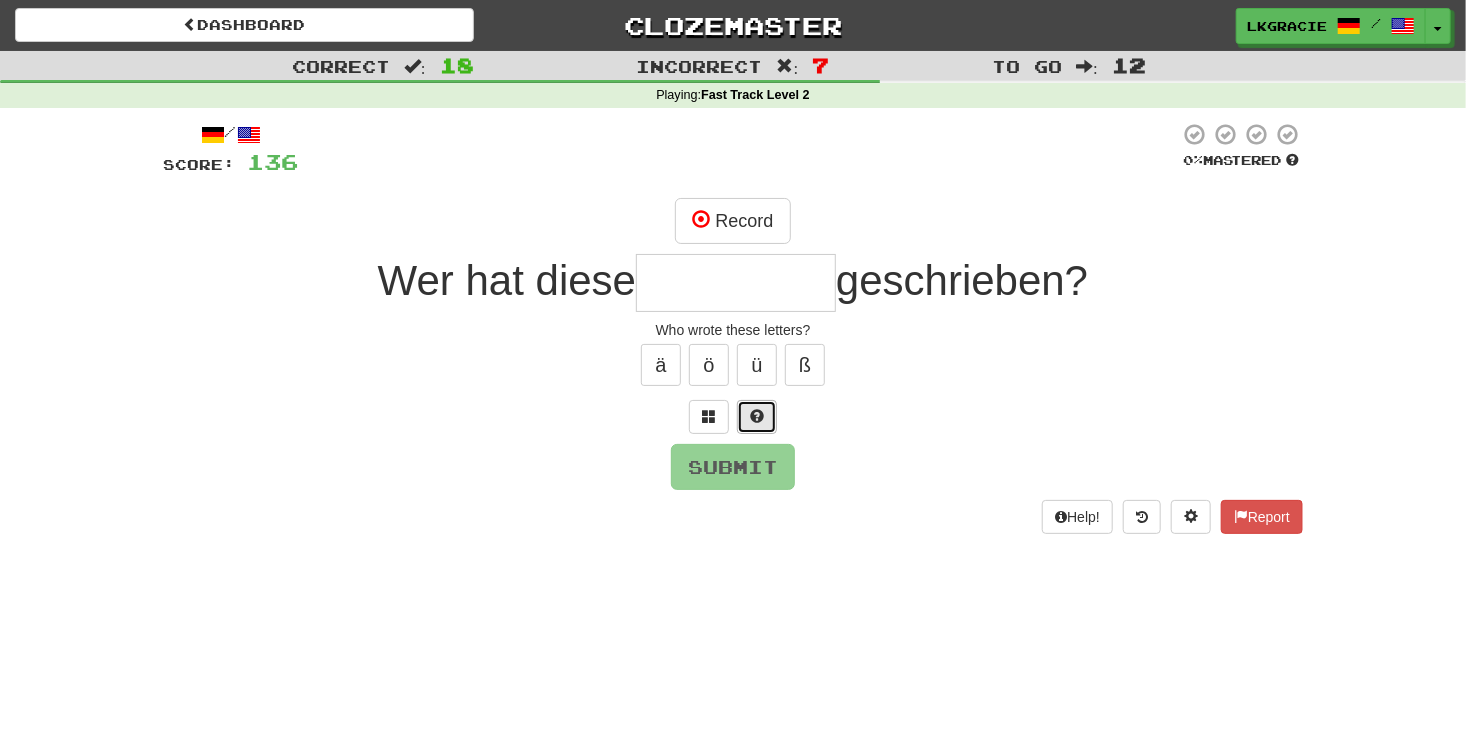 click at bounding box center (757, 416) 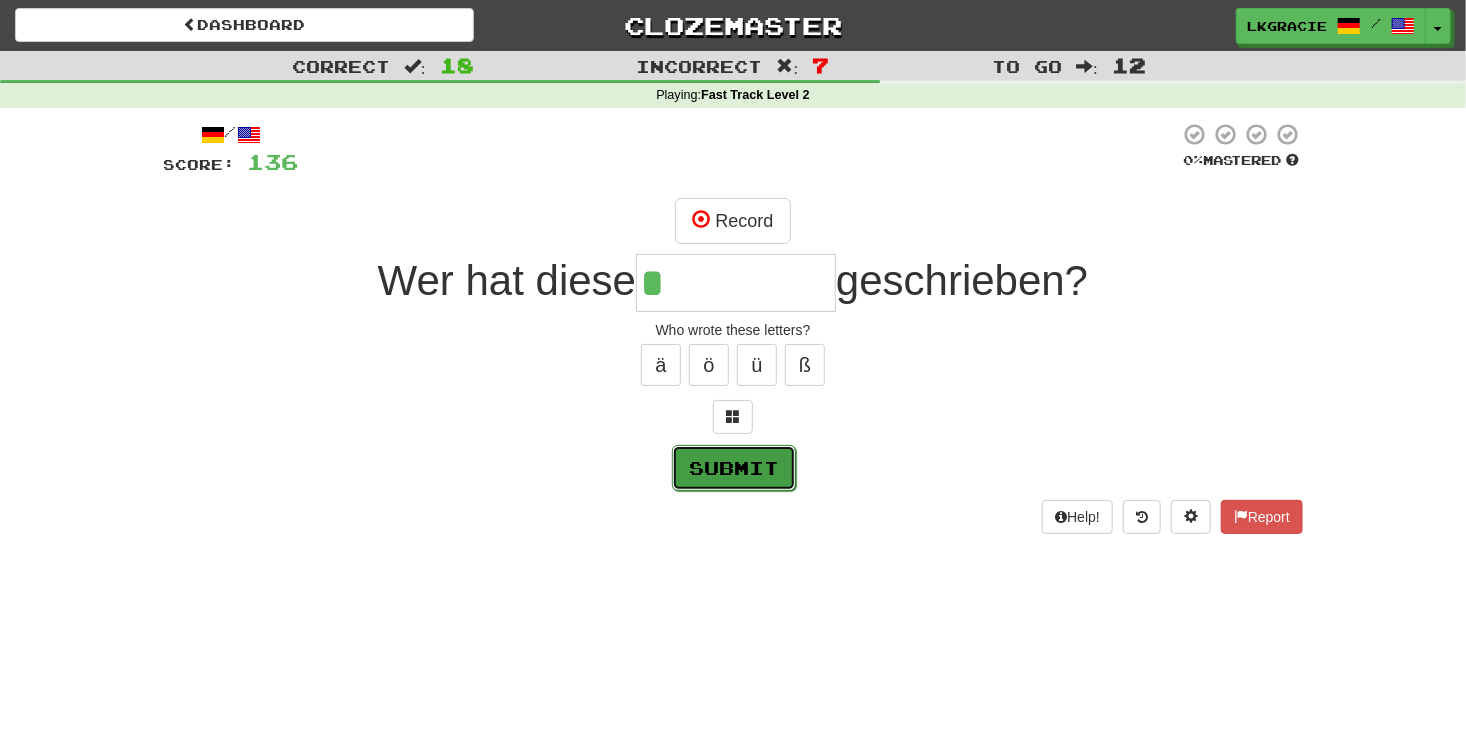 click on "Submit" at bounding box center [734, 468] 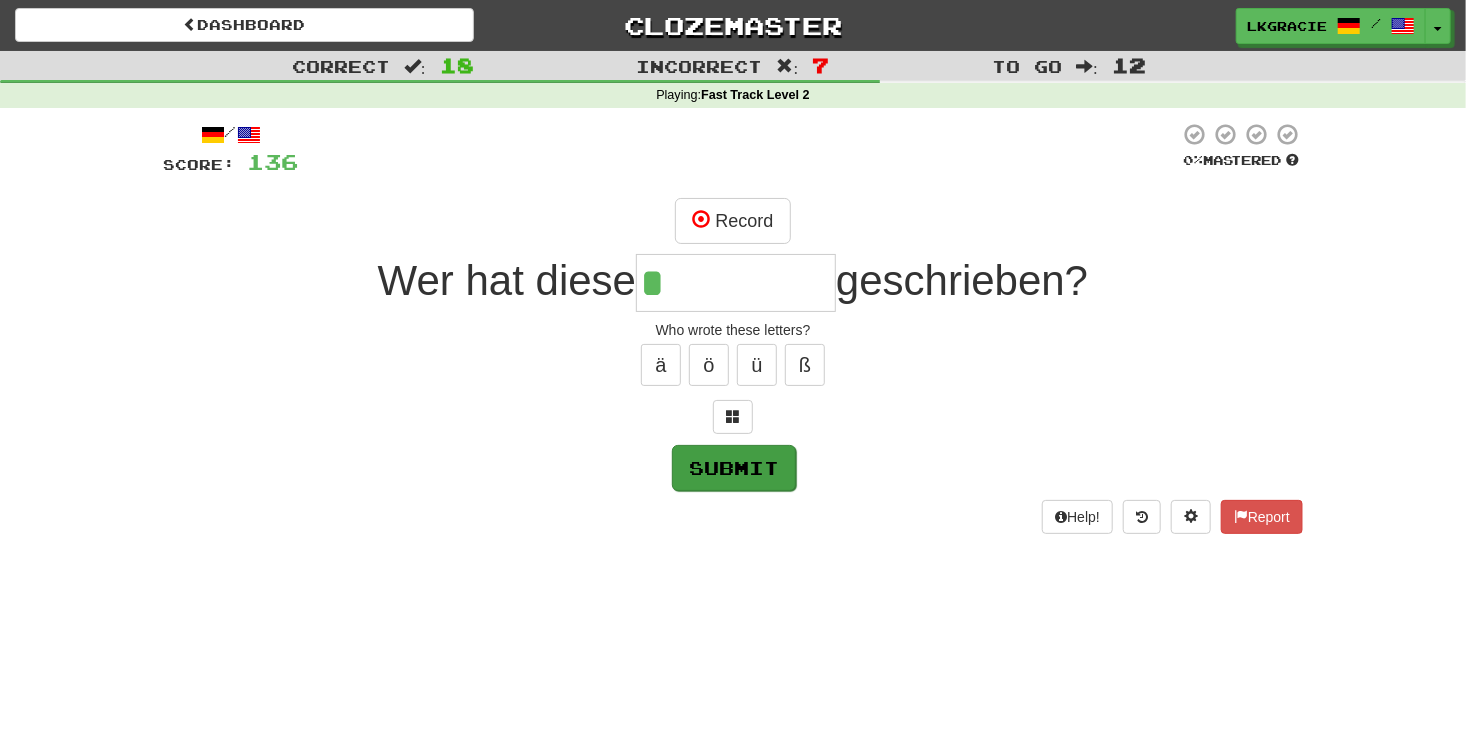 type on "******" 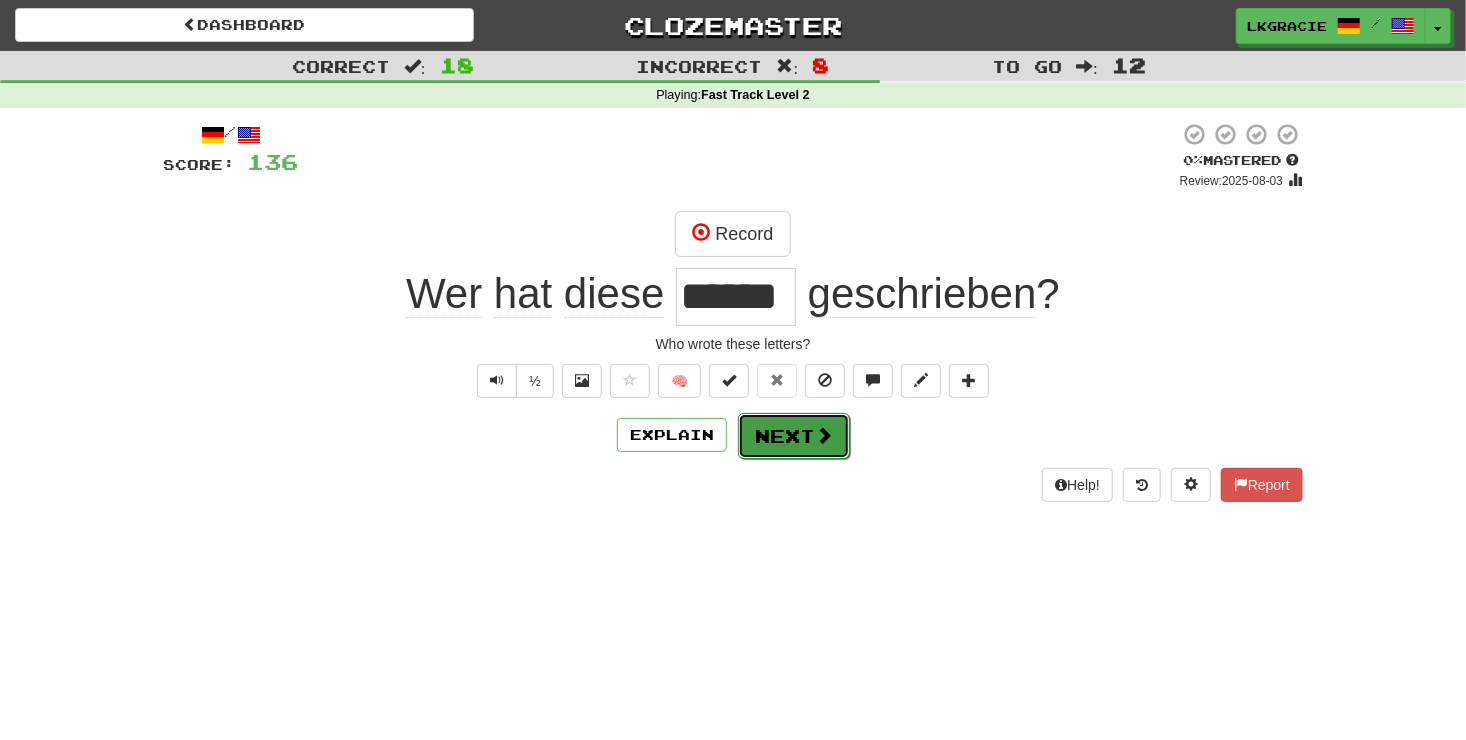 click at bounding box center [824, 435] 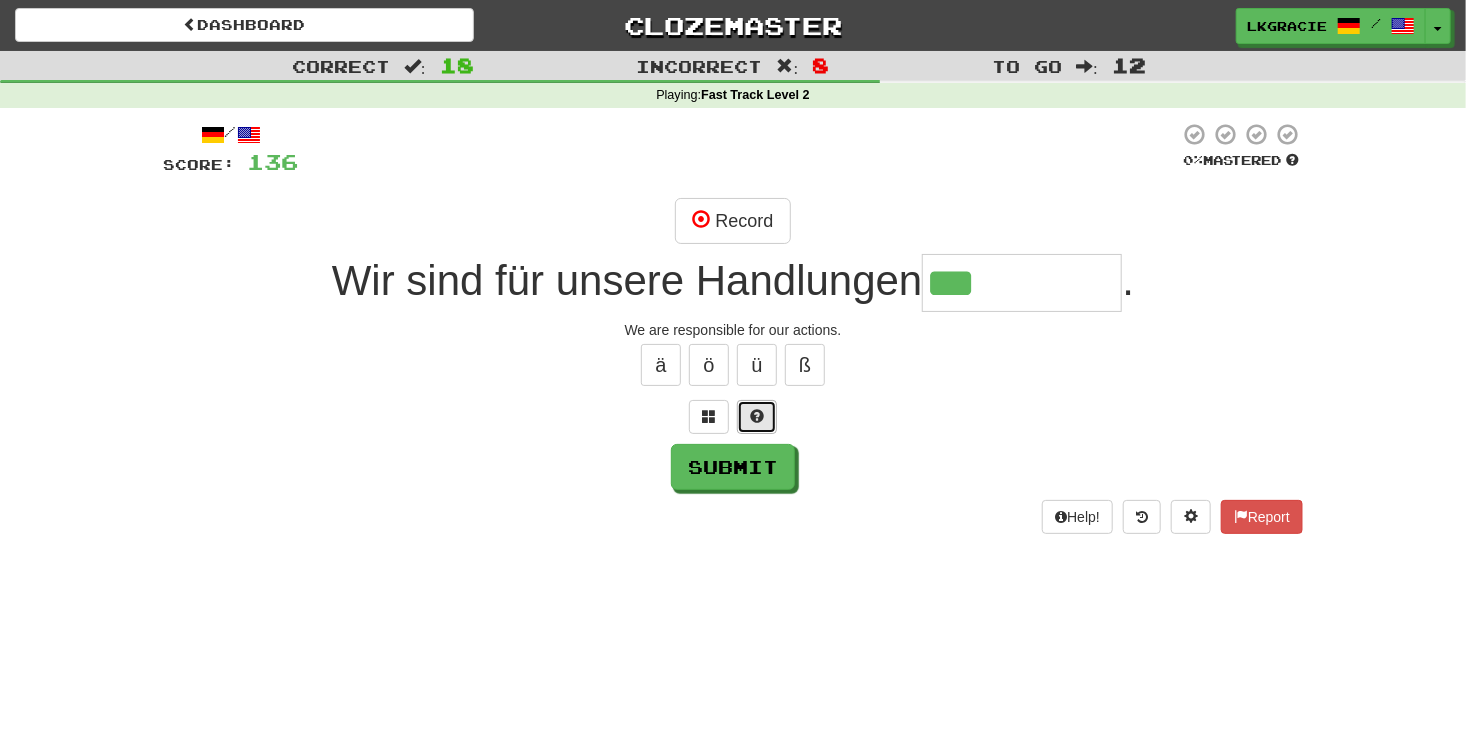 click at bounding box center (757, 417) 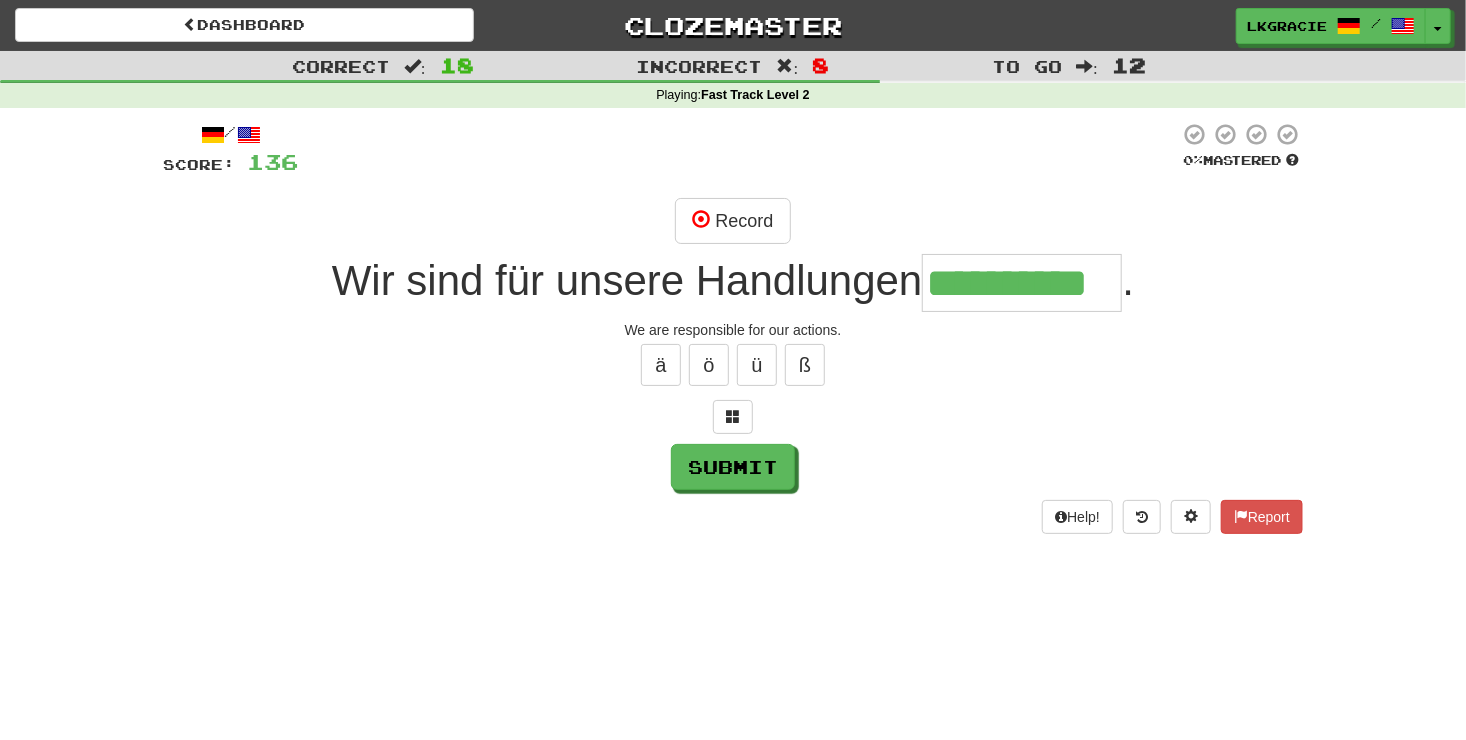 scroll, scrollTop: 0, scrollLeft: 3, axis: horizontal 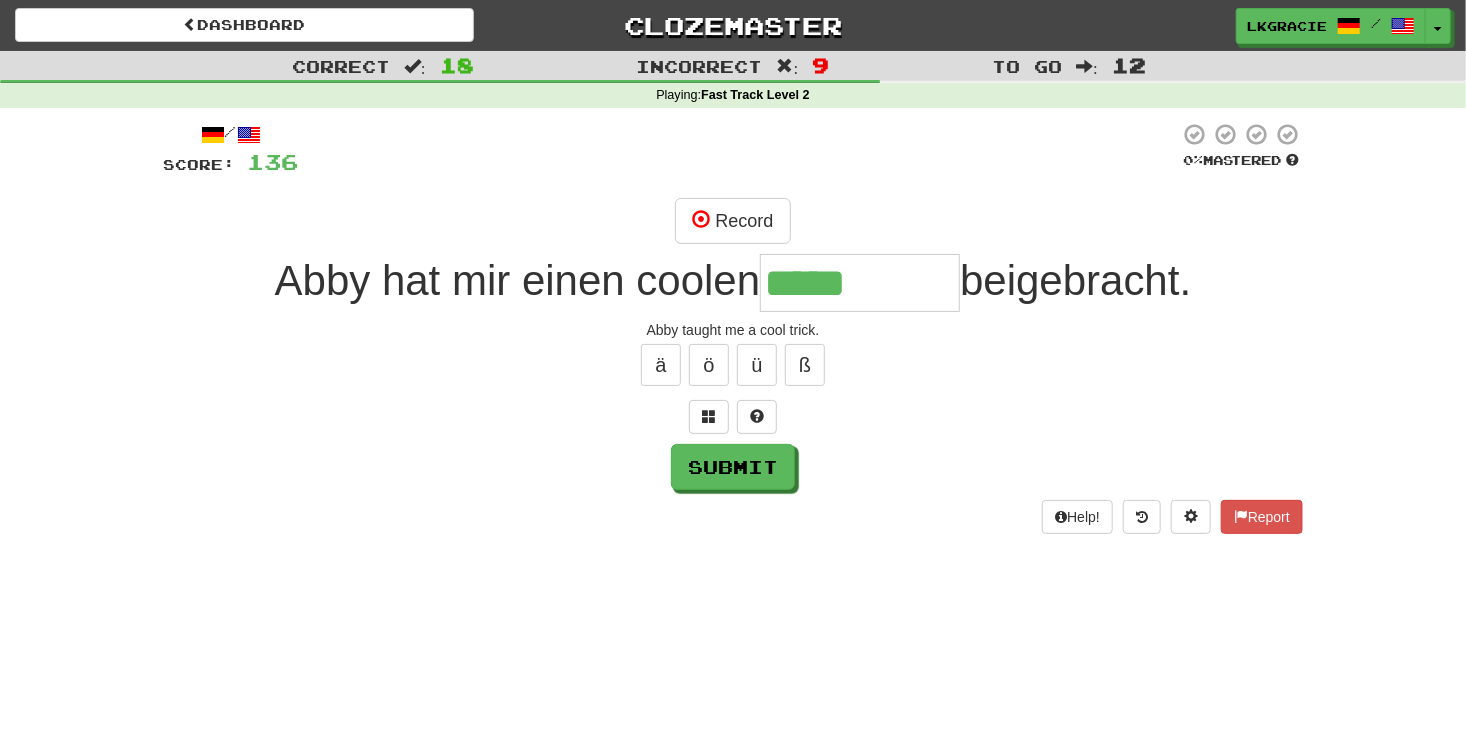 type on "*****" 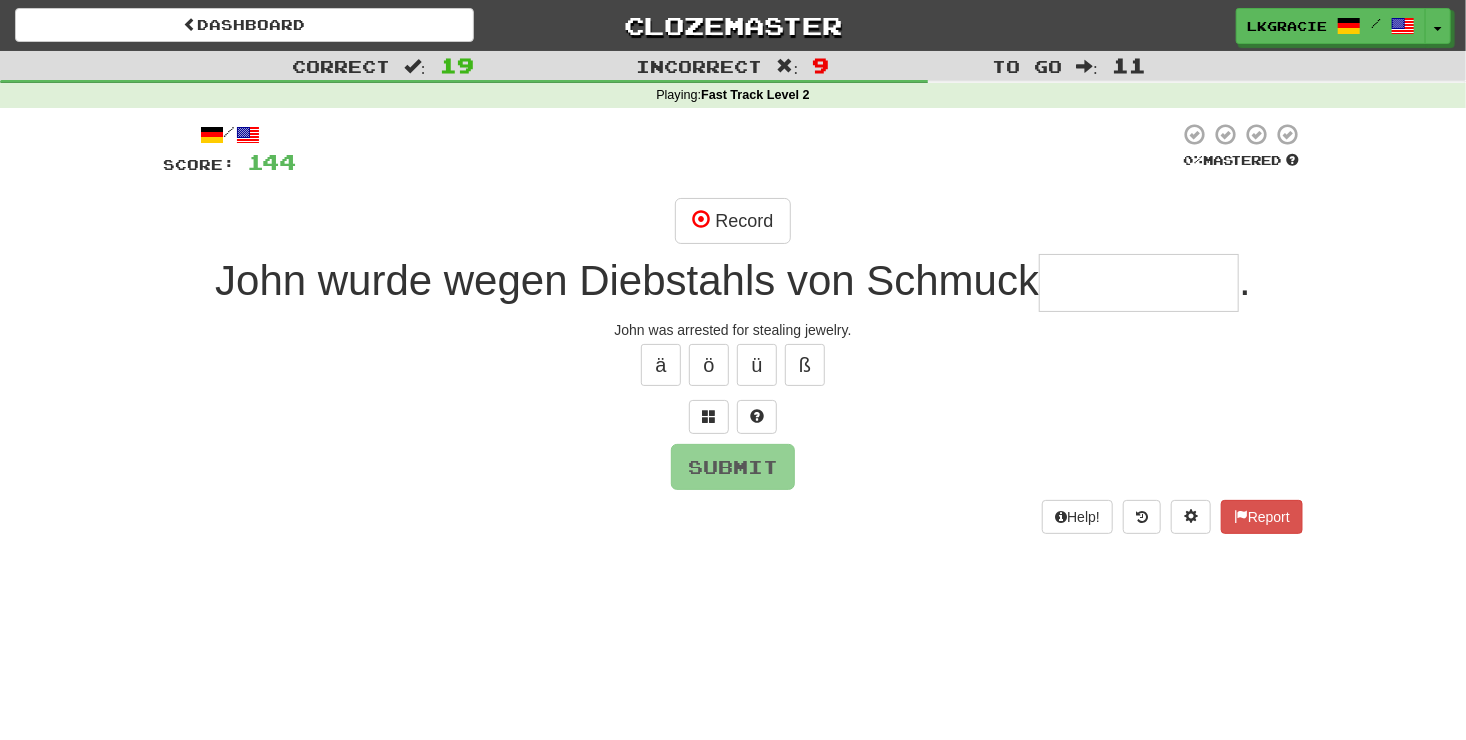 type on "*" 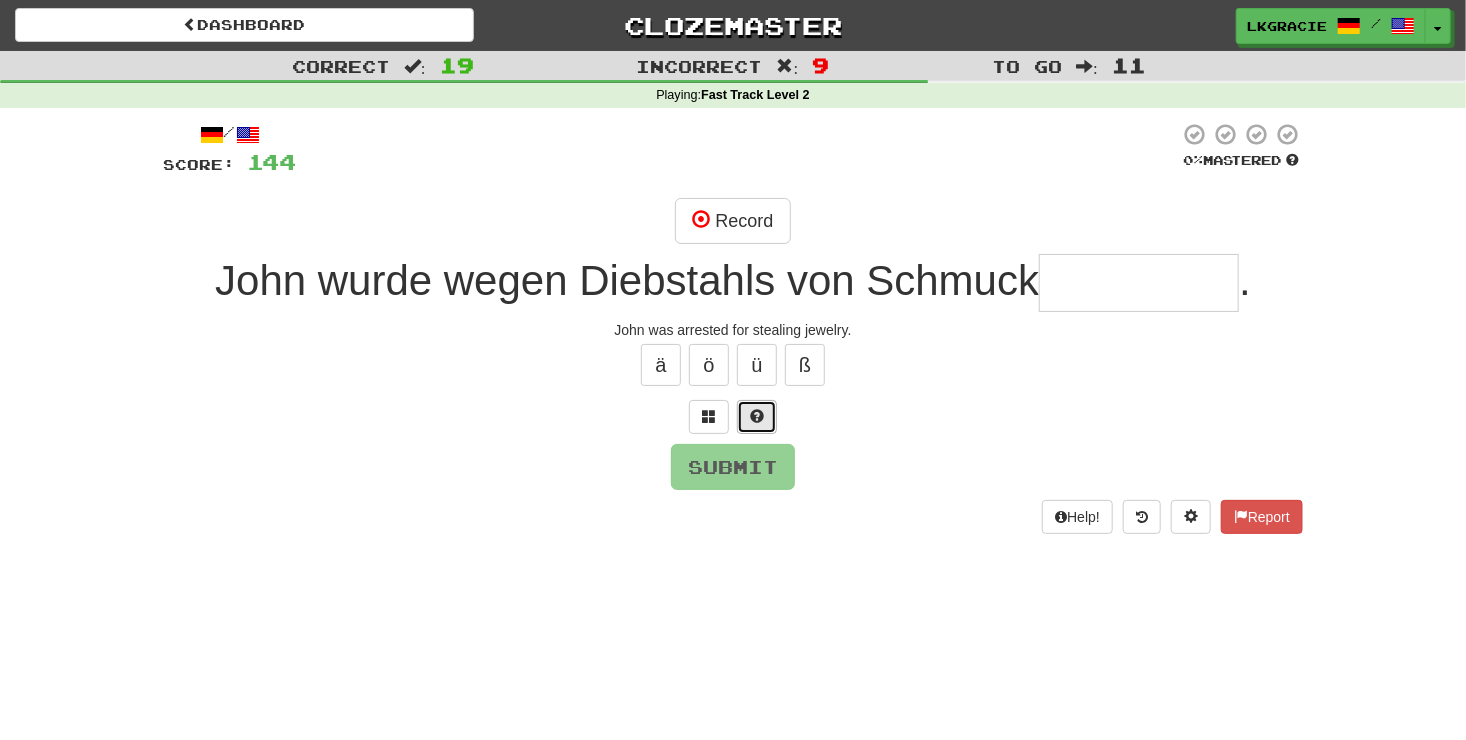 click at bounding box center (757, 416) 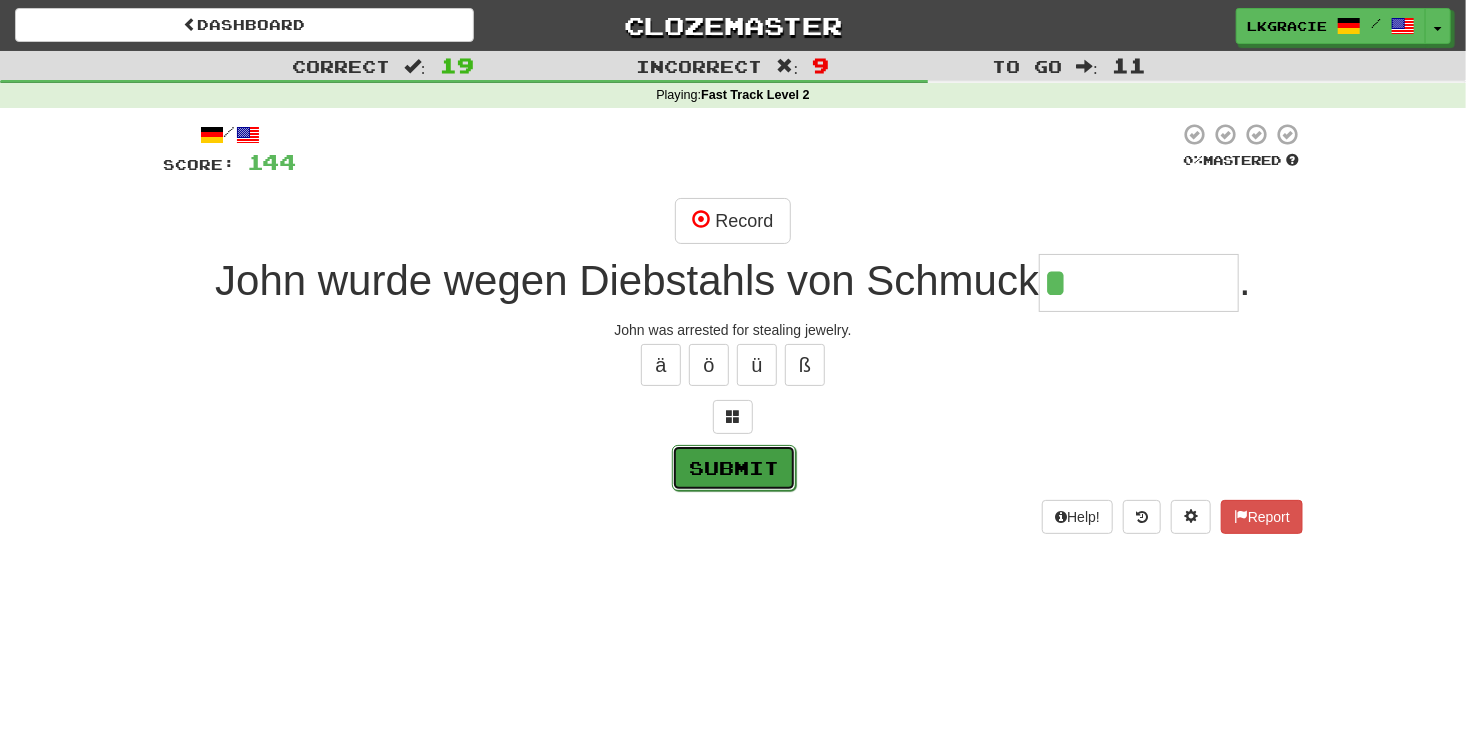 click on "Submit" at bounding box center (734, 468) 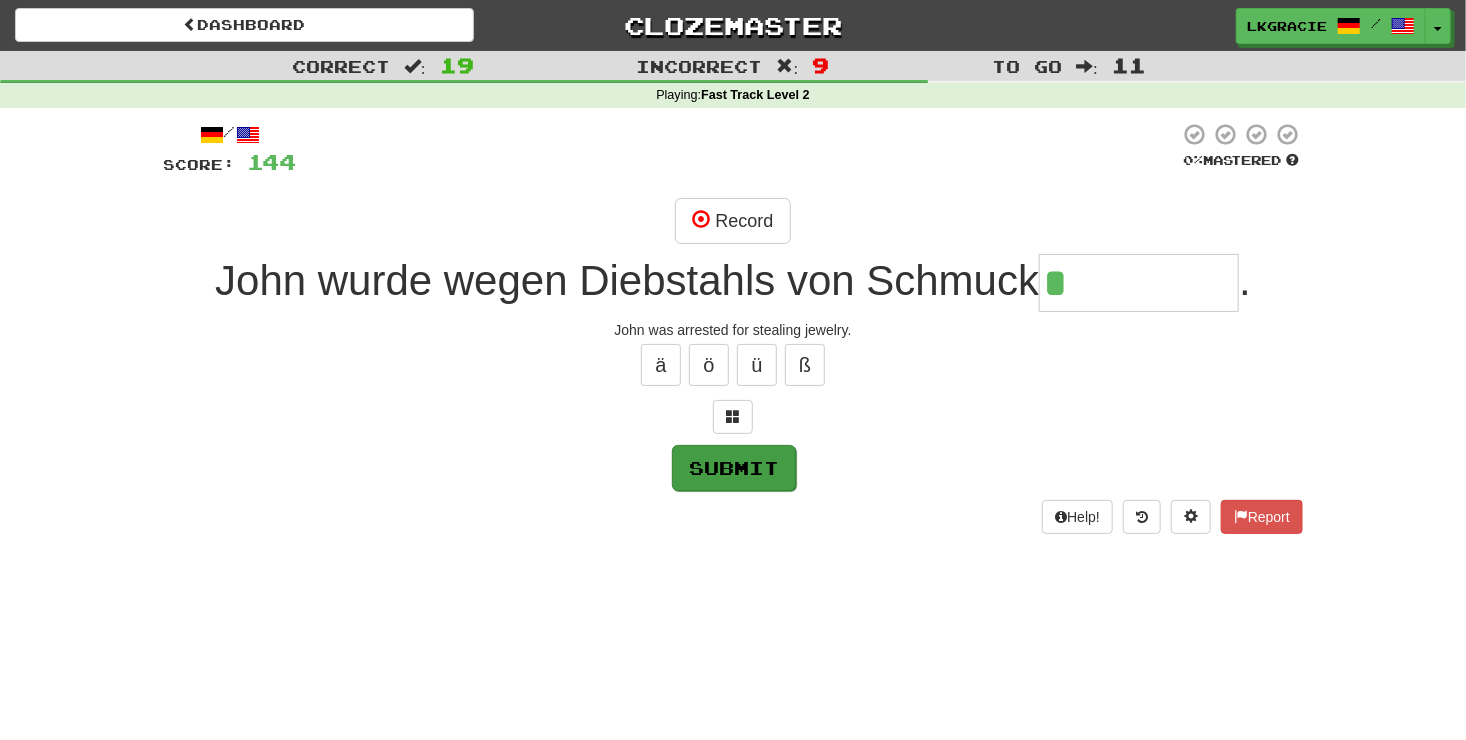 type on "**********" 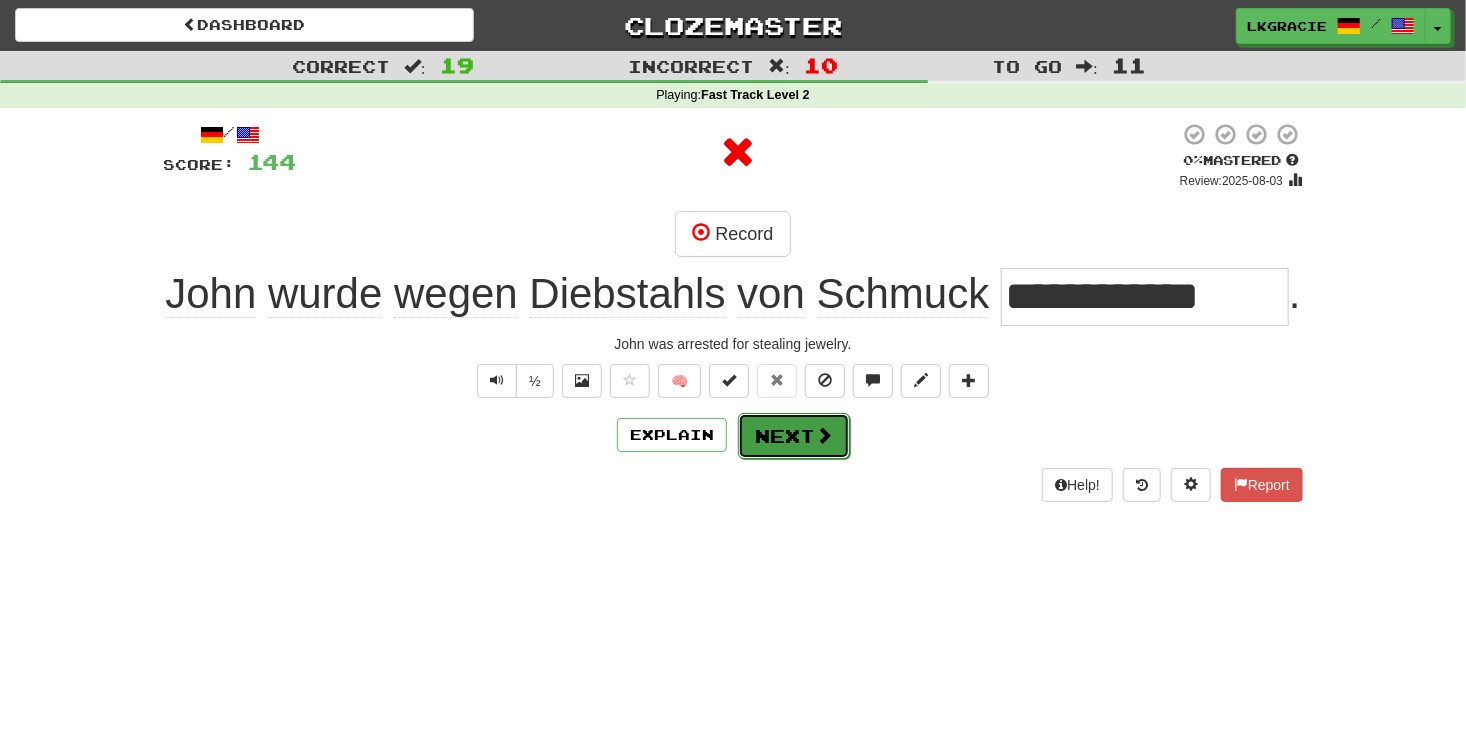 click on "Next" at bounding box center (794, 436) 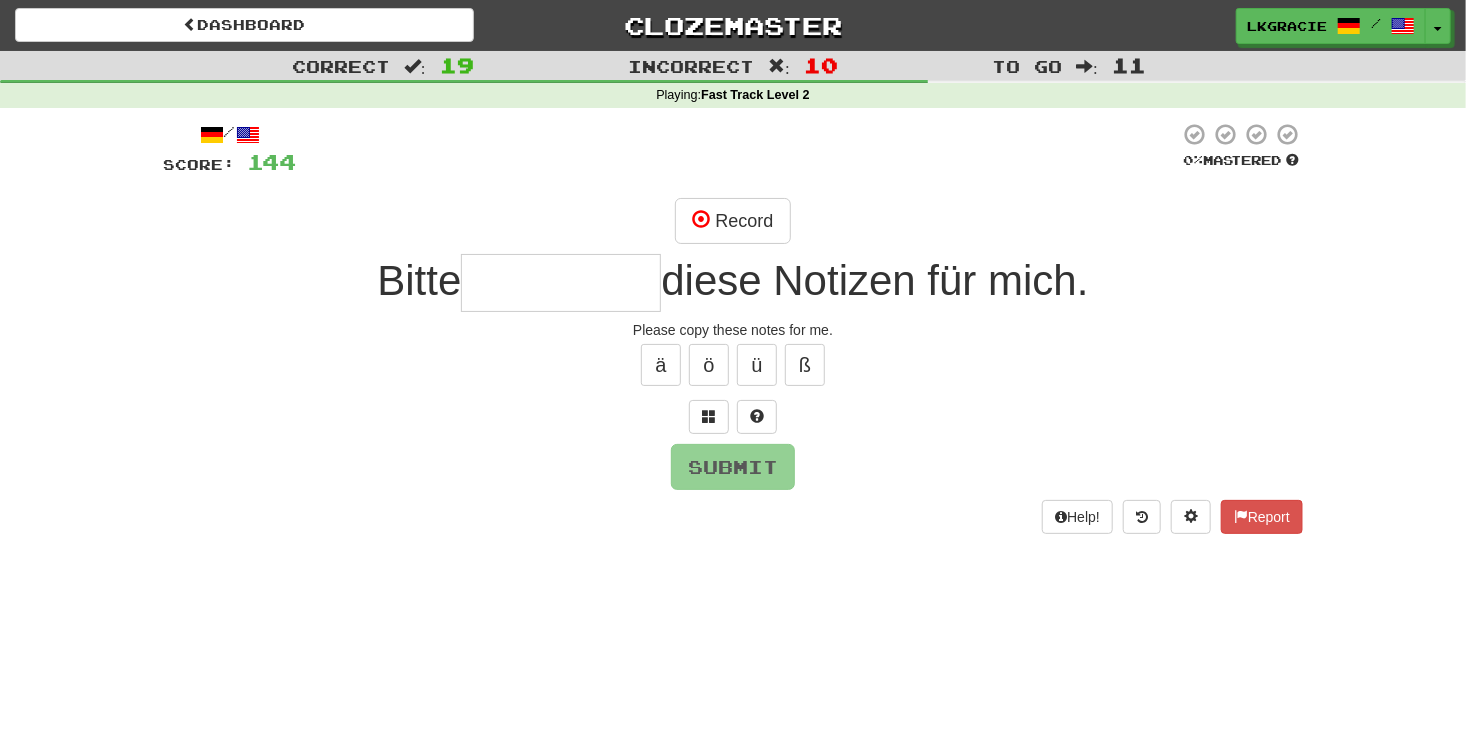 type on "*" 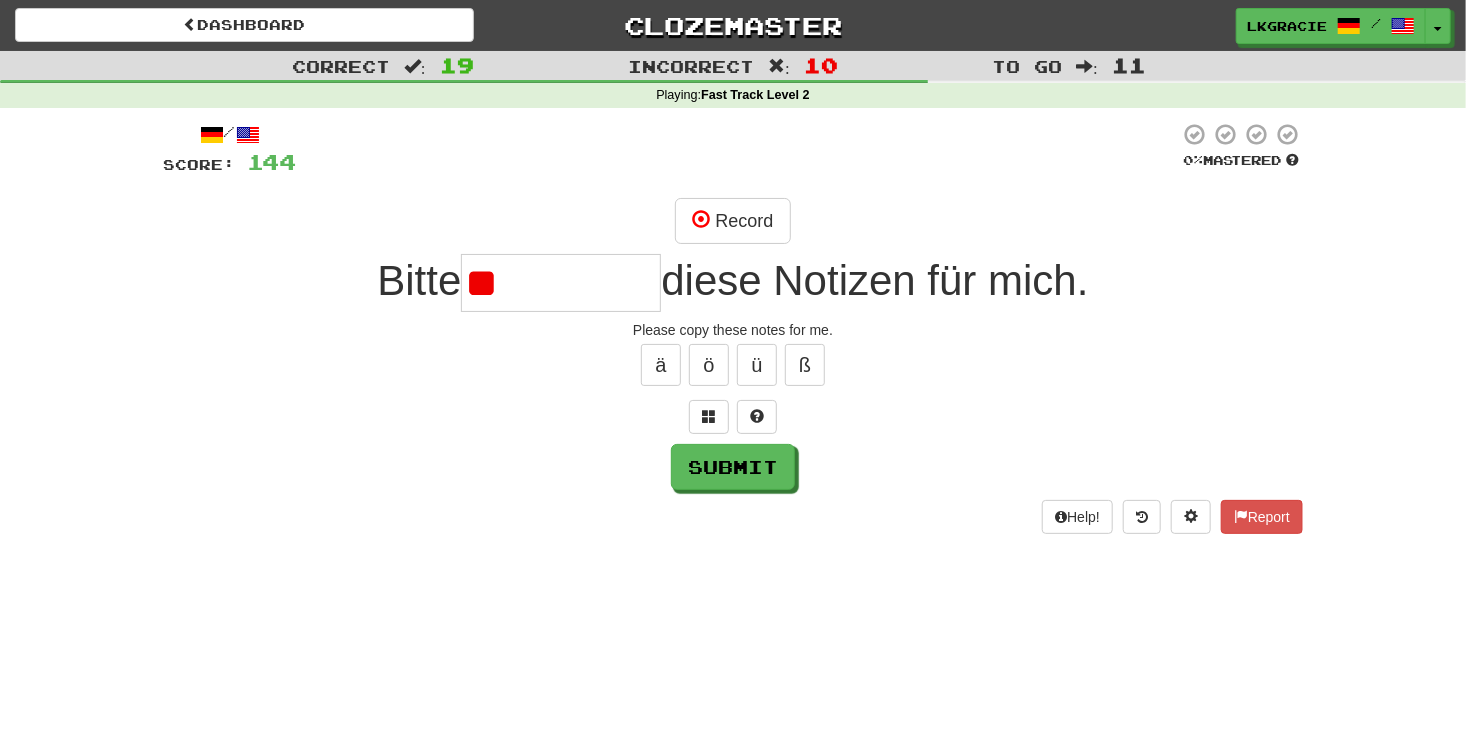 type on "*" 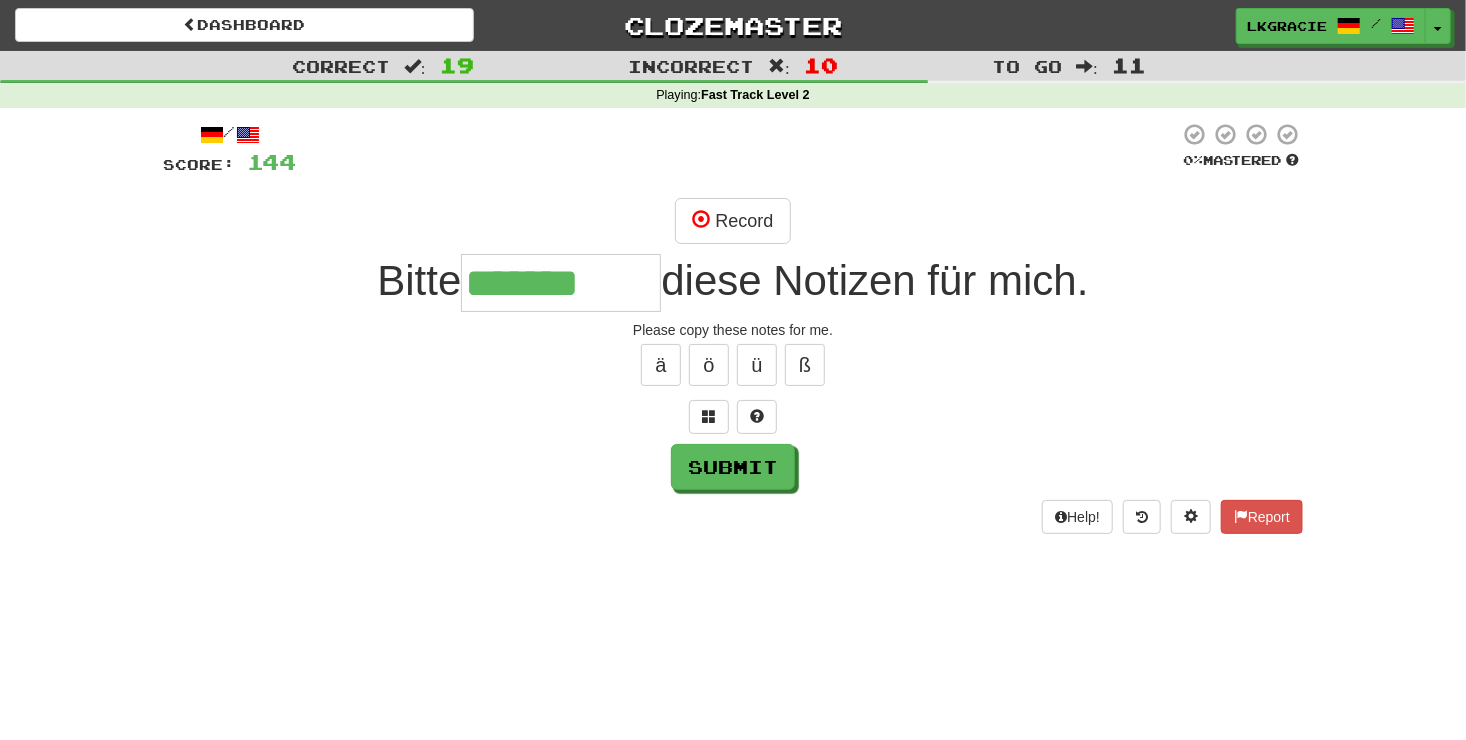type on "*******" 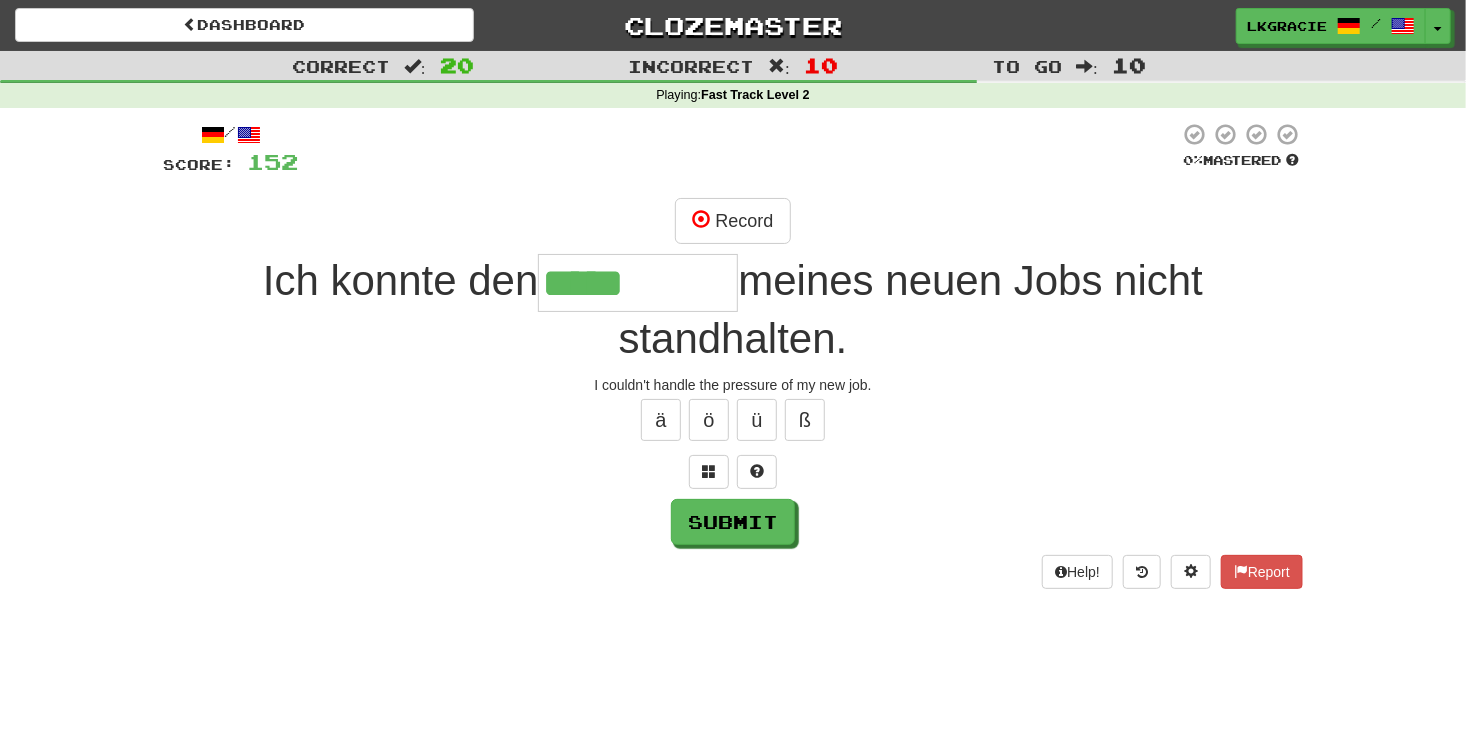 type on "*****" 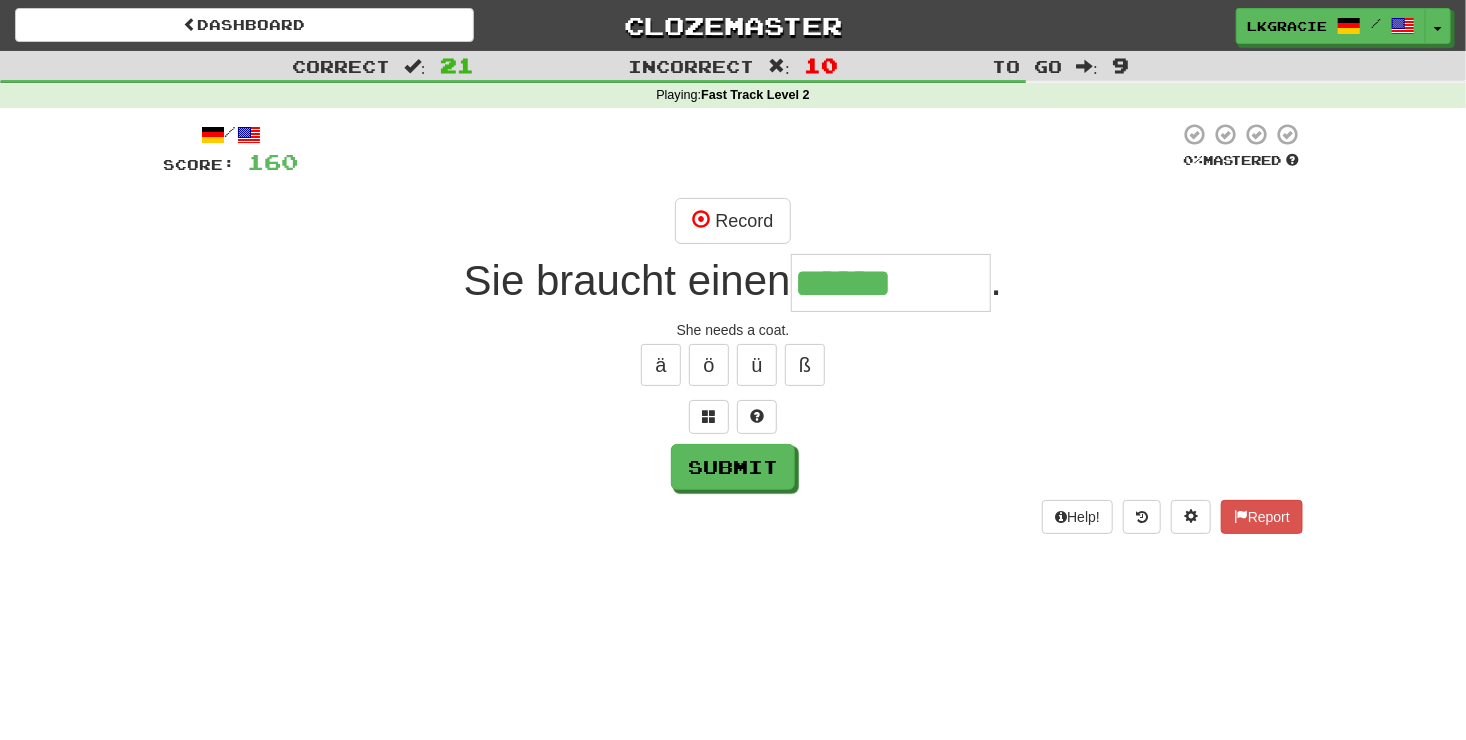 type on "******" 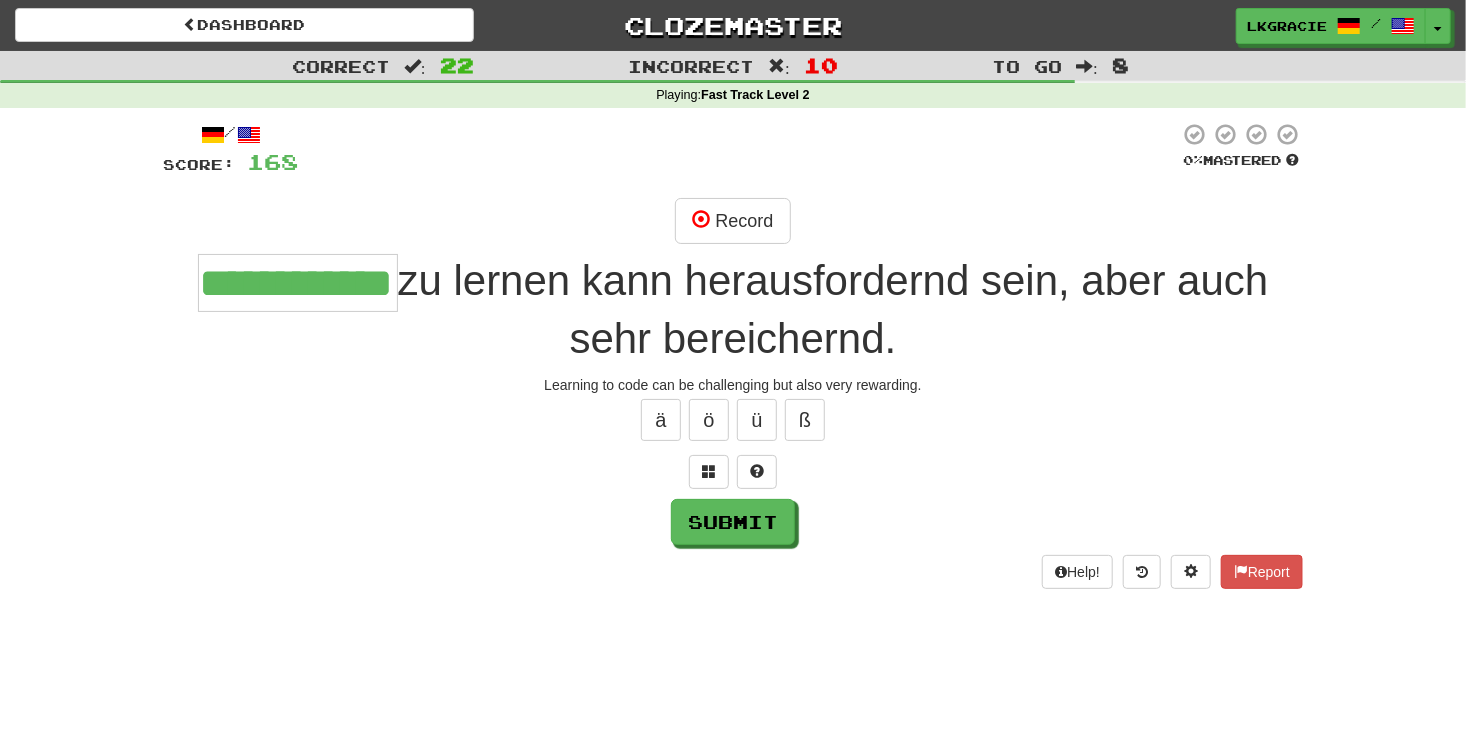 scroll, scrollTop: 0, scrollLeft: 96, axis: horizontal 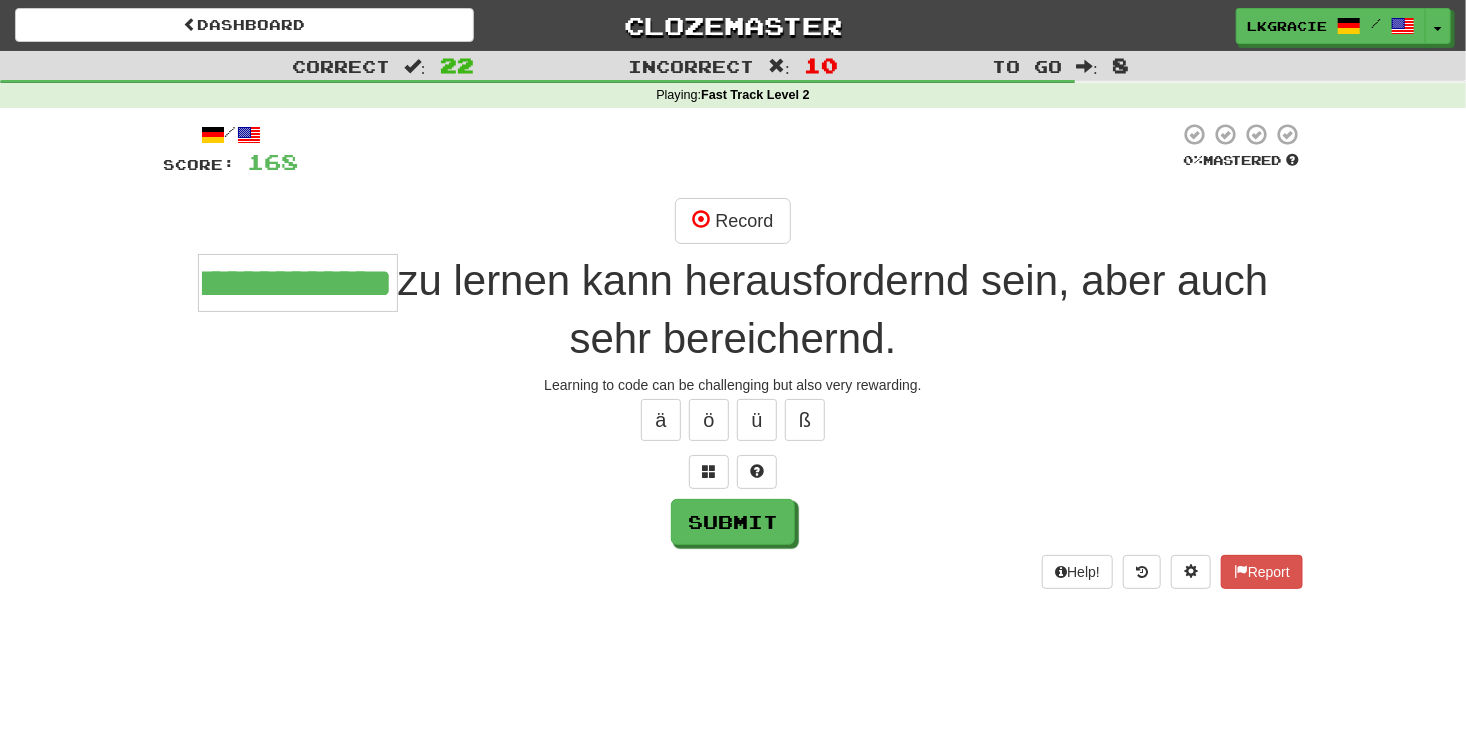 type on "**********" 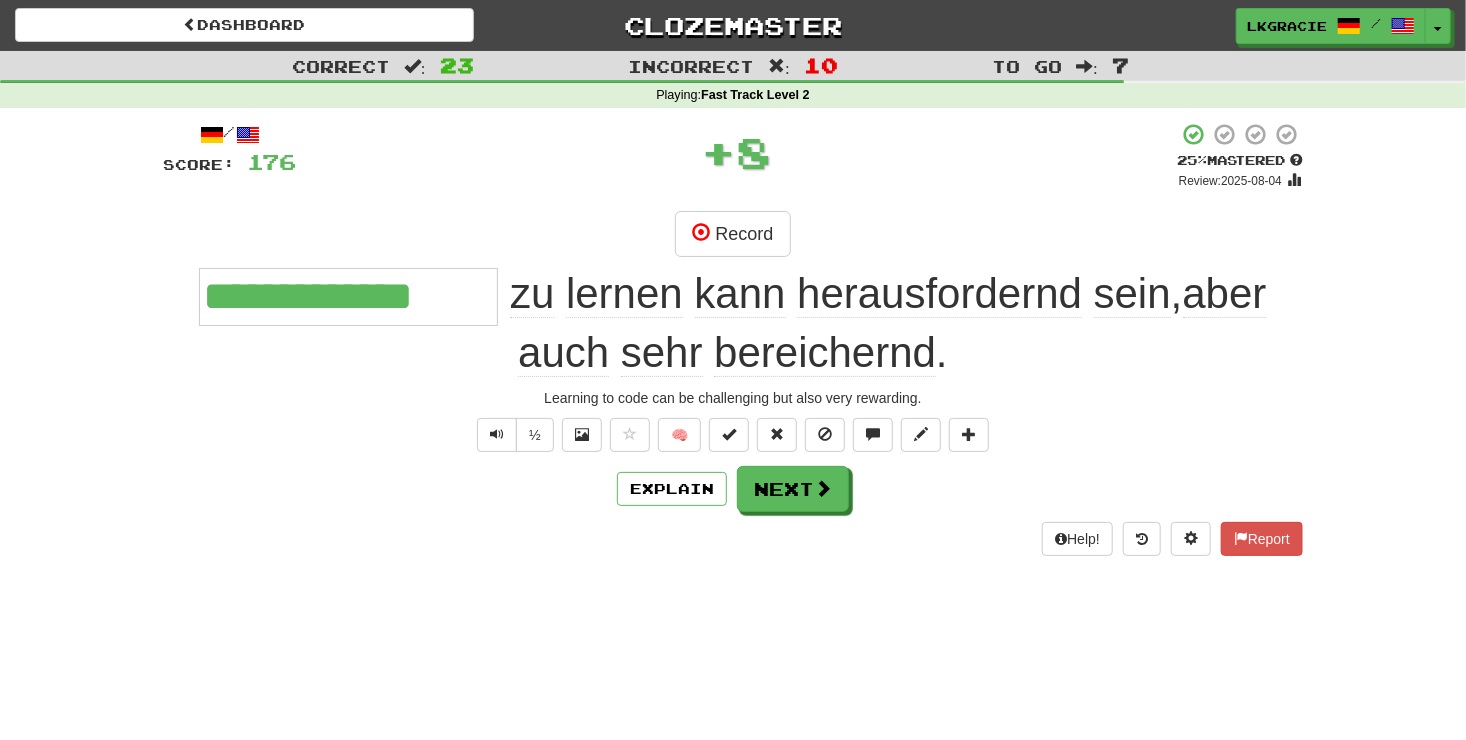 scroll, scrollTop: 0, scrollLeft: 0, axis: both 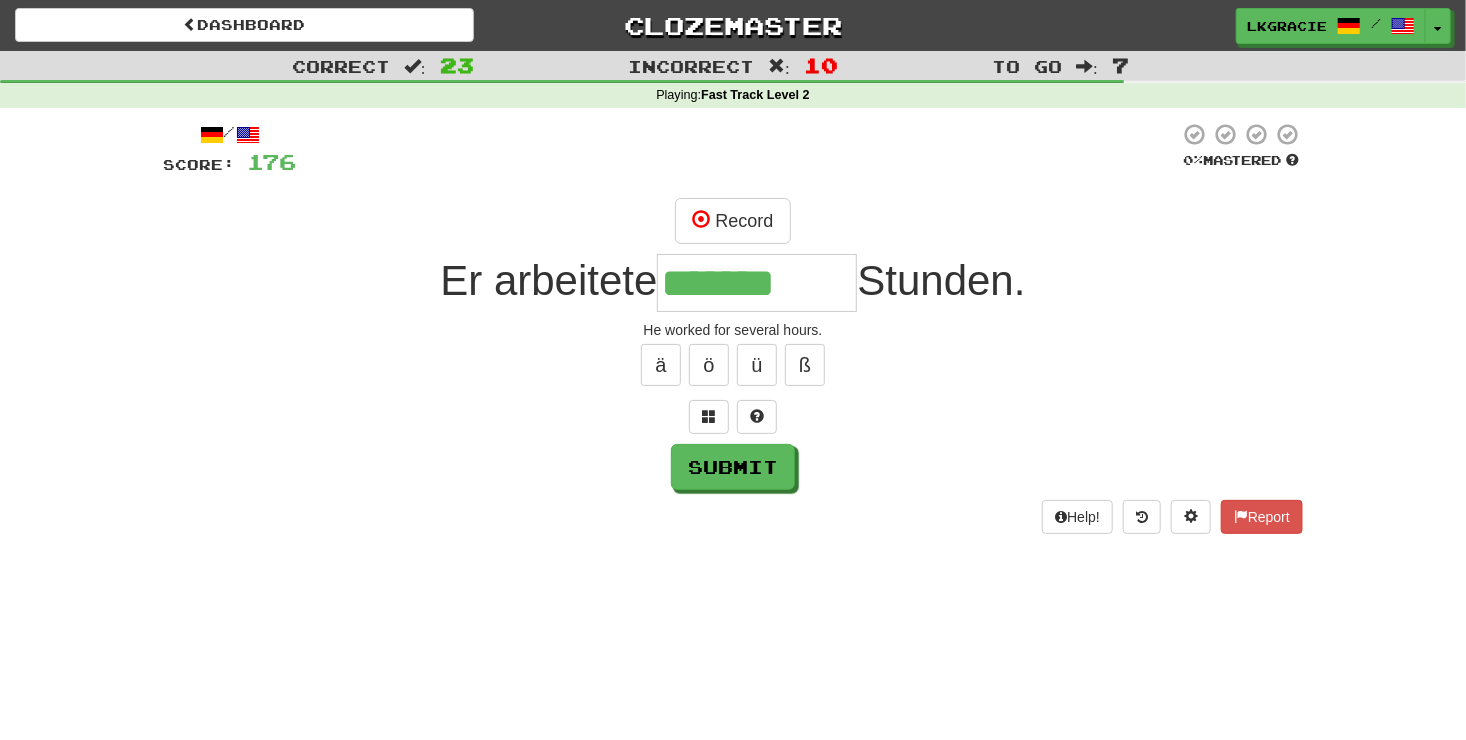 type on "*******" 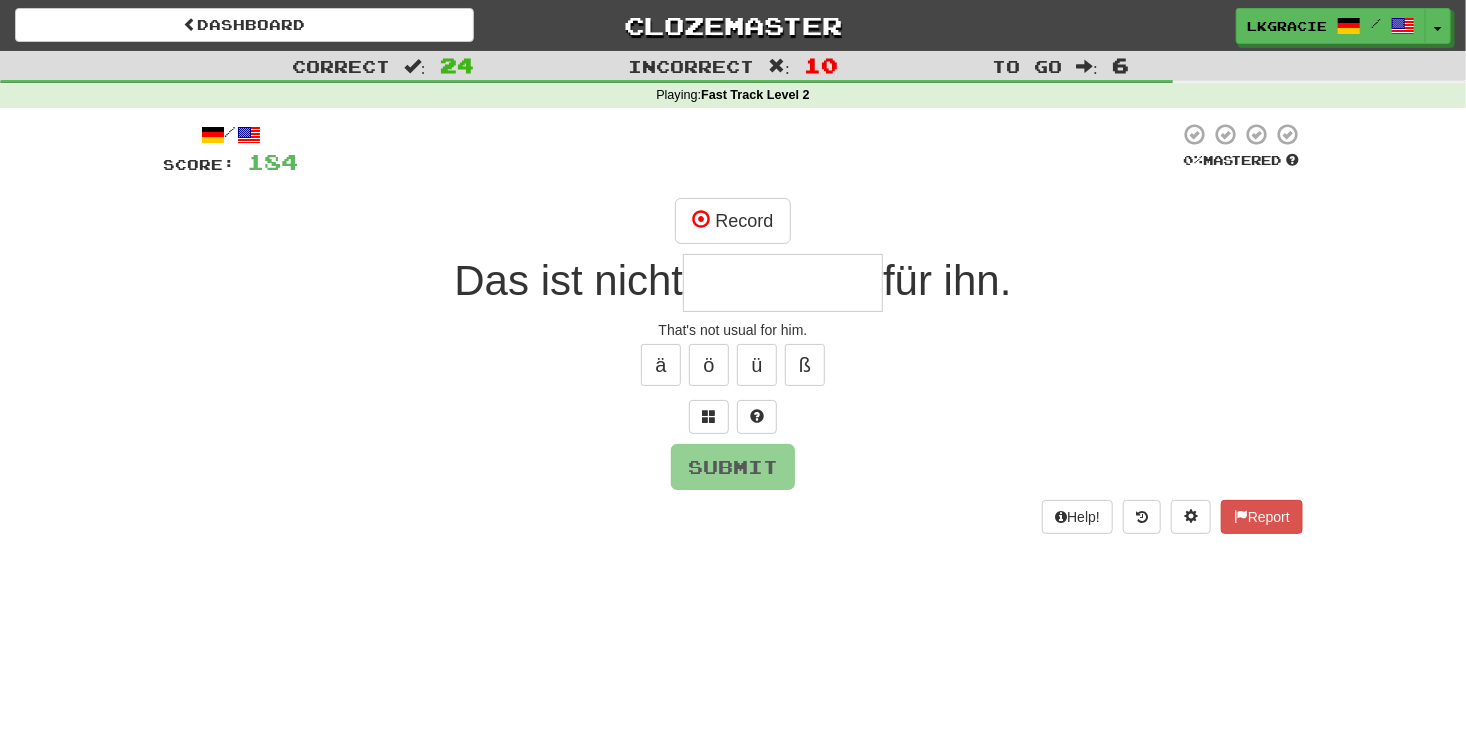type on "*" 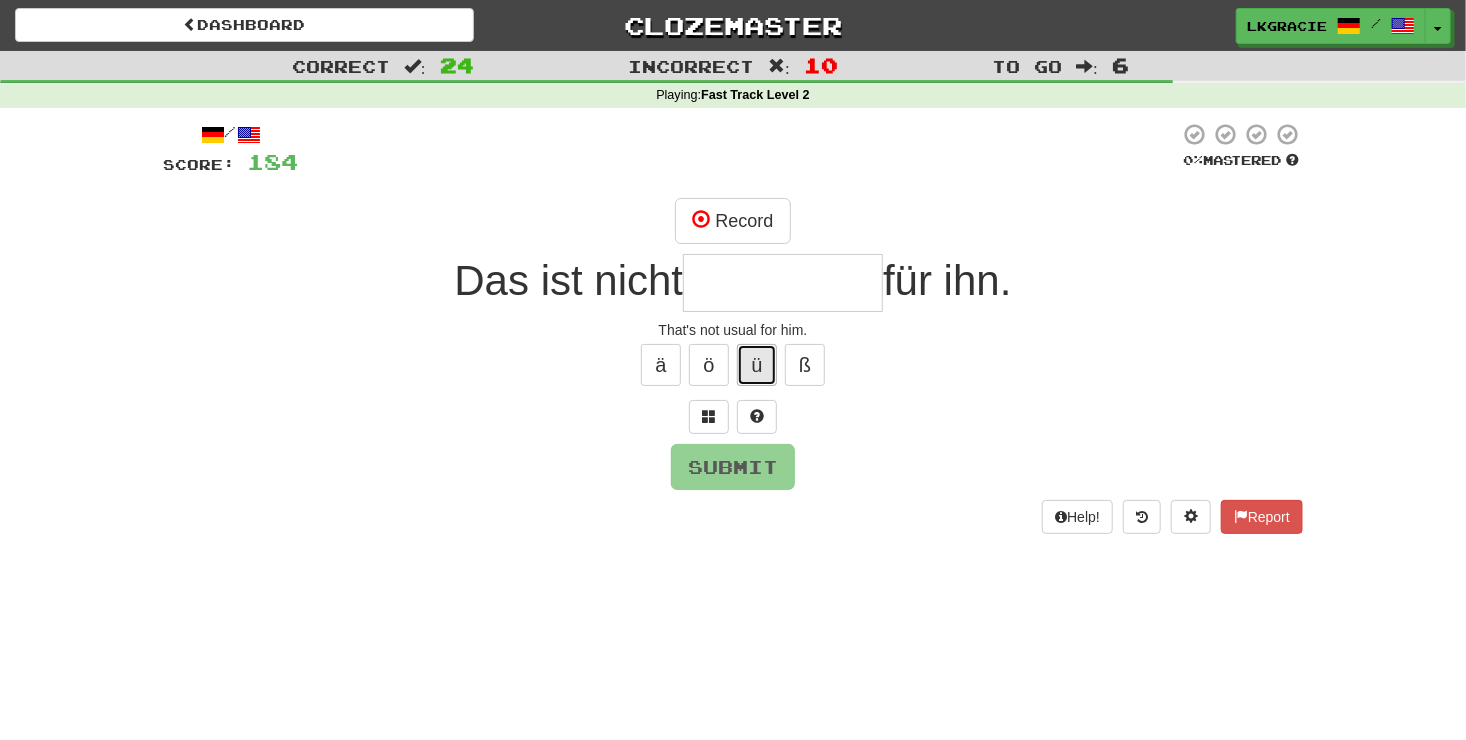click on "ü" at bounding box center [757, 365] 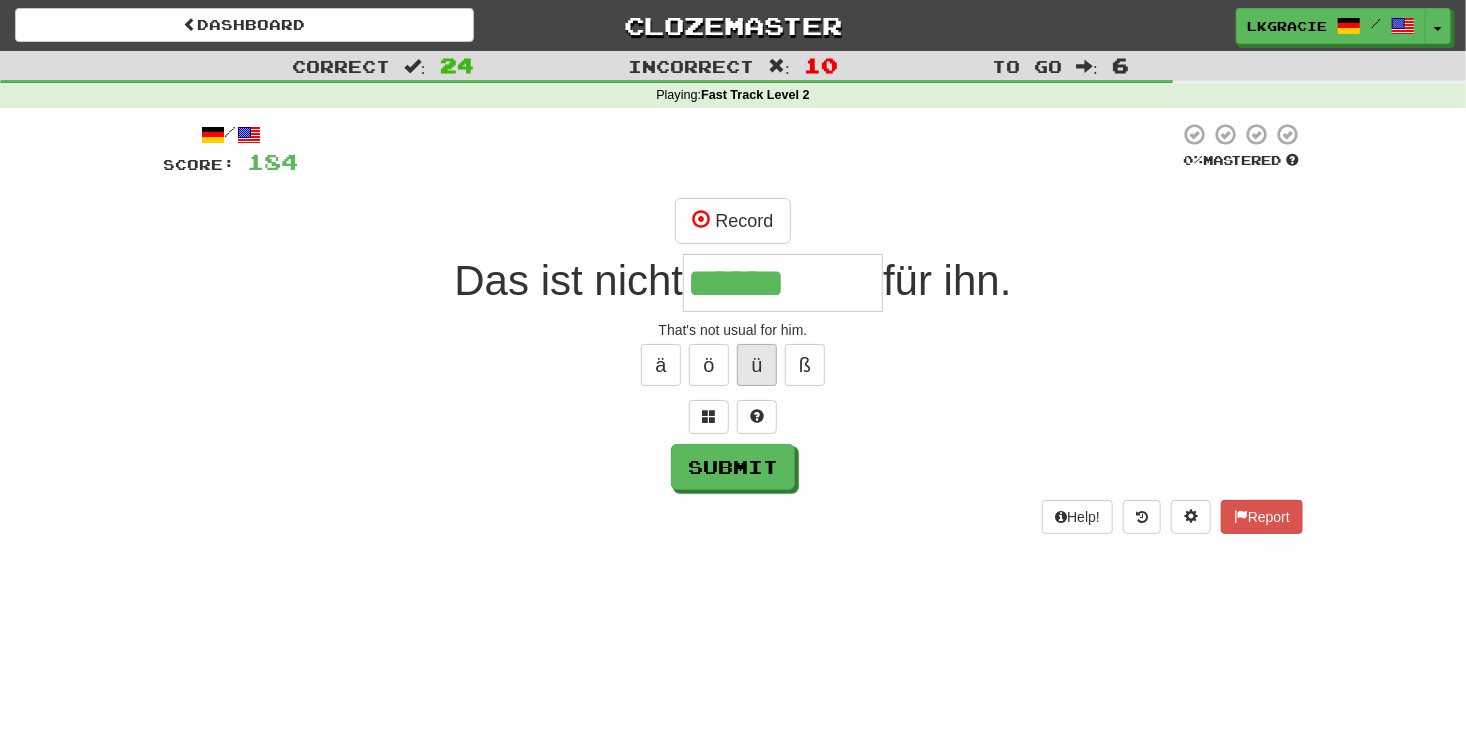 type on "******" 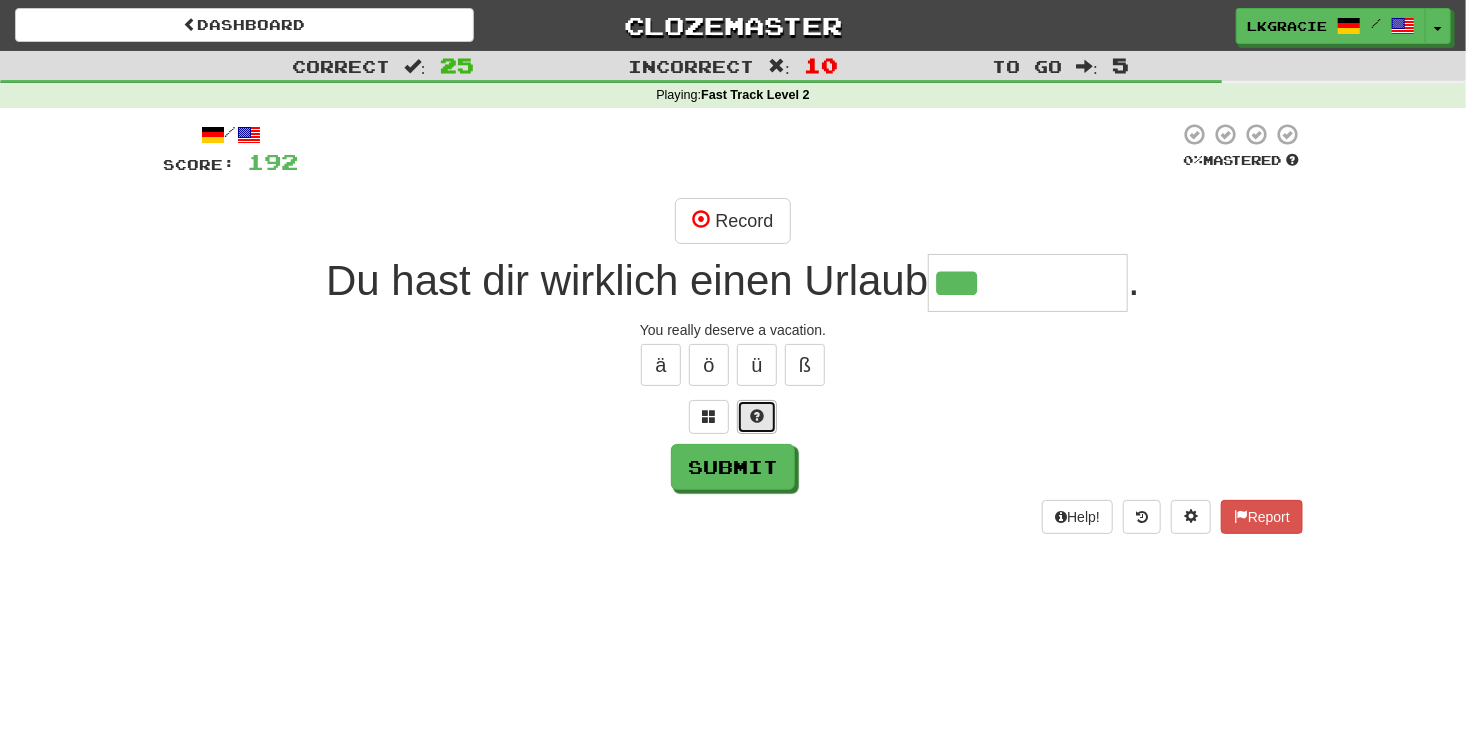 click at bounding box center (757, 416) 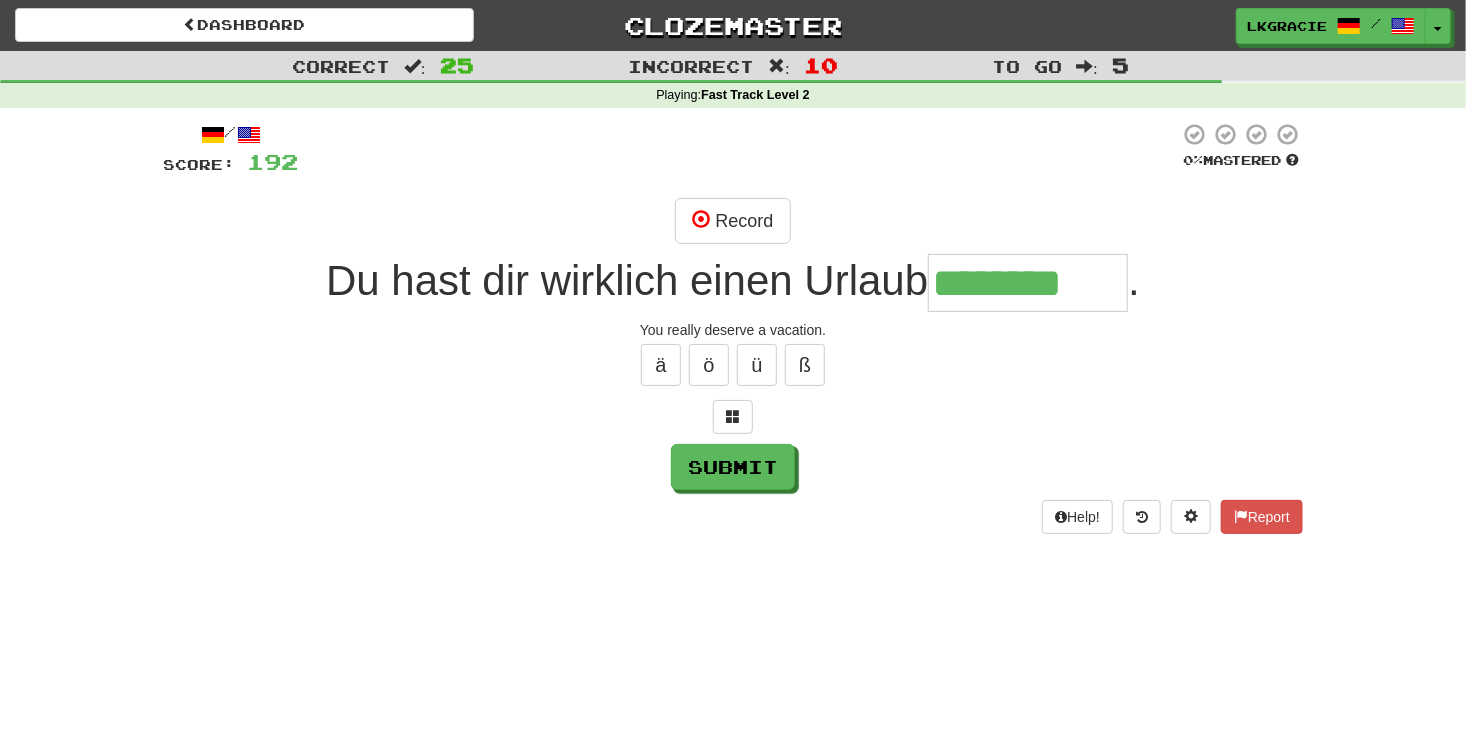 type on "********" 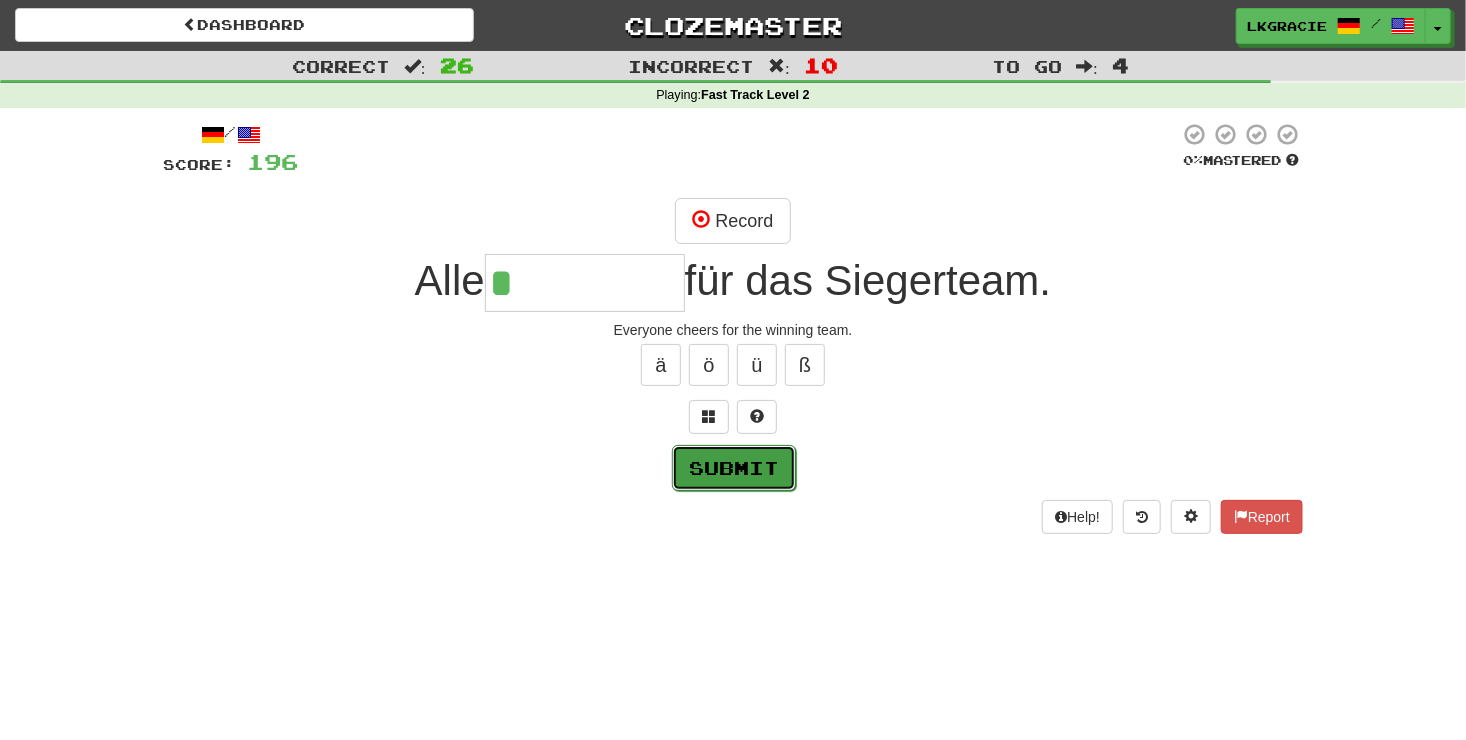 click on "Submit" at bounding box center [734, 468] 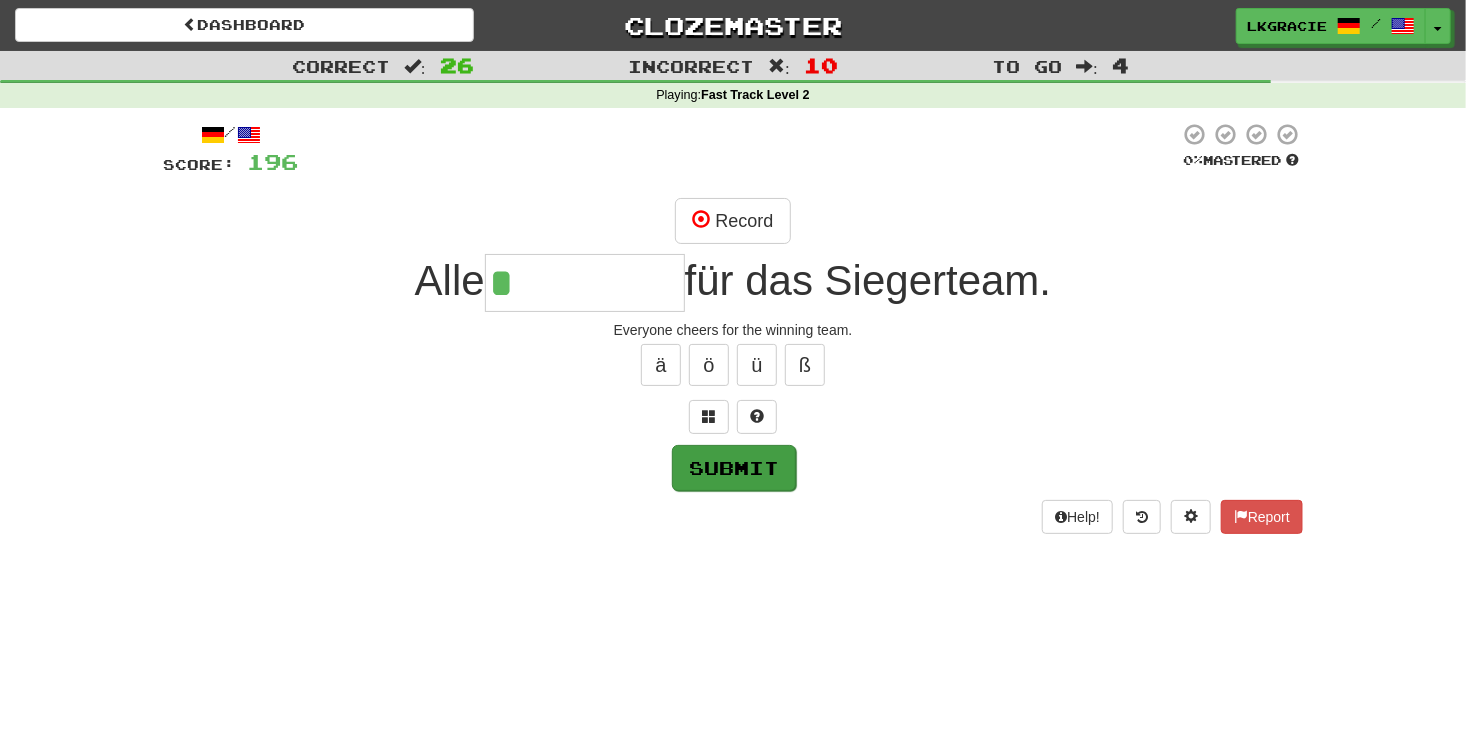 type on "******" 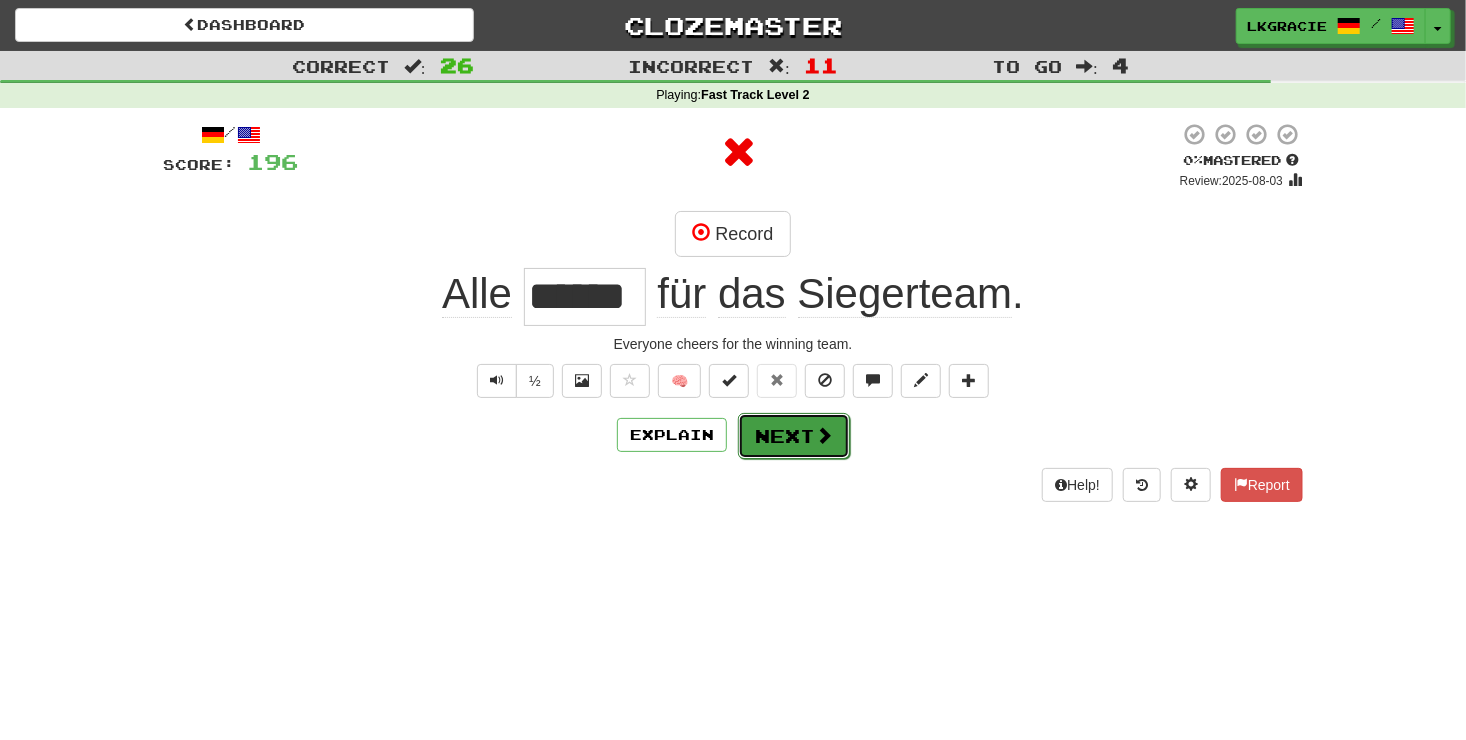 click on "Next" at bounding box center (794, 436) 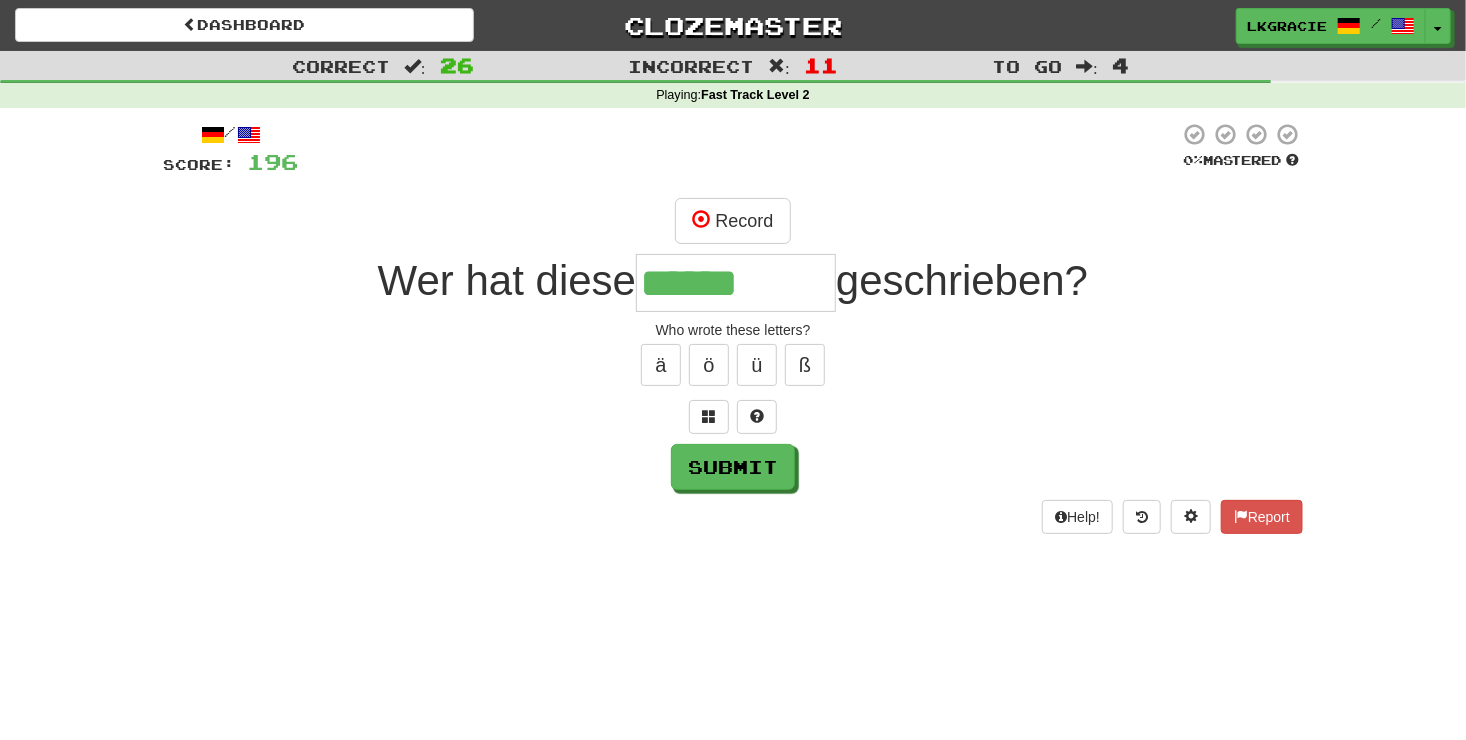 type on "******" 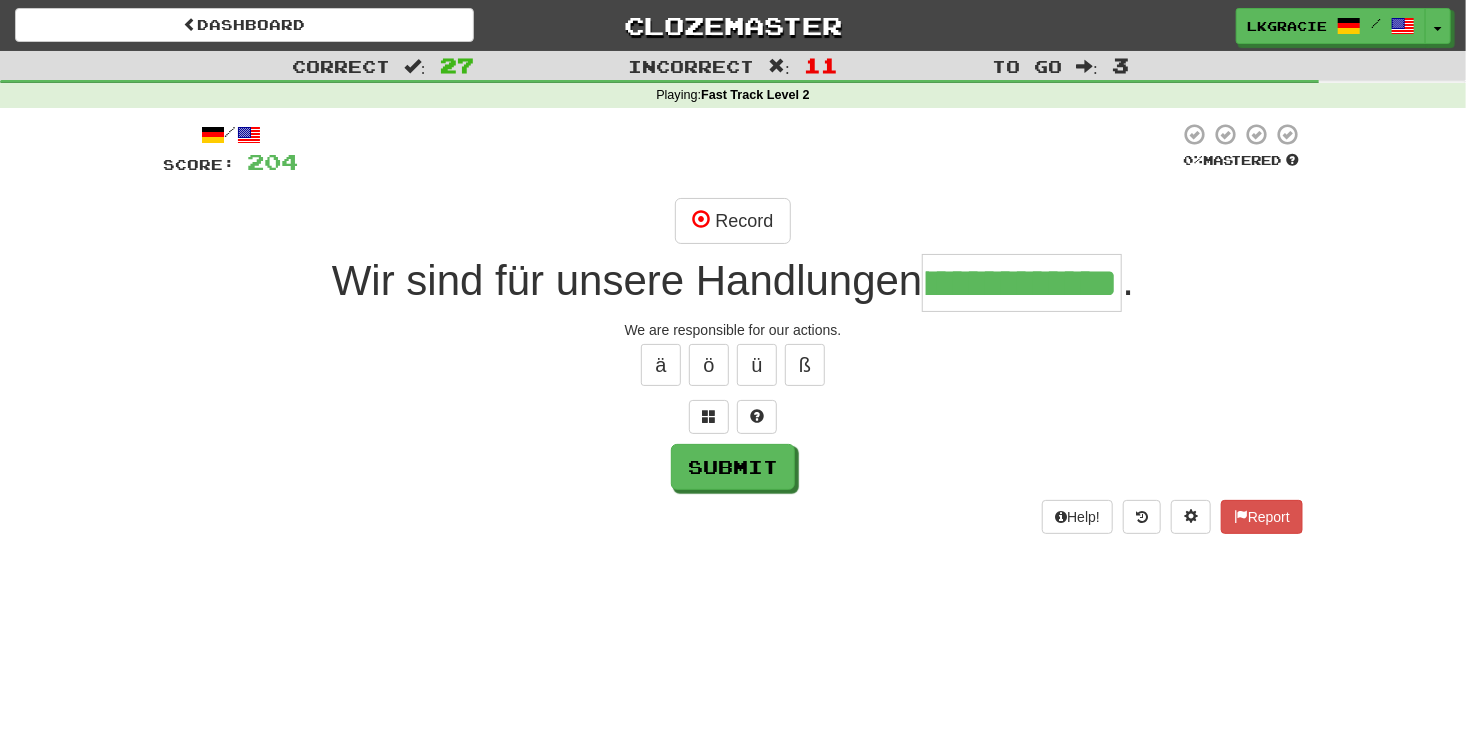 scroll, scrollTop: 0, scrollLeft: 66, axis: horizontal 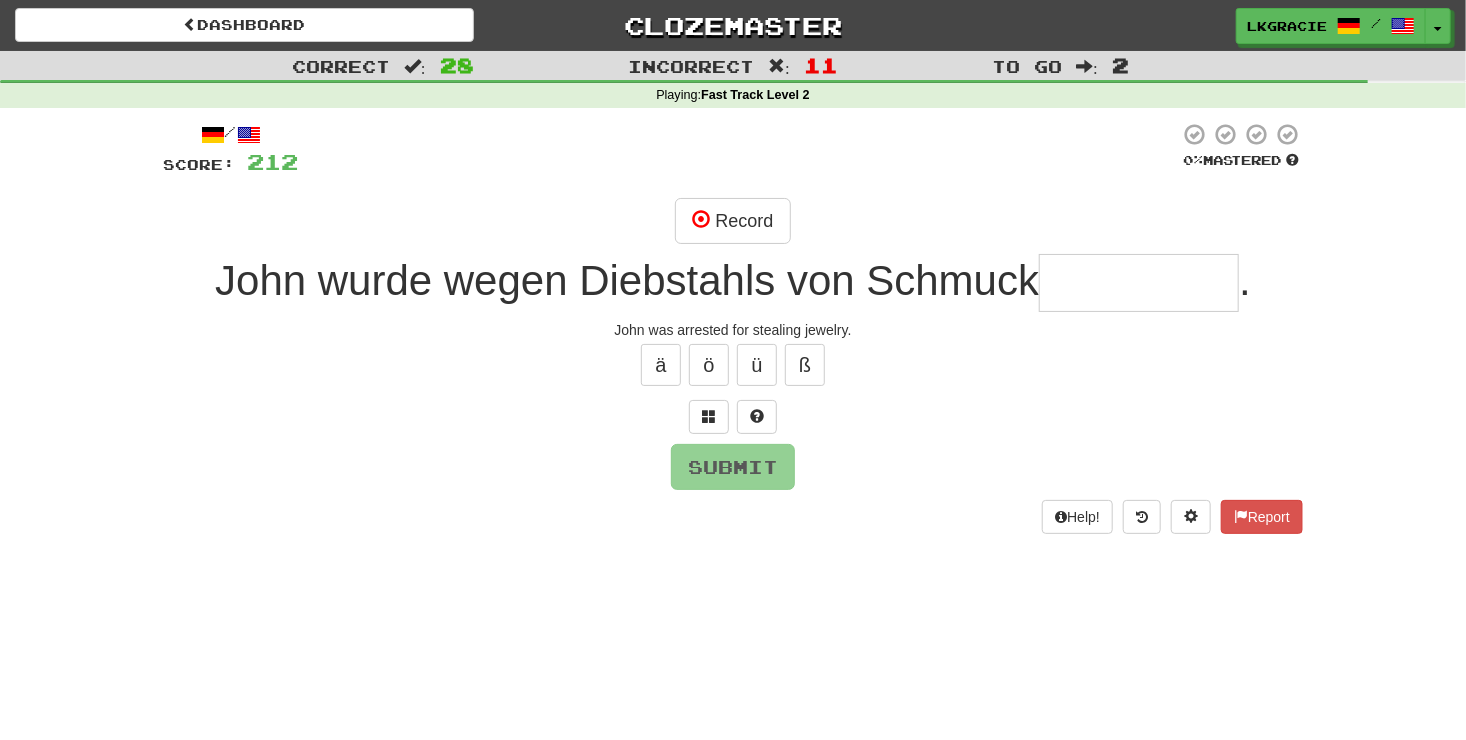 type on "*" 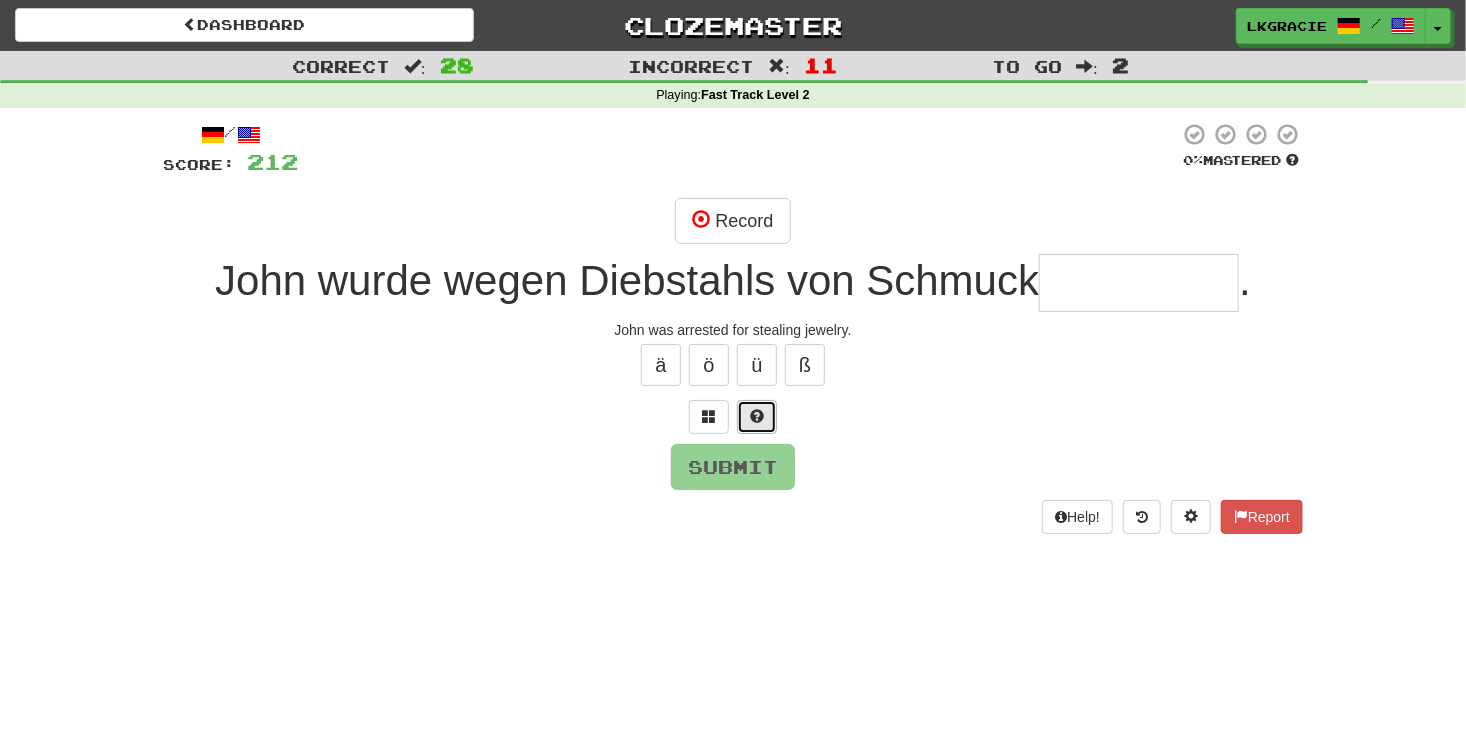 click at bounding box center (757, 417) 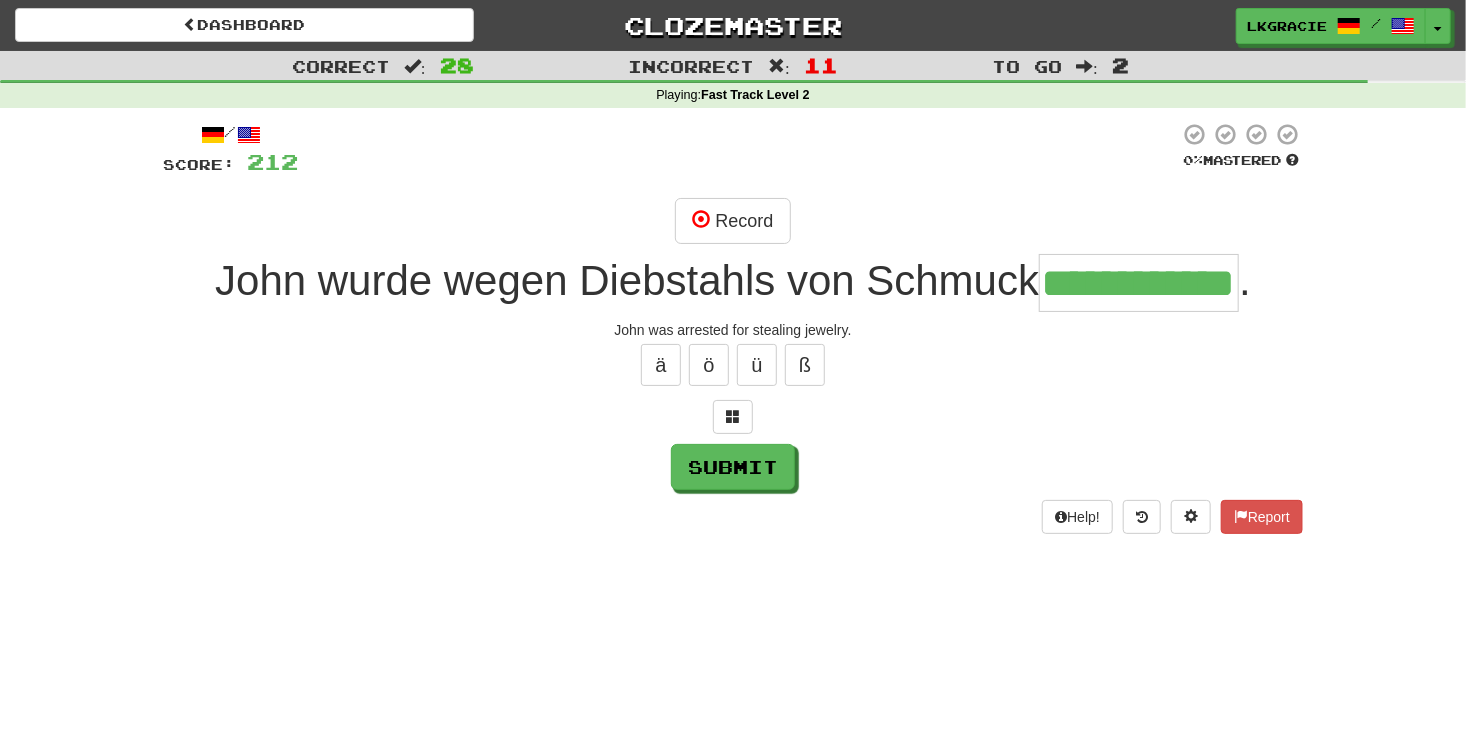 scroll, scrollTop: 0, scrollLeft: 84, axis: horizontal 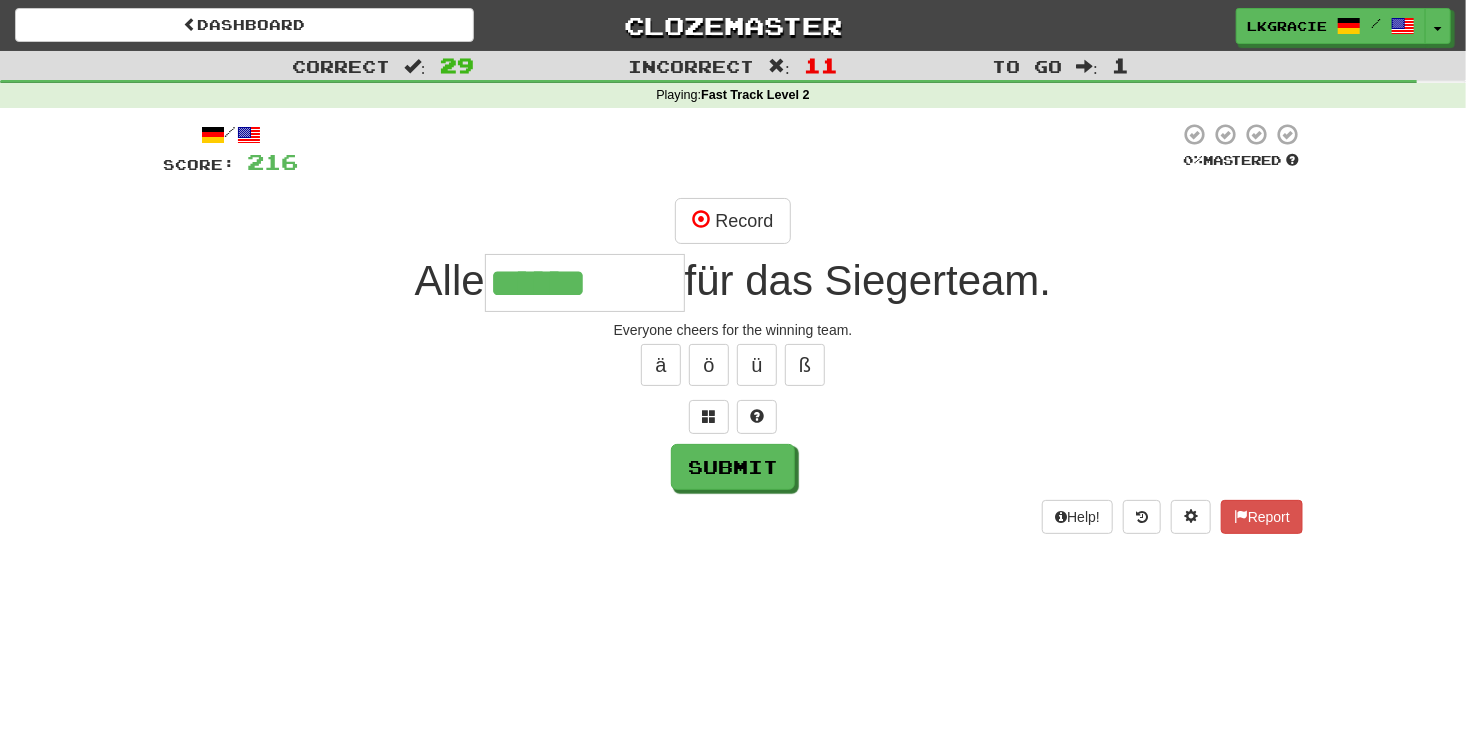 type on "******" 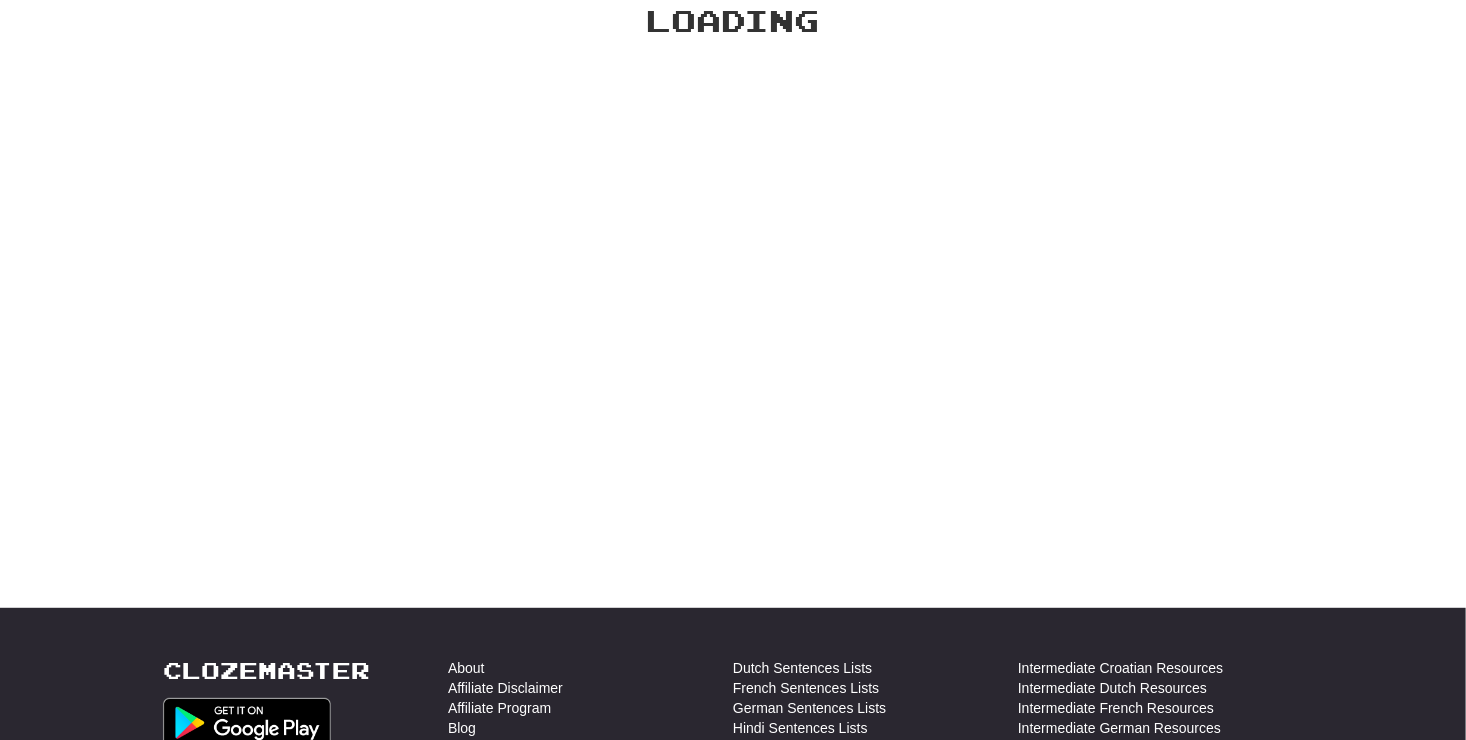 scroll, scrollTop: 142, scrollLeft: 0, axis: vertical 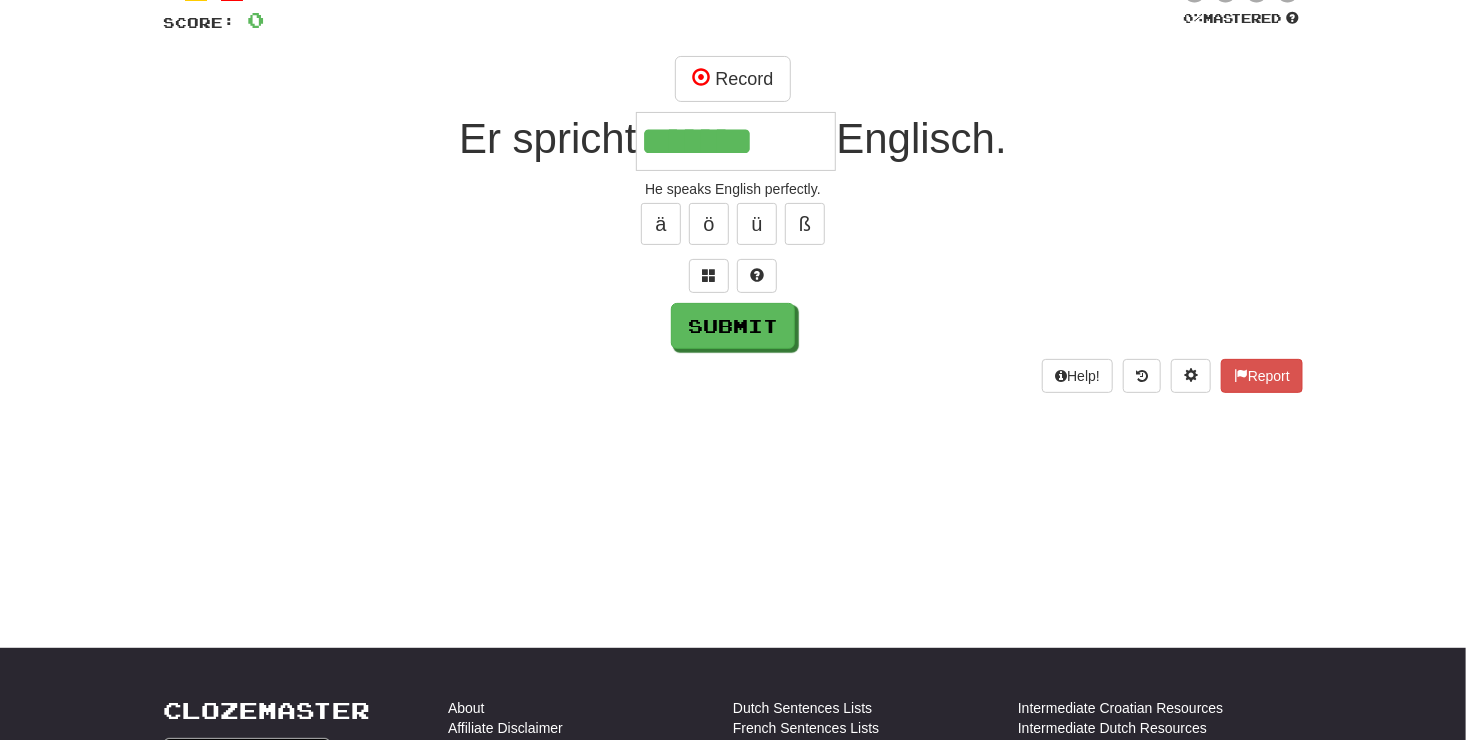 type on "*******" 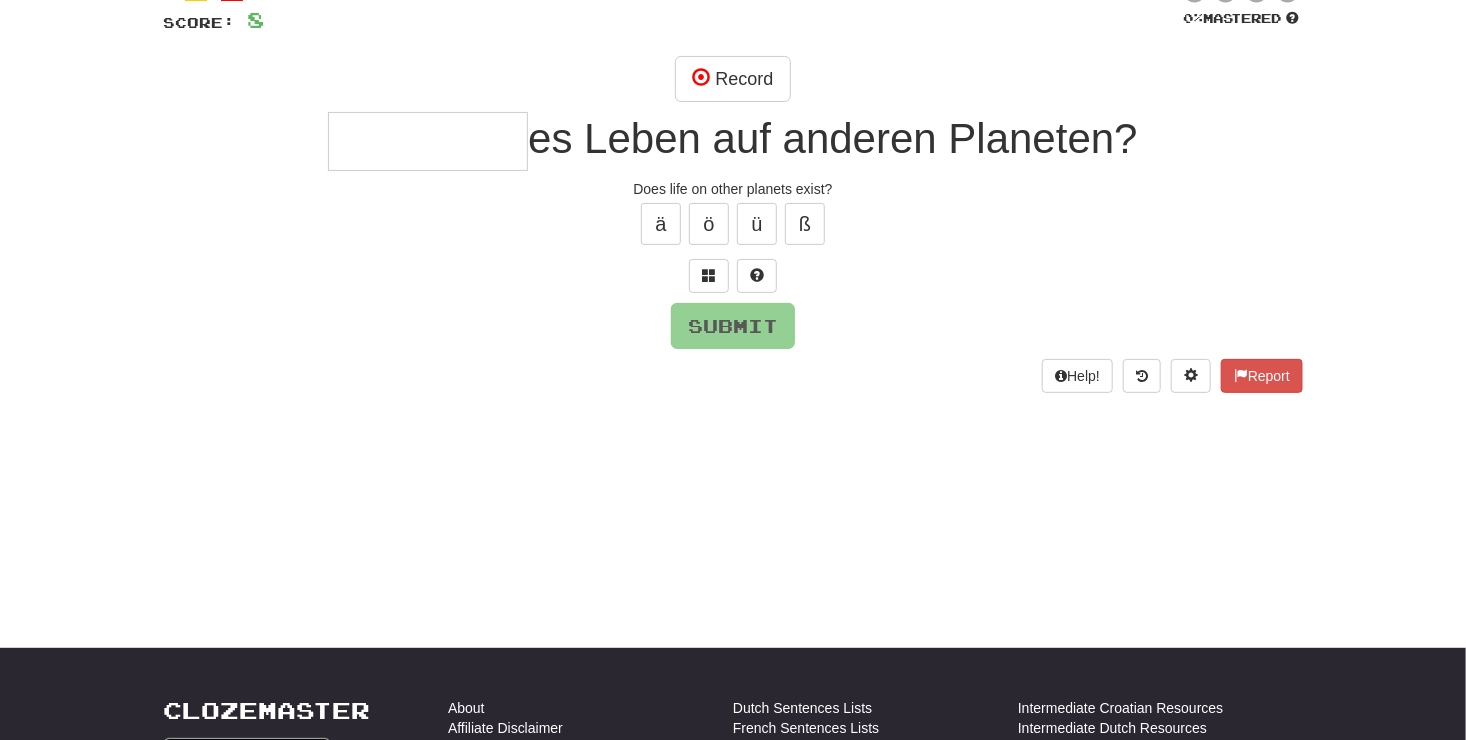 type on "*" 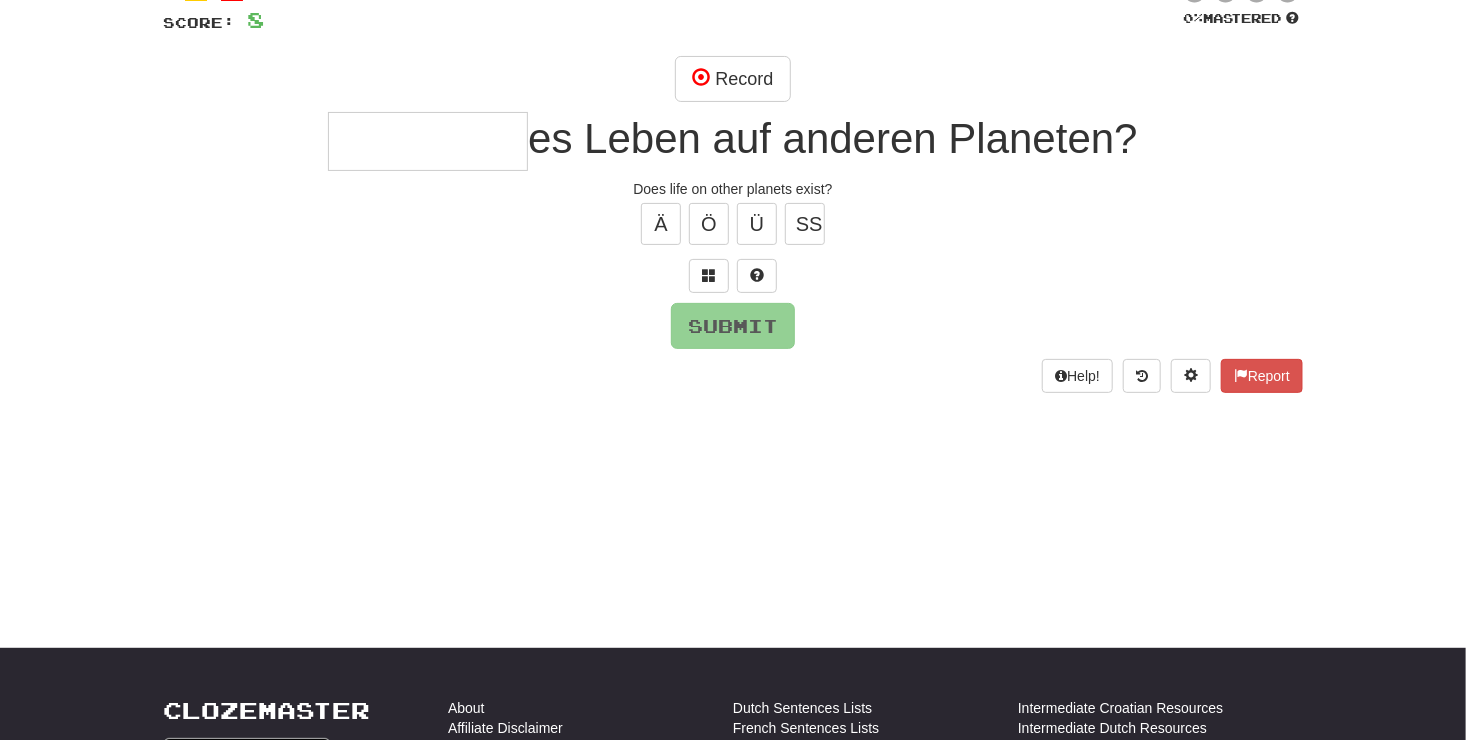 type on "*" 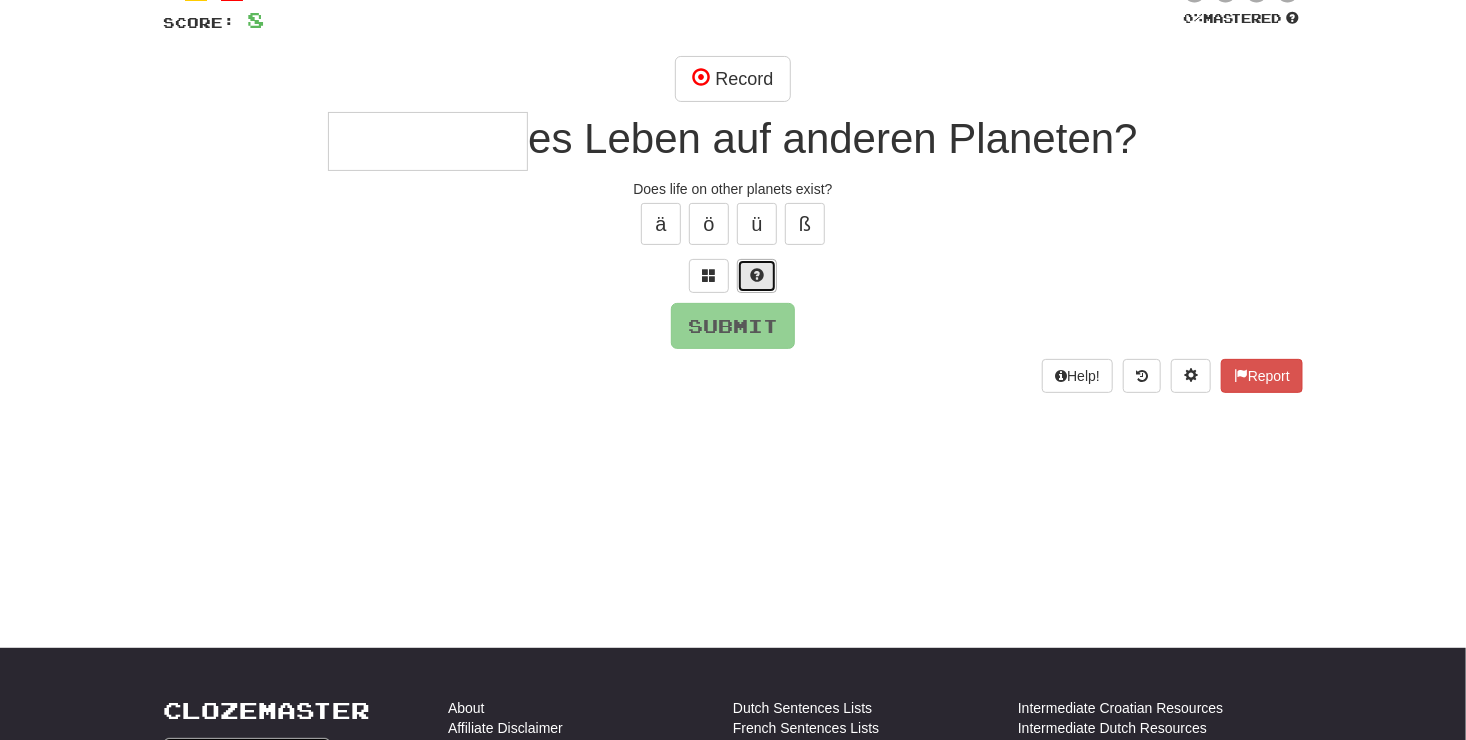 click at bounding box center [757, 276] 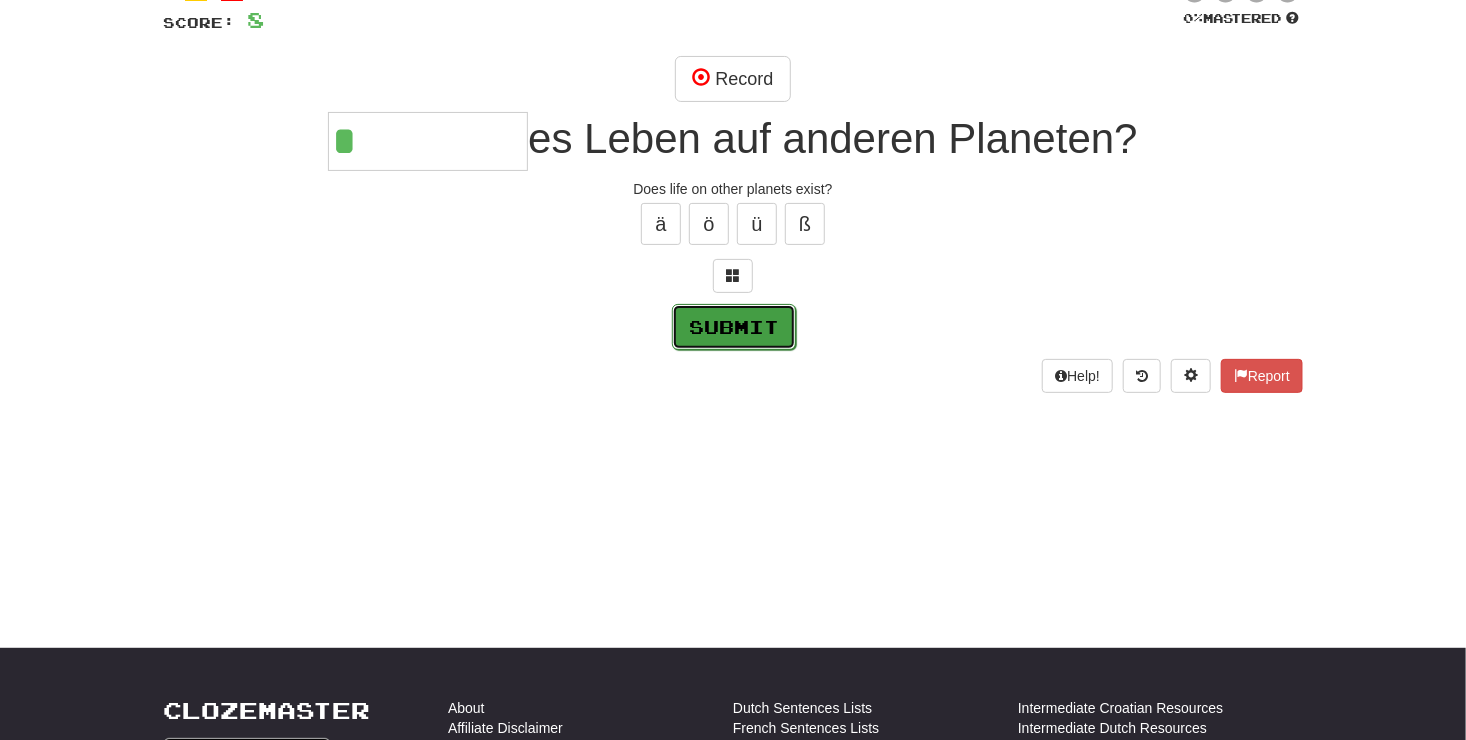 click on "Submit" at bounding box center [734, 327] 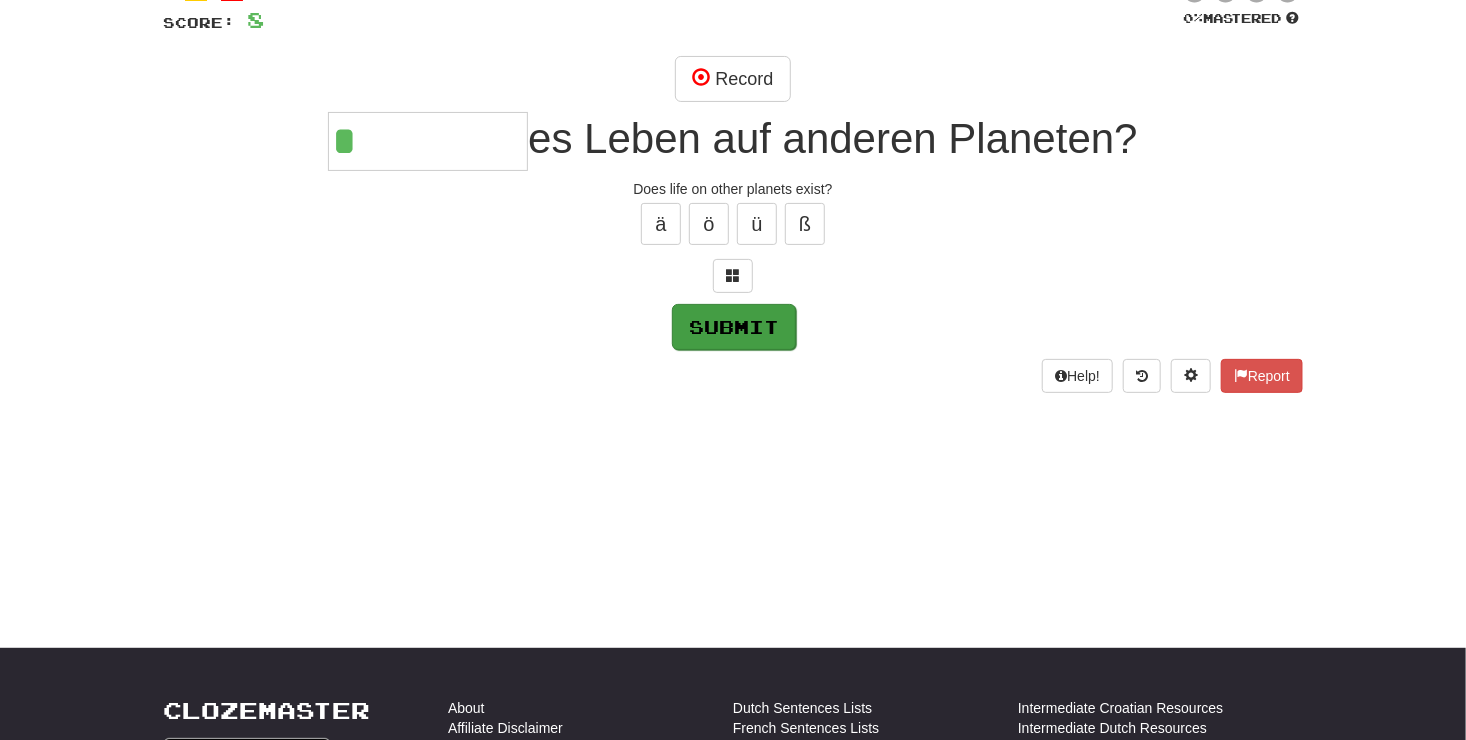 type on "****" 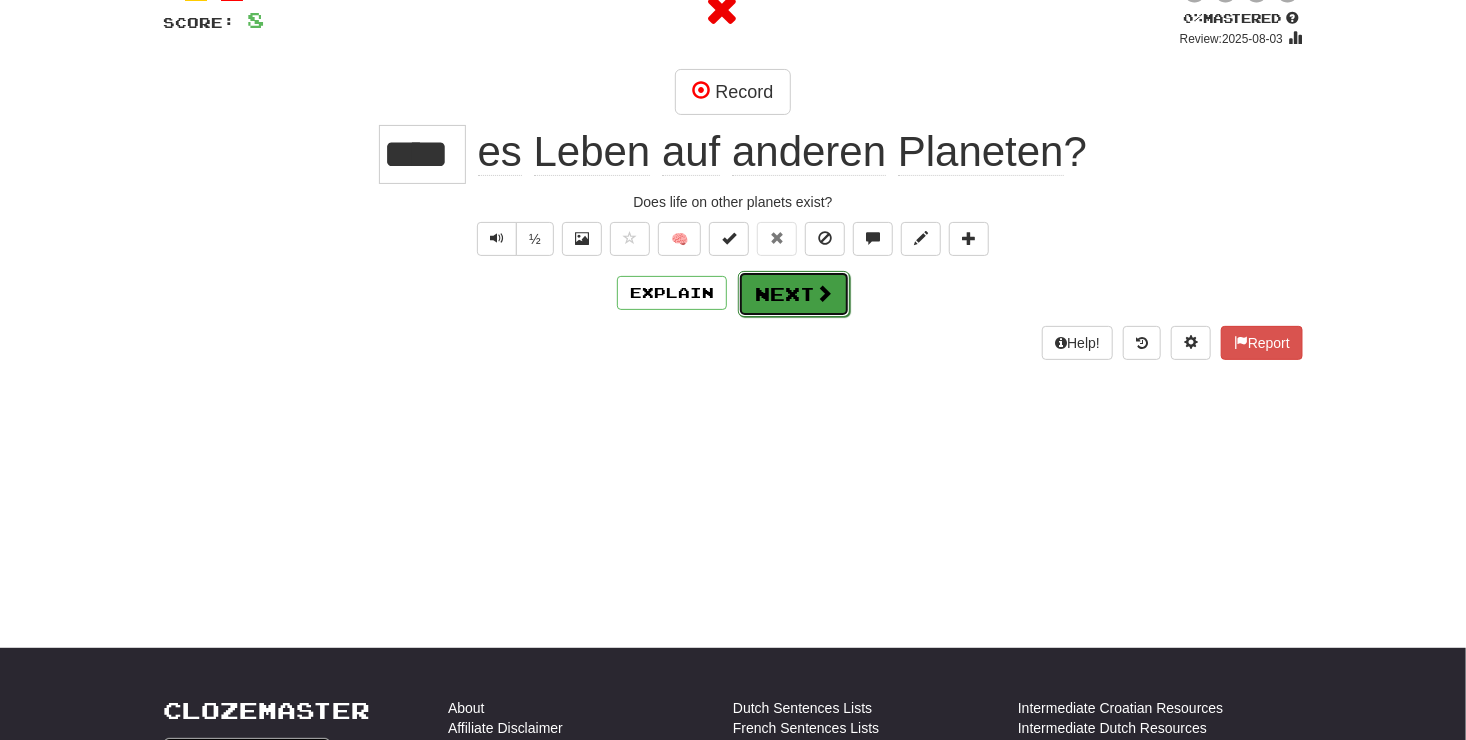 click on "Next" at bounding box center [794, 294] 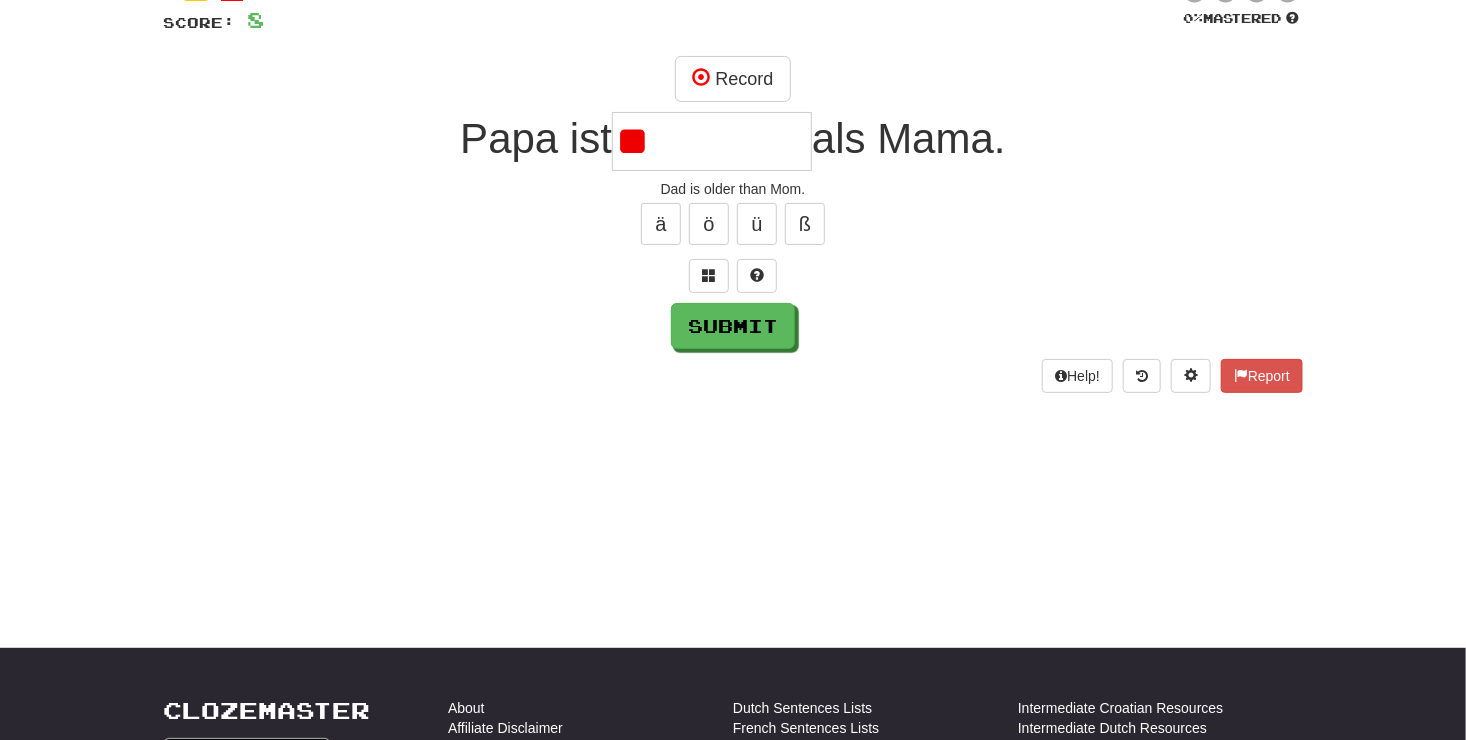 type on "*" 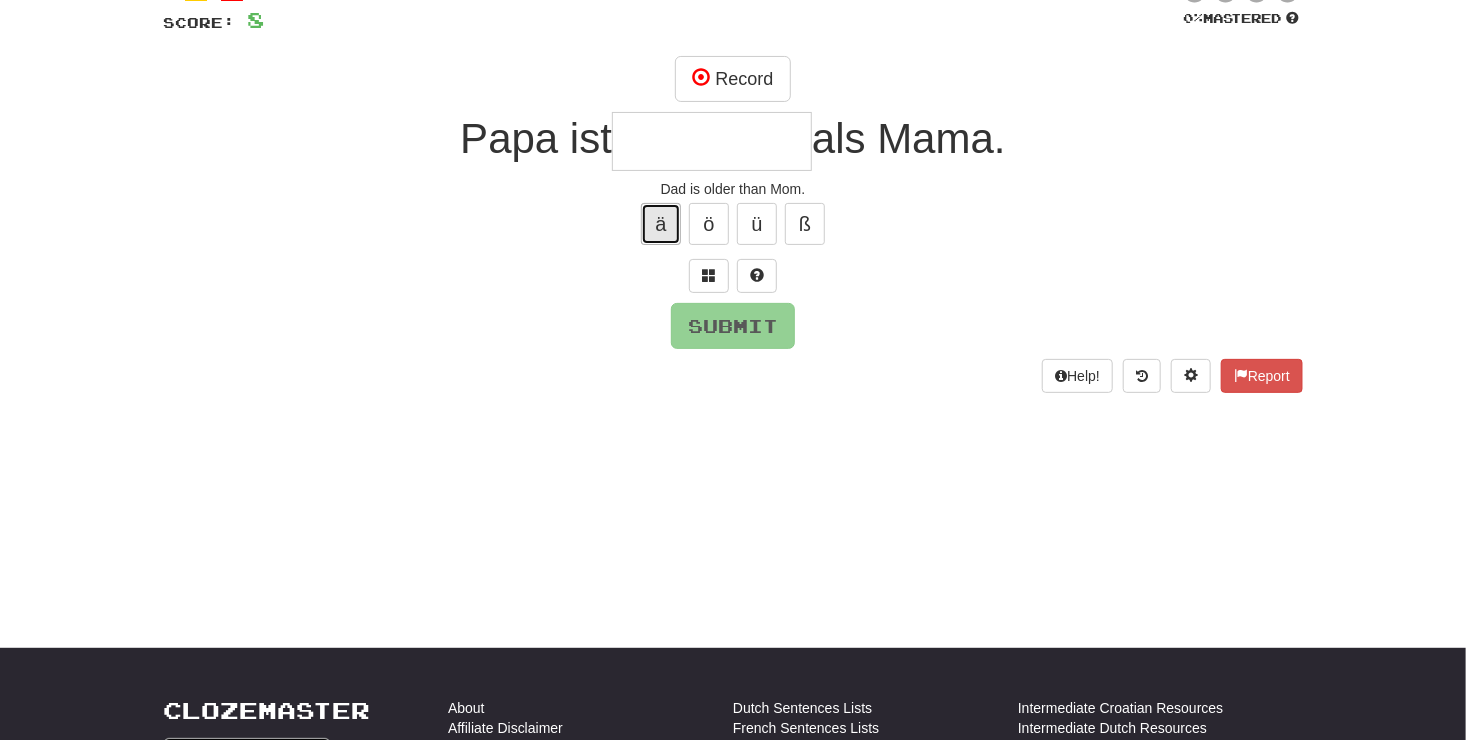 click on "ä" at bounding box center [661, 224] 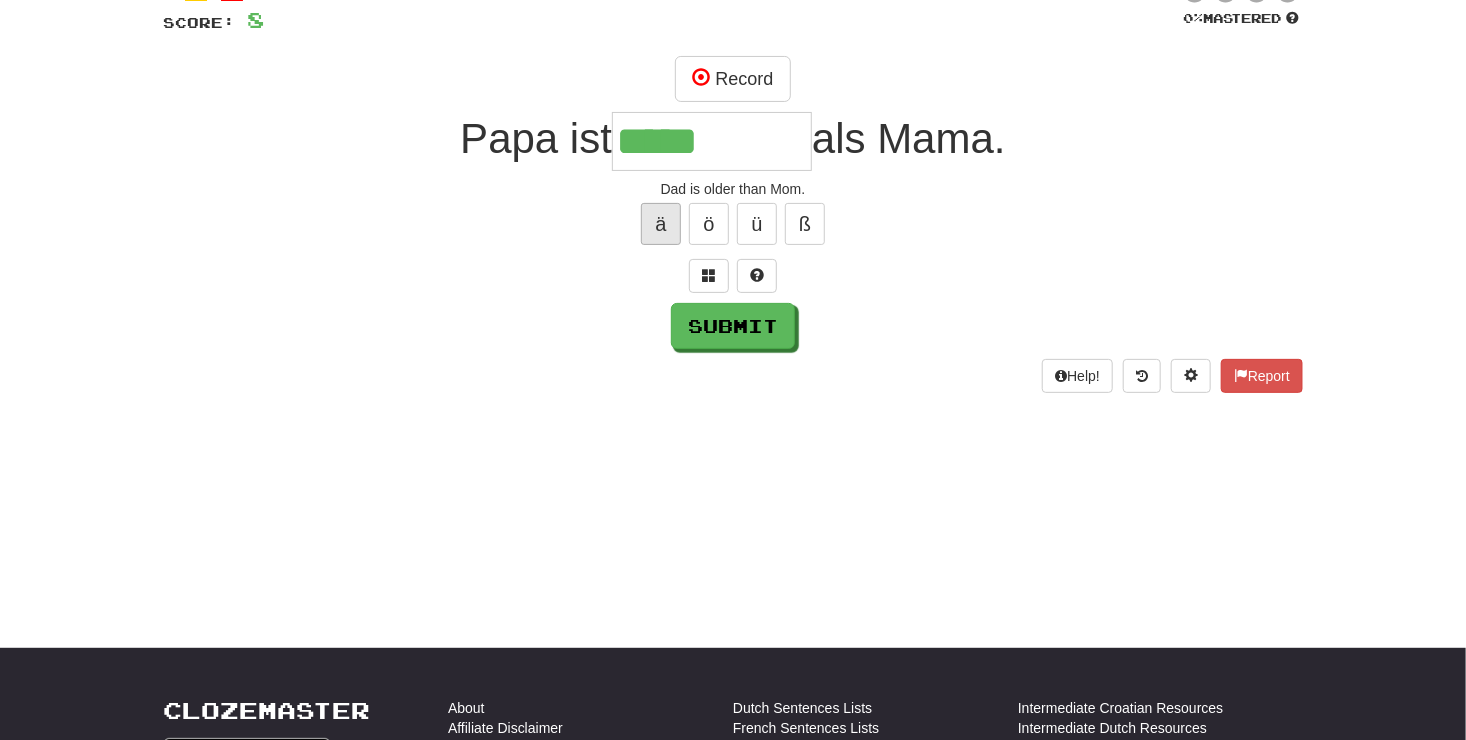 type on "*****" 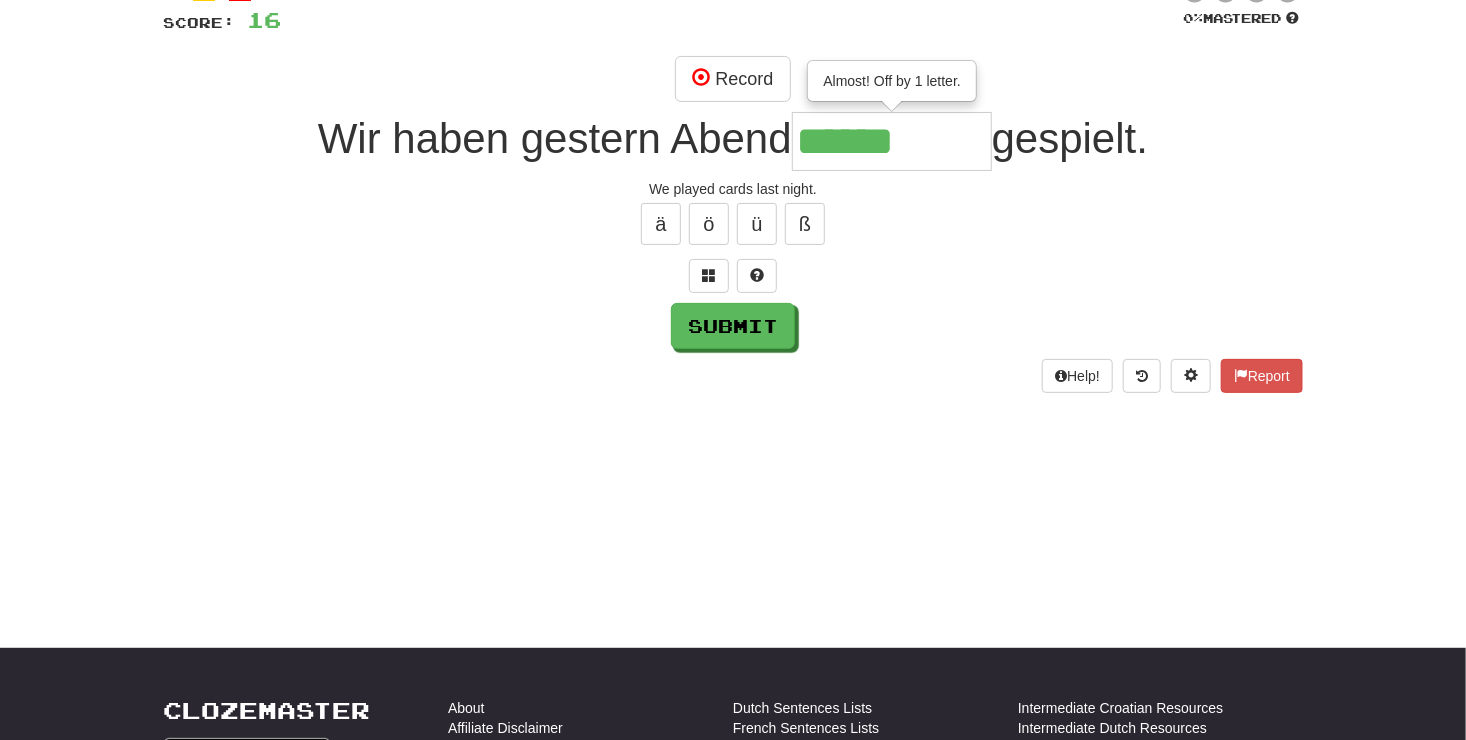 type on "******" 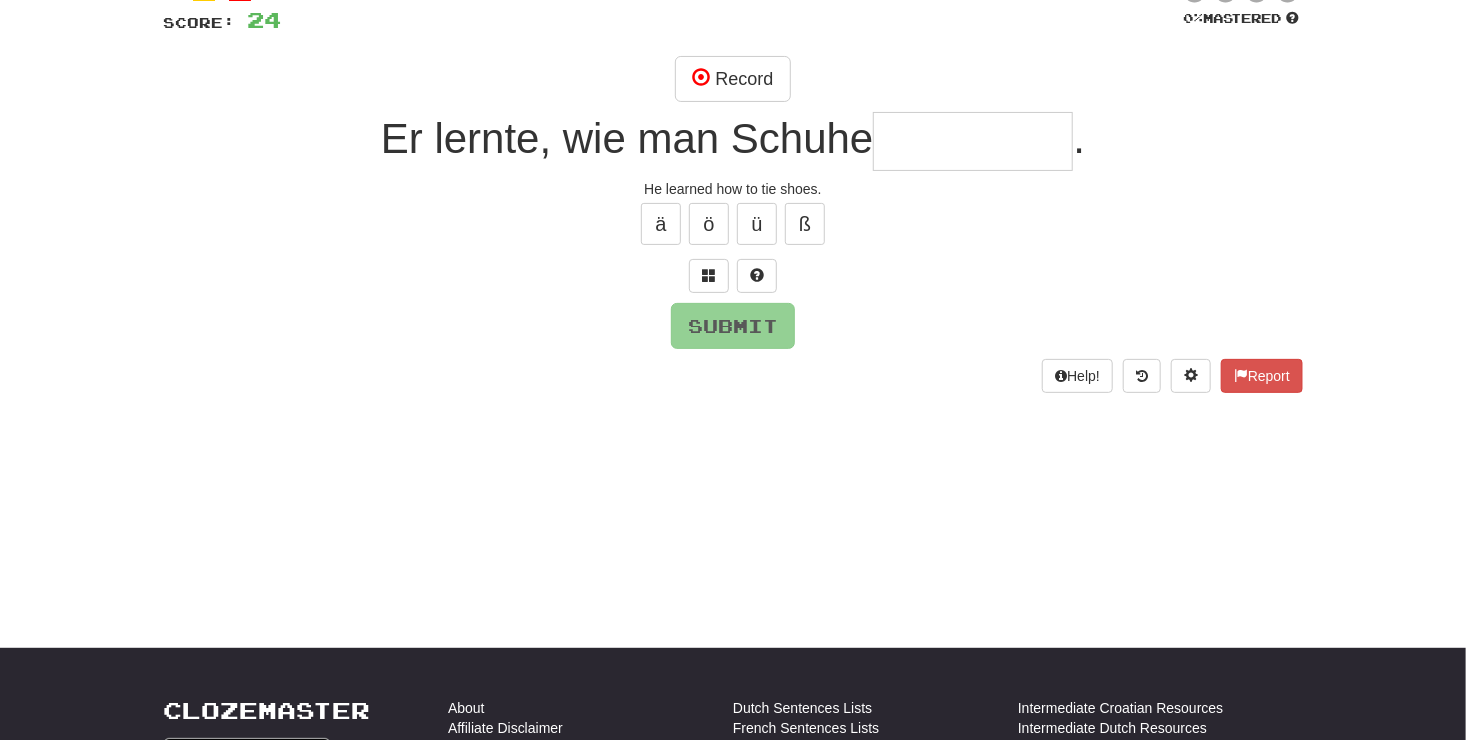 type on "*" 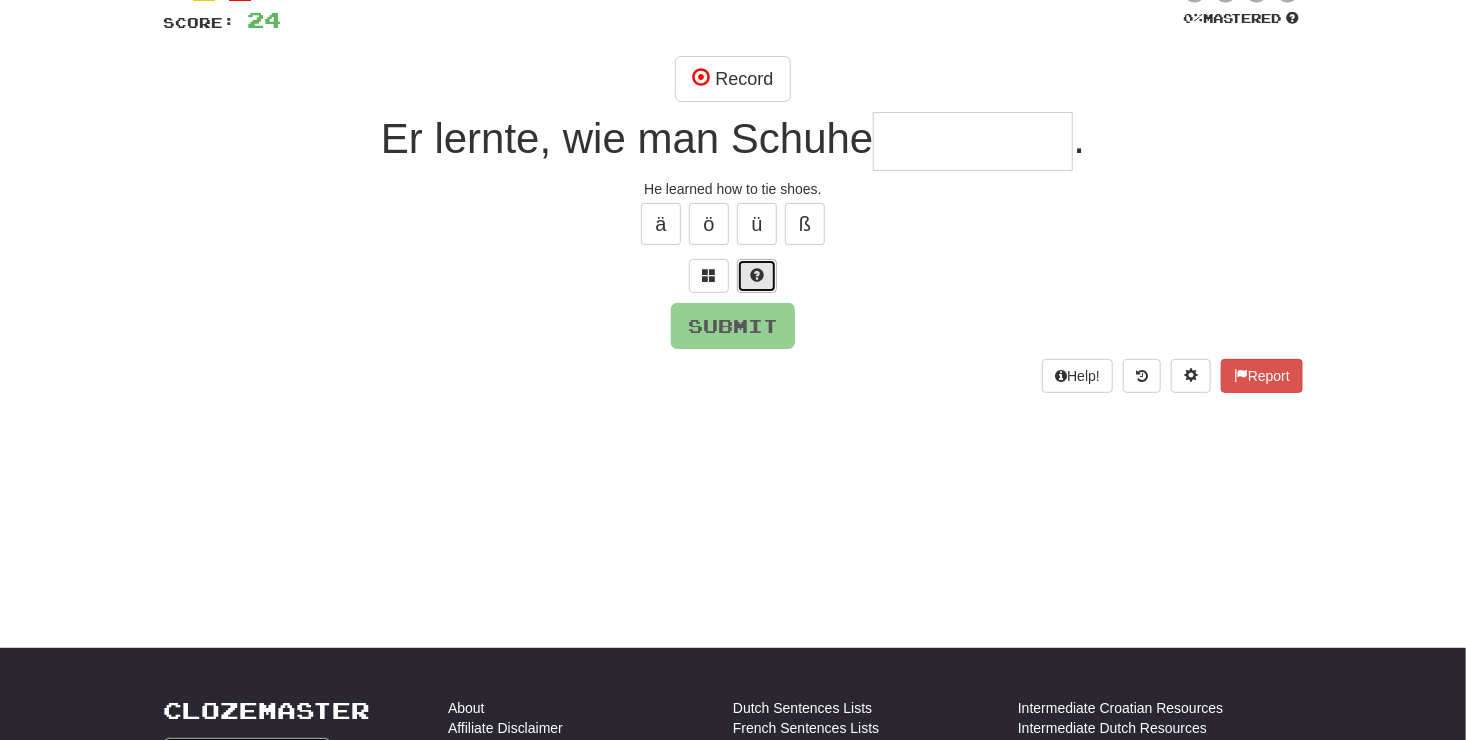 click at bounding box center (757, 275) 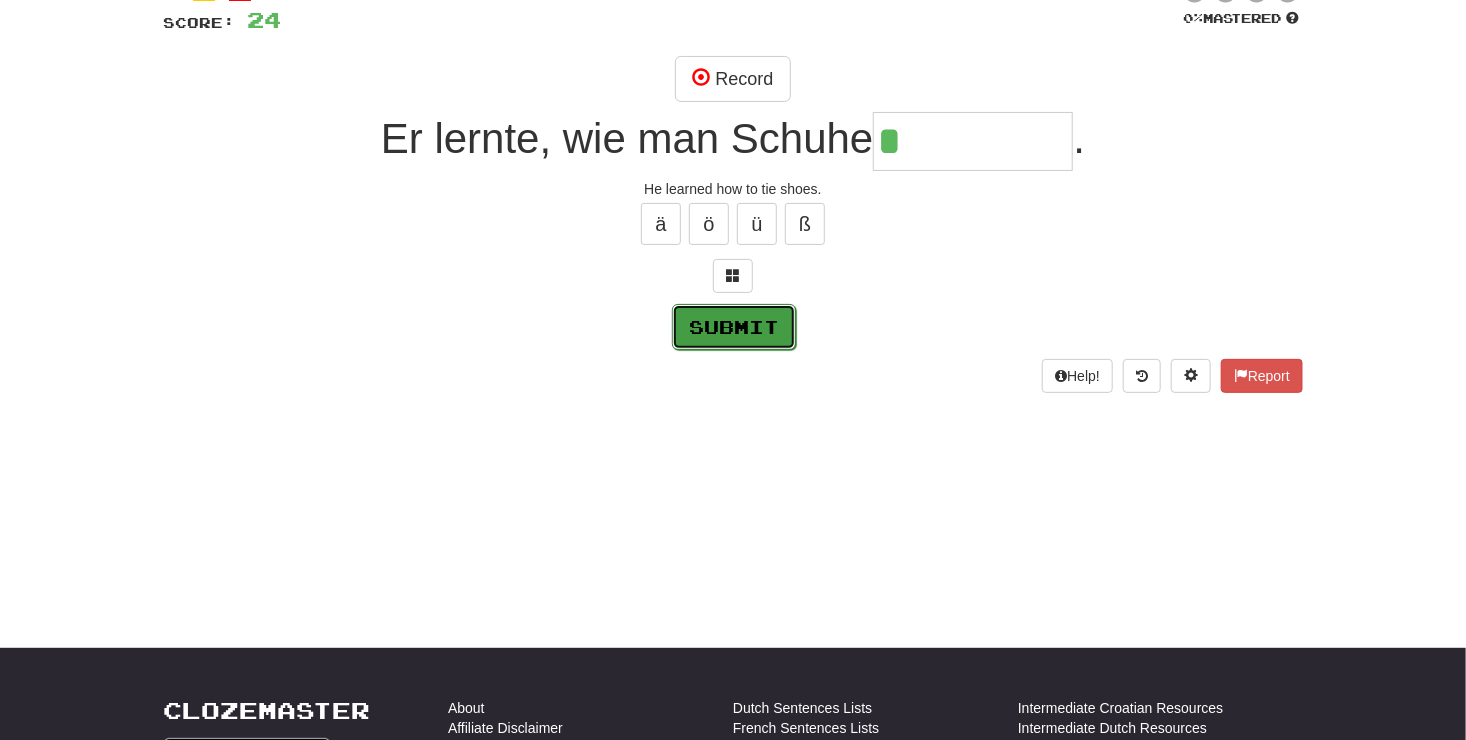 click on "Submit" at bounding box center (734, 327) 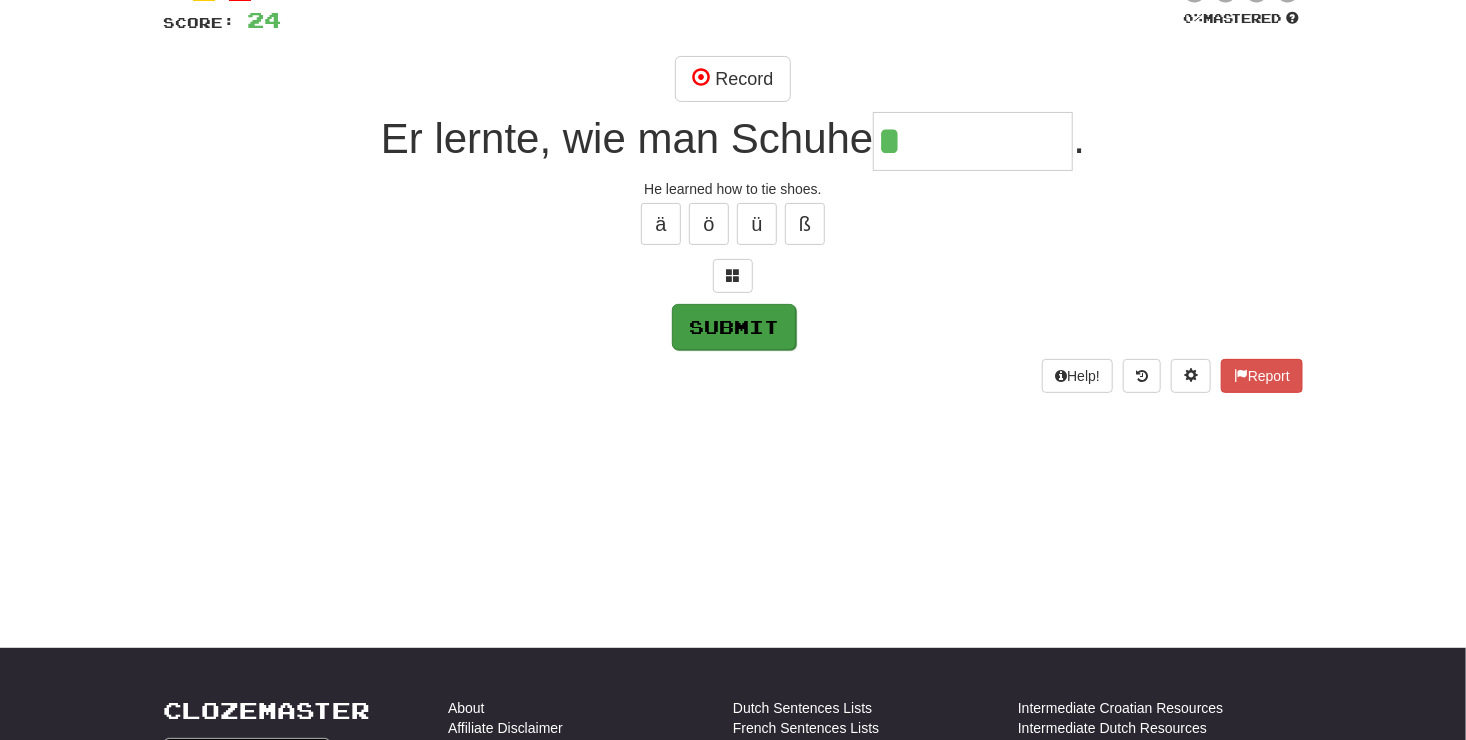 type on "******" 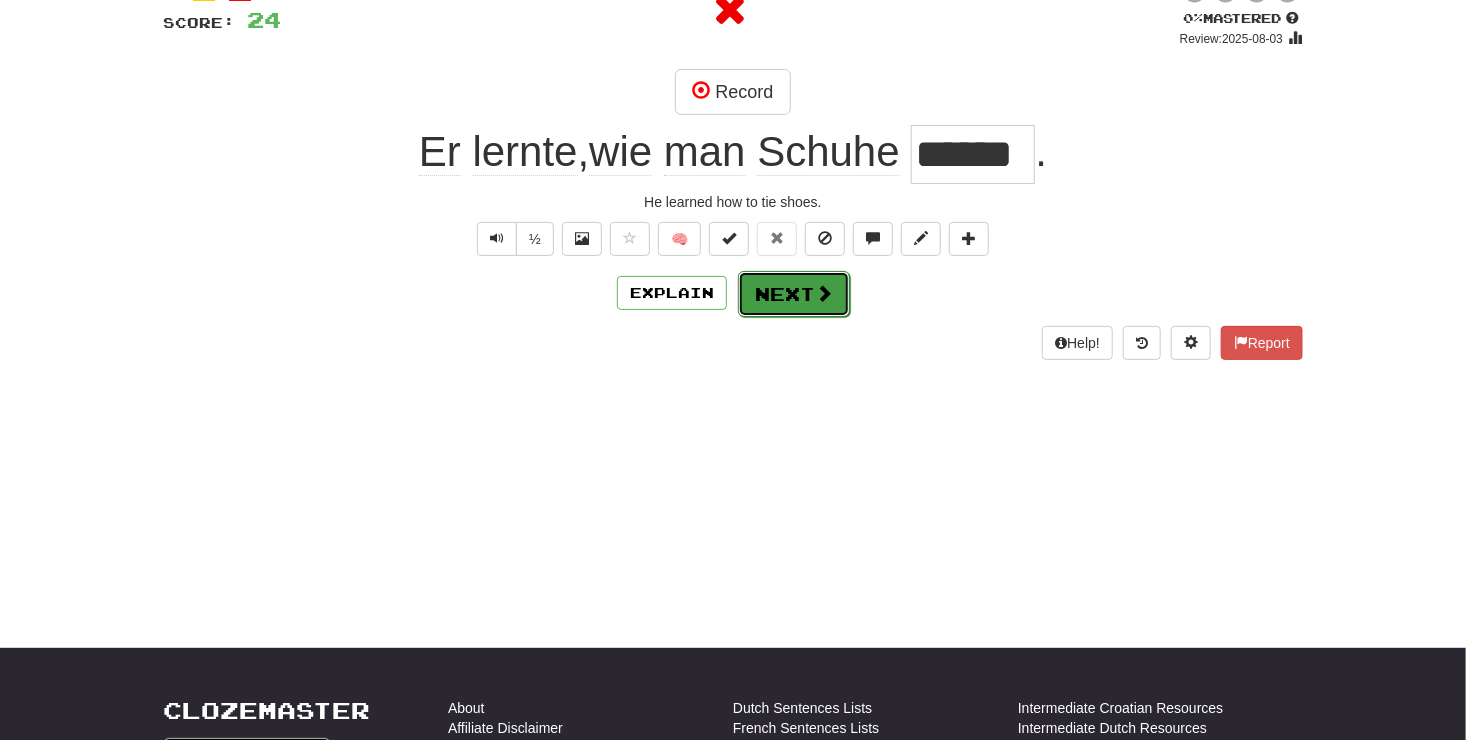 click at bounding box center [824, 293] 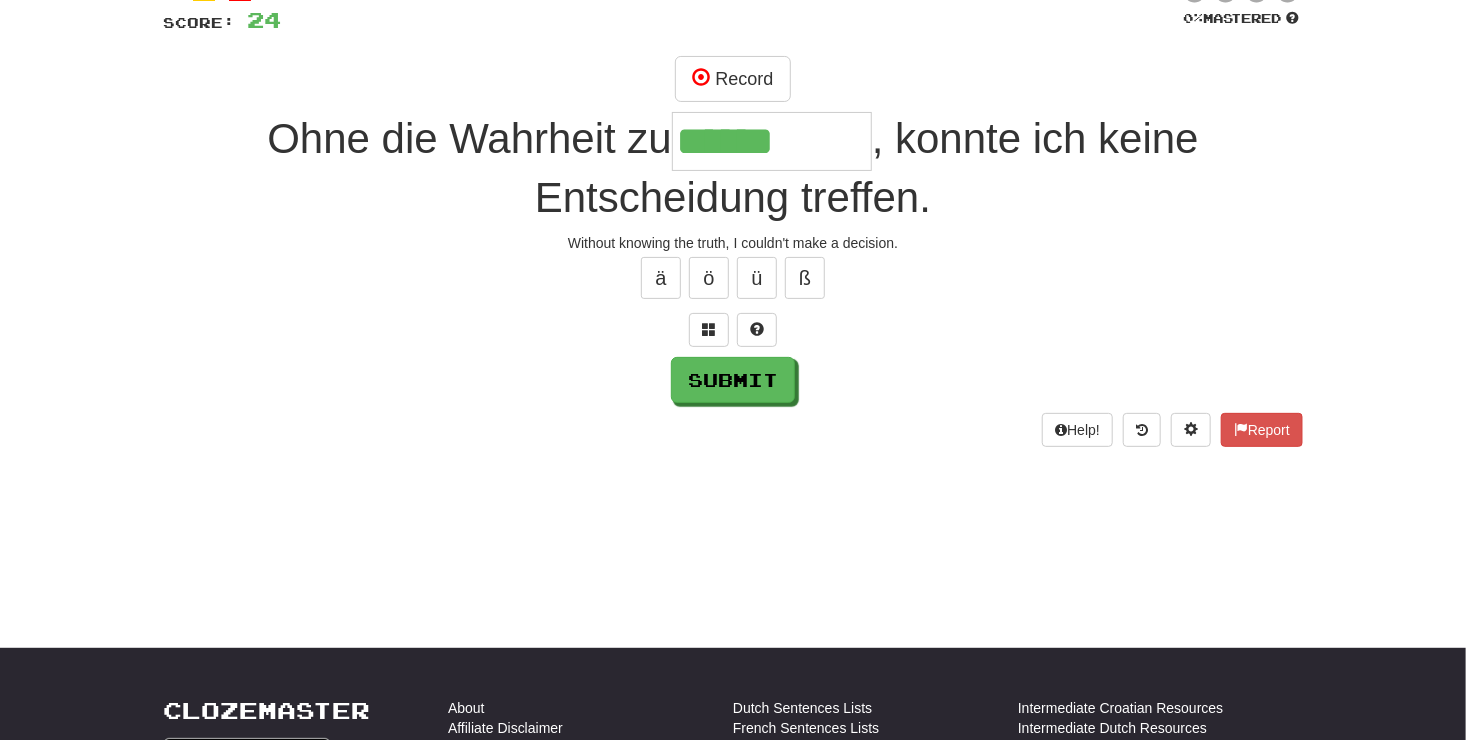 type on "******" 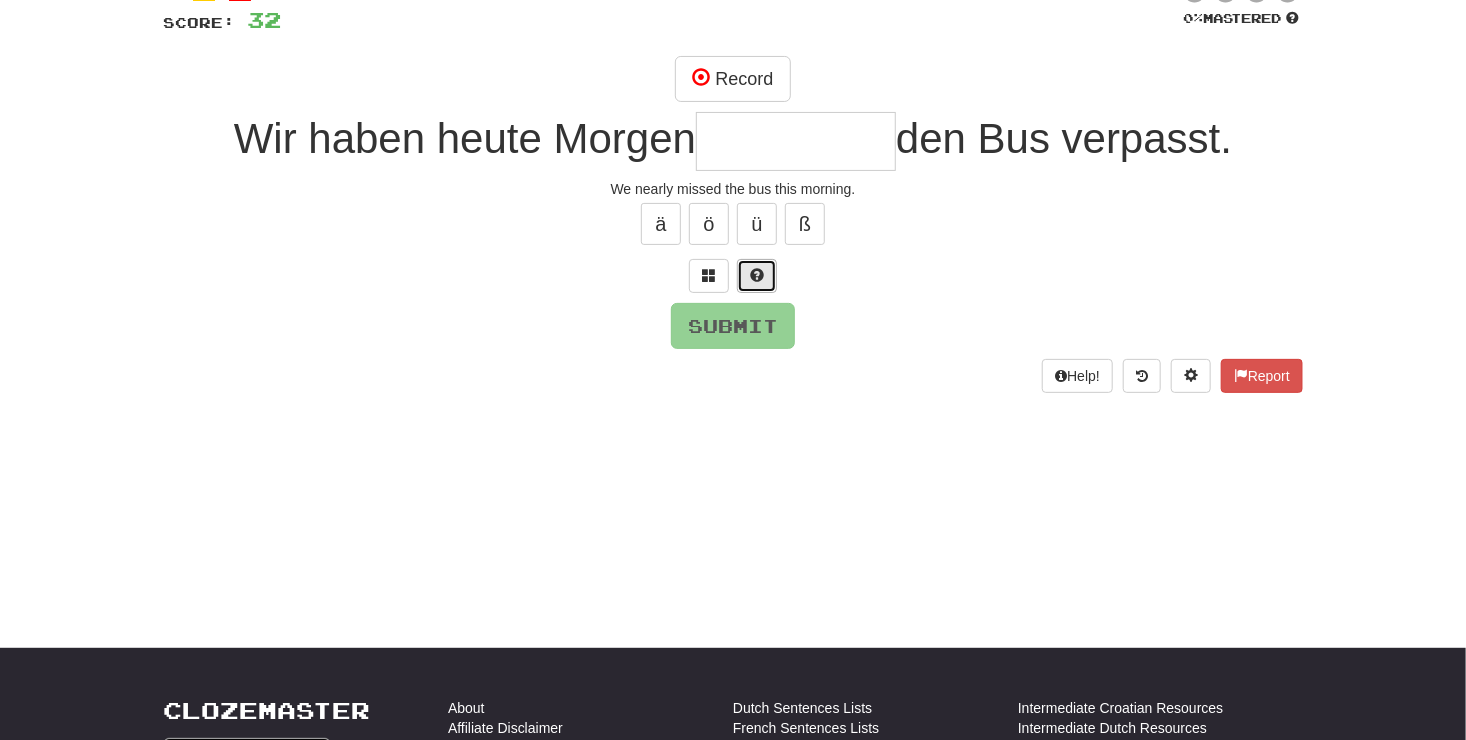 click at bounding box center [757, 275] 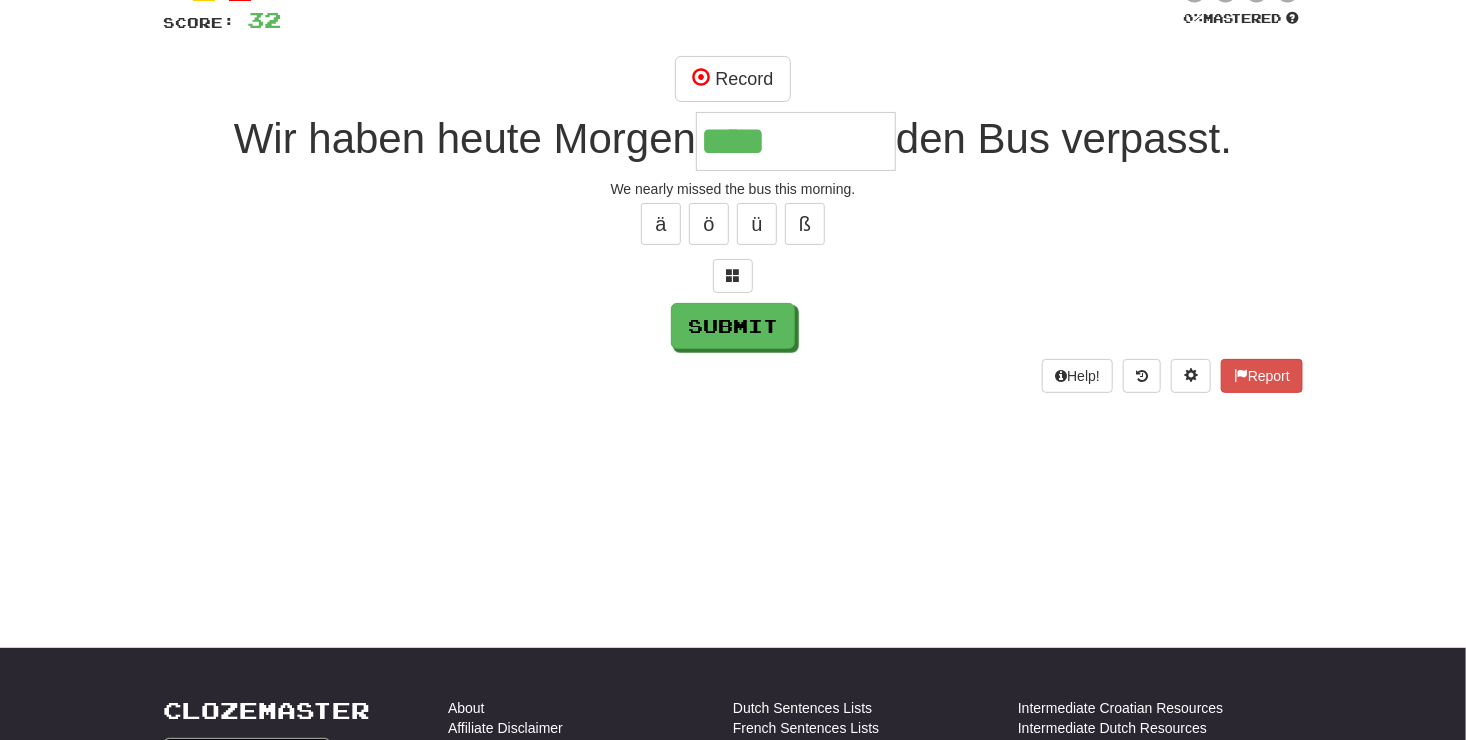 type on "****" 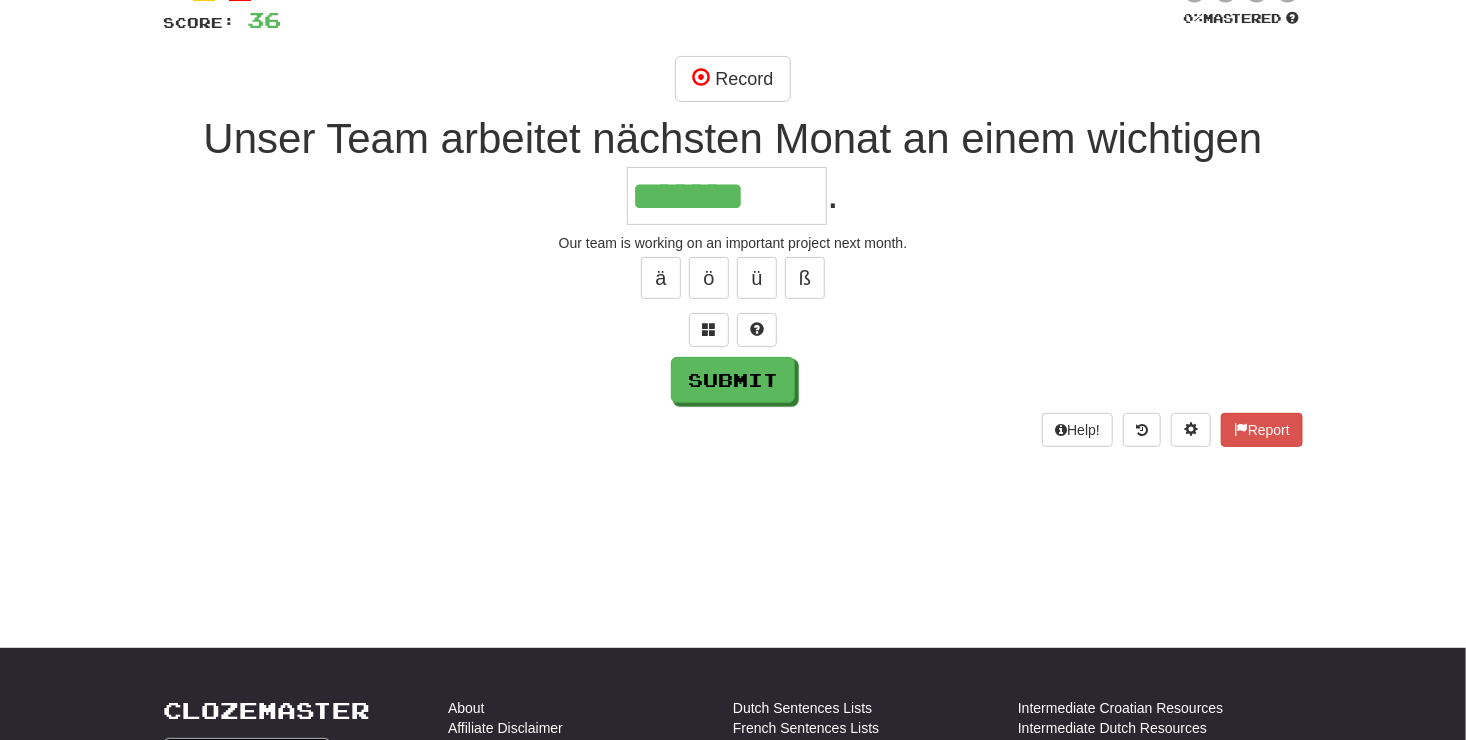 type on "*******" 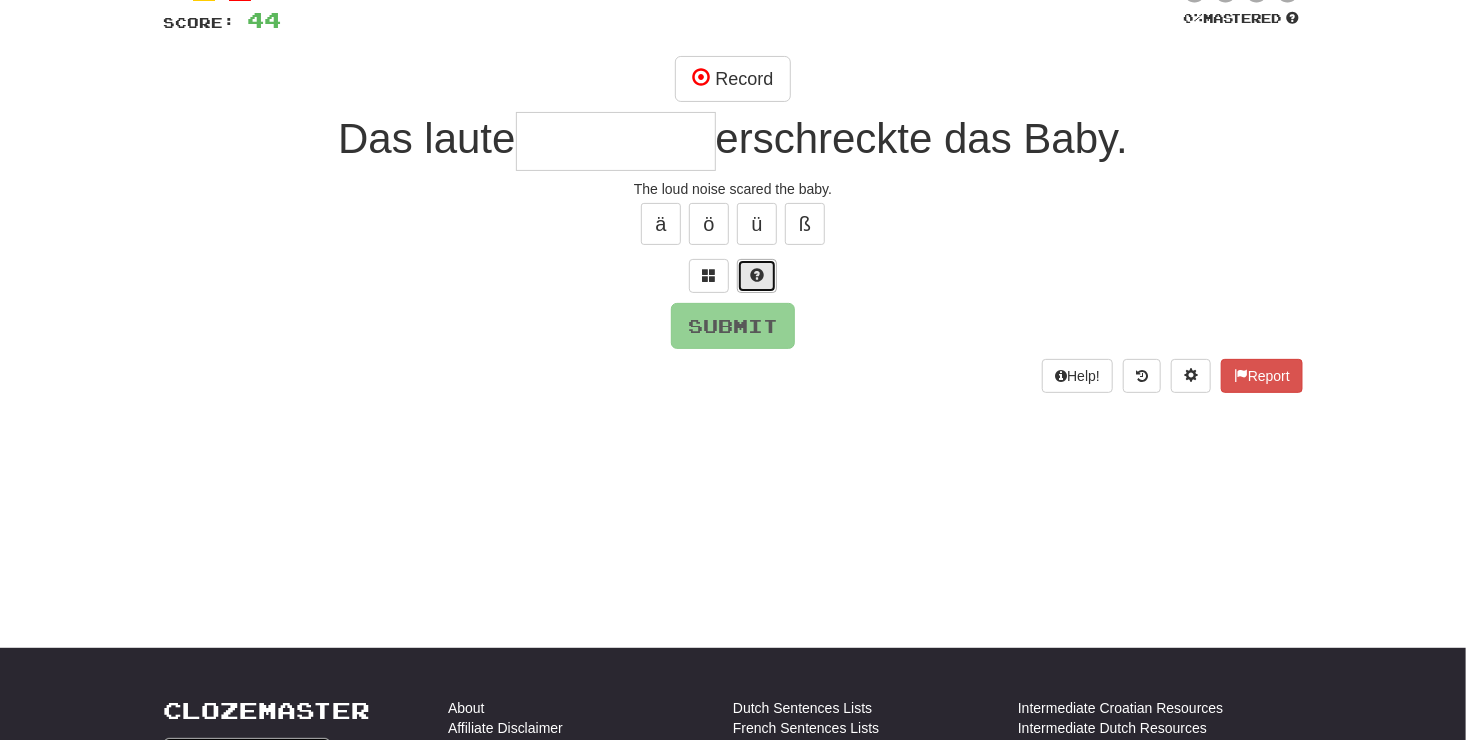 click at bounding box center (757, 276) 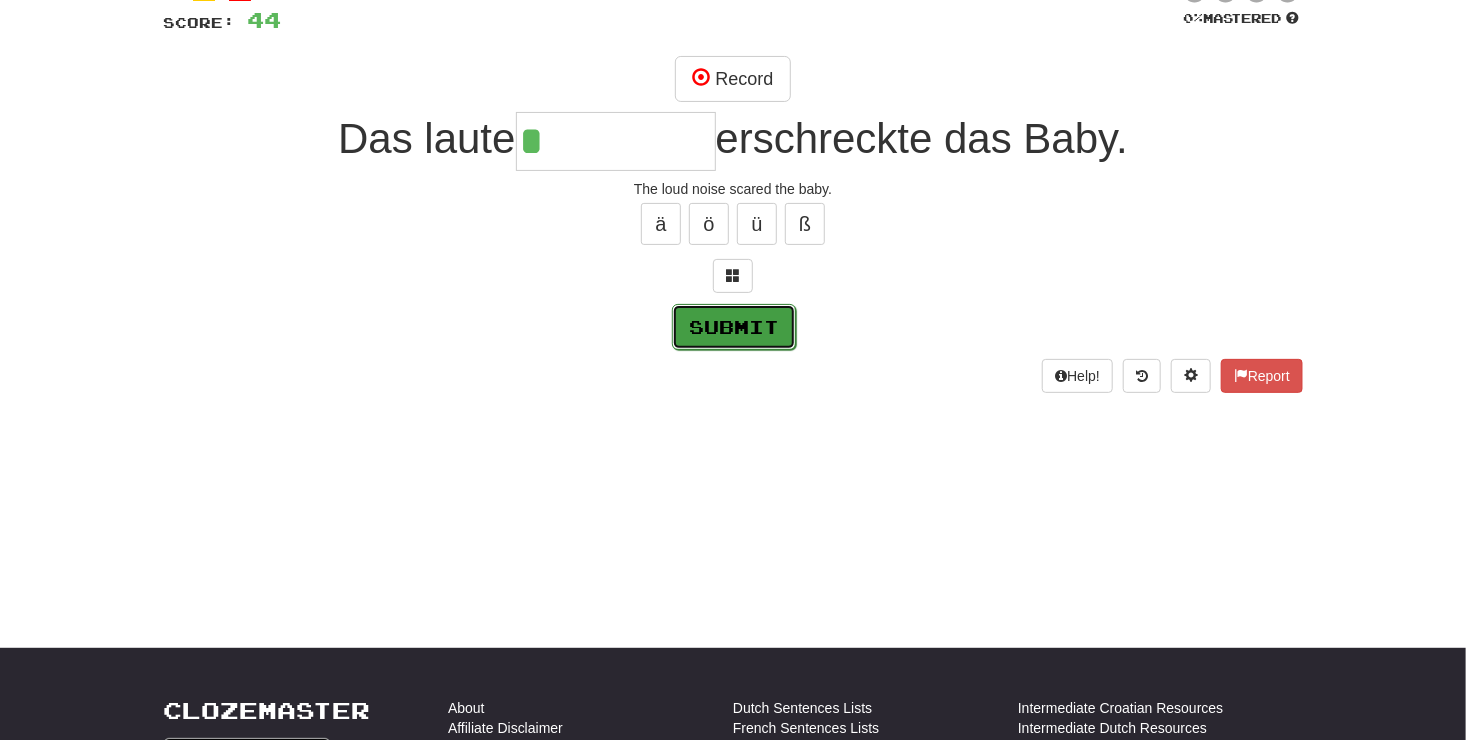 click on "Submit" at bounding box center [734, 327] 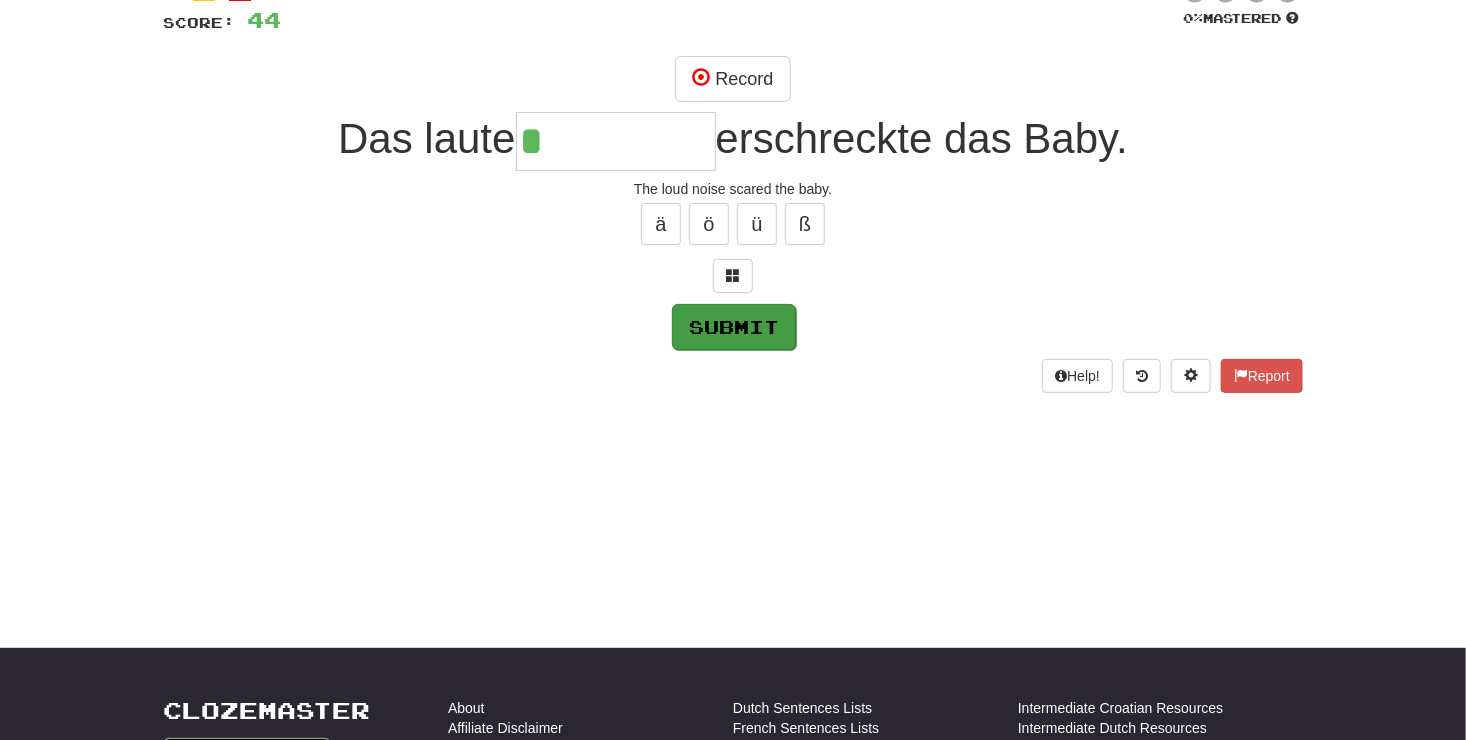 type on "********" 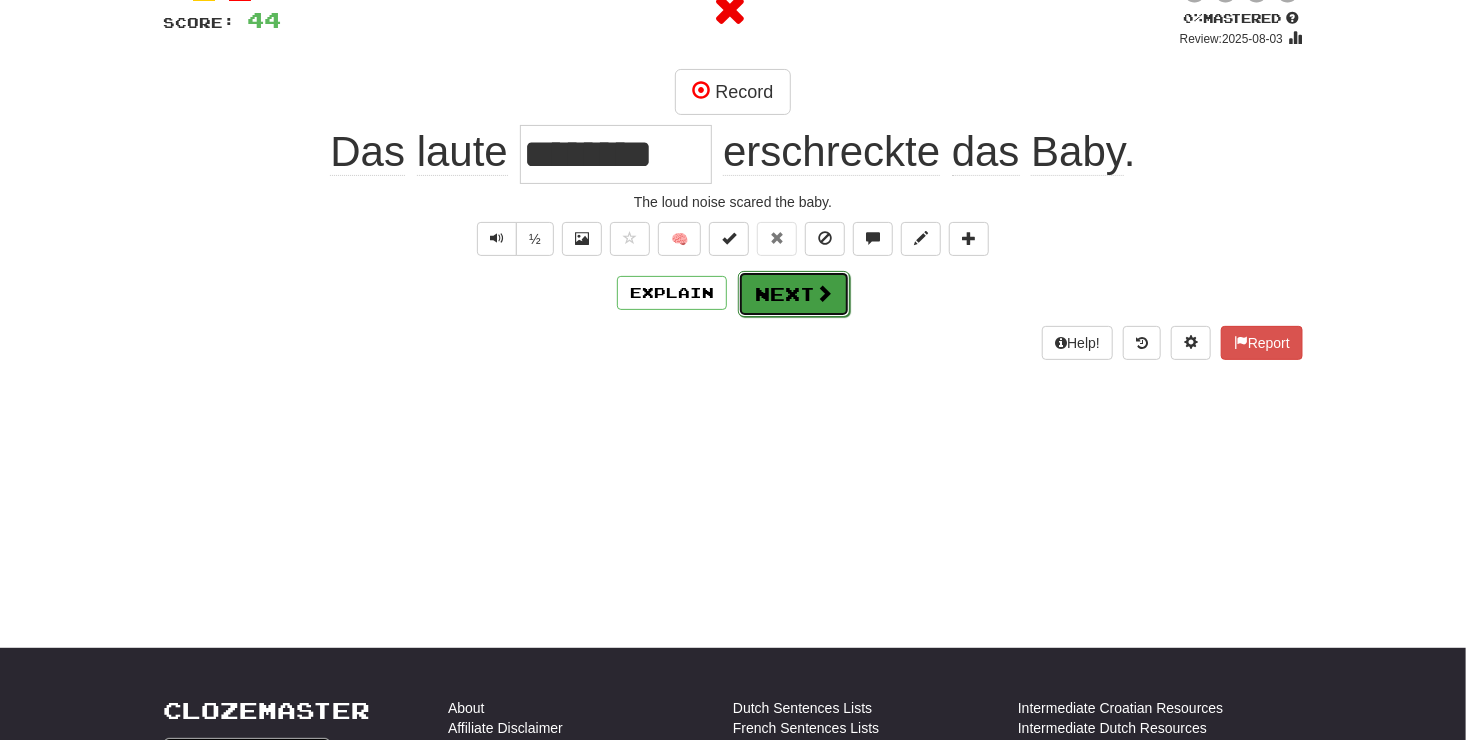 click on "Next" at bounding box center (794, 294) 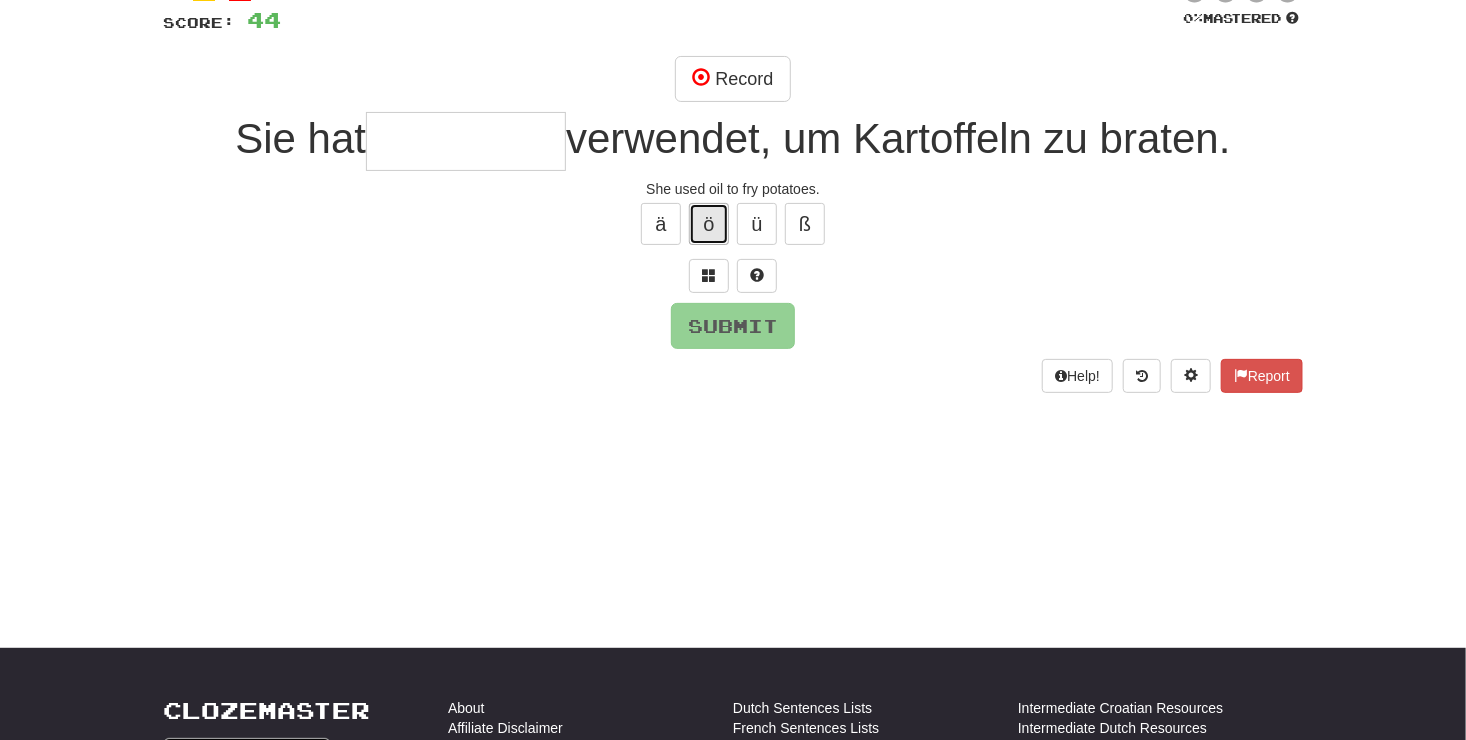 click on "ö" at bounding box center [709, 224] 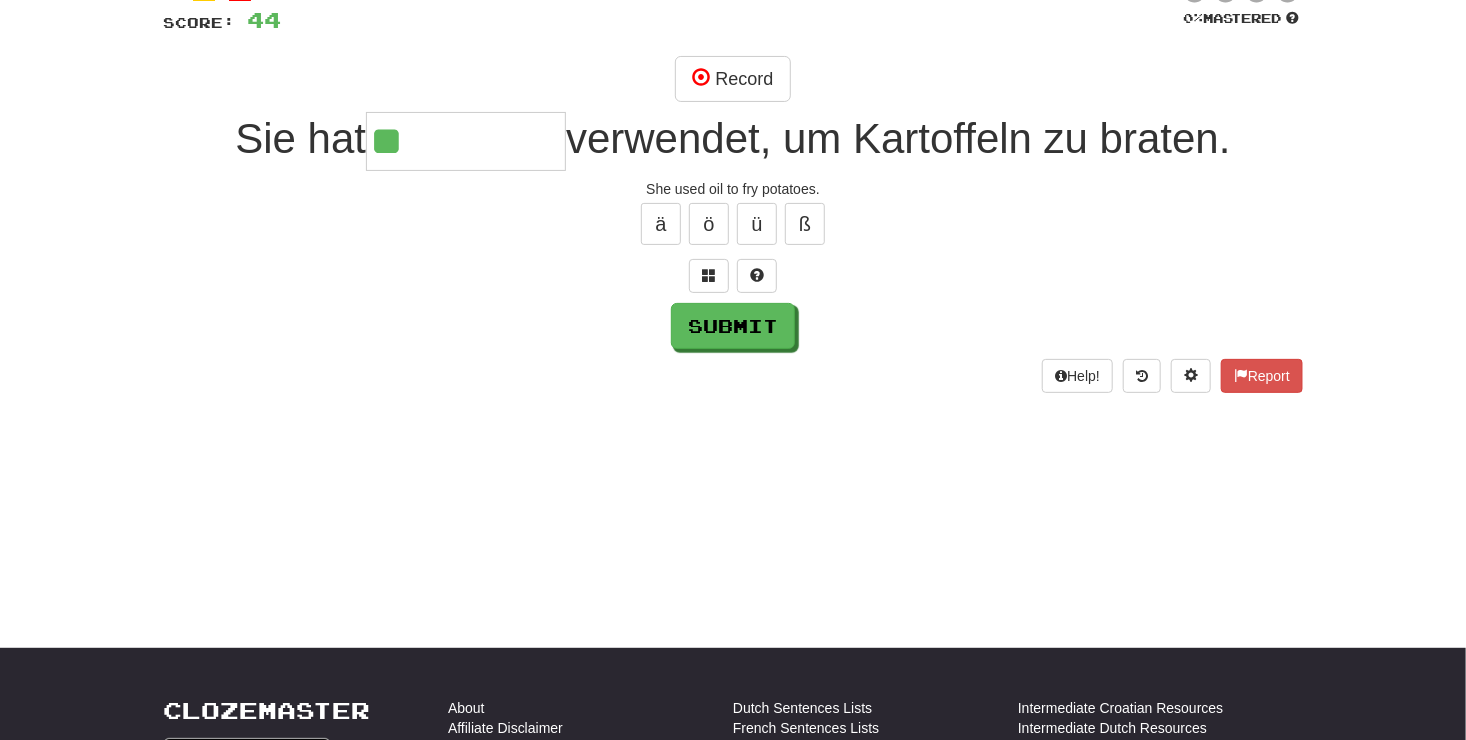 type on "**" 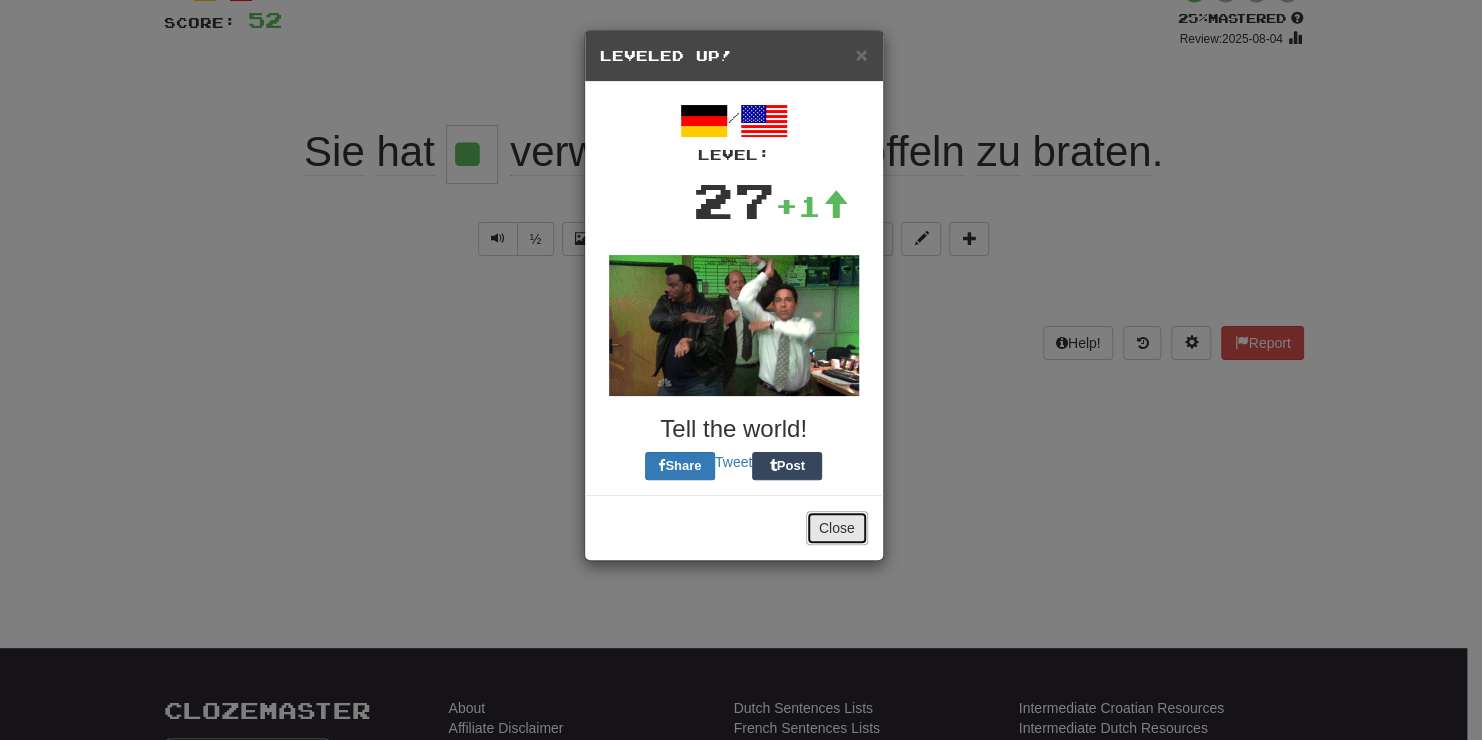 click on "Close" at bounding box center [837, 528] 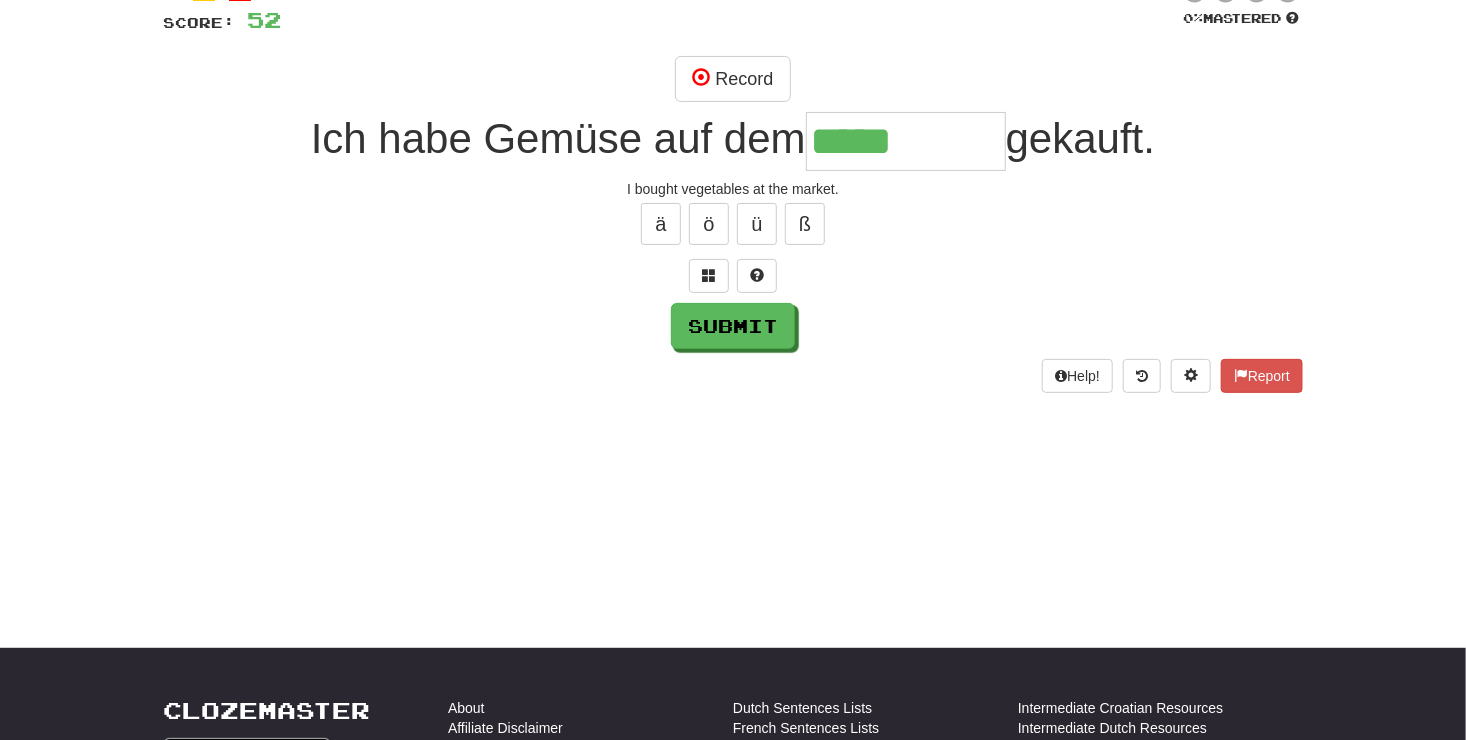 type on "*****" 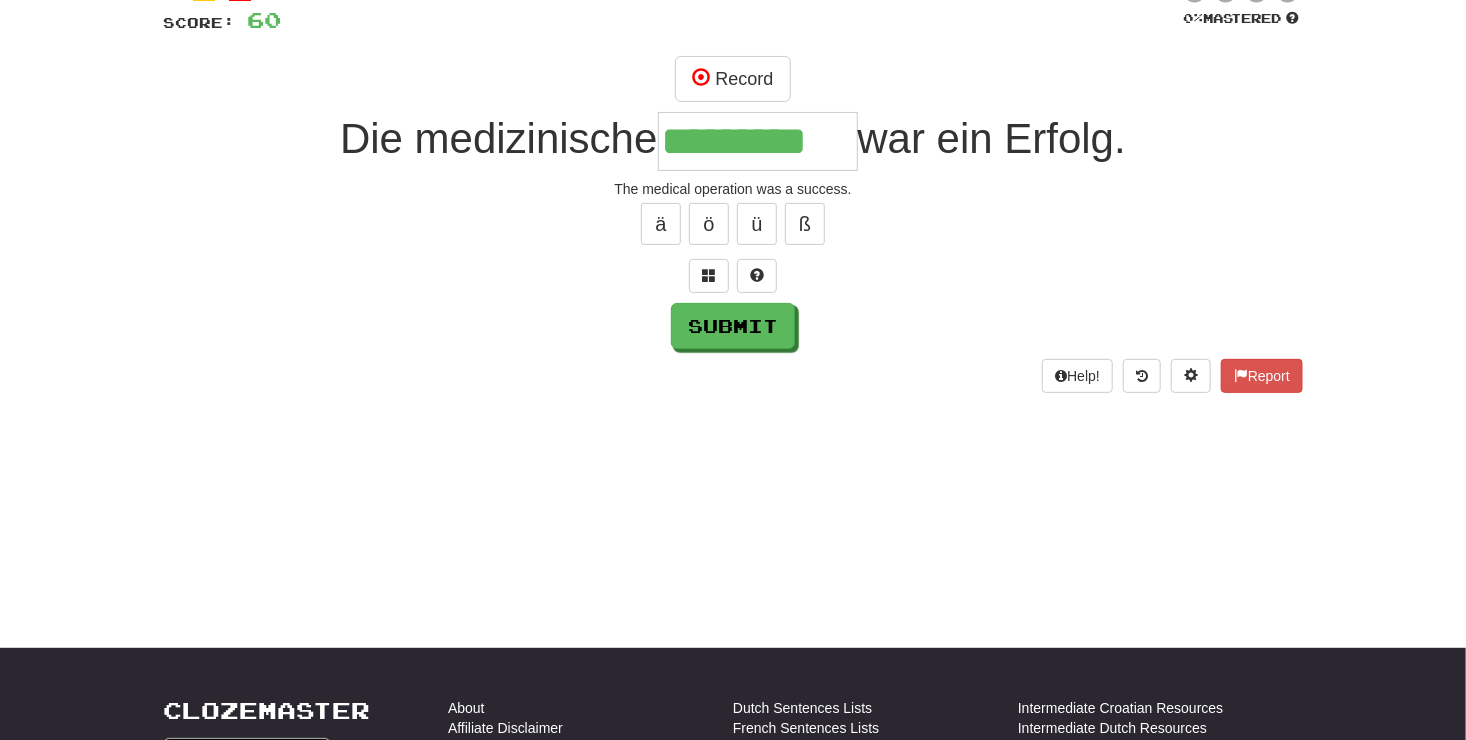 type on "*********" 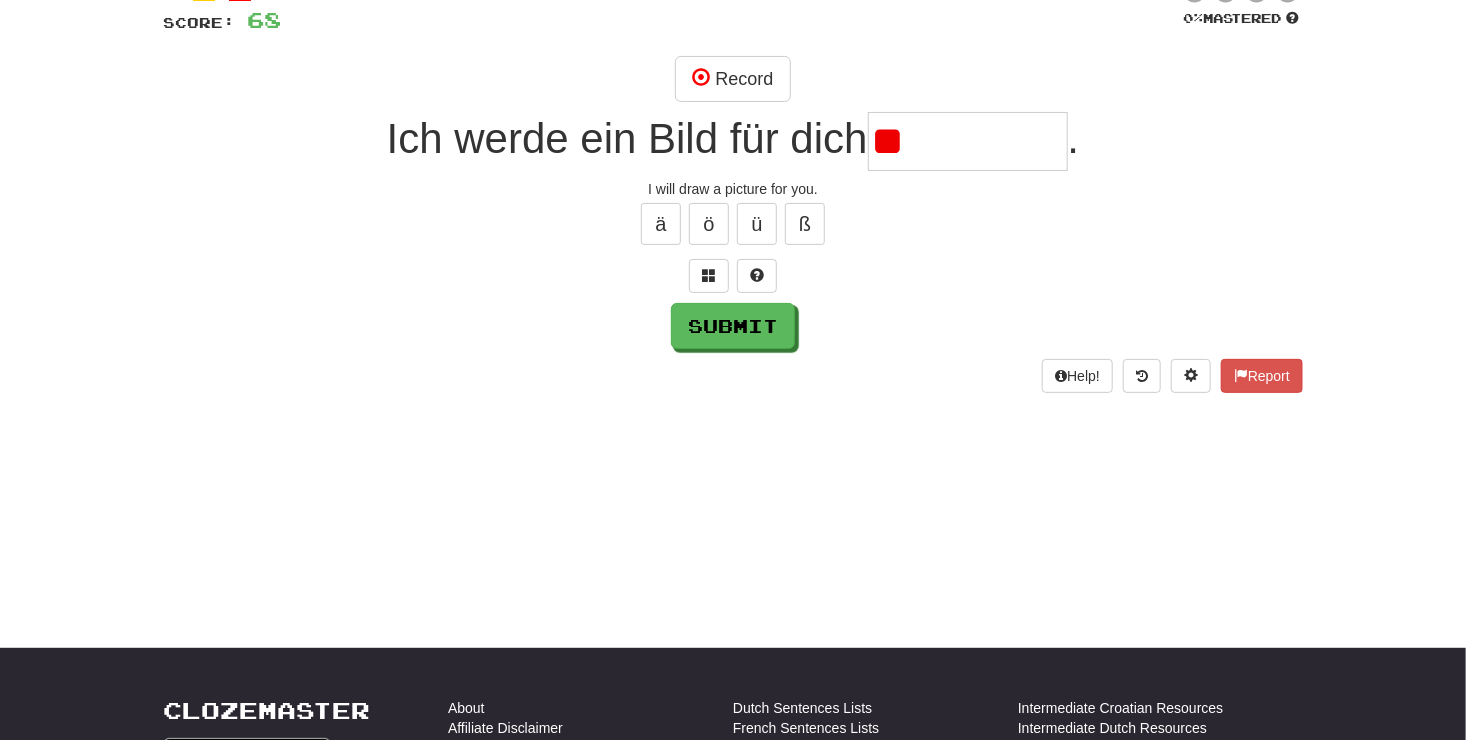 type on "*" 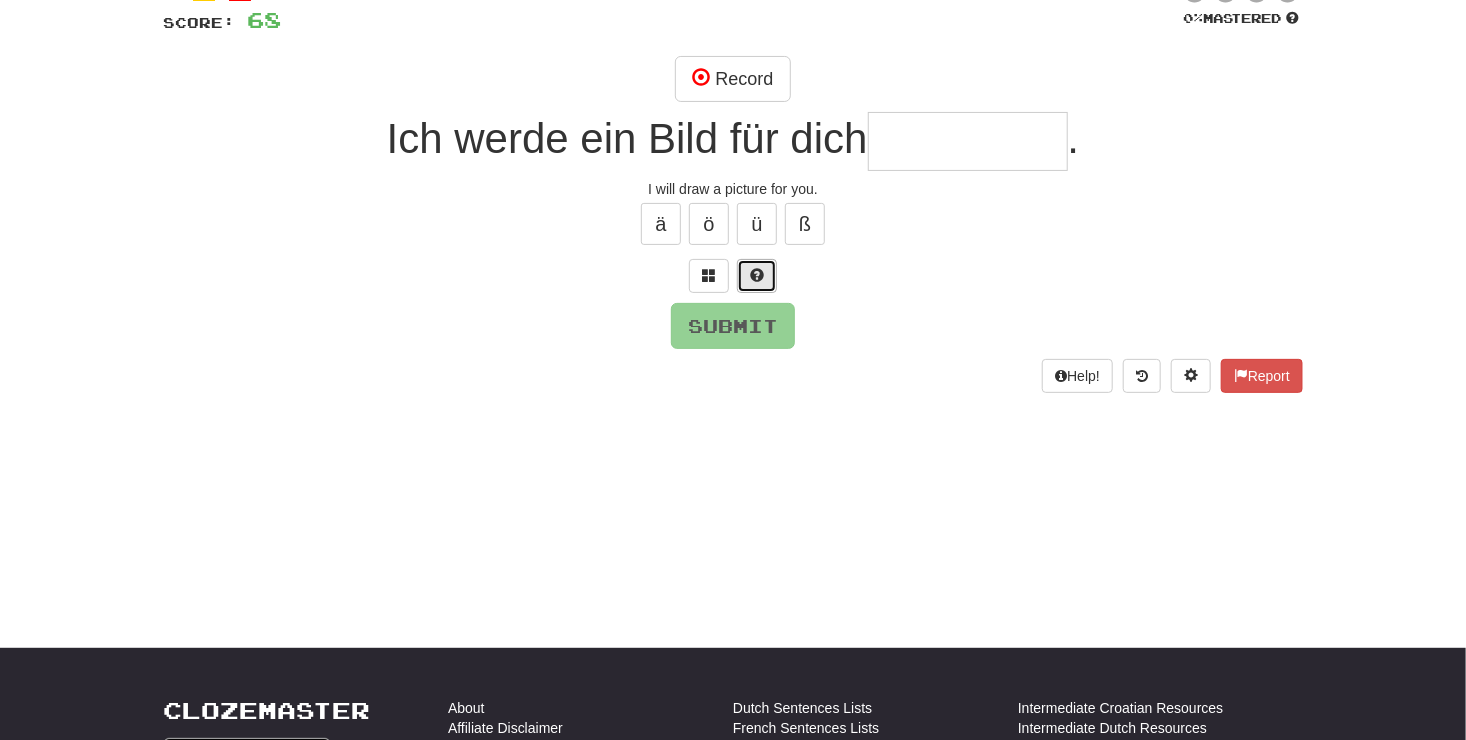 click at bounding box center (757, 276) 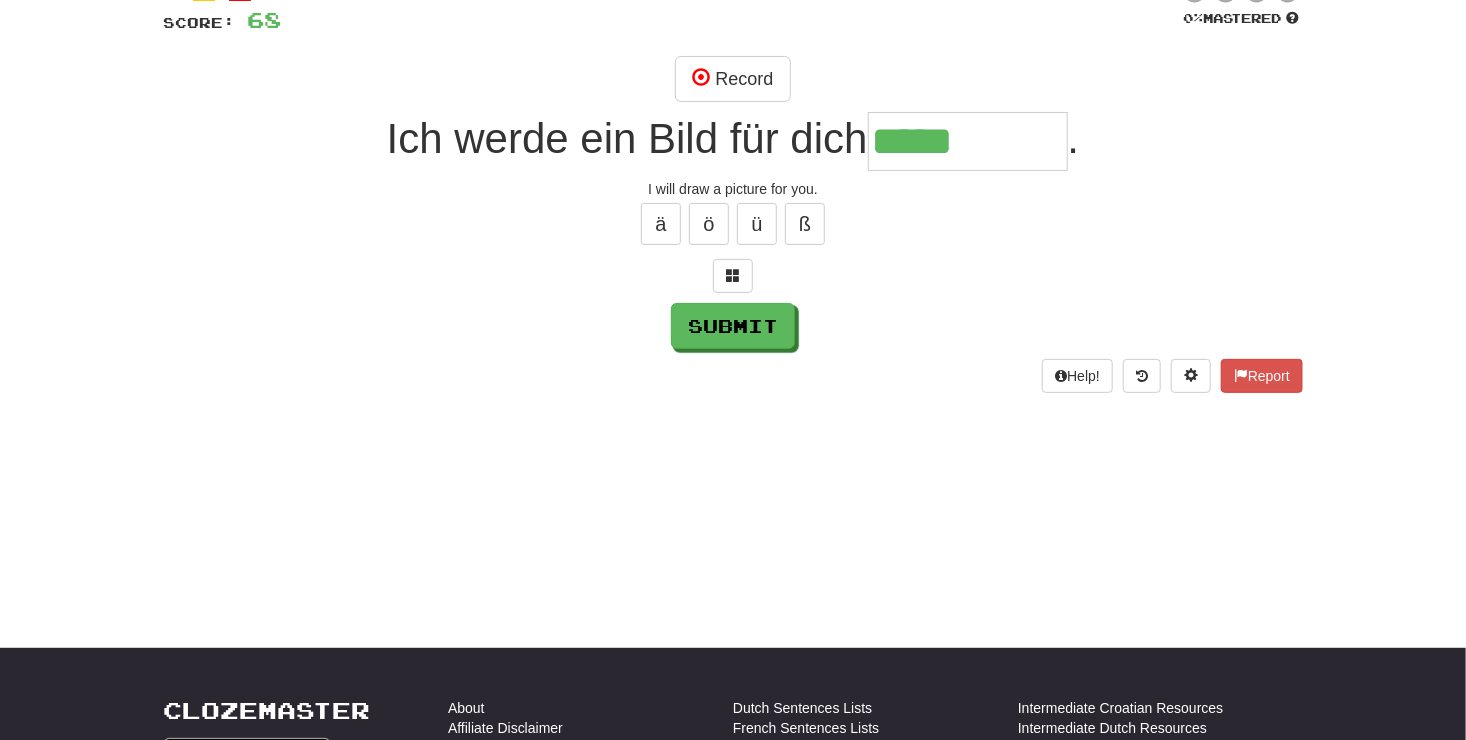 type on "********" 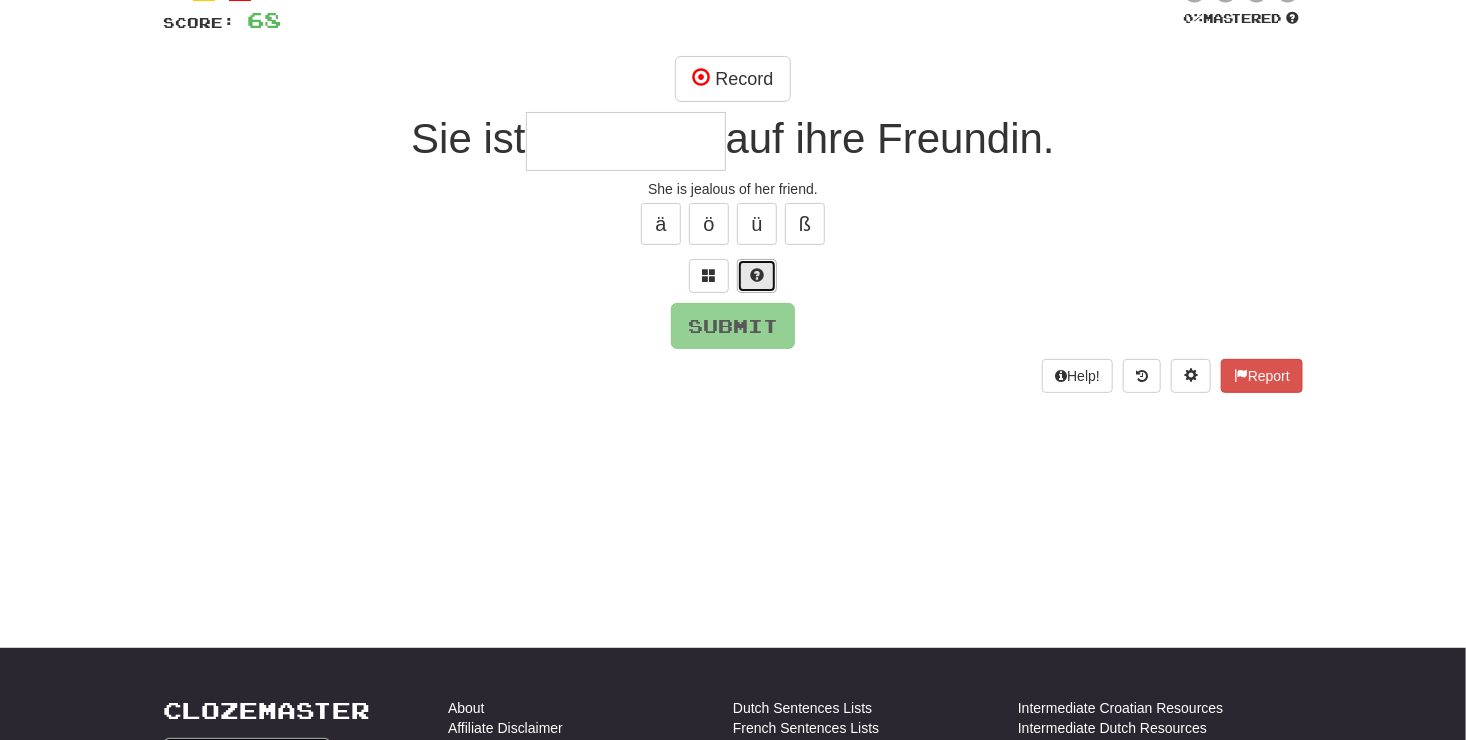 click at bounding box center (757, 276) 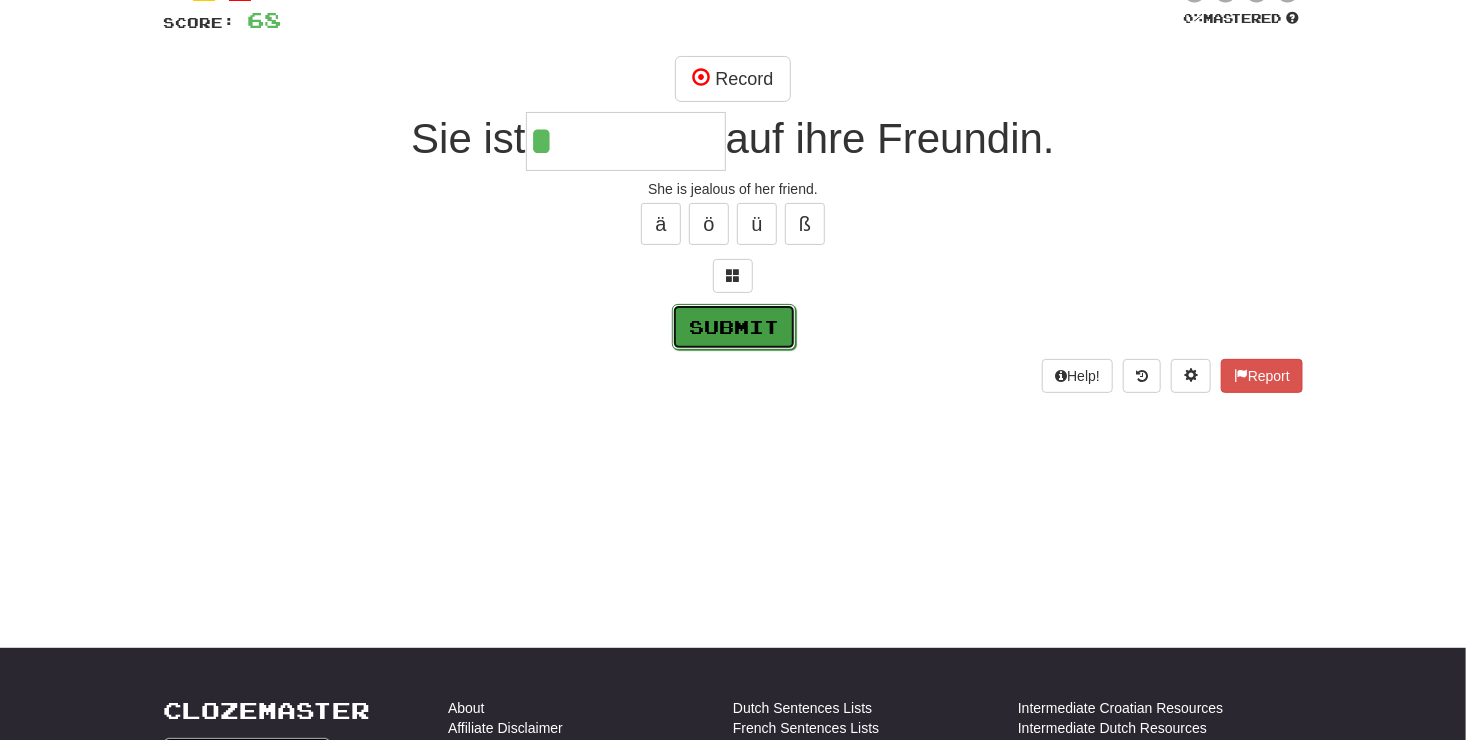 click on "Submit" at bounding box center (734, 327) 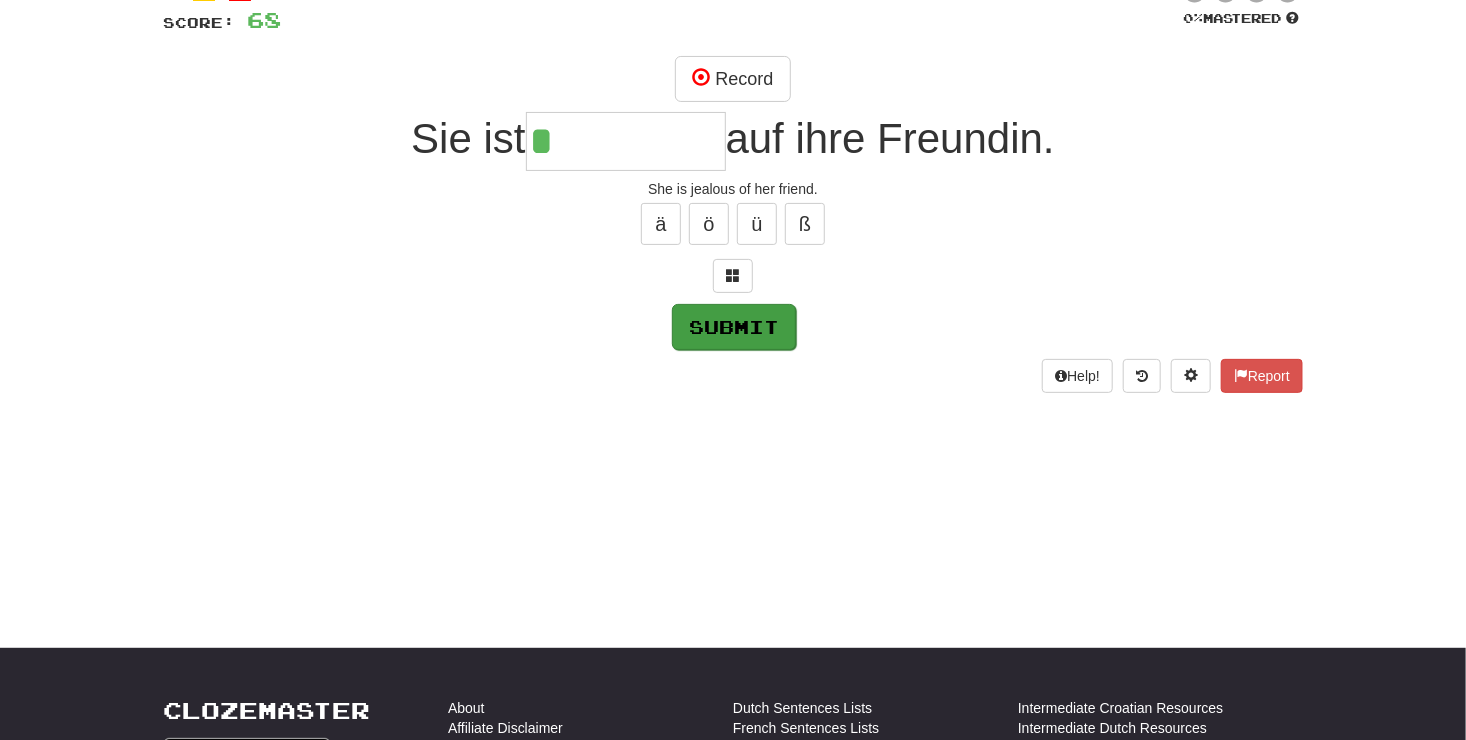 type on "**********" 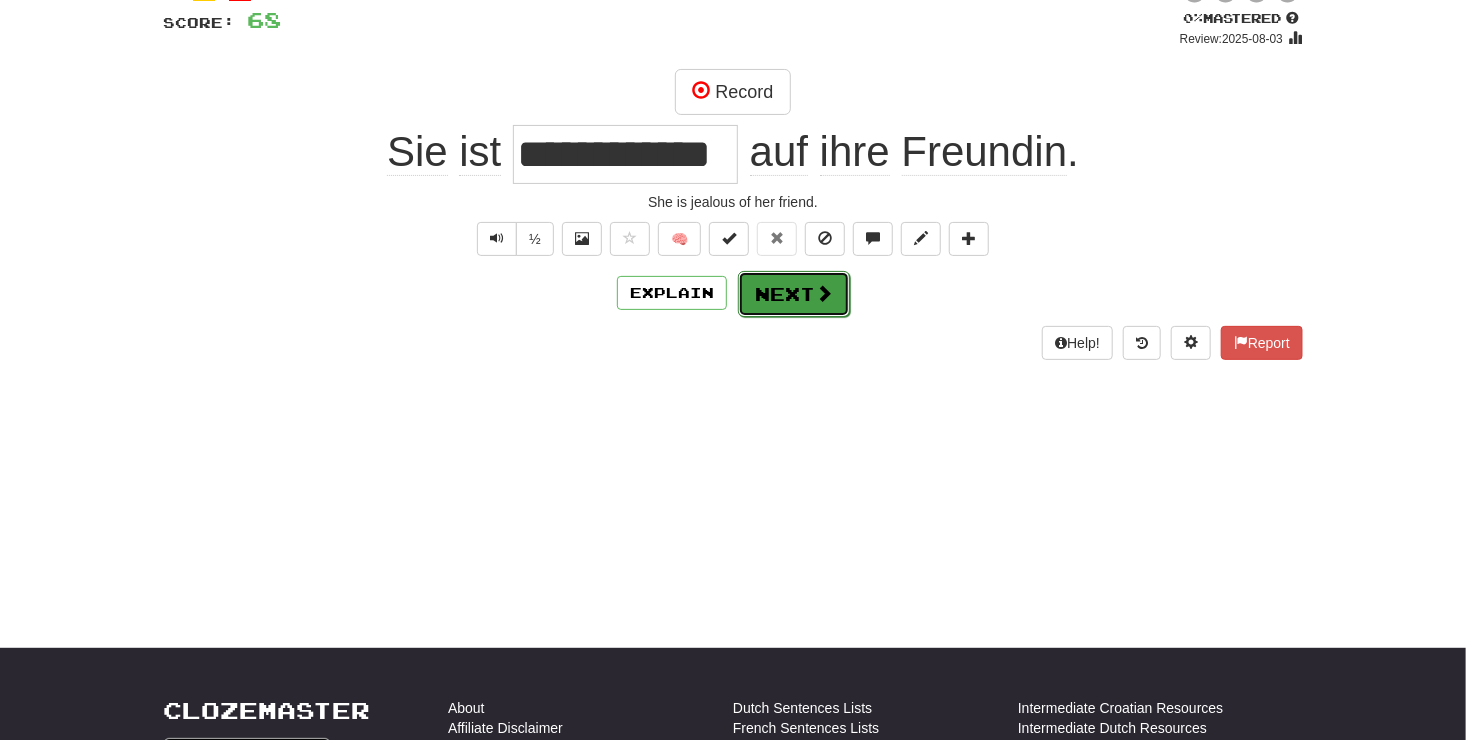 click on "Next" at bounding box center [794, 294] 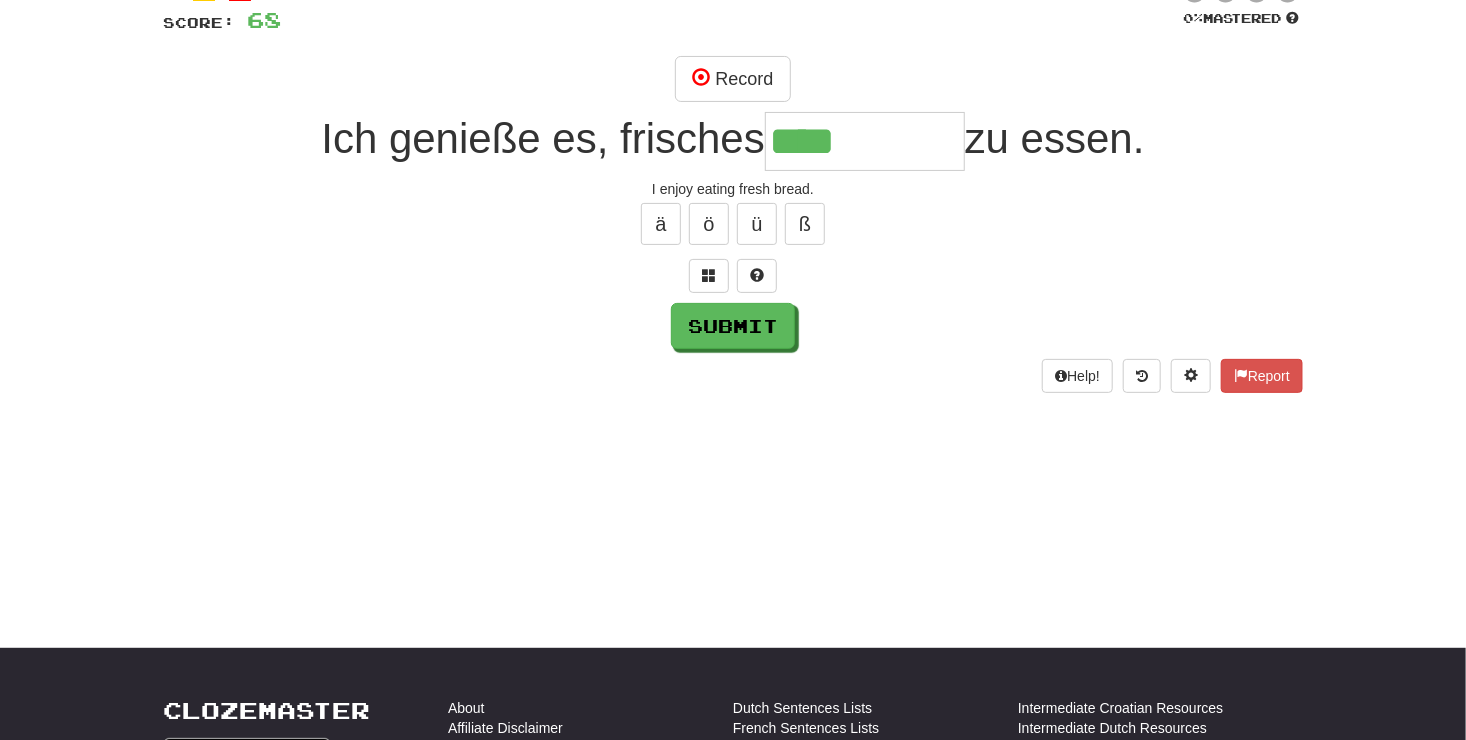 type on "****" 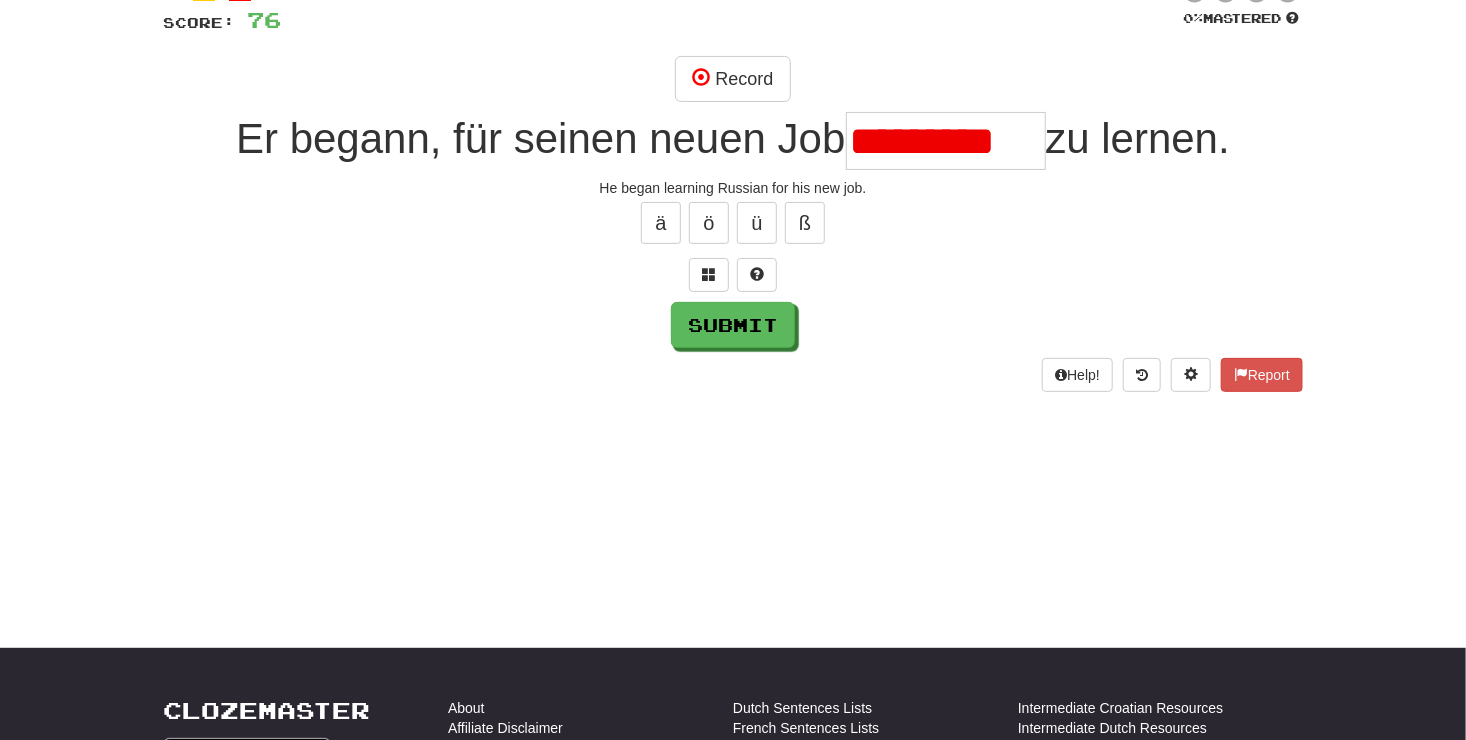 scroll, scrollTop: 0, scrollLeft: 0, axis: both 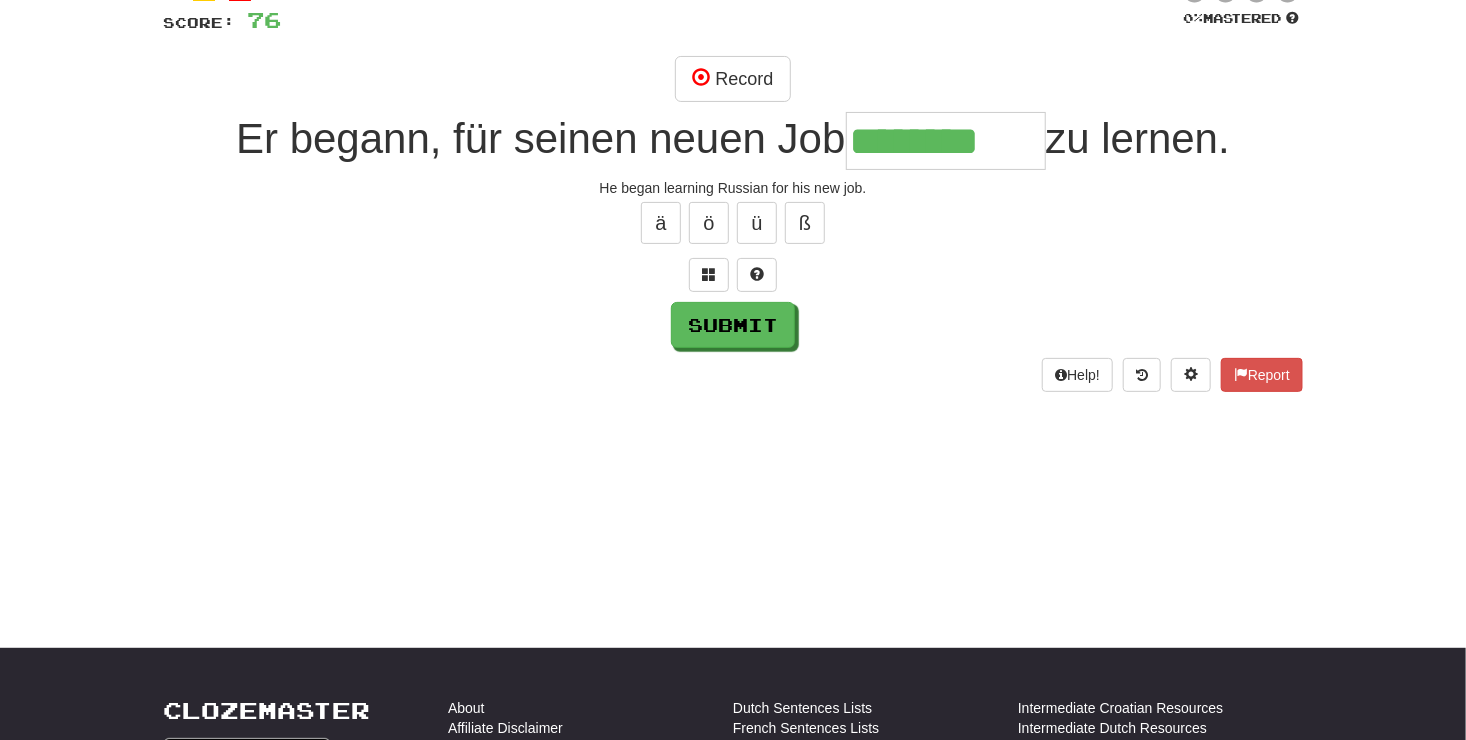 type on "********" 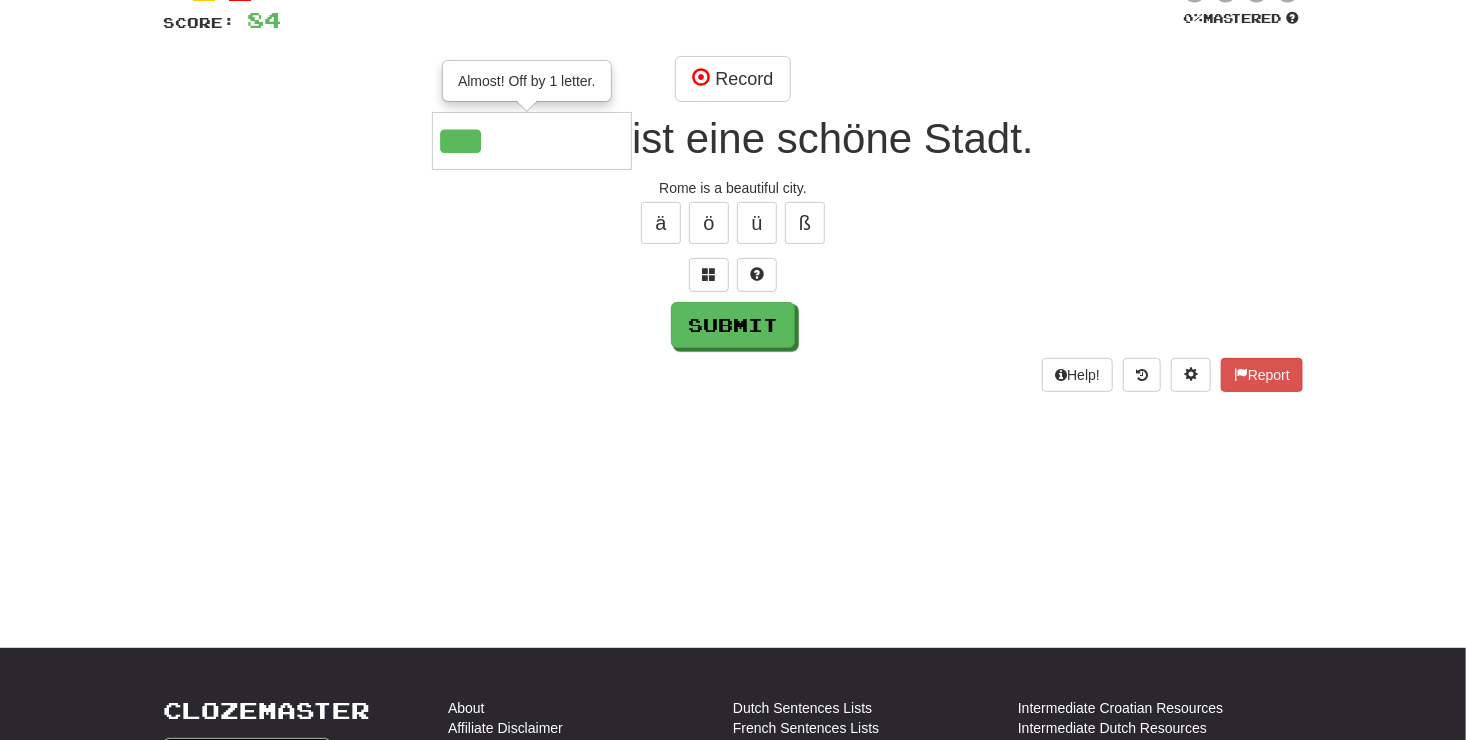 type on "***" 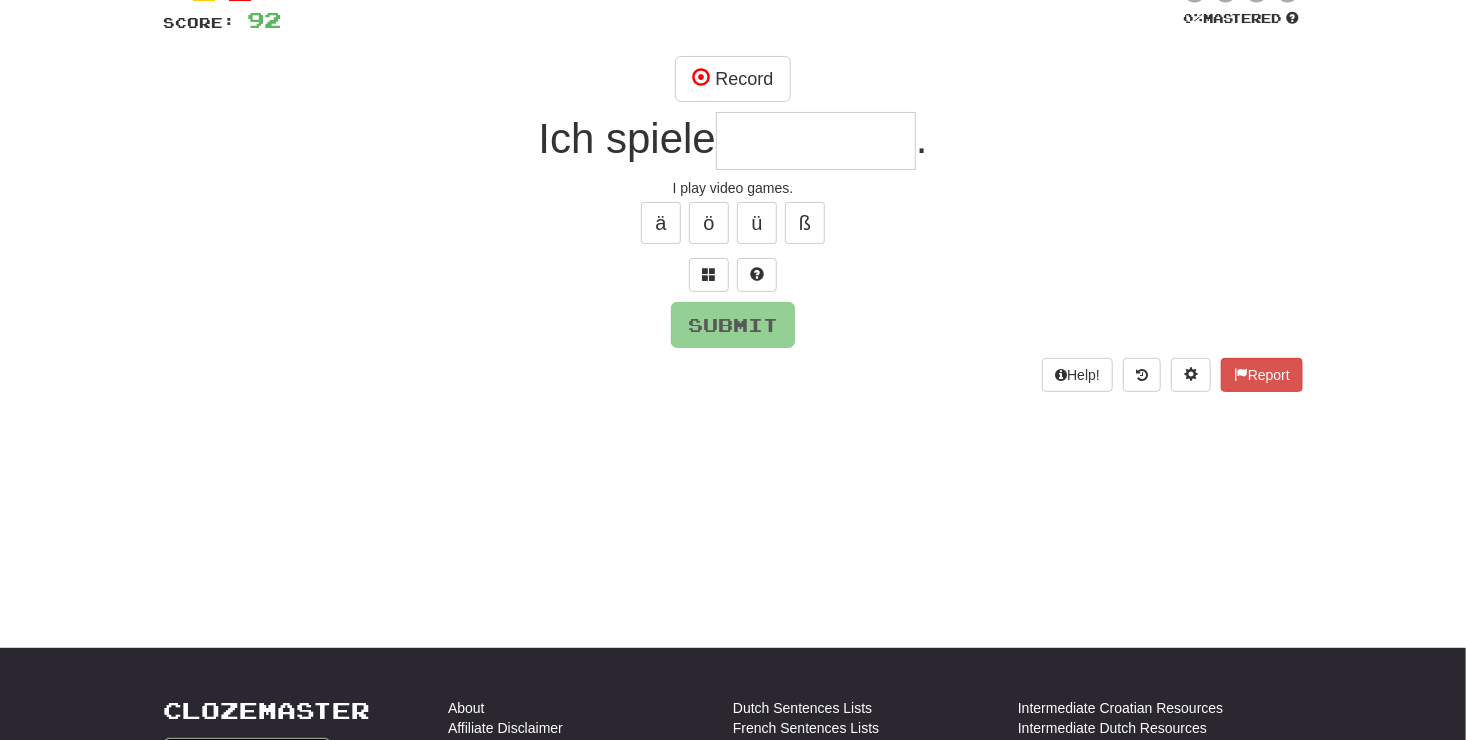 type on "*" 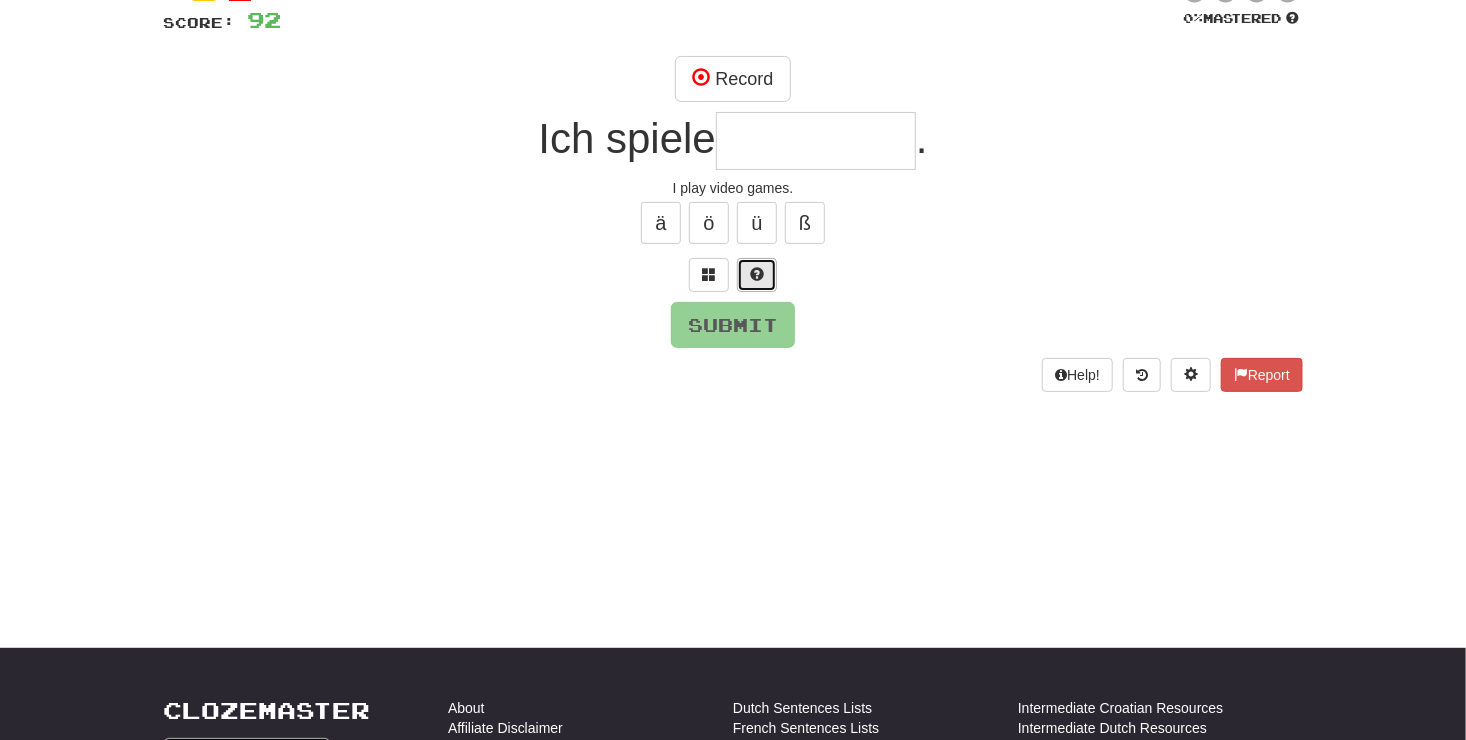 click at bounding box center [757, 274] 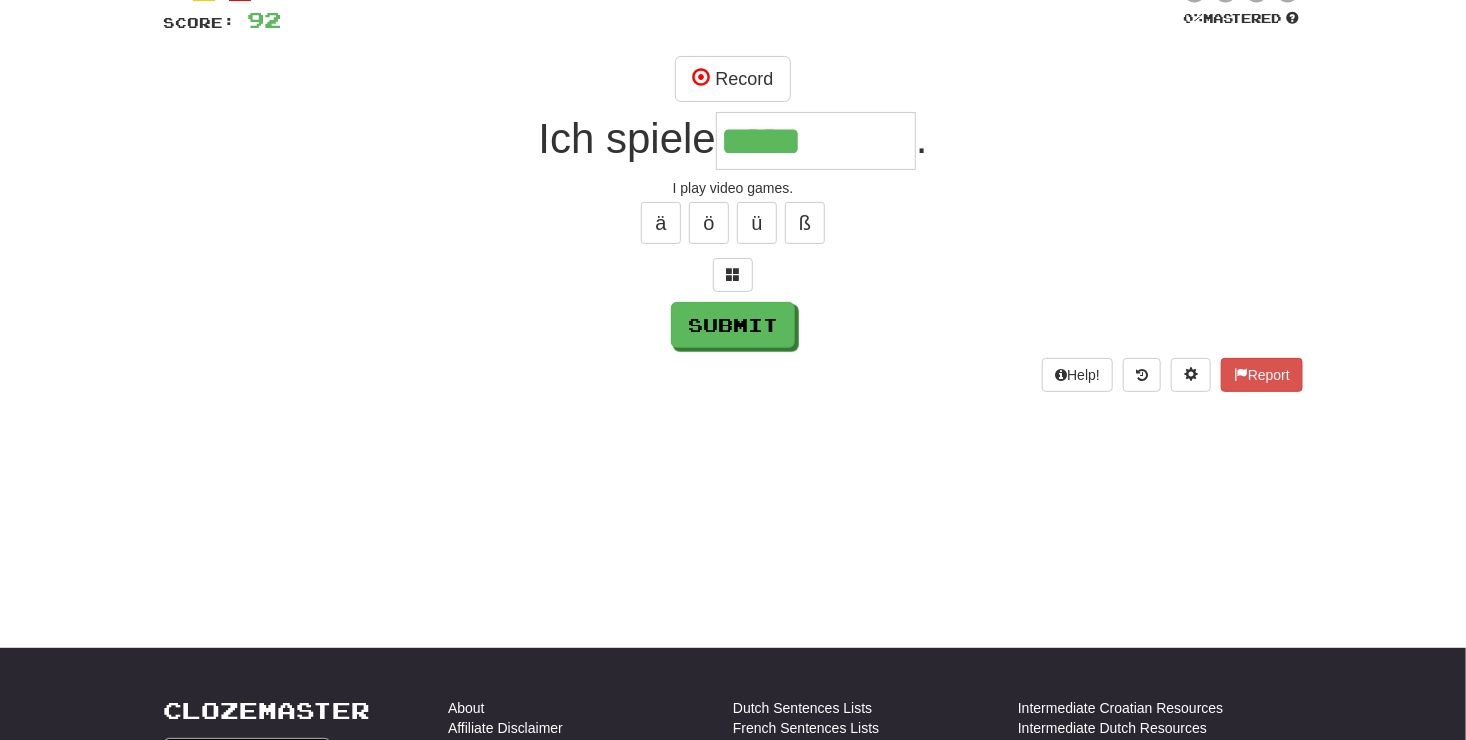 type on "**********" 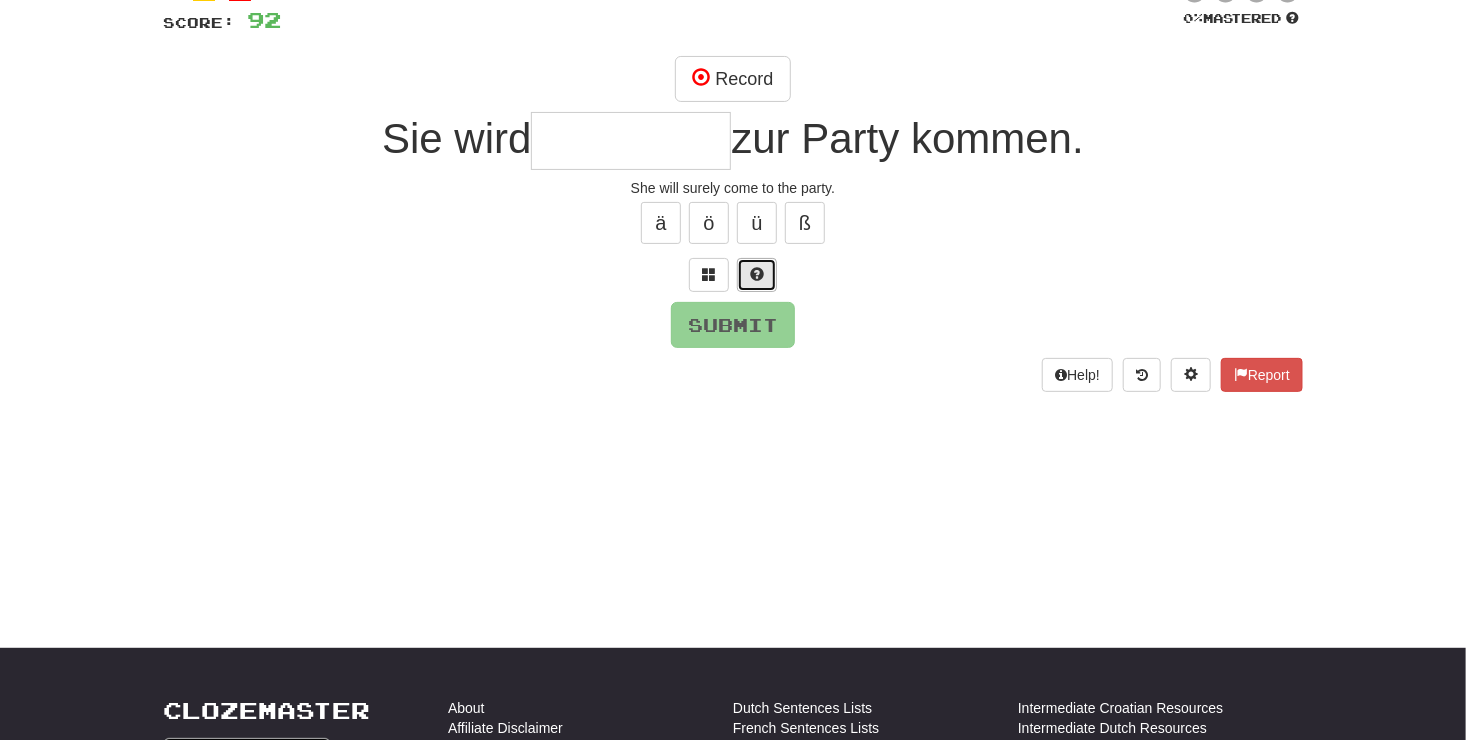 click at bounding box center (757, 275) 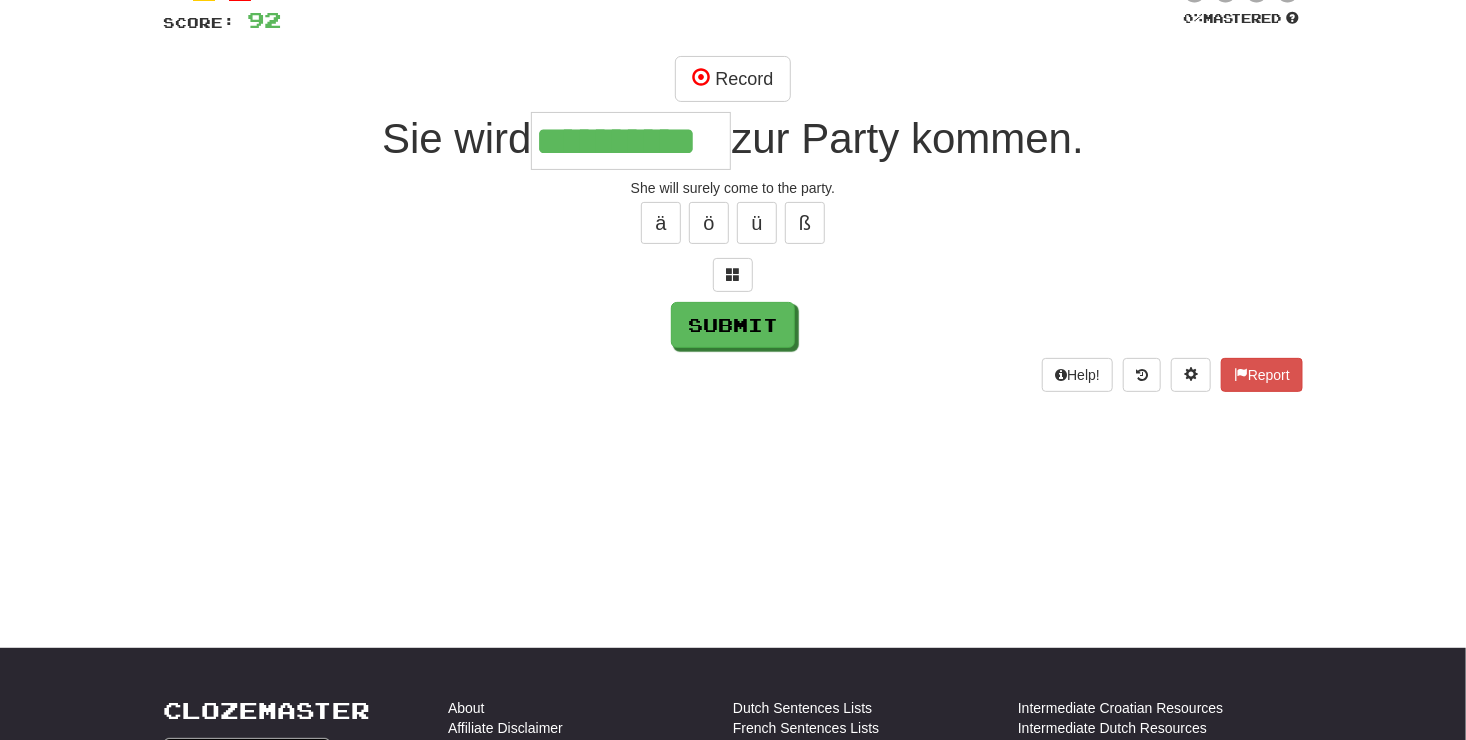 type on "**********" 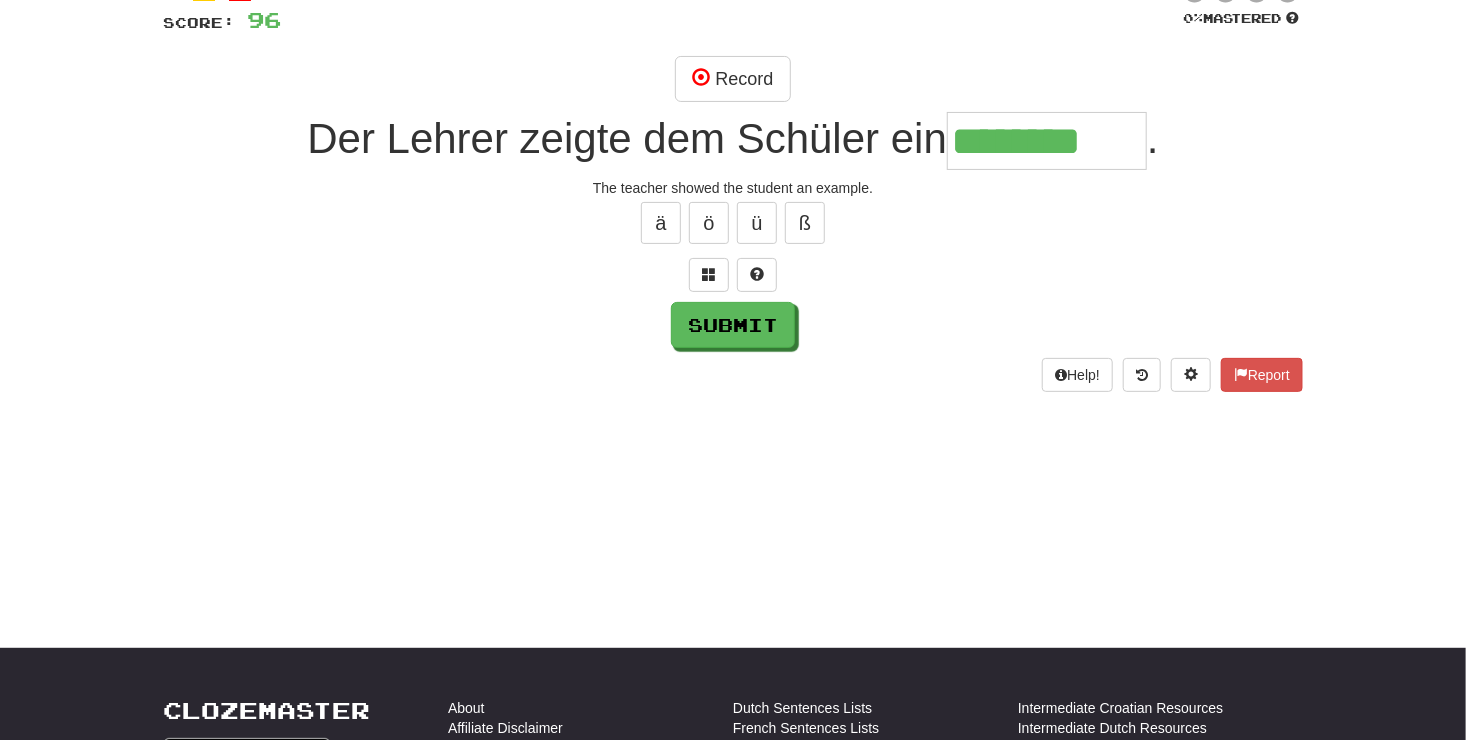type on "********" 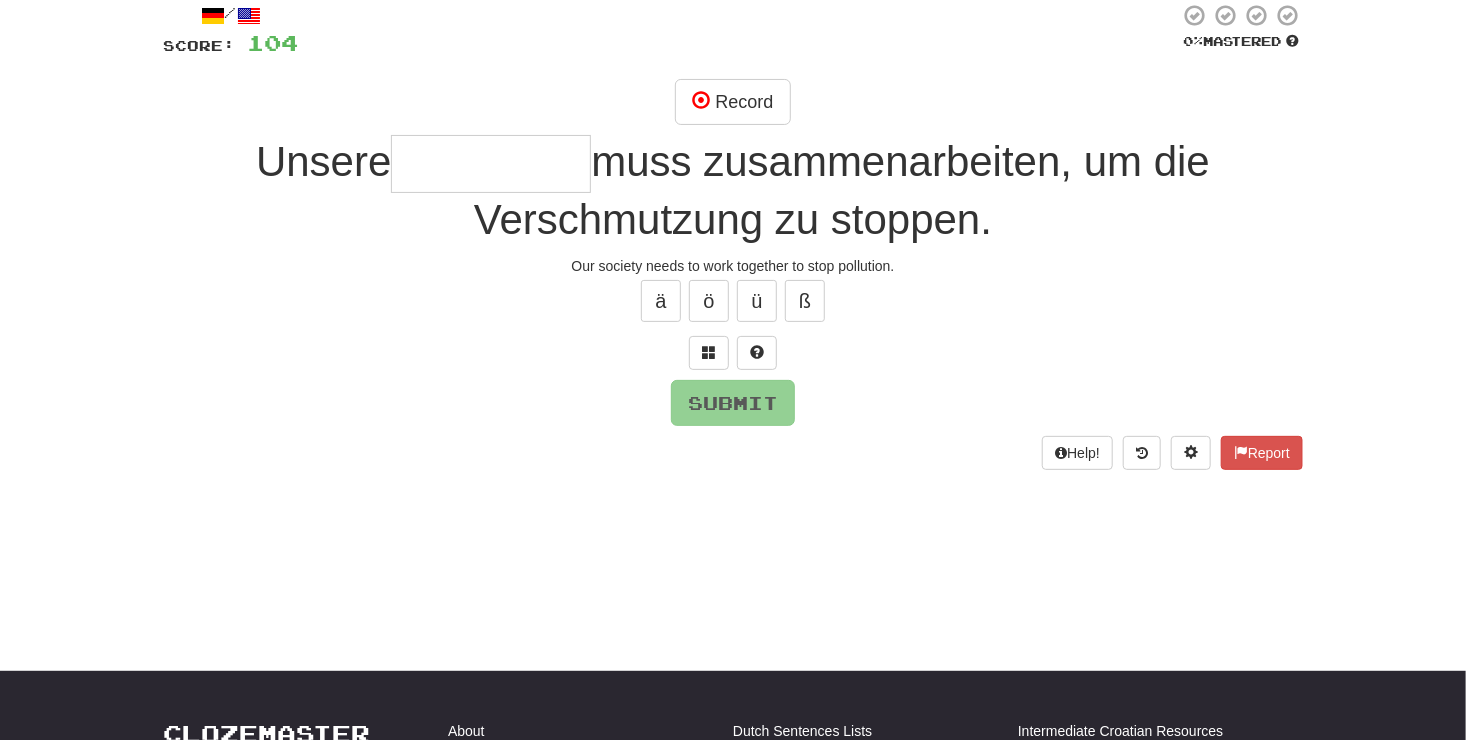 scroll, scrollTop: 116, scrollLeft: 0, axis: vertical 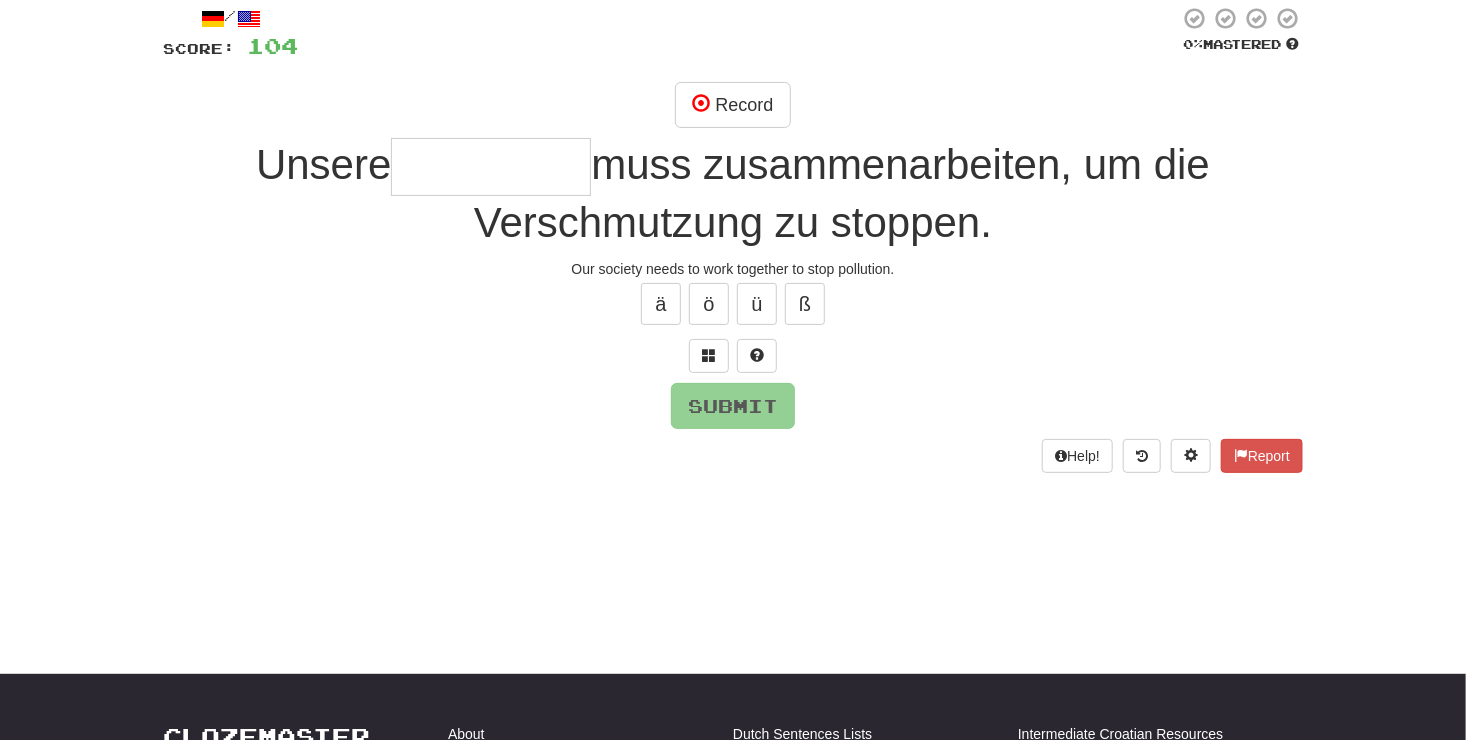 click at bounding box center [491, 167] 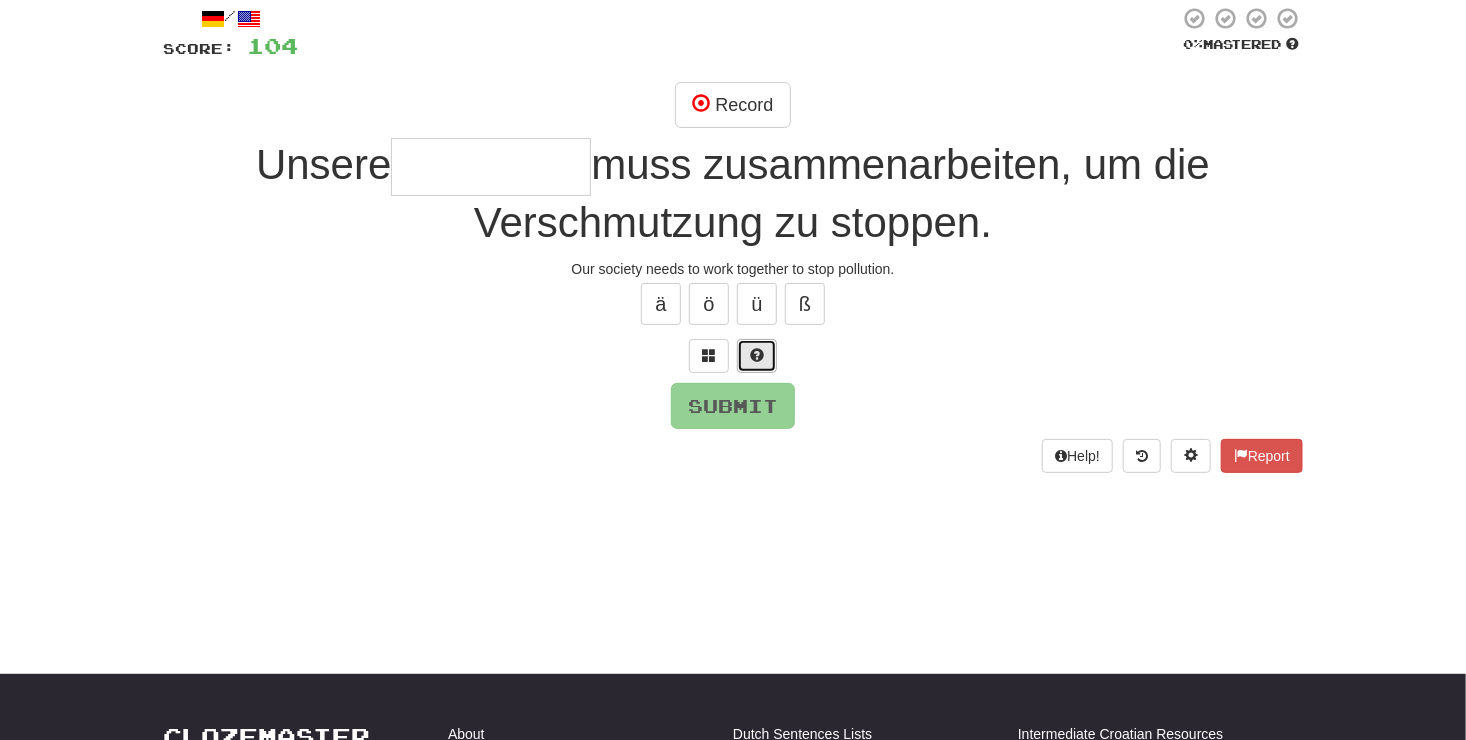 click at bounding box center [757, 356] 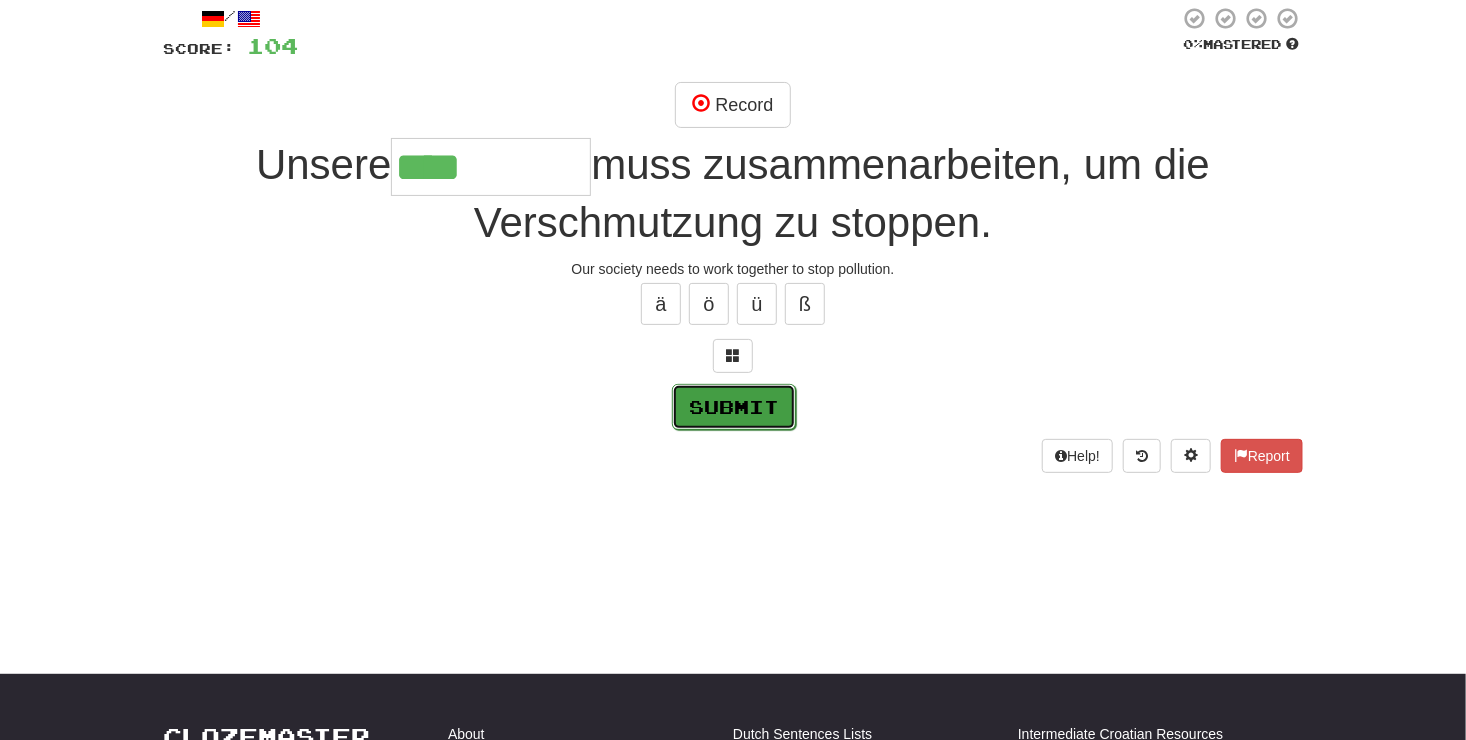 click on "Submit" at bounding box center (734, 407) 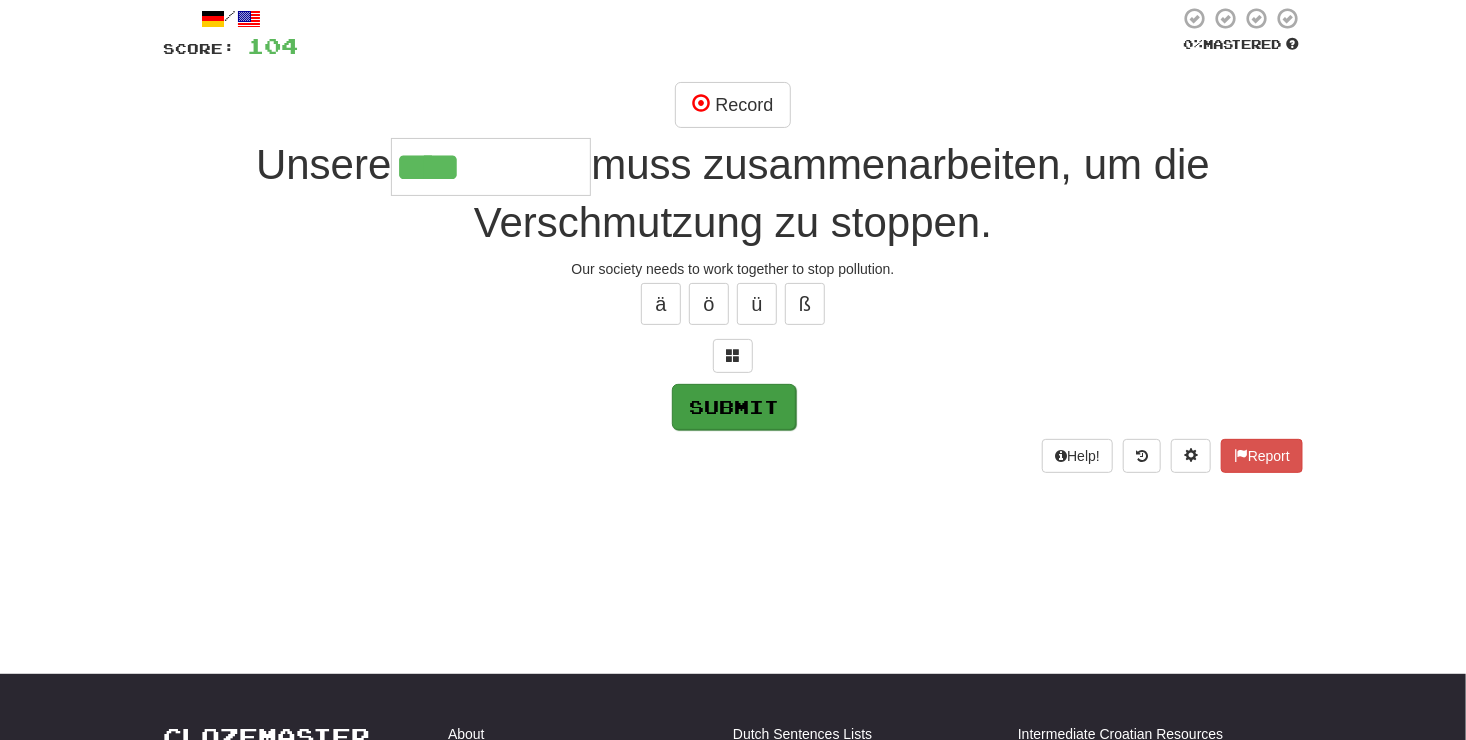 type on "**********" 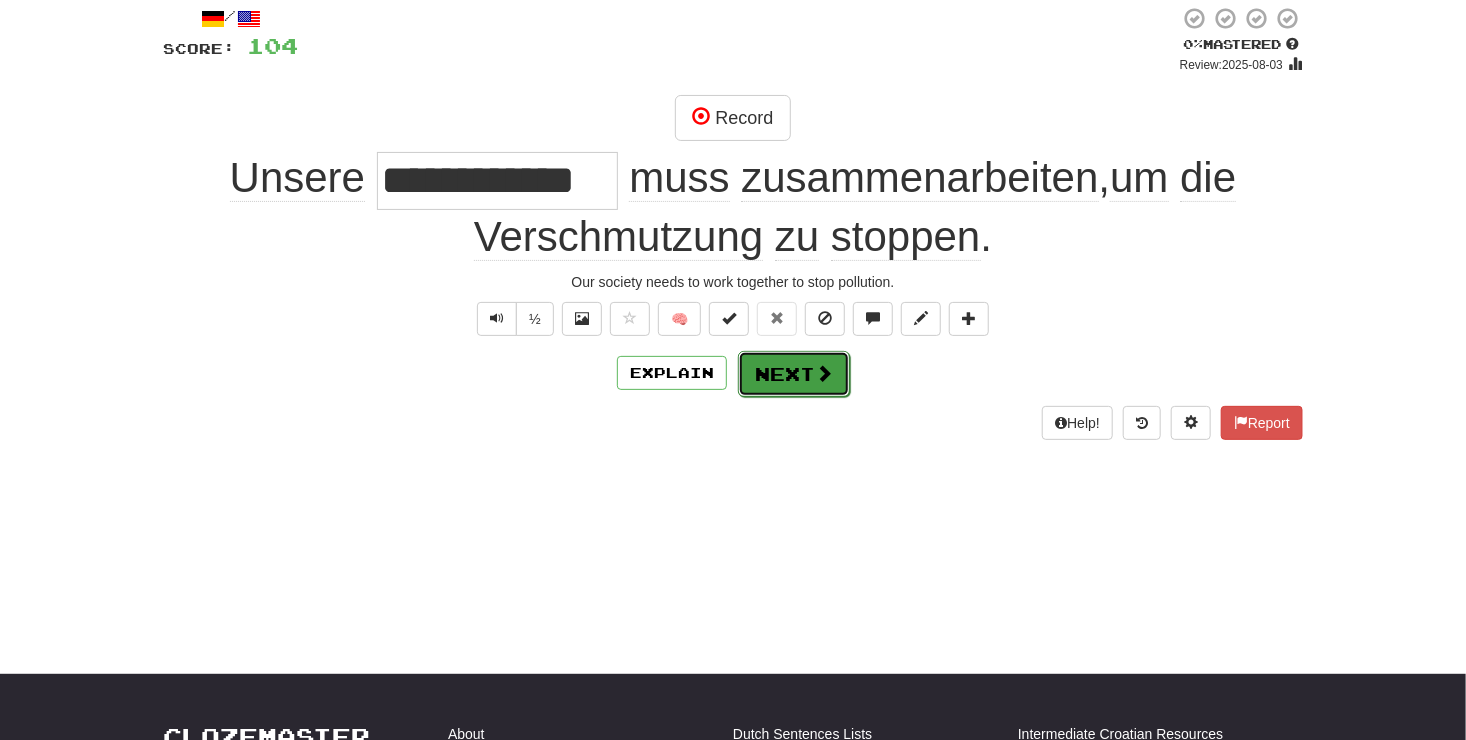 click on "Next" at bounding box center (794, 374) 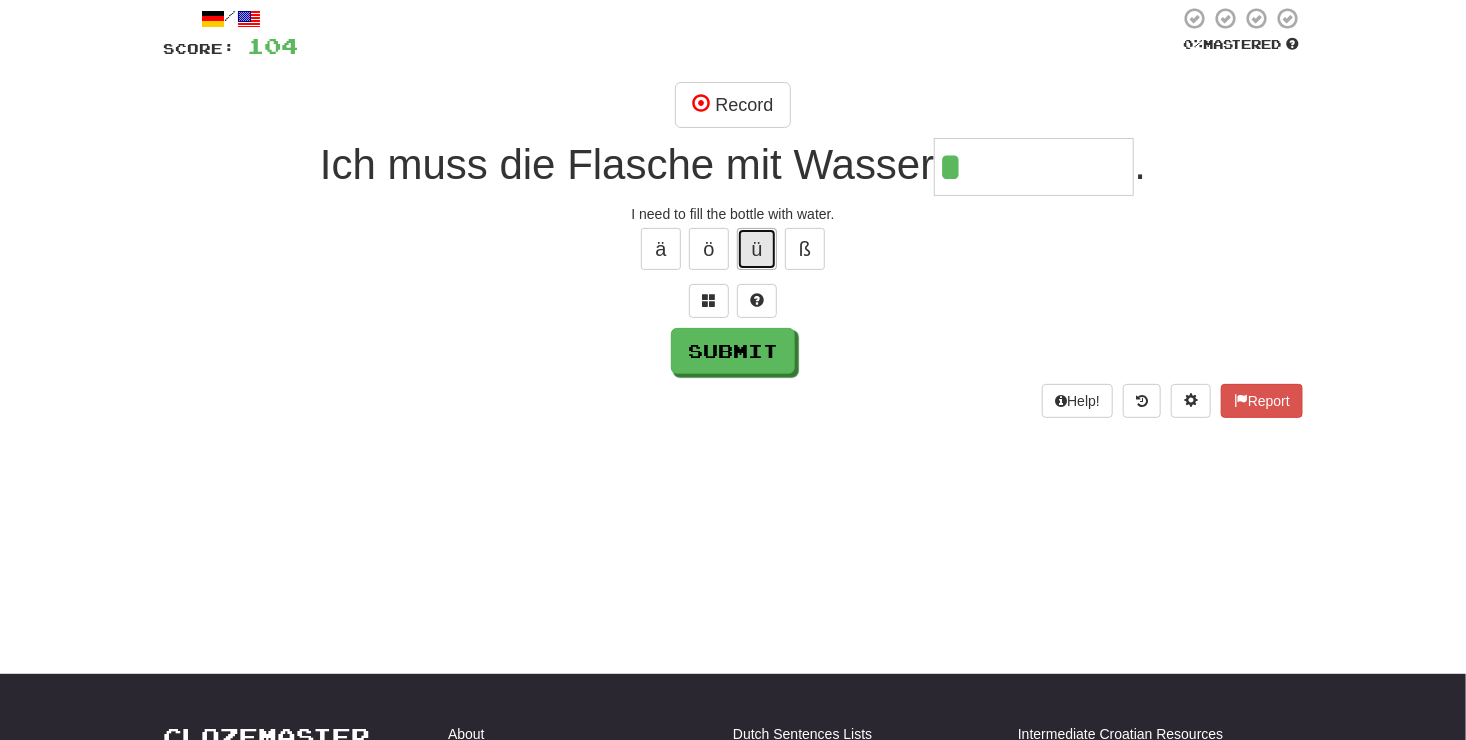 click on "ü" at bounding box center [757, 249] 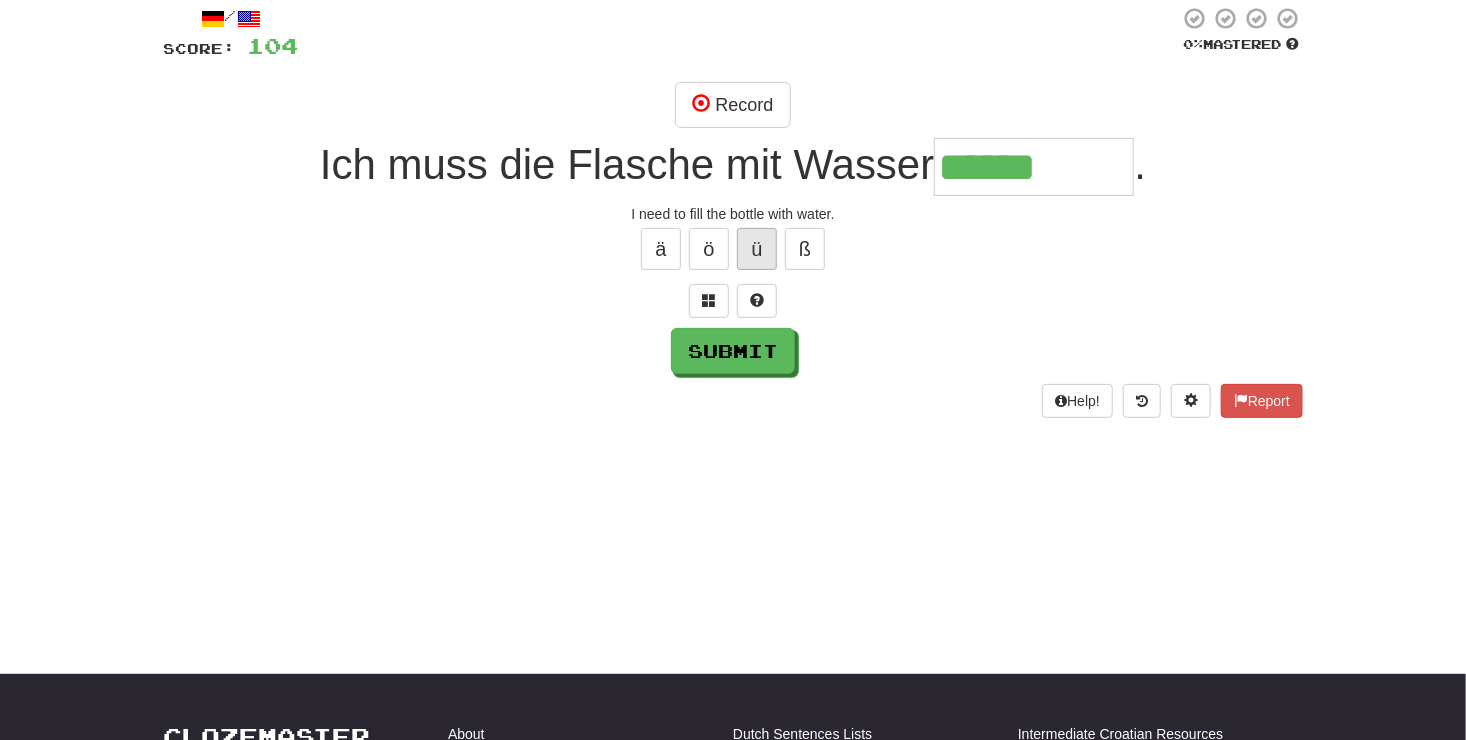 type on "******" 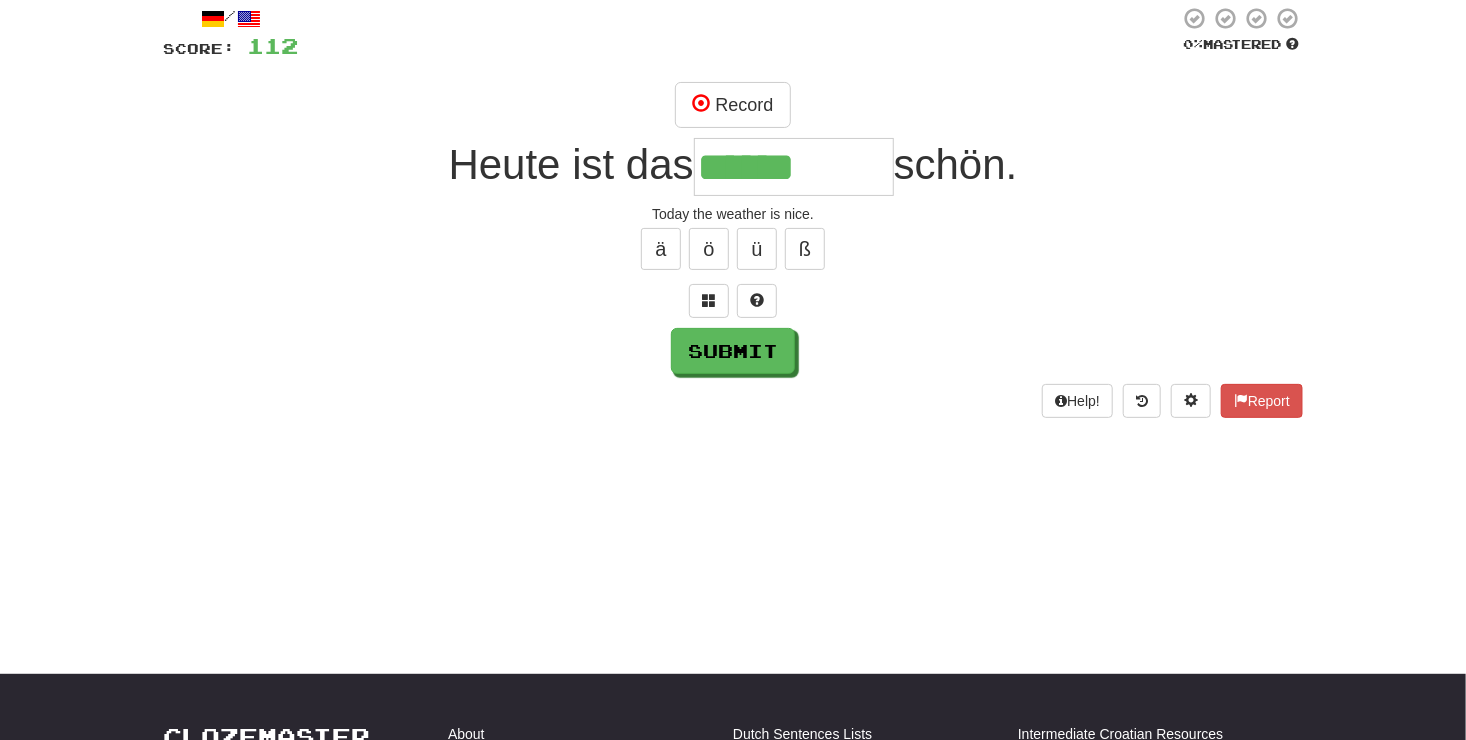 type on "******" 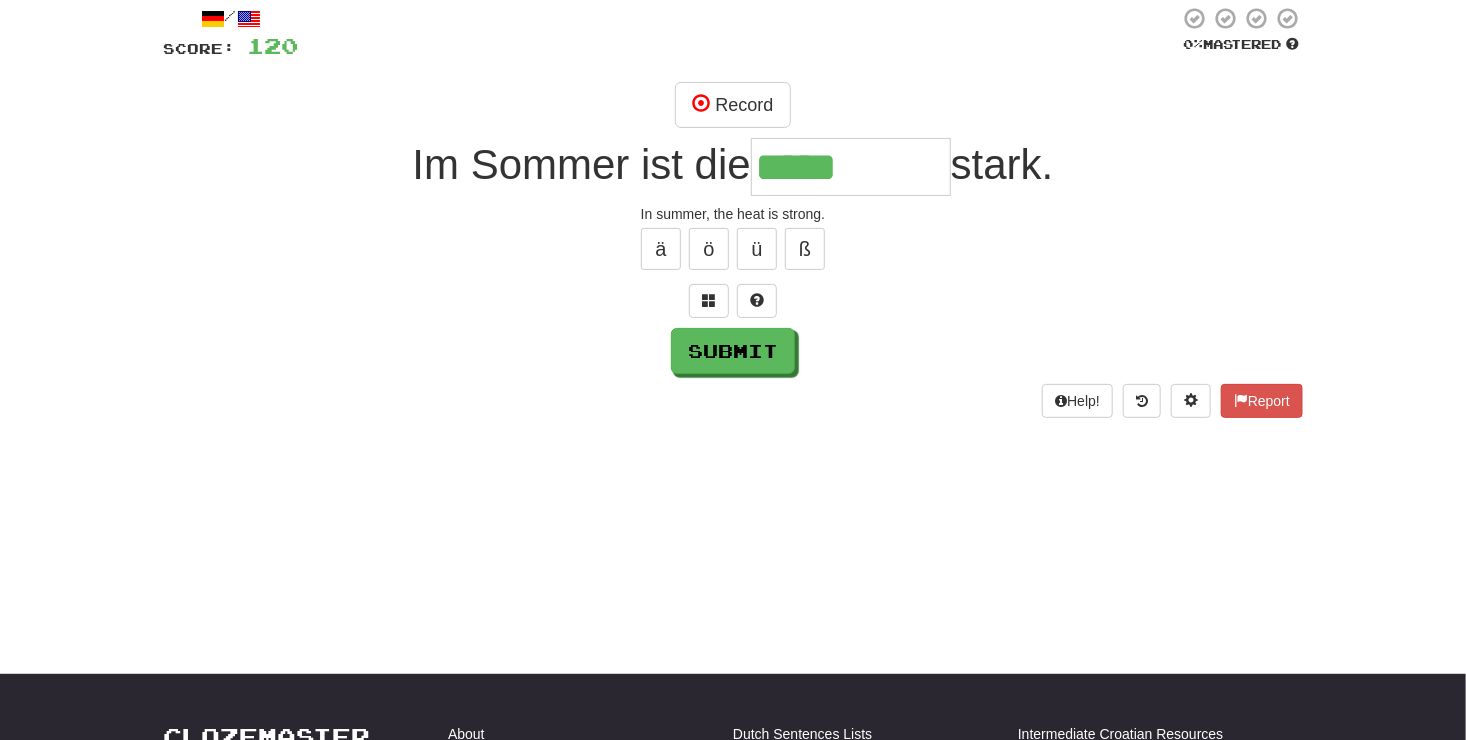 type on "*****" 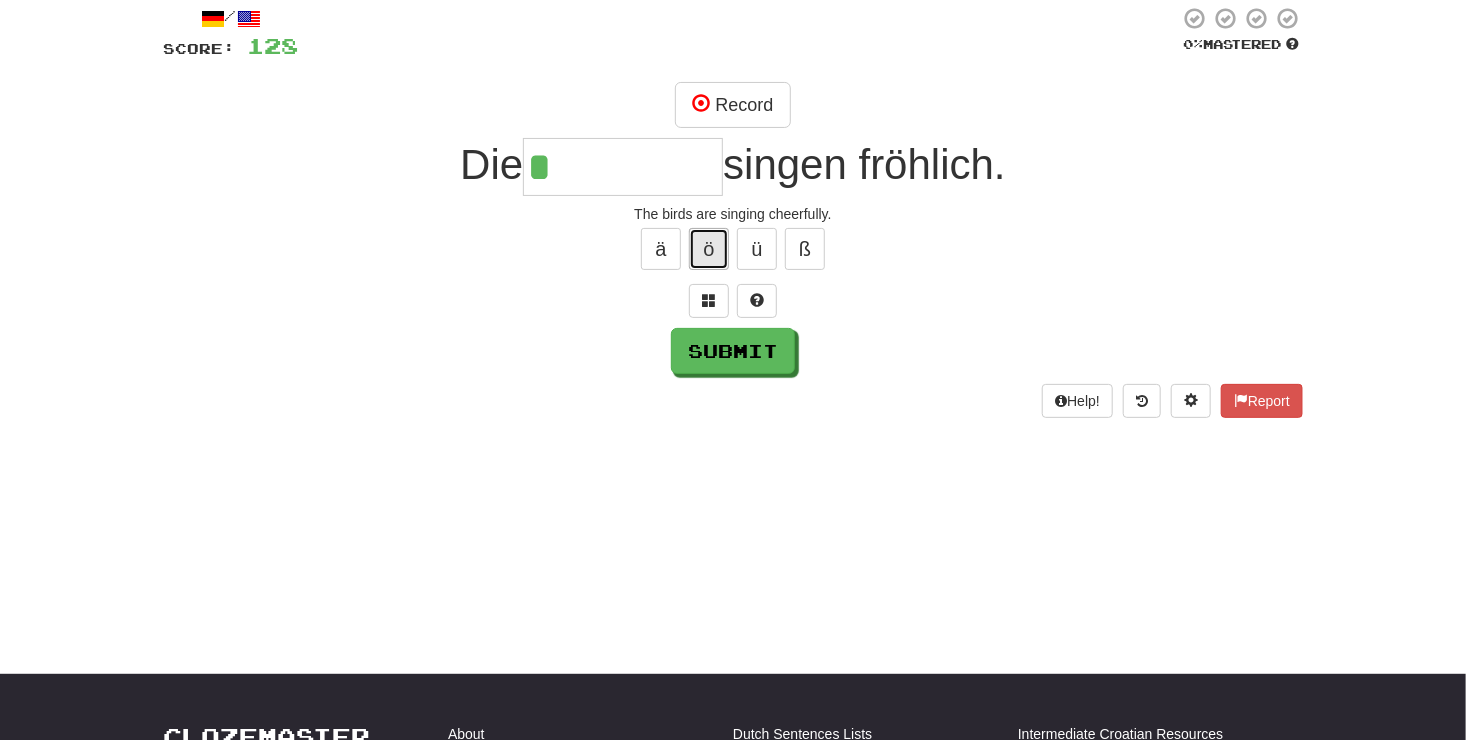 click on "ö" at bounding box center (709, 249) 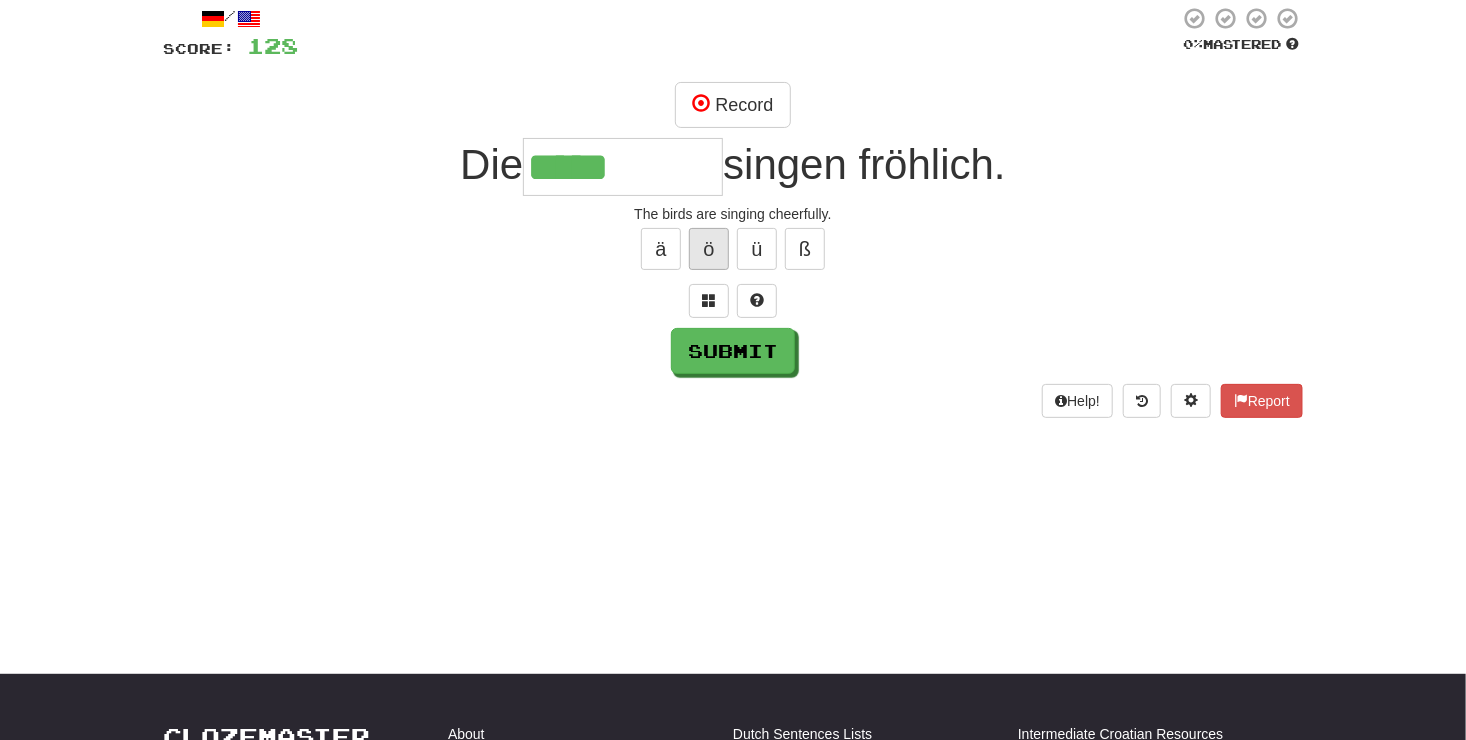 type on "*****" 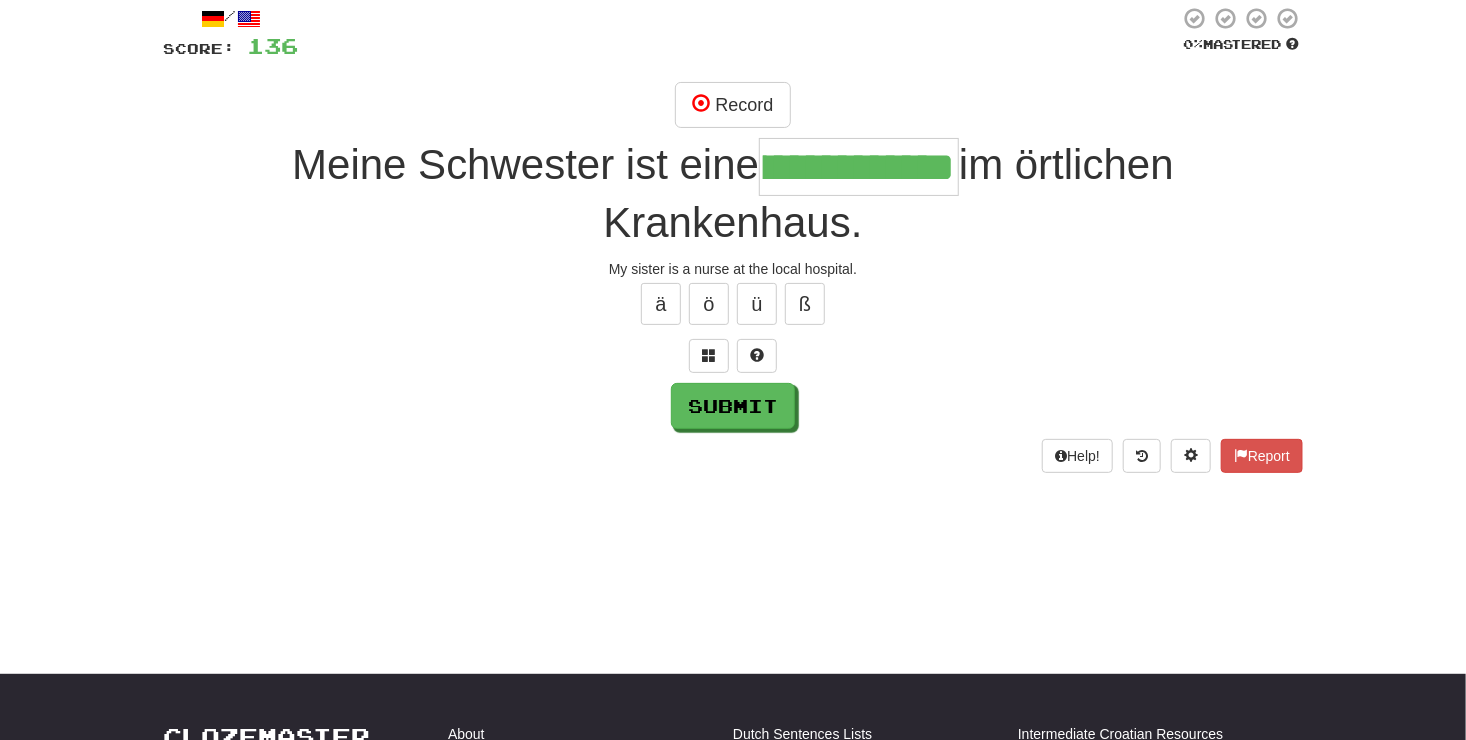 scroll, scrollTop: 0, scrollLeft: 145, axis: horizontal 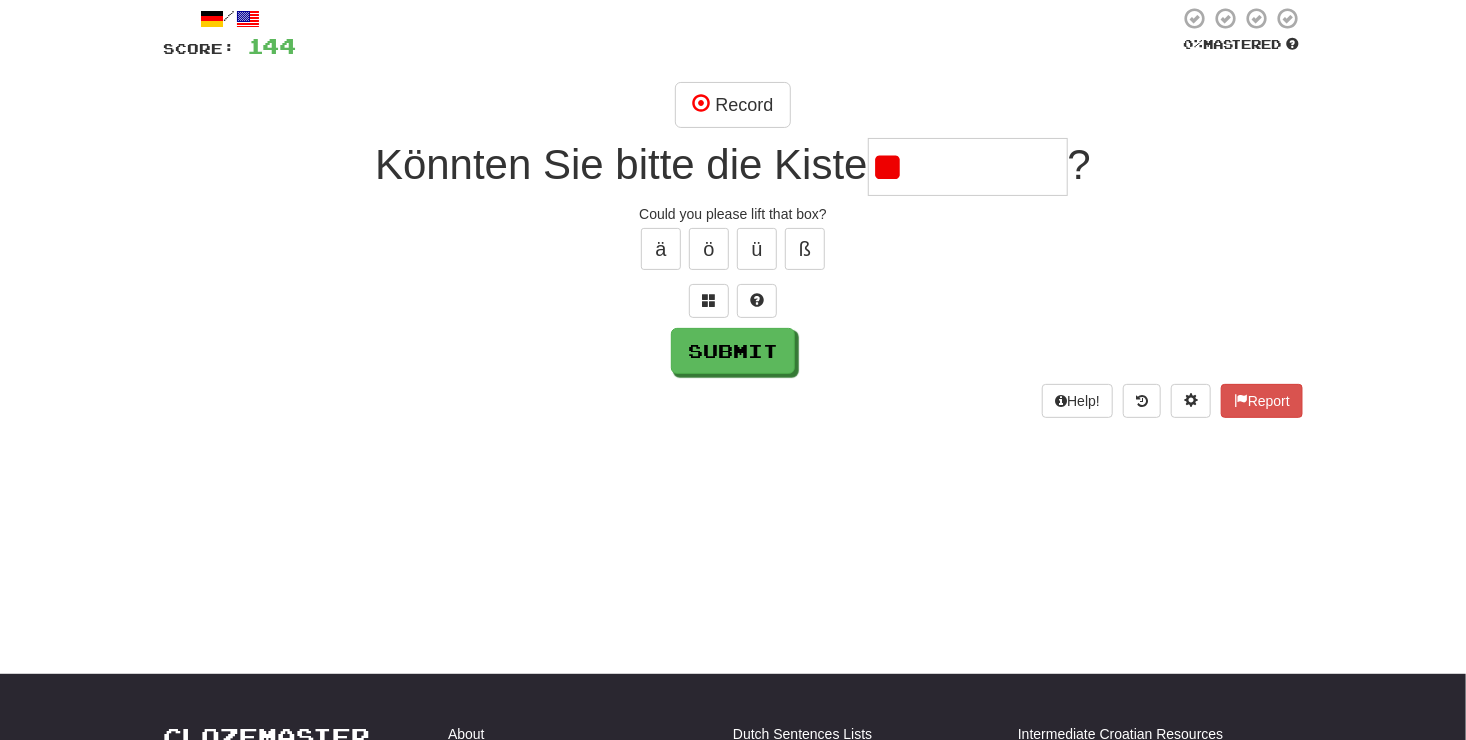 type on "*" 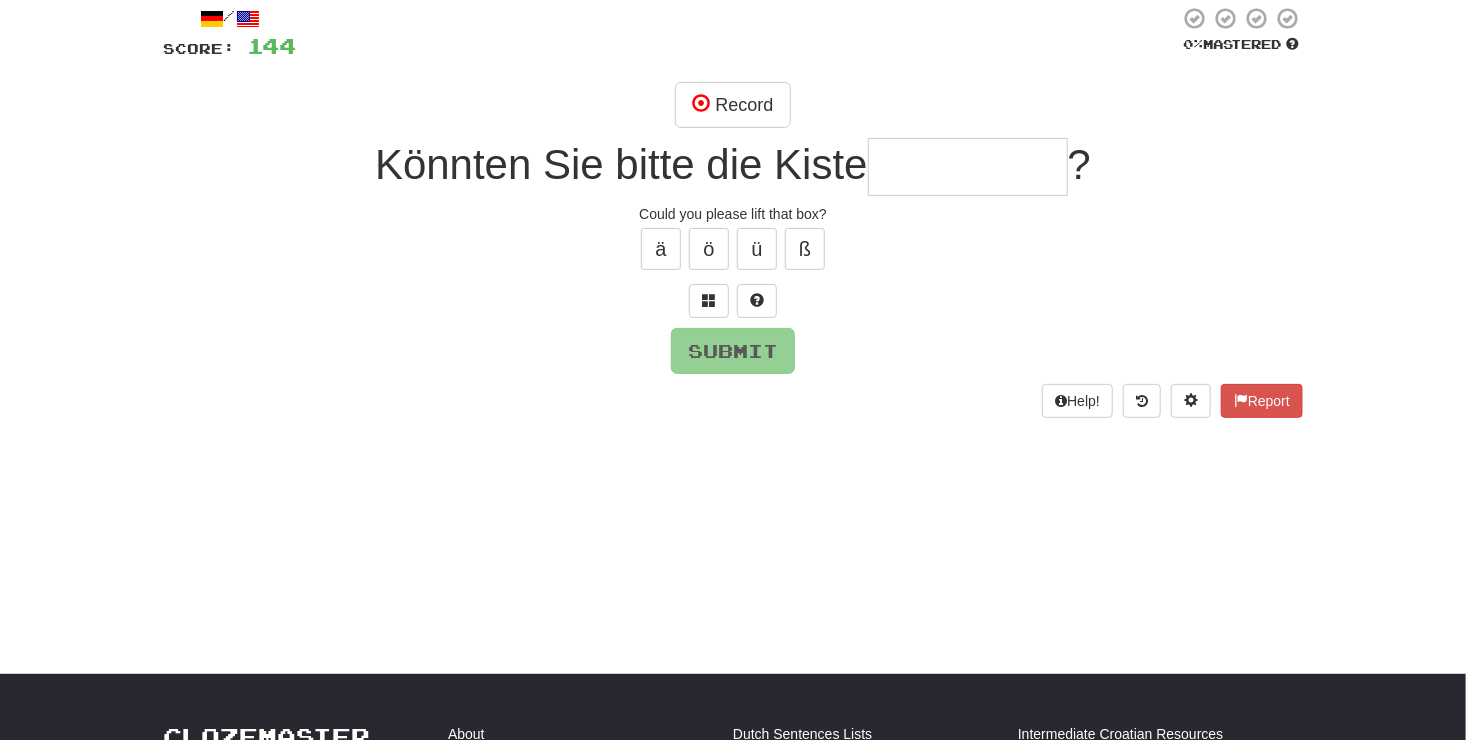 type on "*" 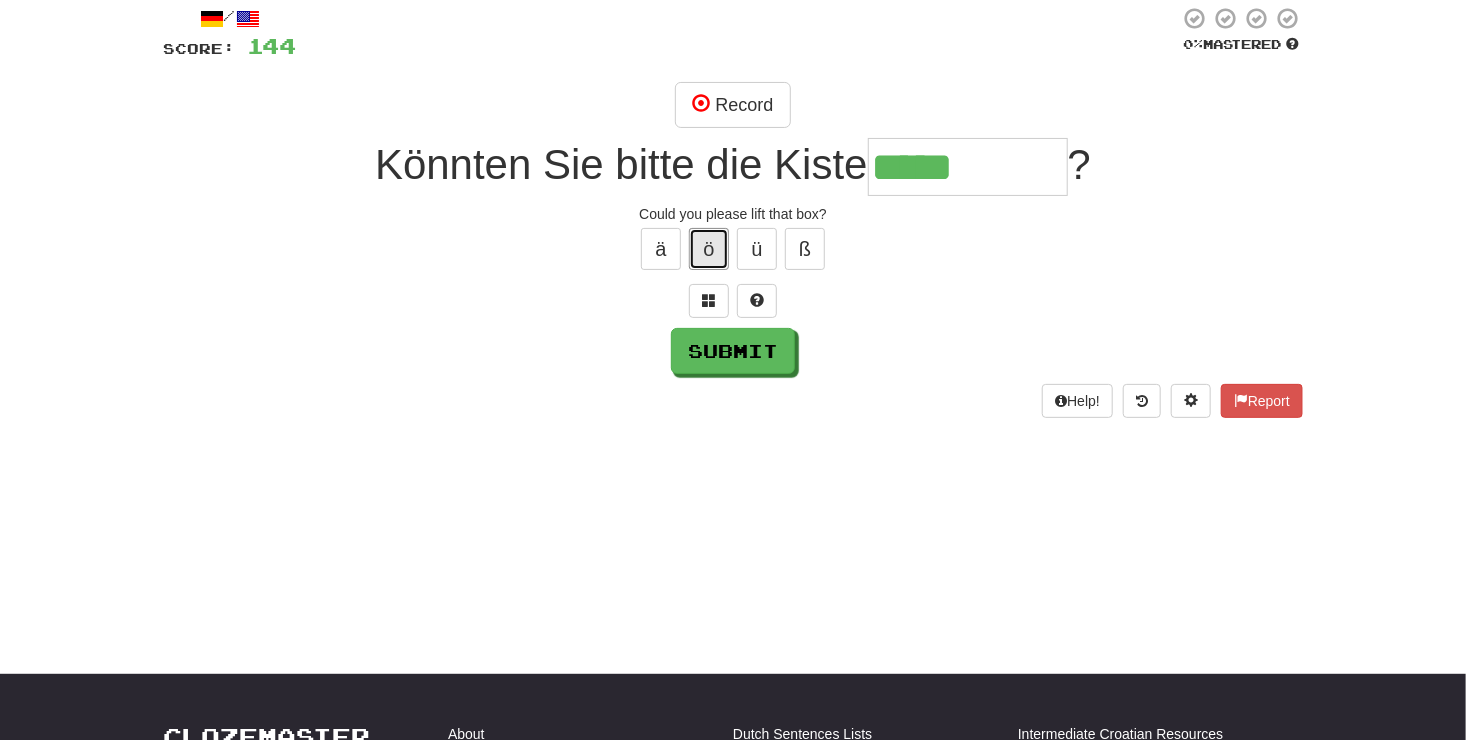 click on "ö" at bounding box center (709, 249) 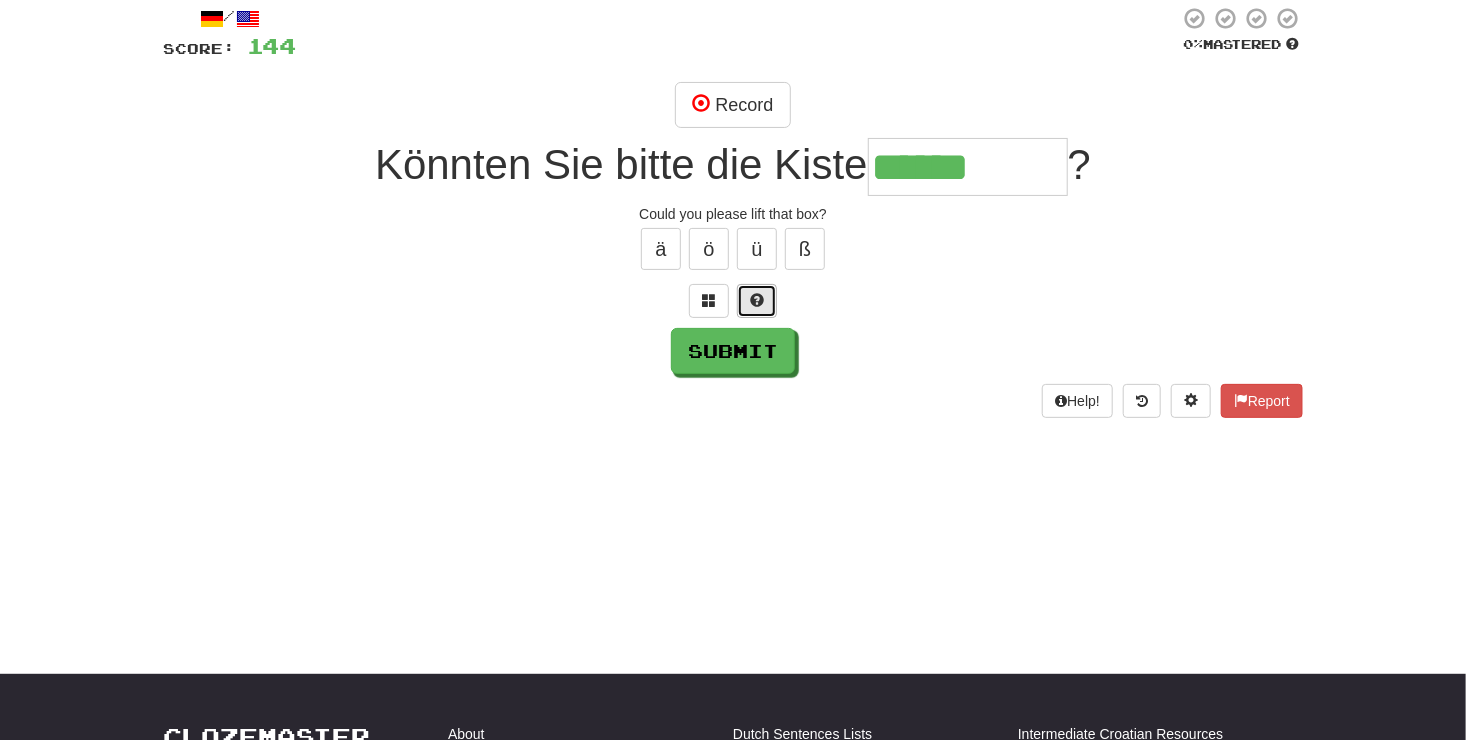 click at bounding box center (757, 301) 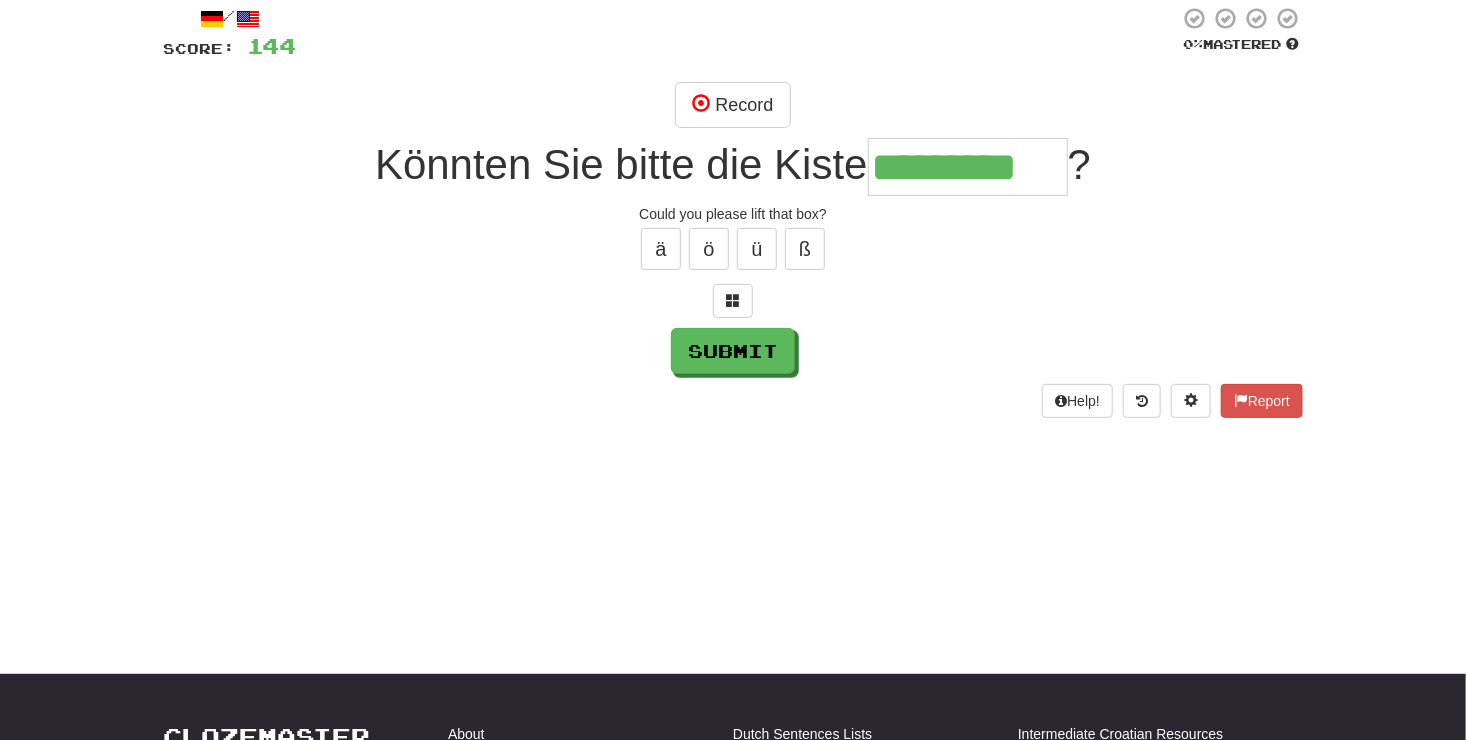 scroll, scrollTop: 0, scrollLeft: 15, axis: horizontal 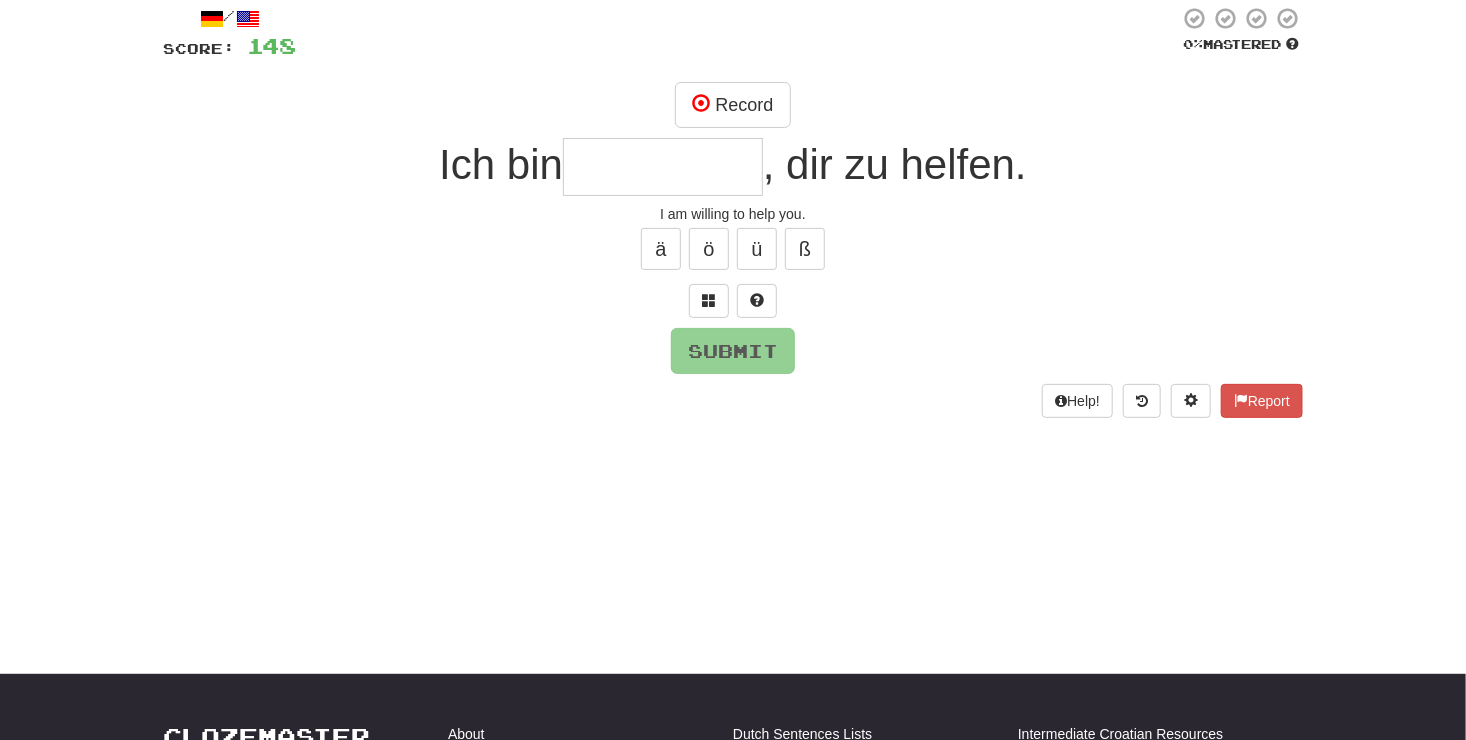 type on "*" 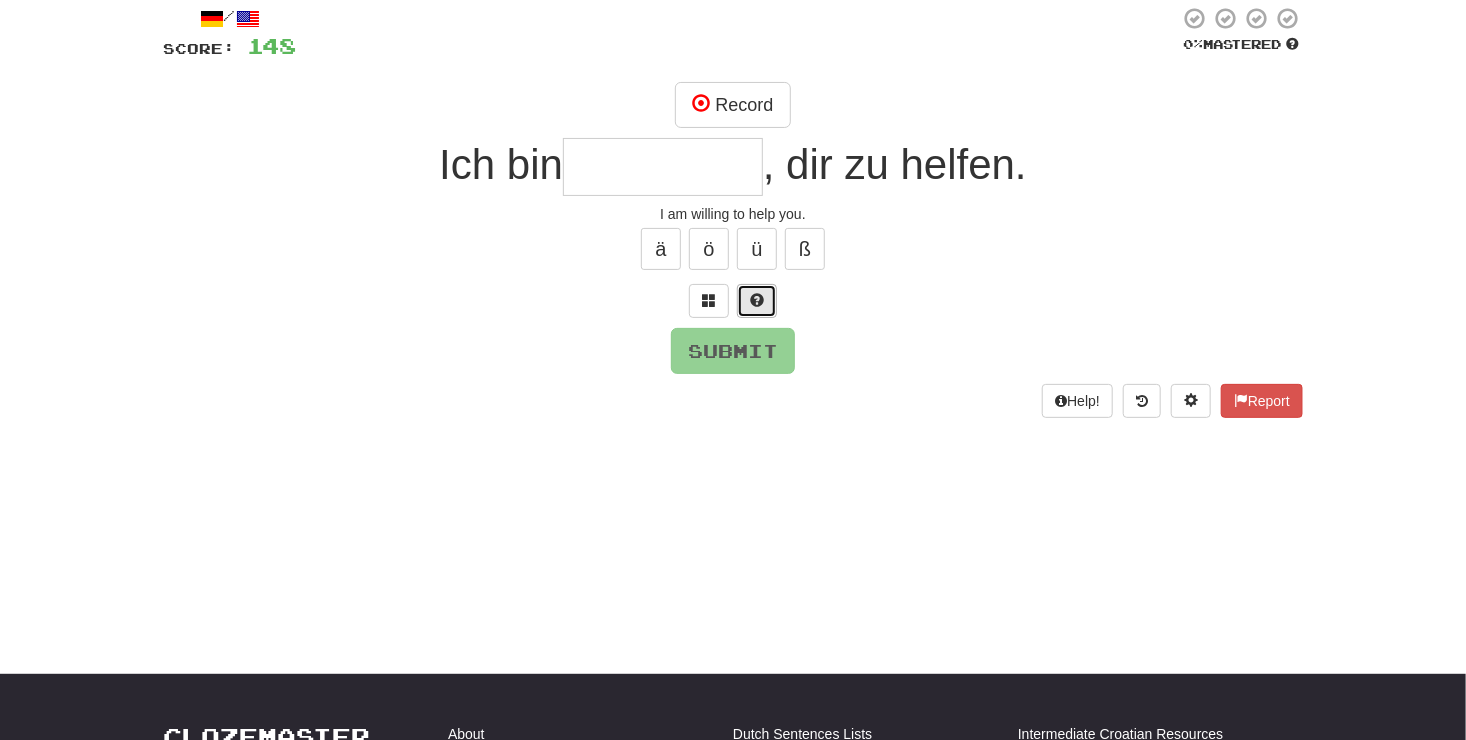click at bounding box center (757, 301) 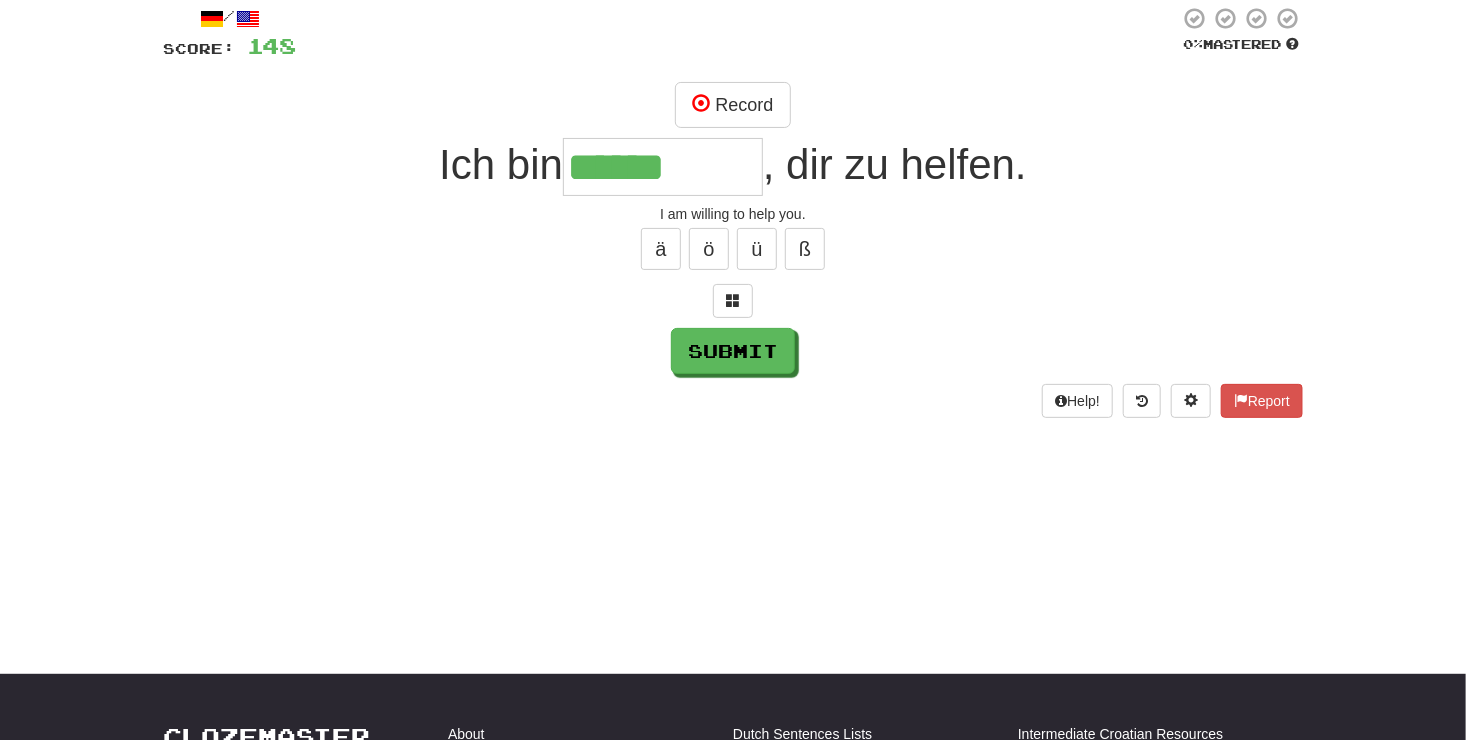 type on "******" 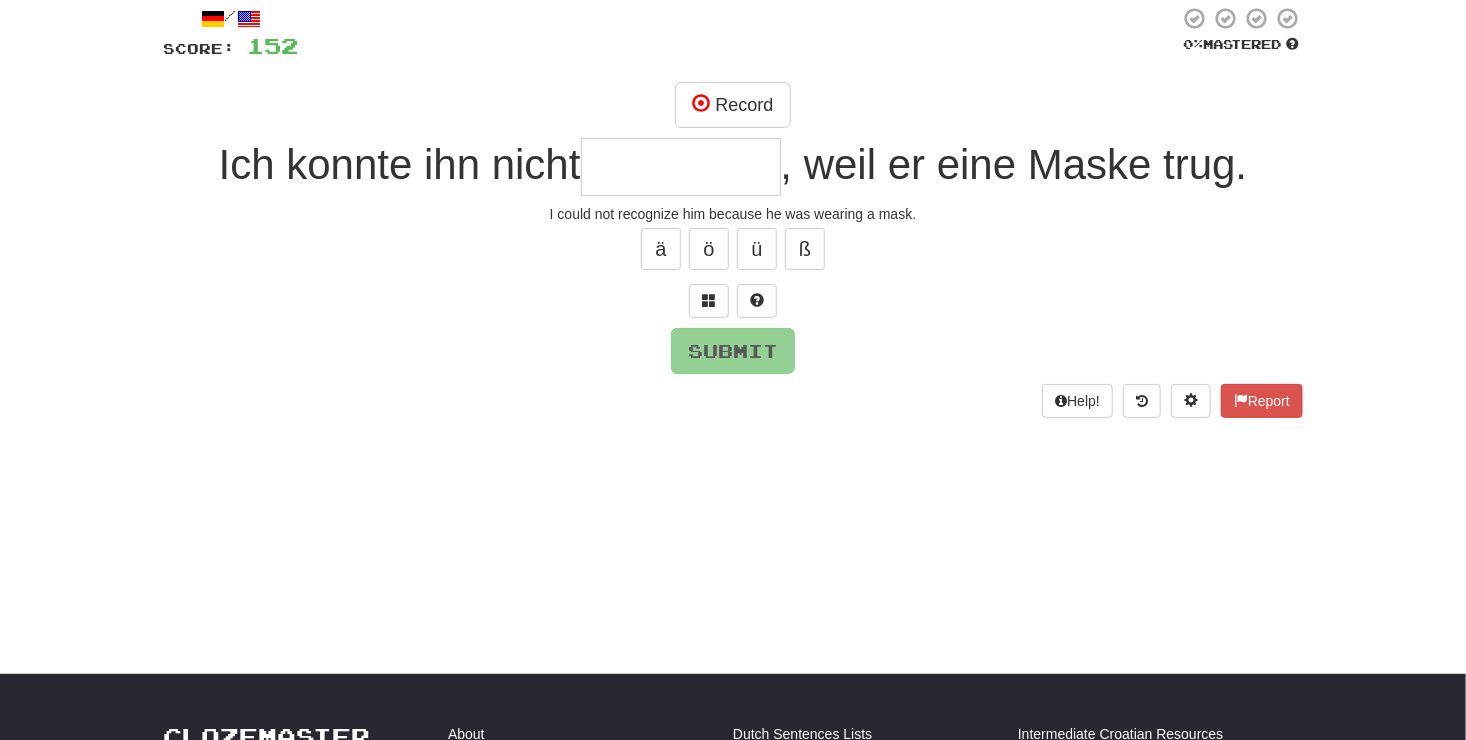 type on "*" 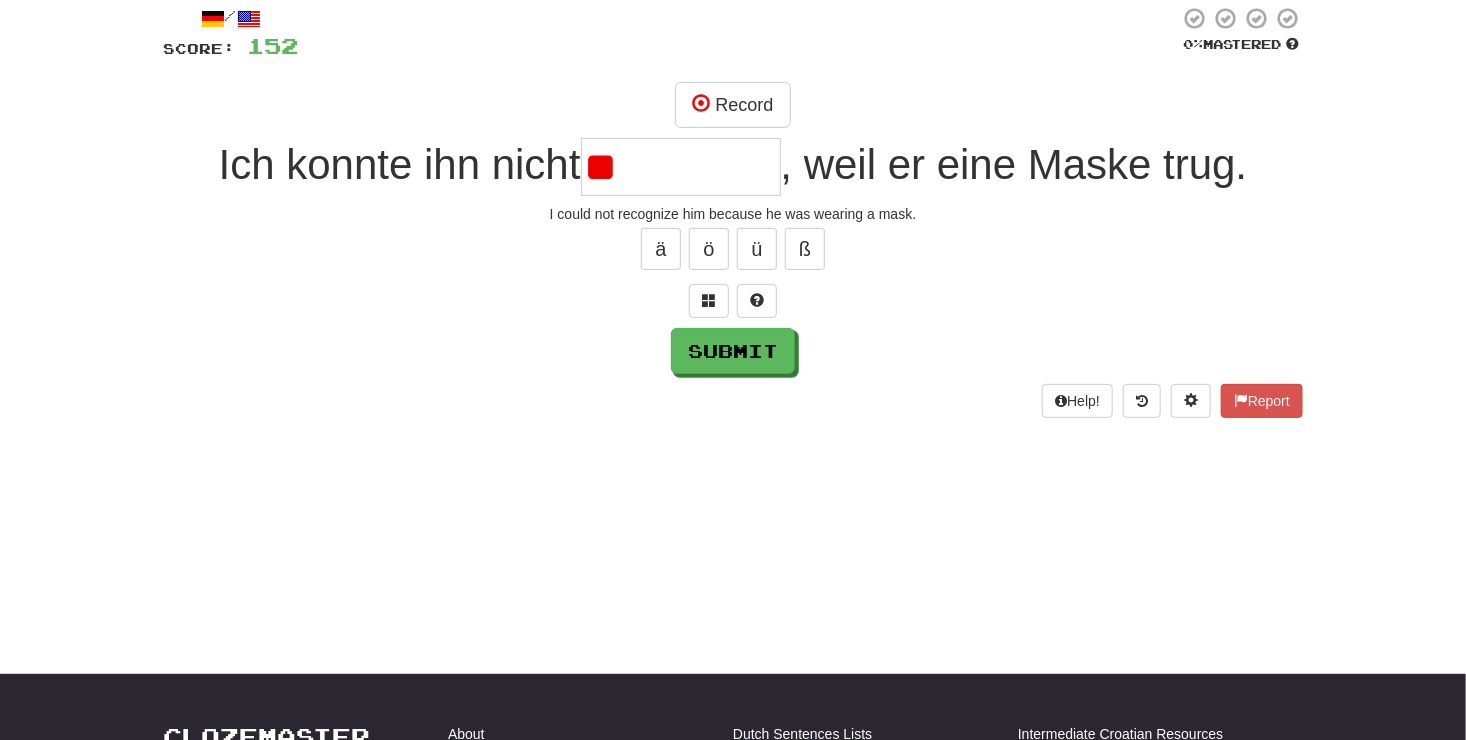 type on "*" 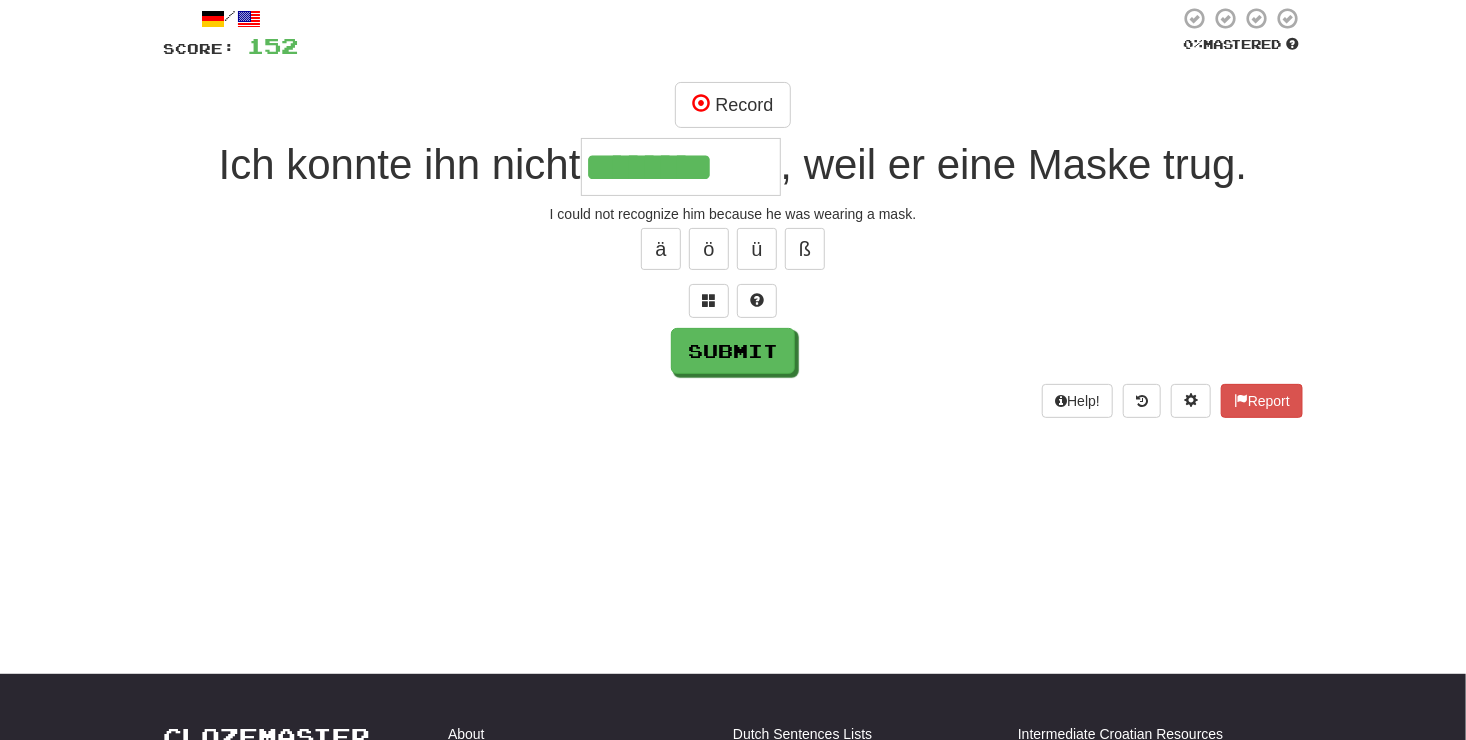 type on "********" 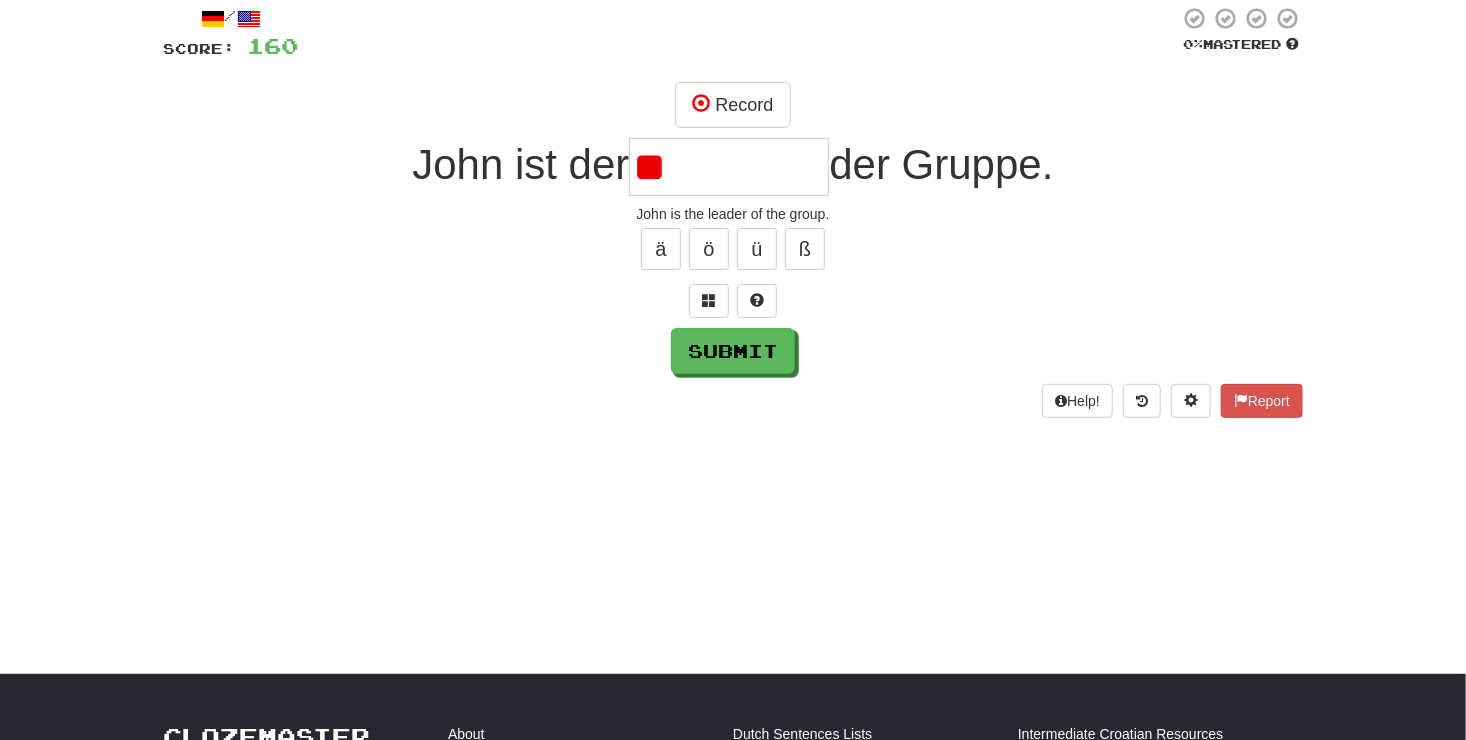 type on "*" 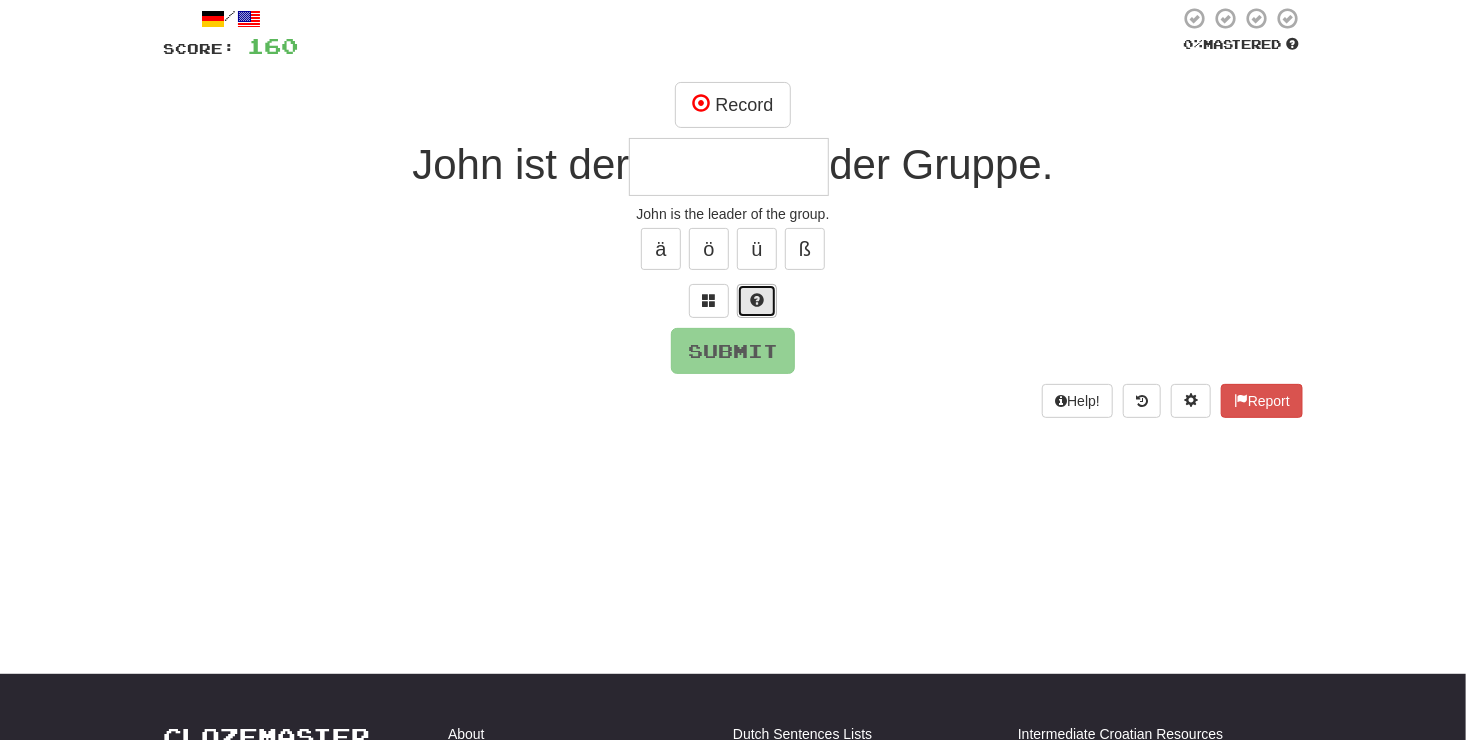 click at bounding box center [757, 301] 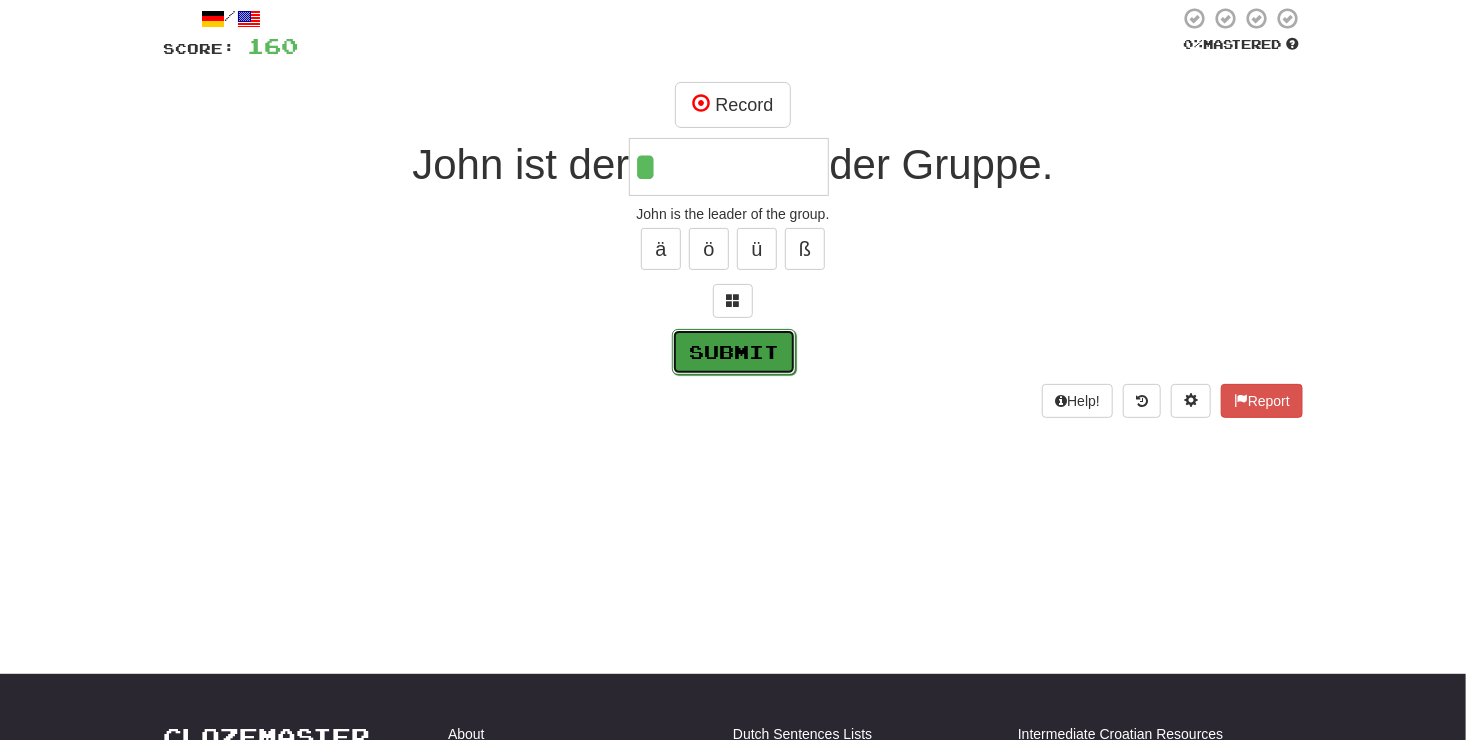 click on "Submit" at bounding box center [734, 352] 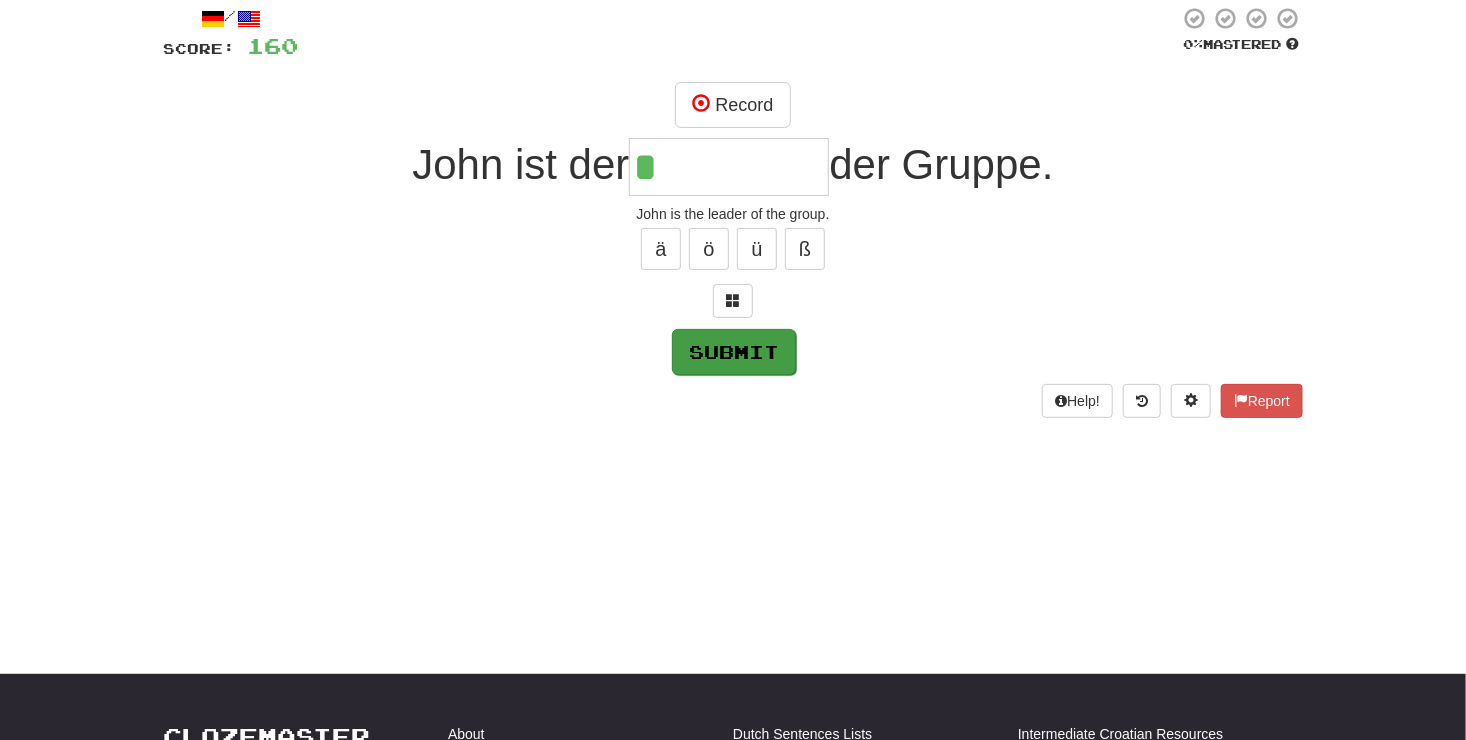 type on "********" 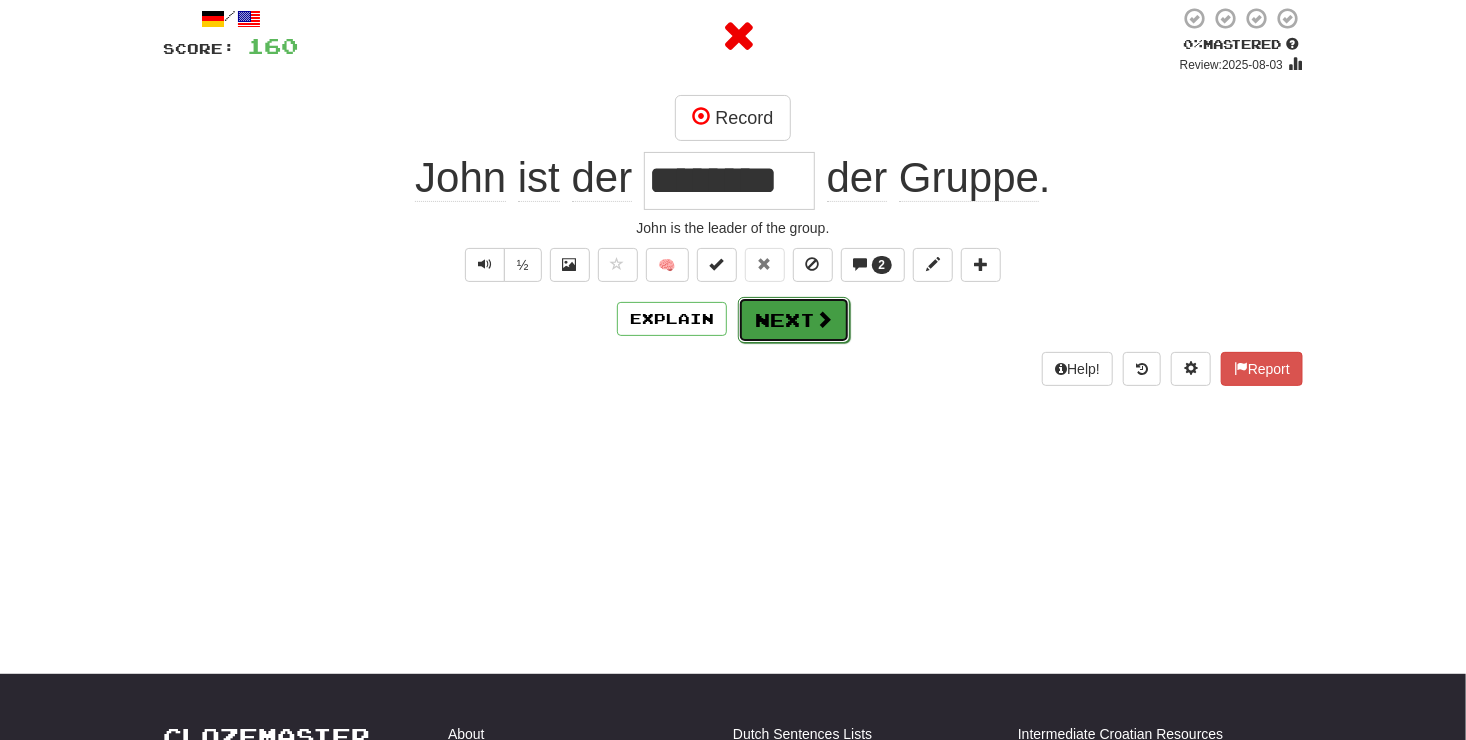 click at bounding box center (824, 319) 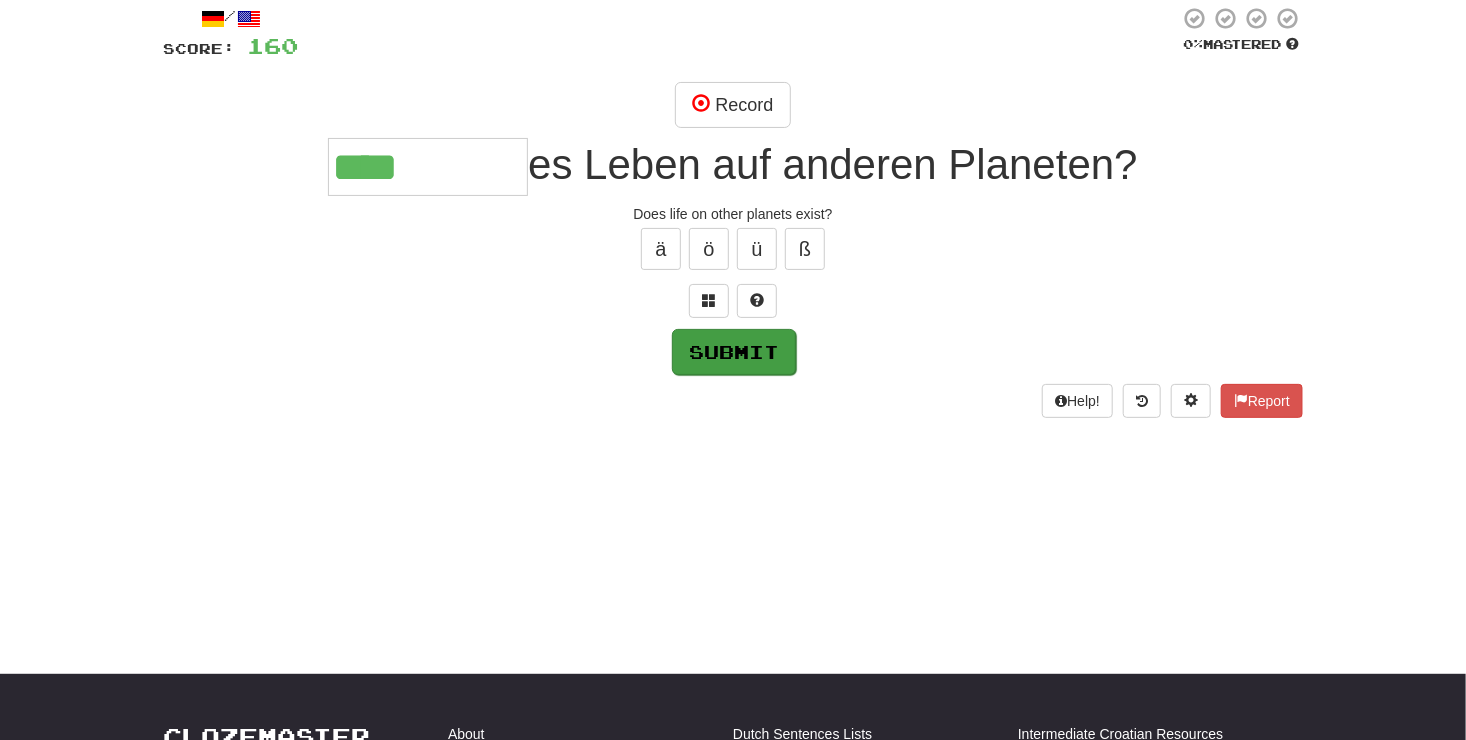 type on "****" 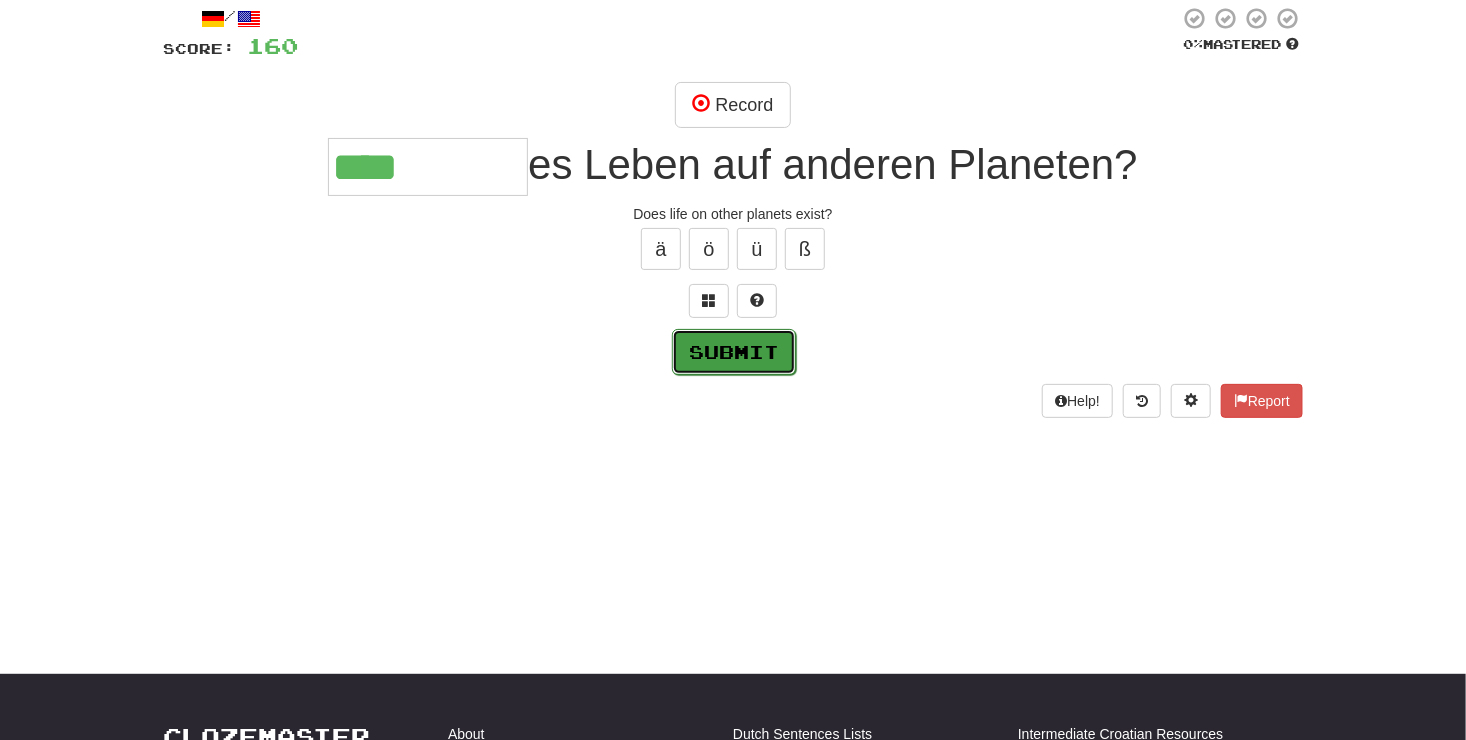 click on "Submit" at bounding box center [734, 352] 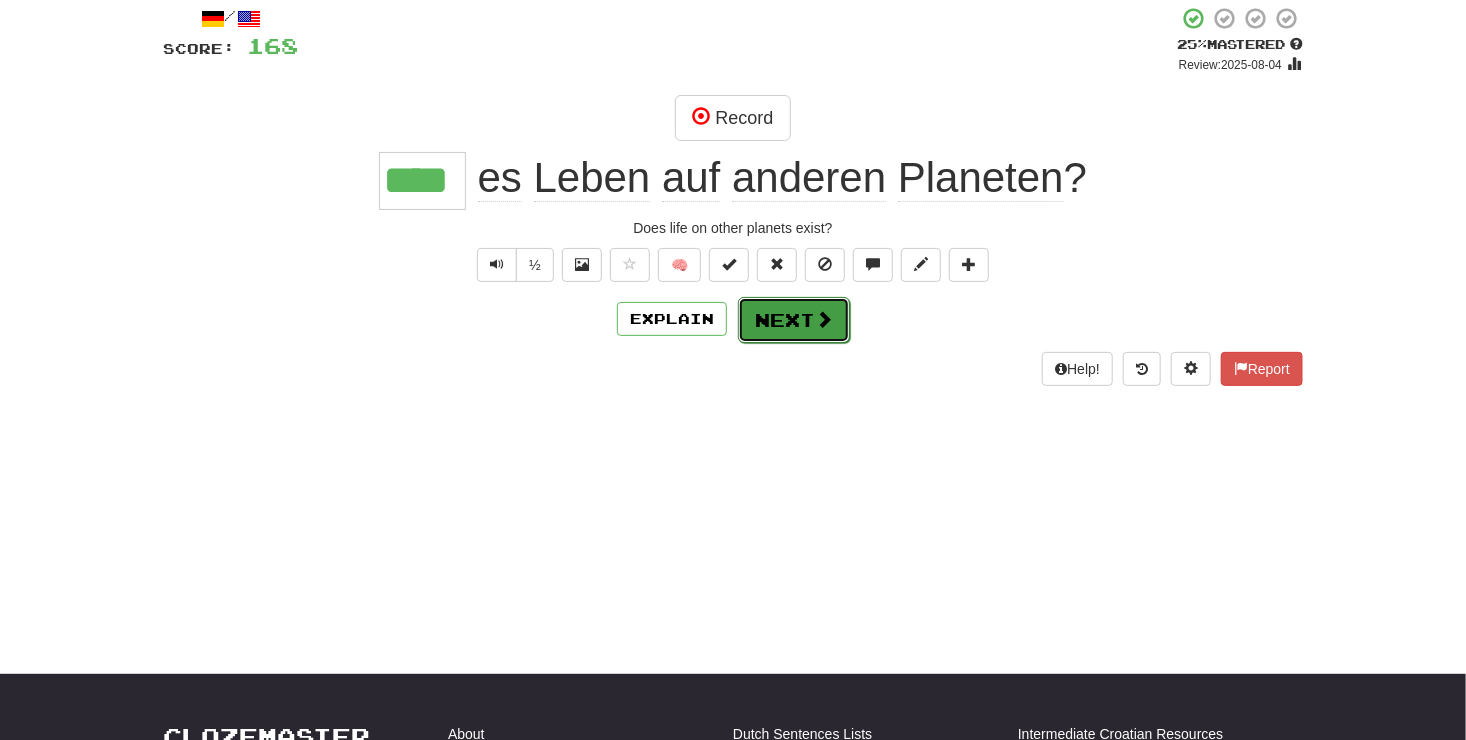 click on "Next" at bounding box center (794, 320) 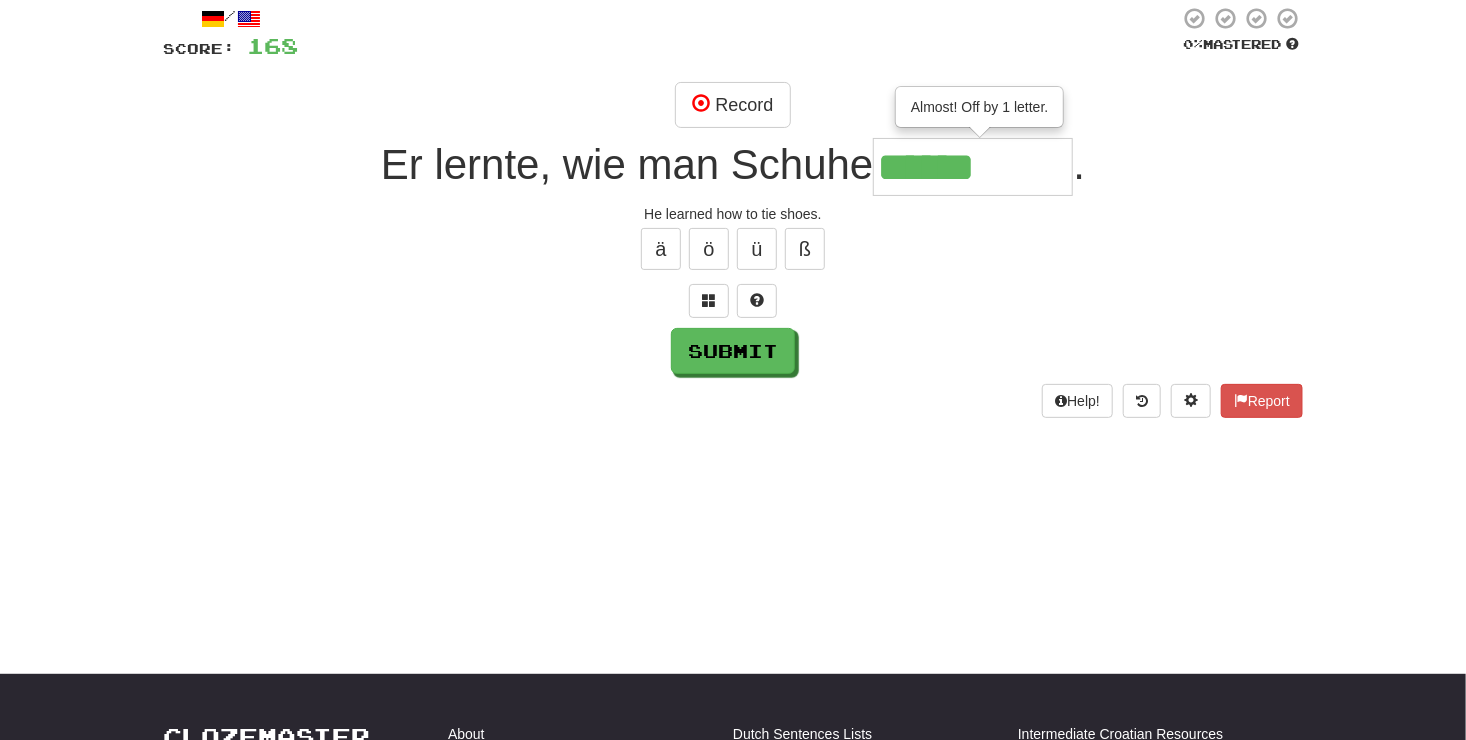 type on "******" 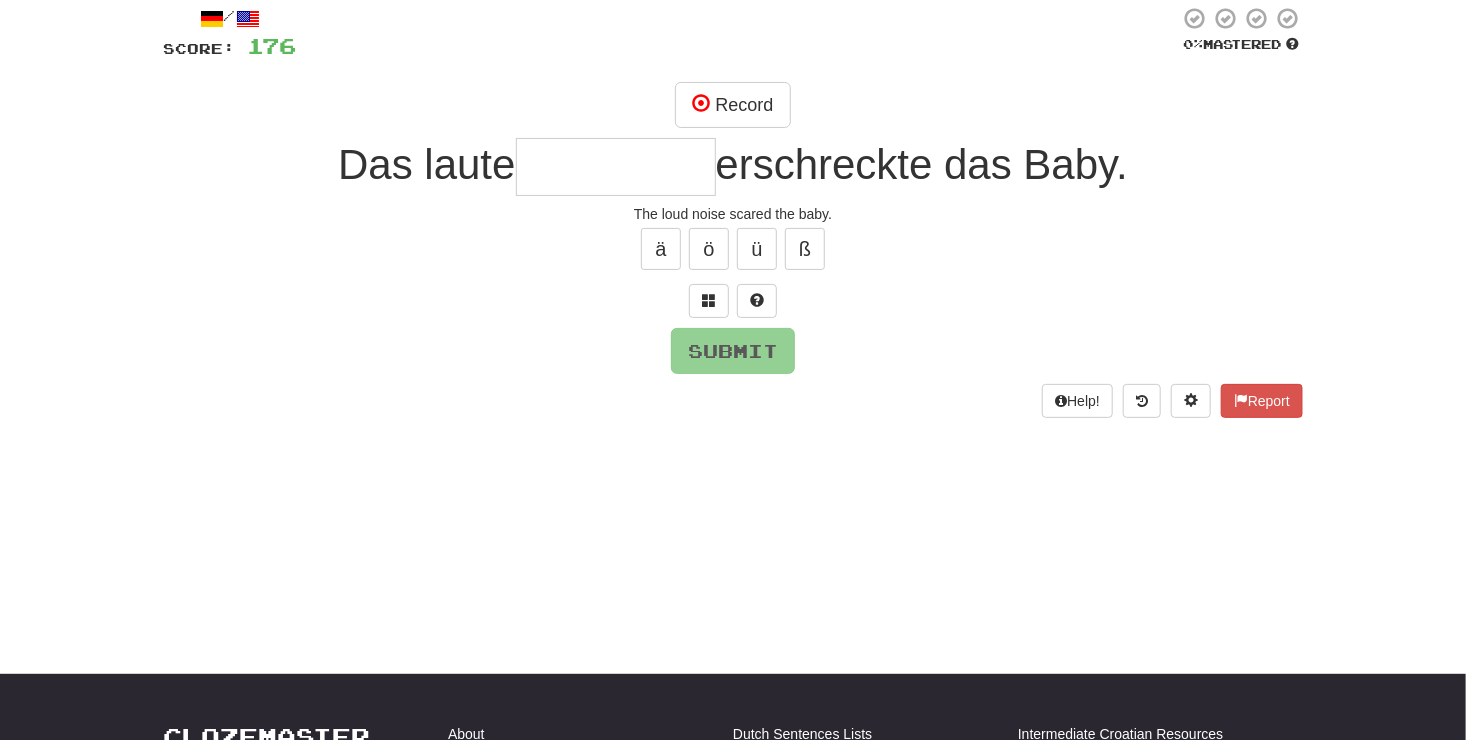 type on "*" 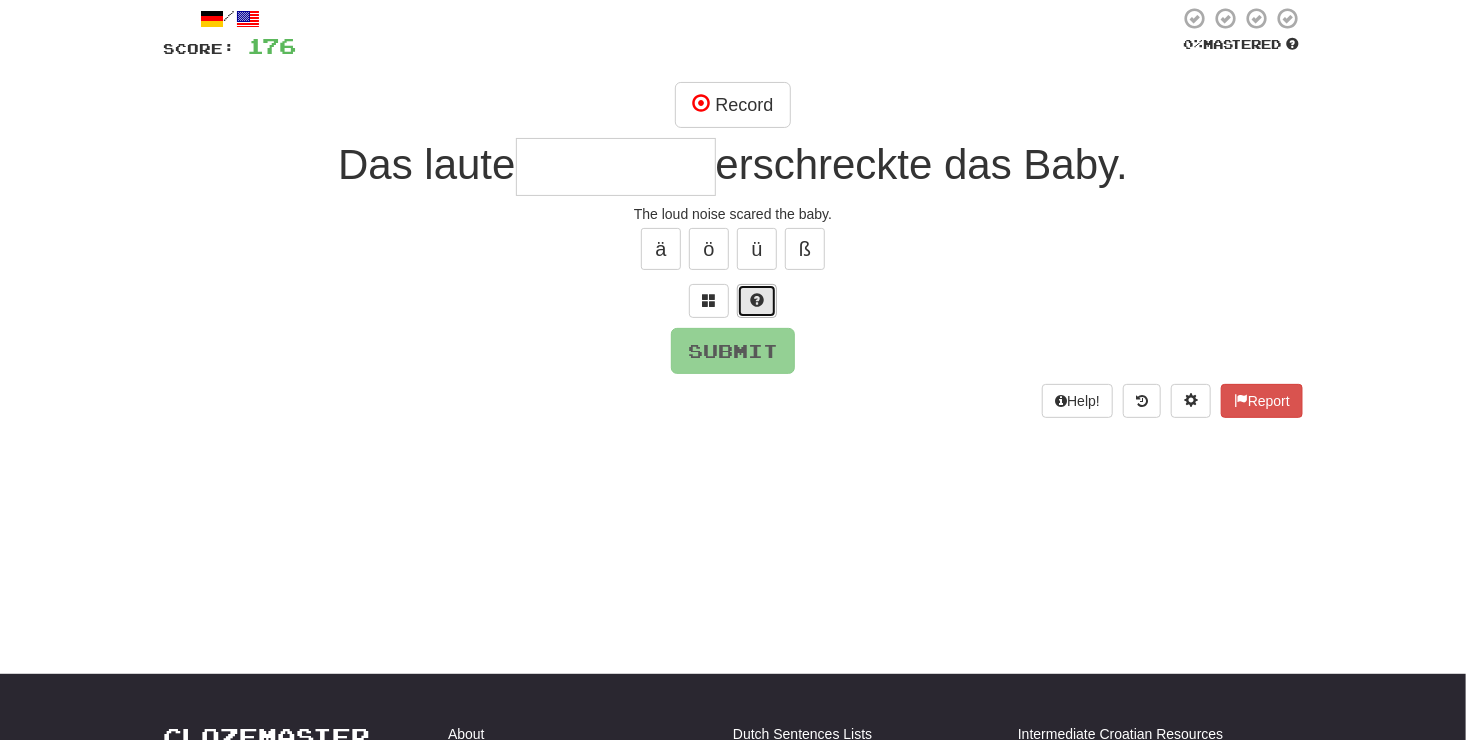click at bounding box center [757, 301] 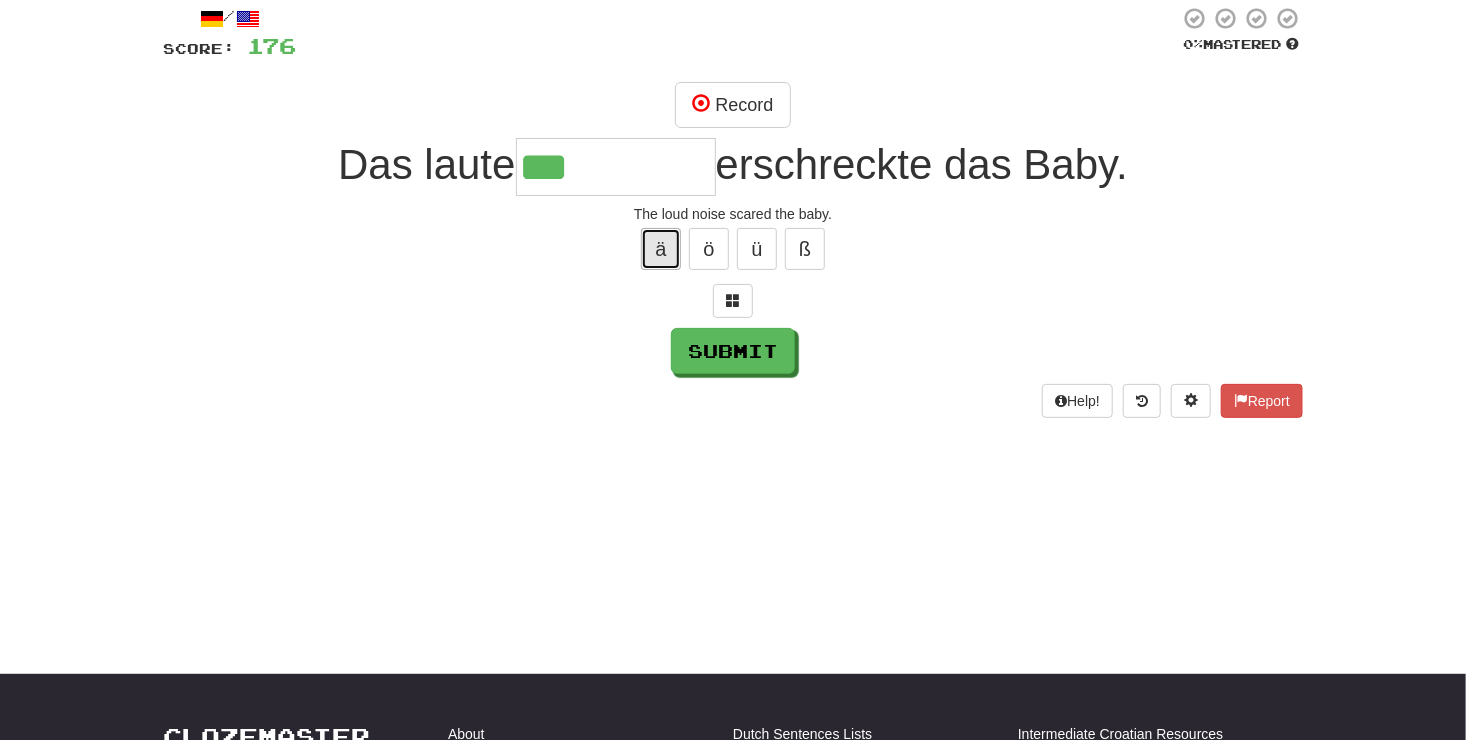 click on "ä" at bounding box center (661, 249) 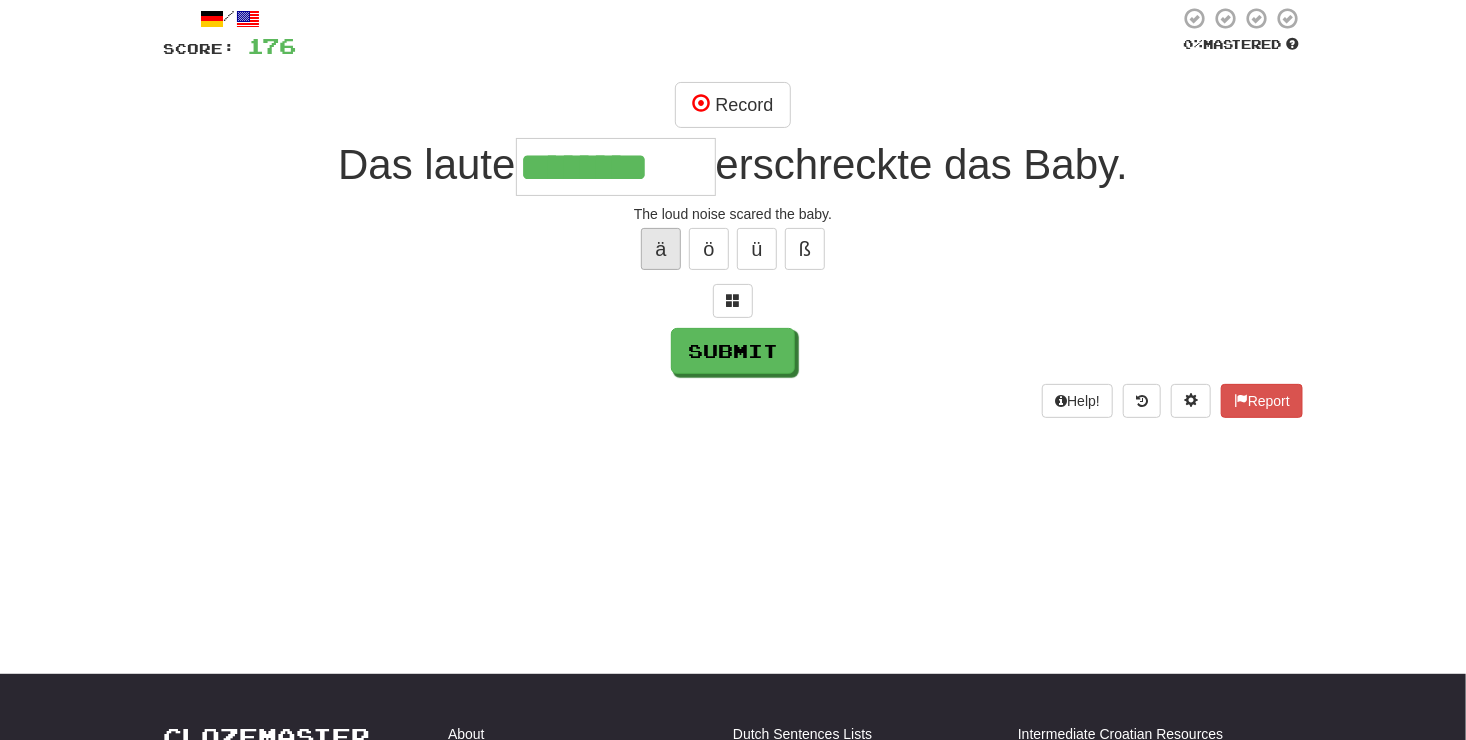 scroll, scrollTop: 0, scrollLeft: 0, axis: both 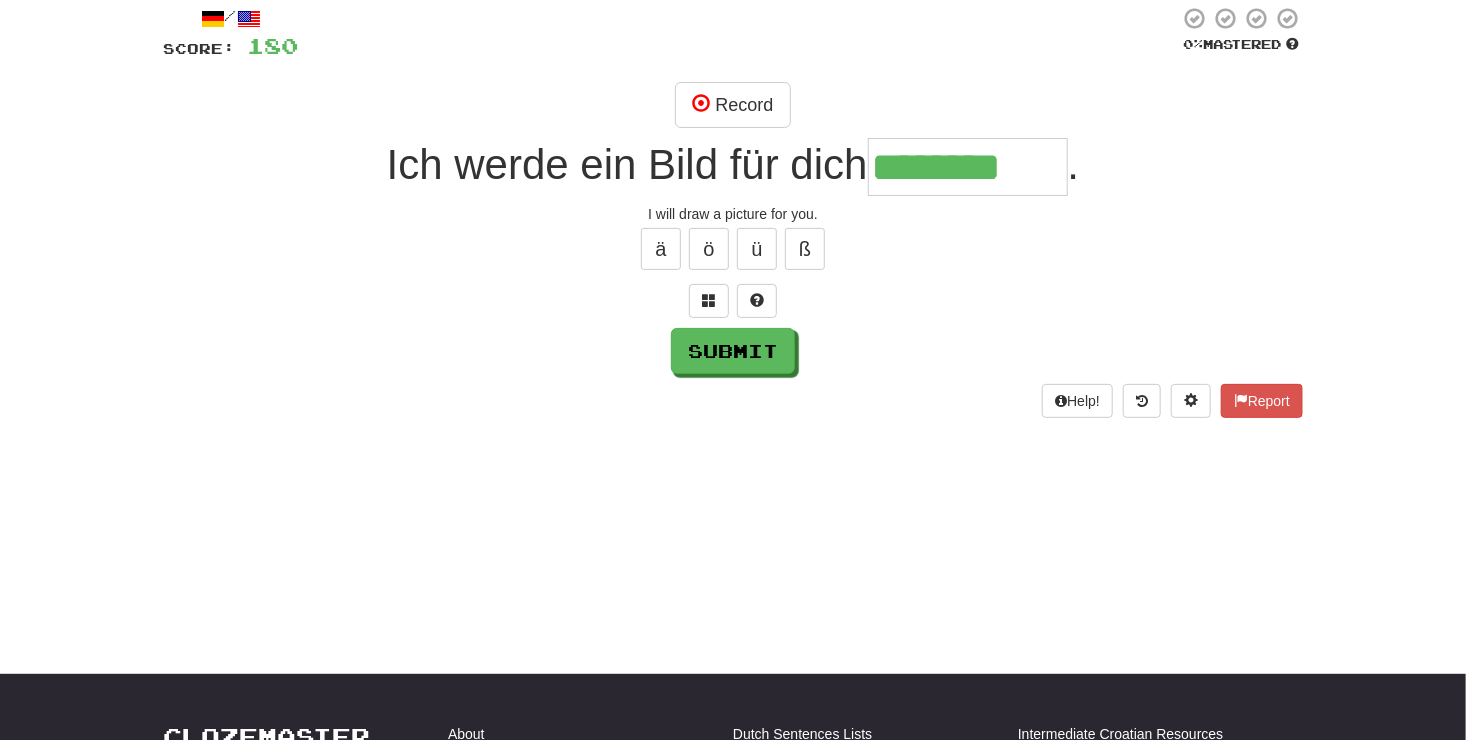 type on "********" 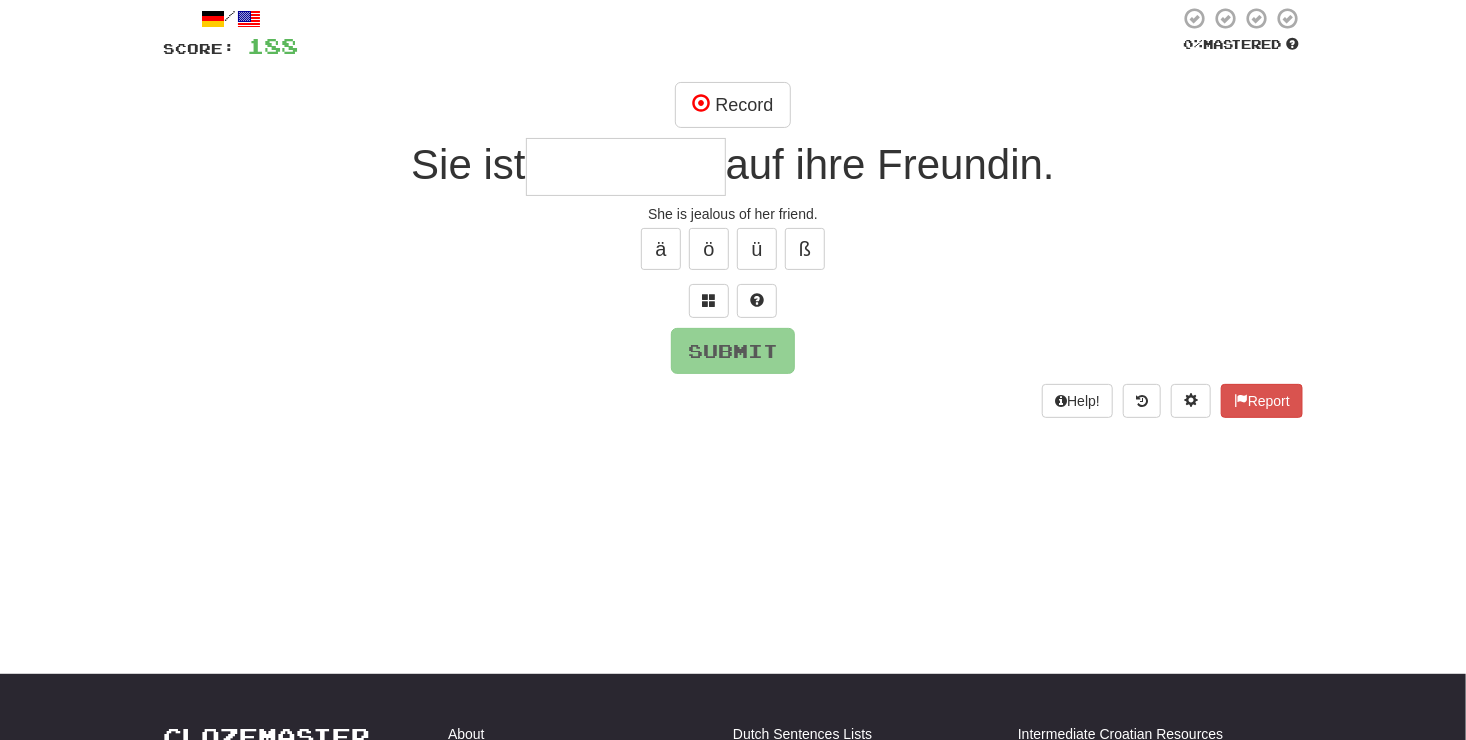 click at bounding box center (626, 167) 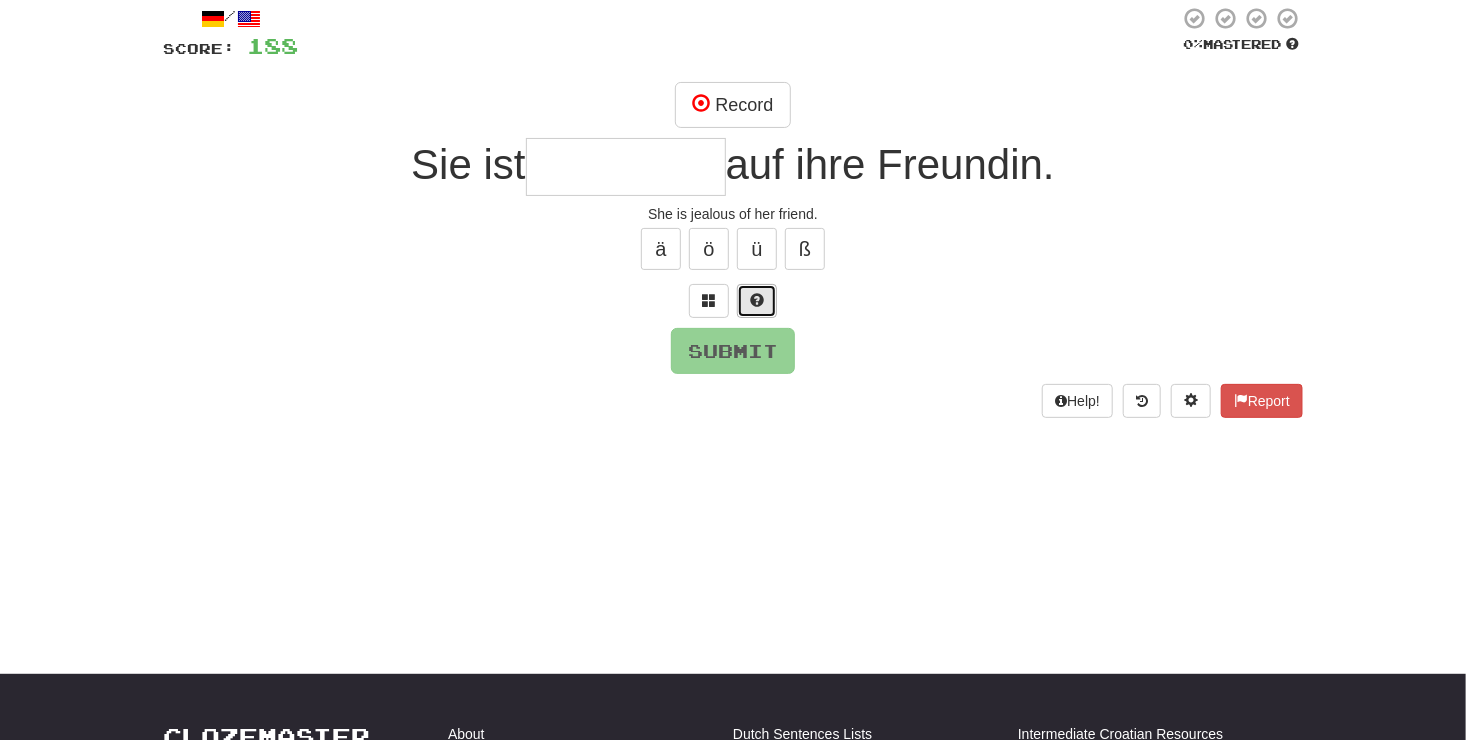 click at bounding box center (757, 300) 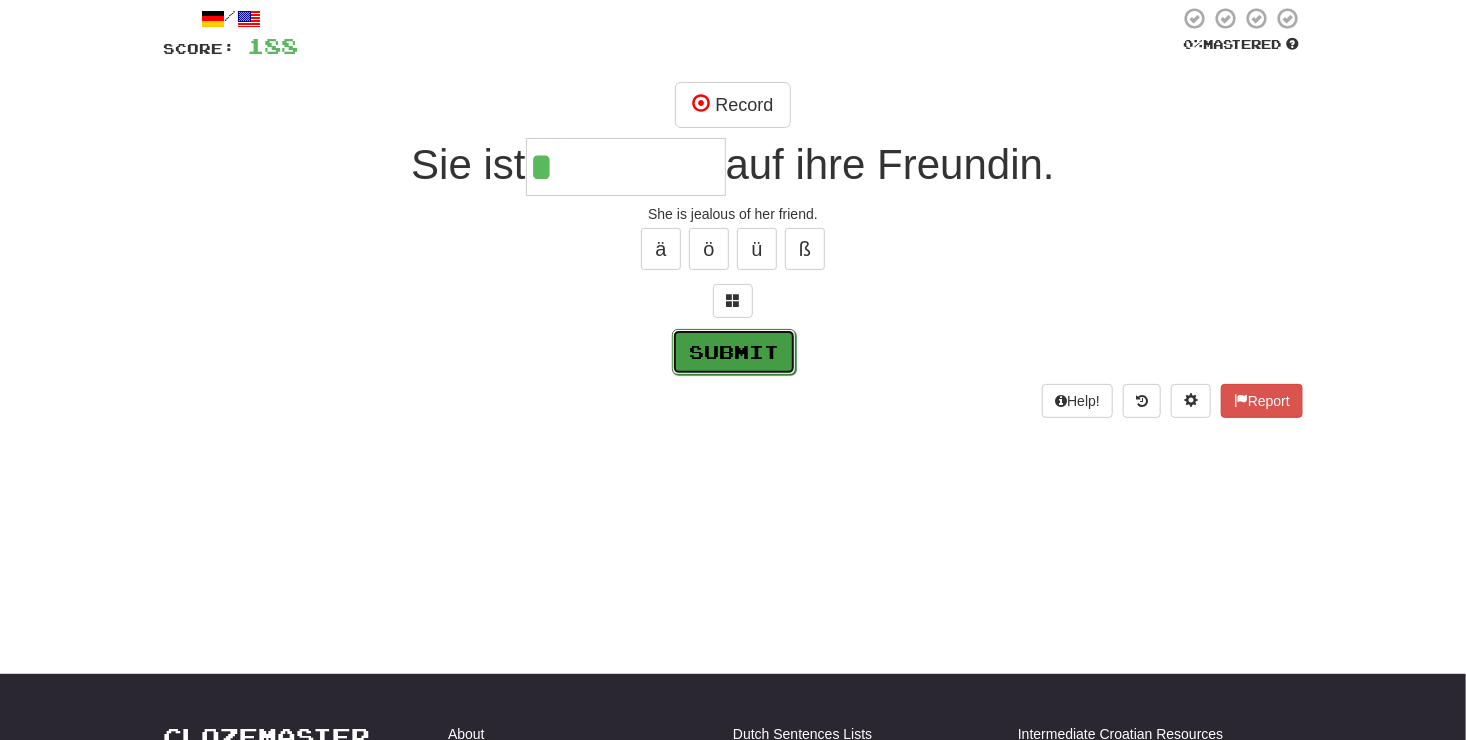 click on "Submit" at bounding box center [734, 352] 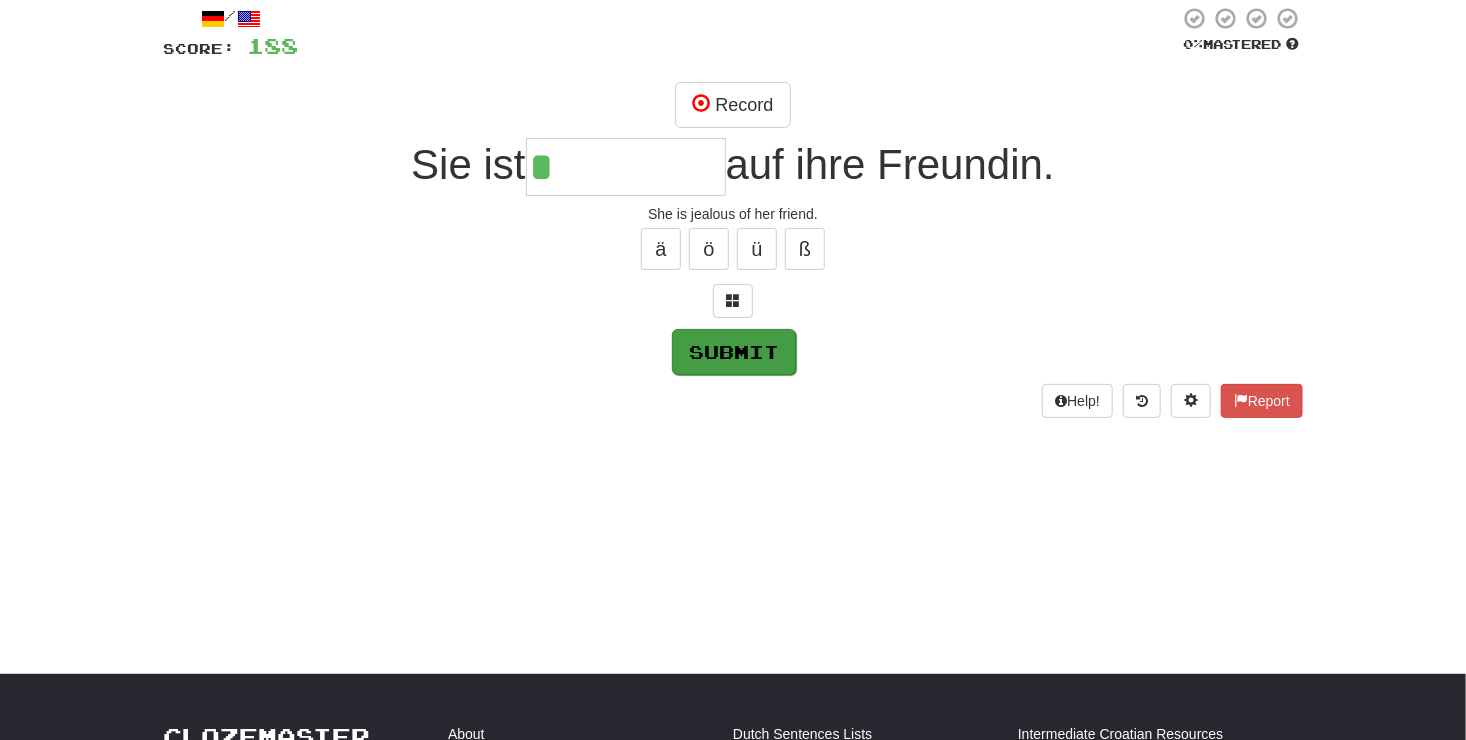 type on "**********" 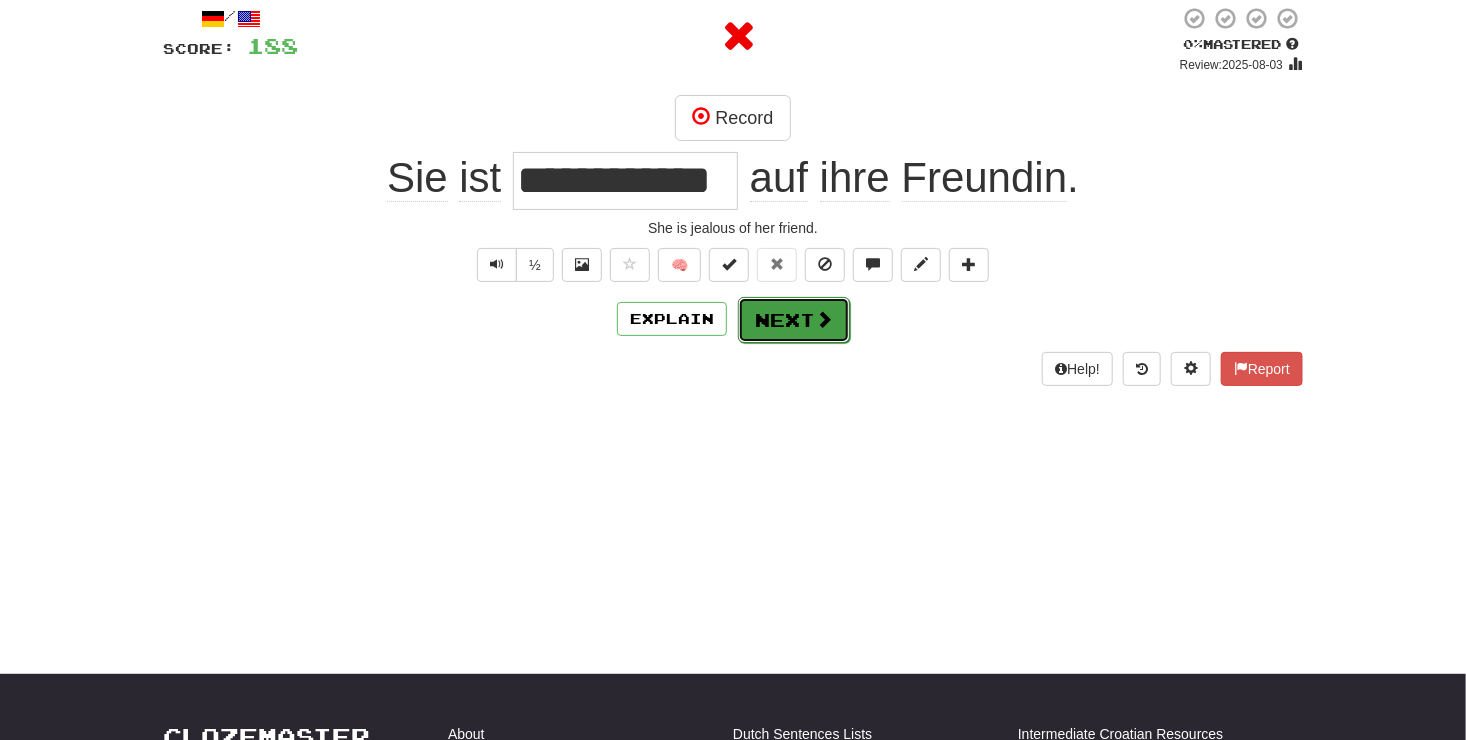 click on "Next" at bounding box center (794, 320) 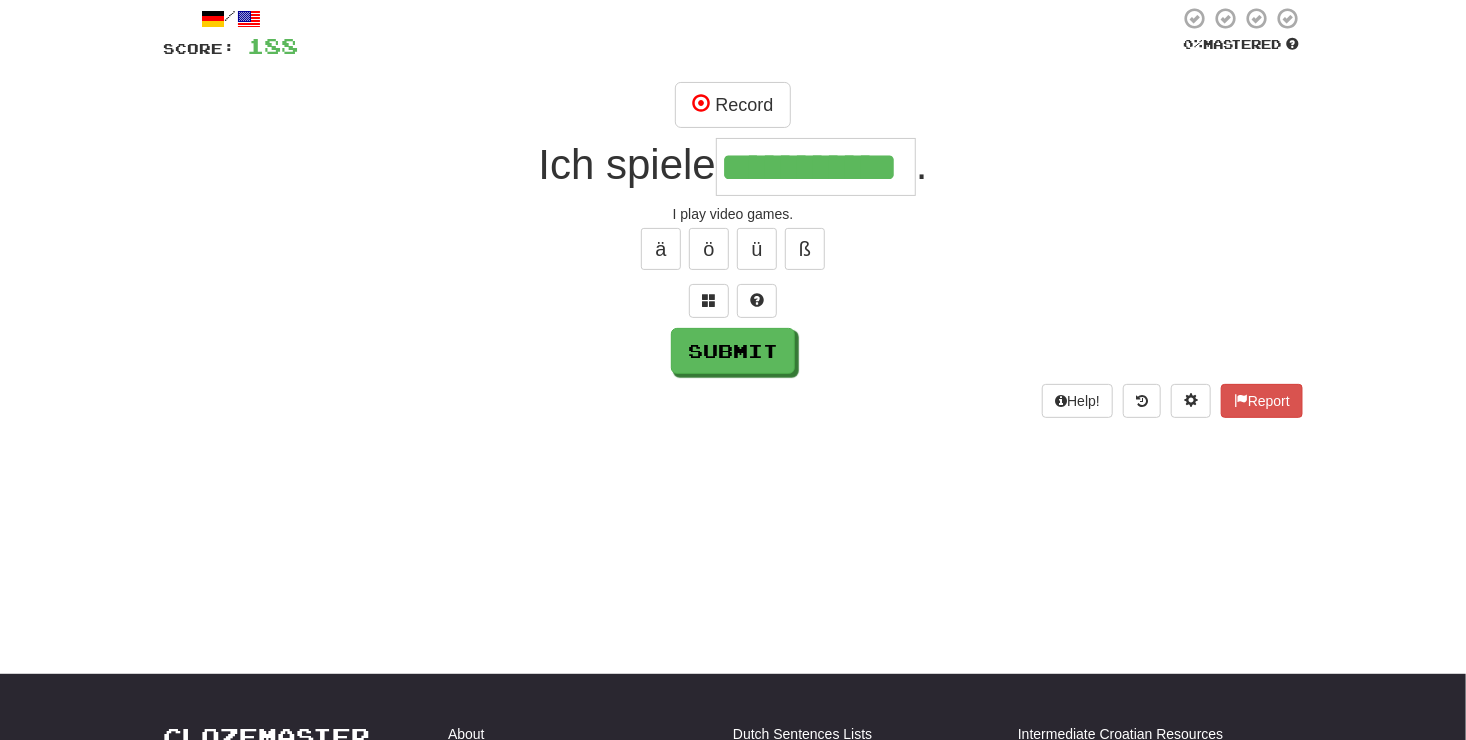scroll, scrollTop: 0, scrollLeft: 17, axis: horizontal 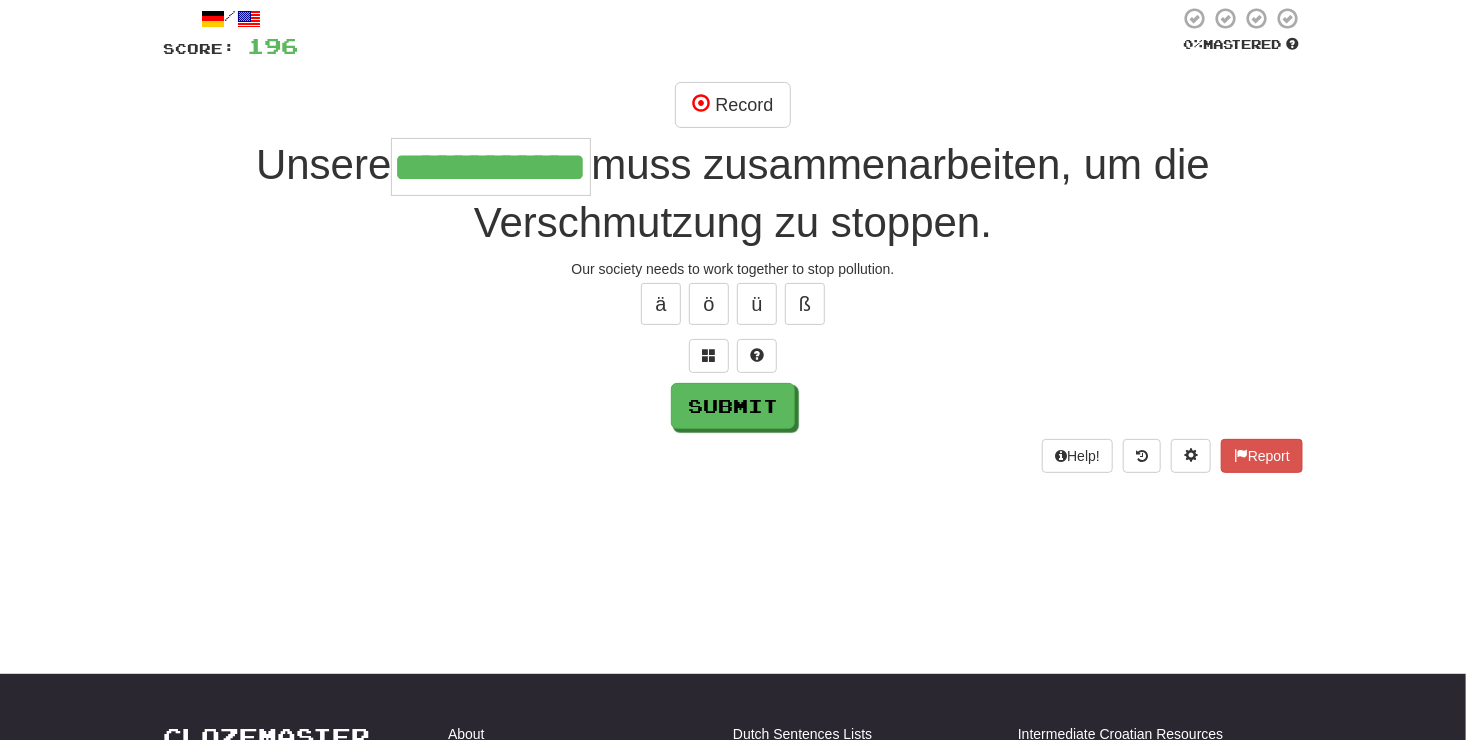 type on "**********" 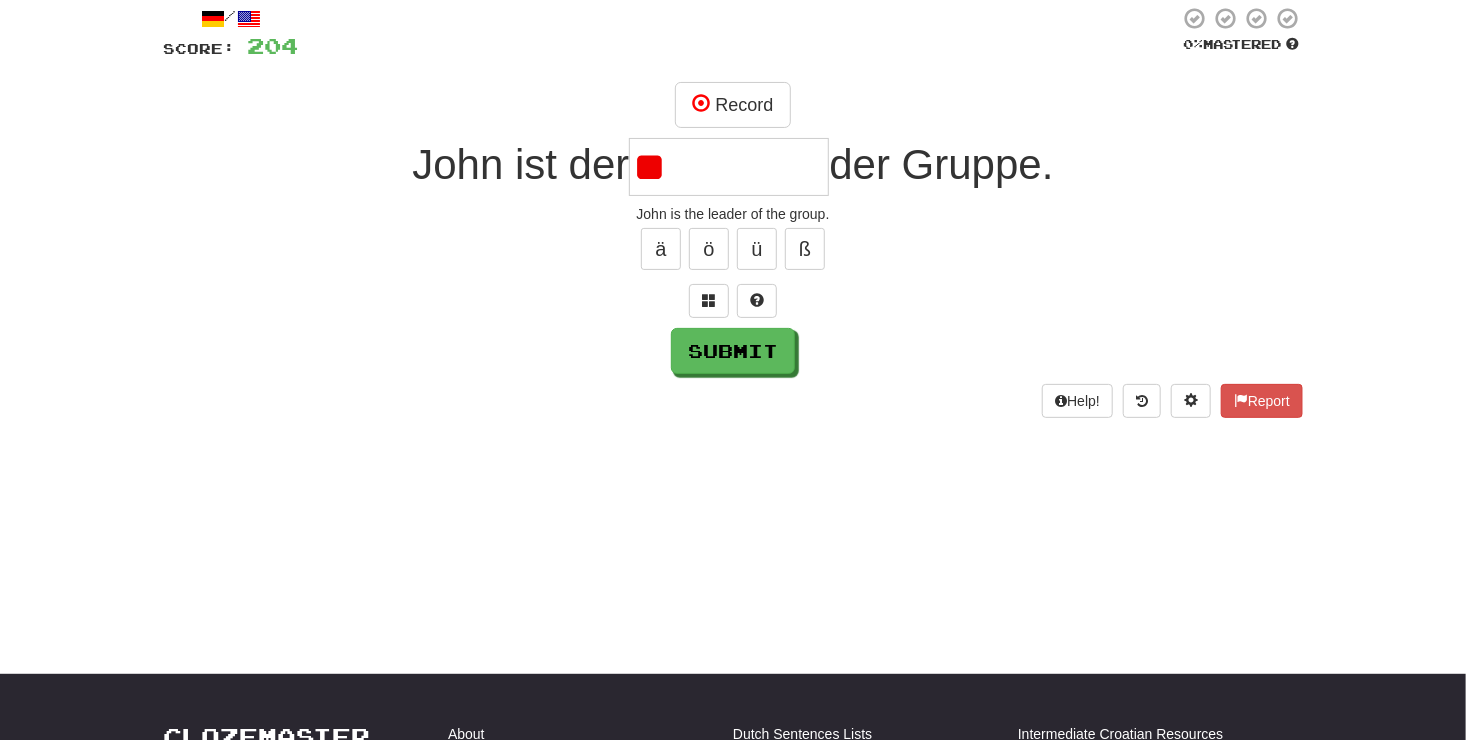 type on "*" 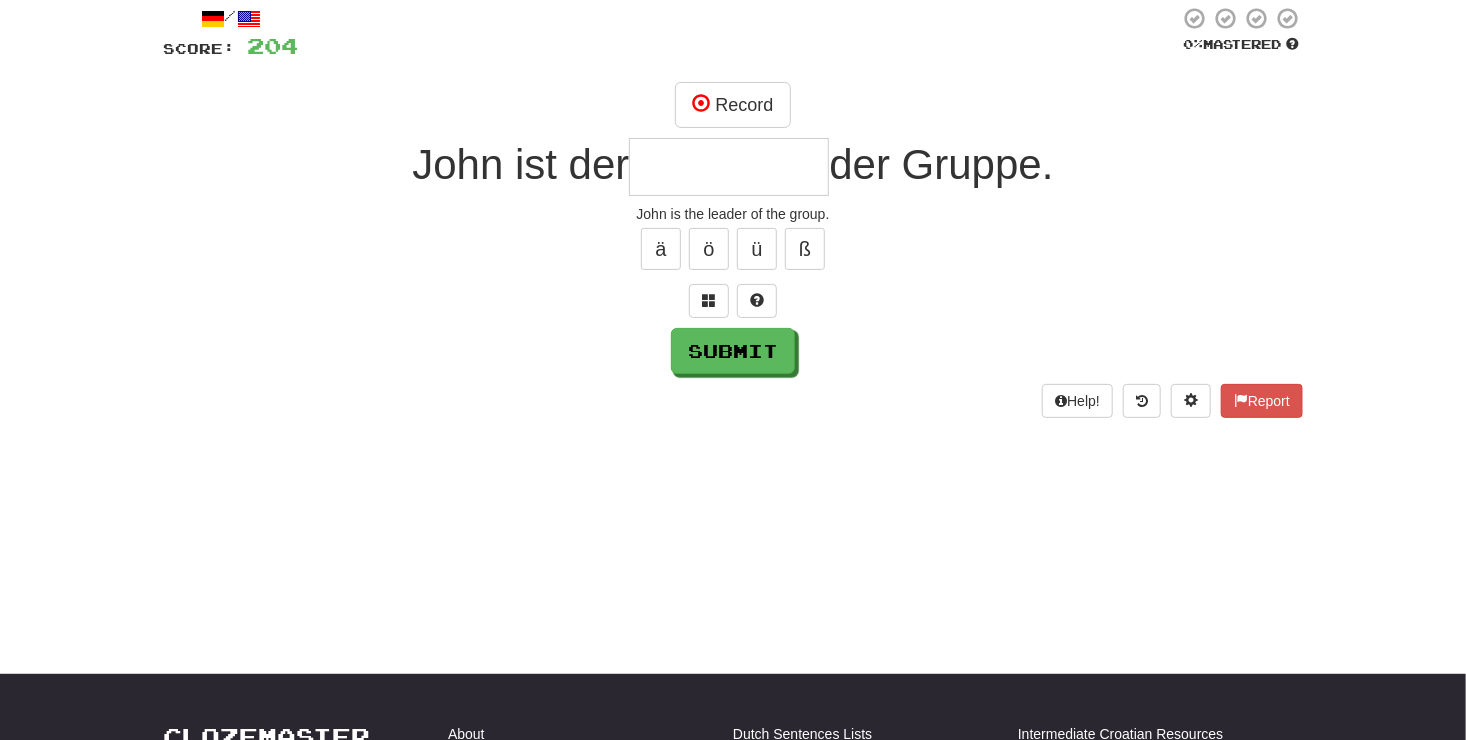 type on "*" 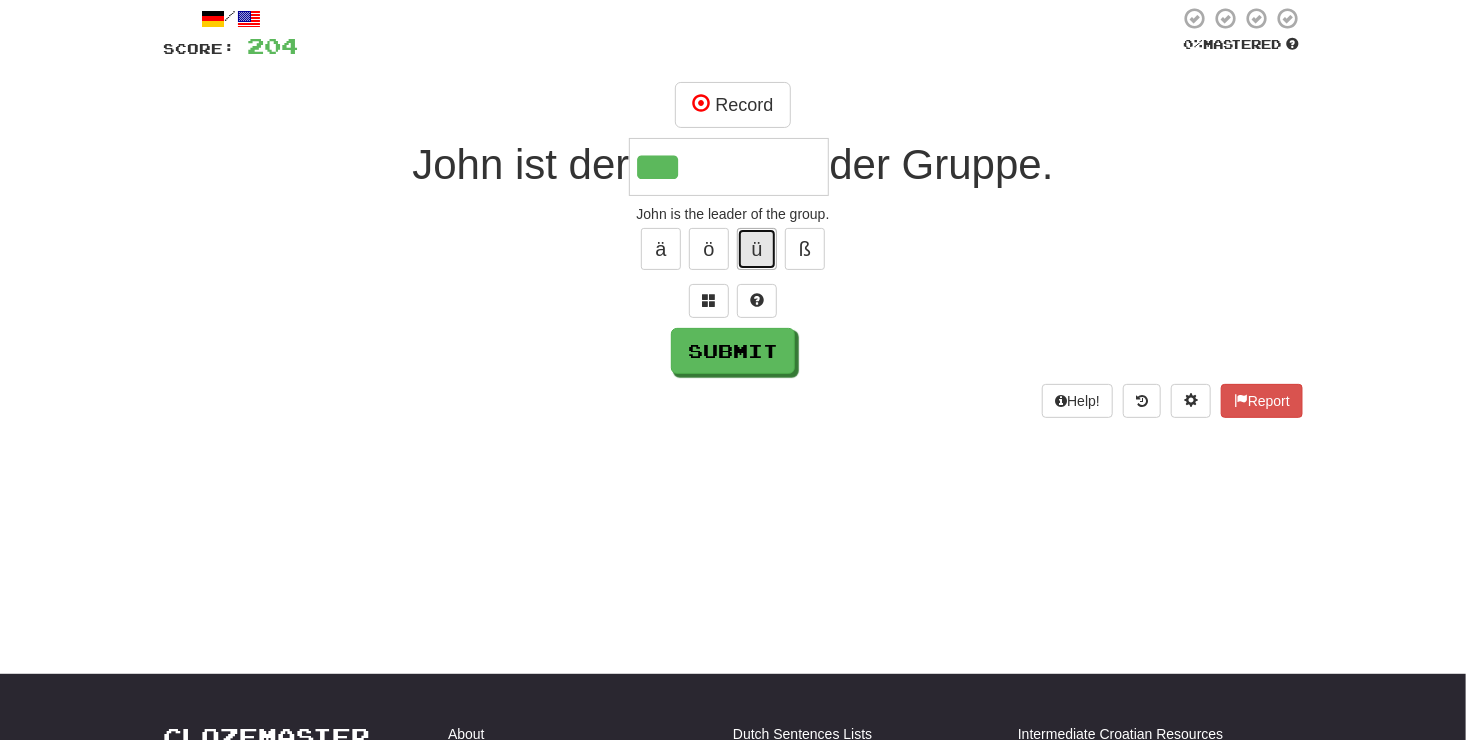 click on "ü" at bounding box center (757, 249) 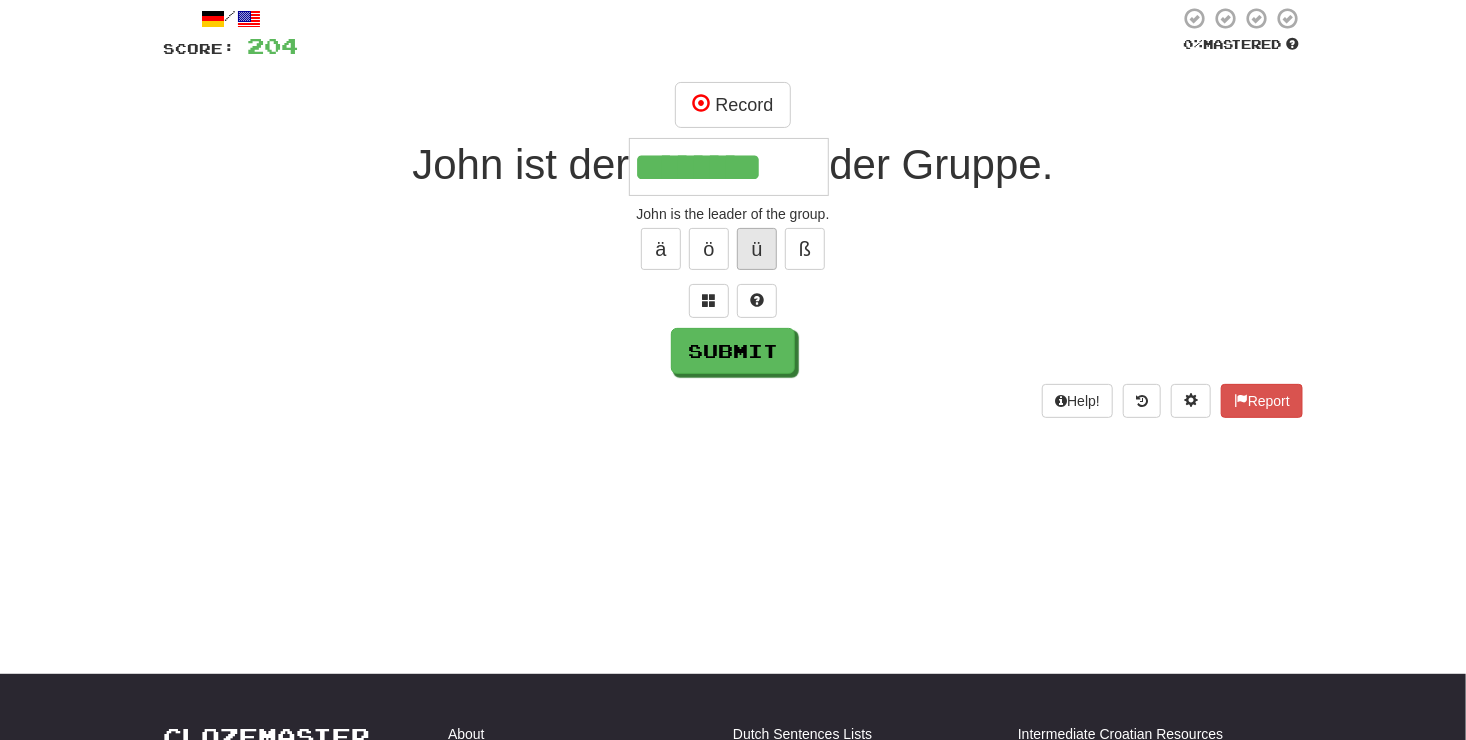 type on "********" 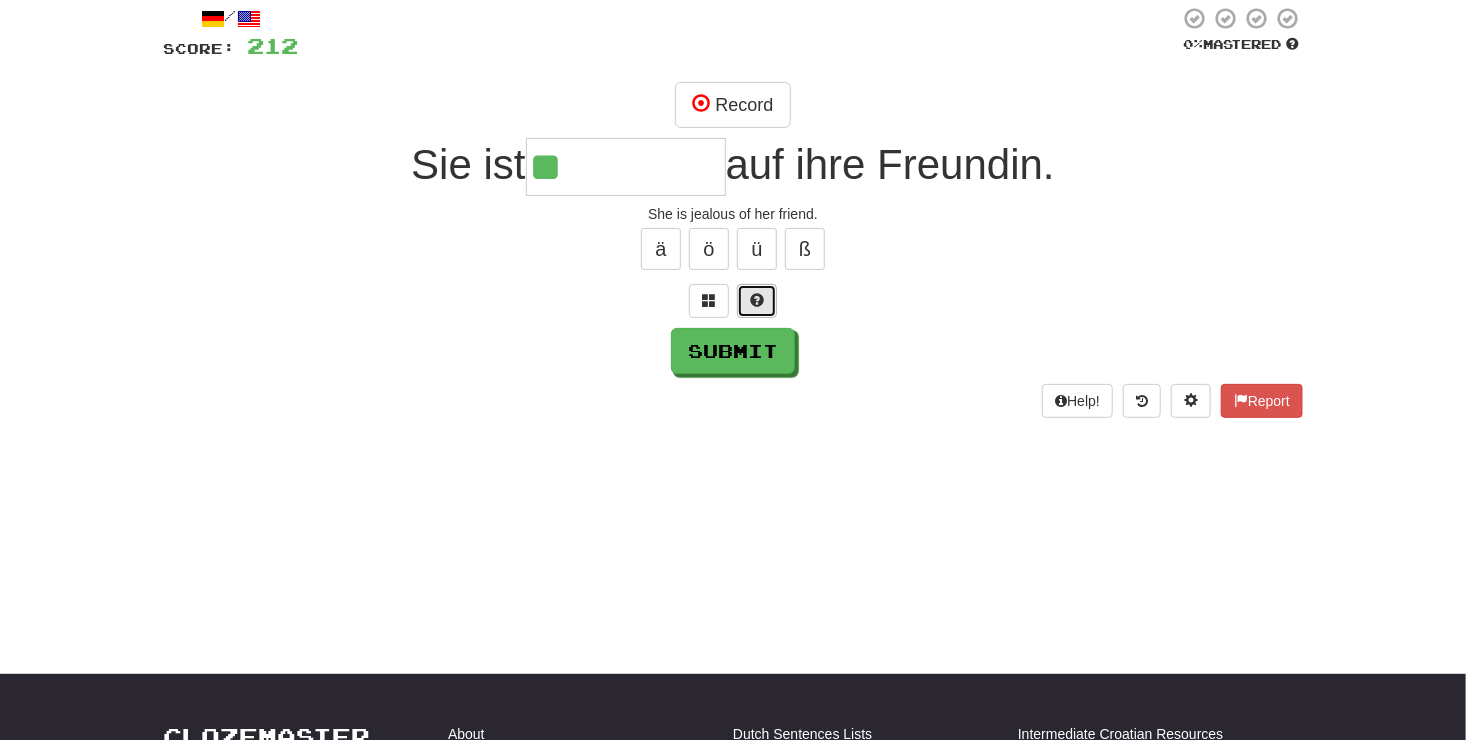 click at bounding box center [757, 300] 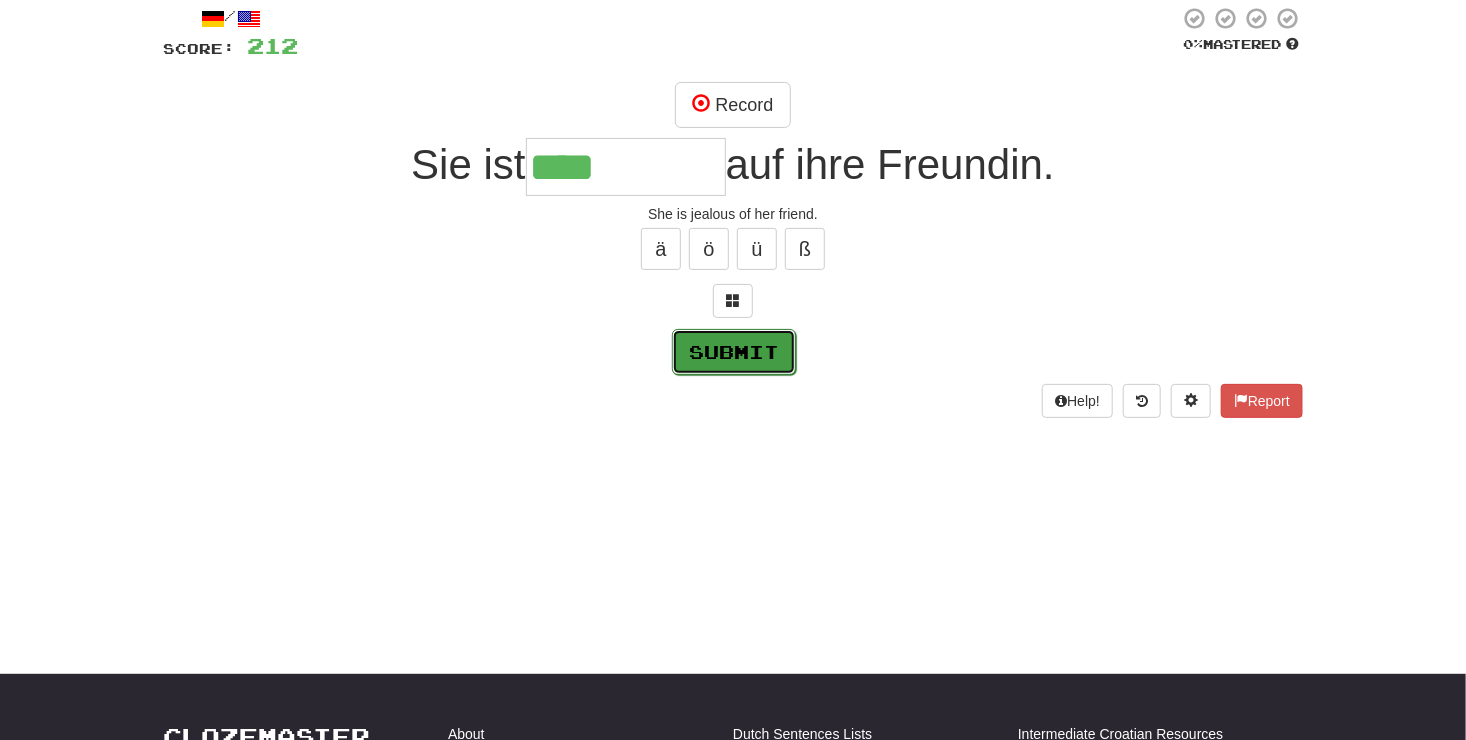 click on "Submit" at bounding box center [734, 352] 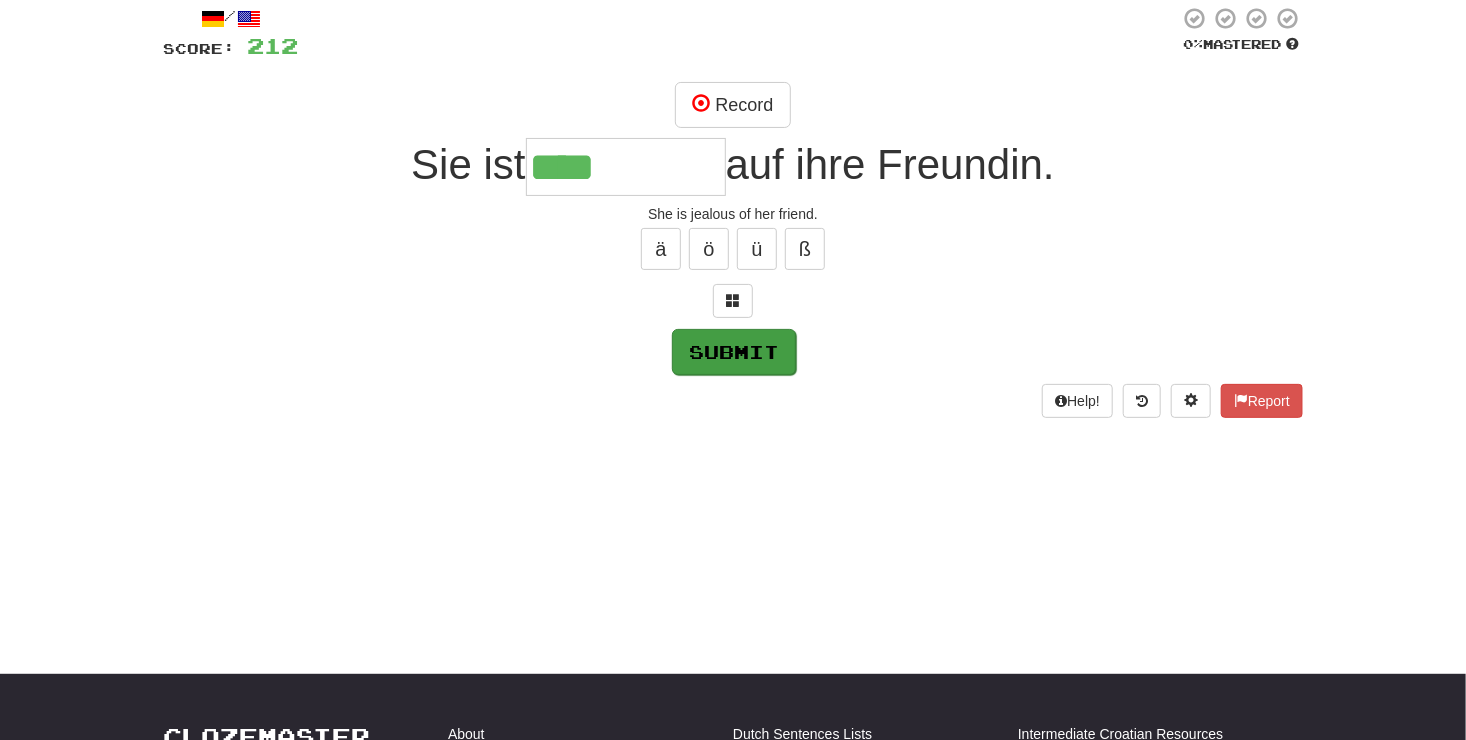 type on "**********" 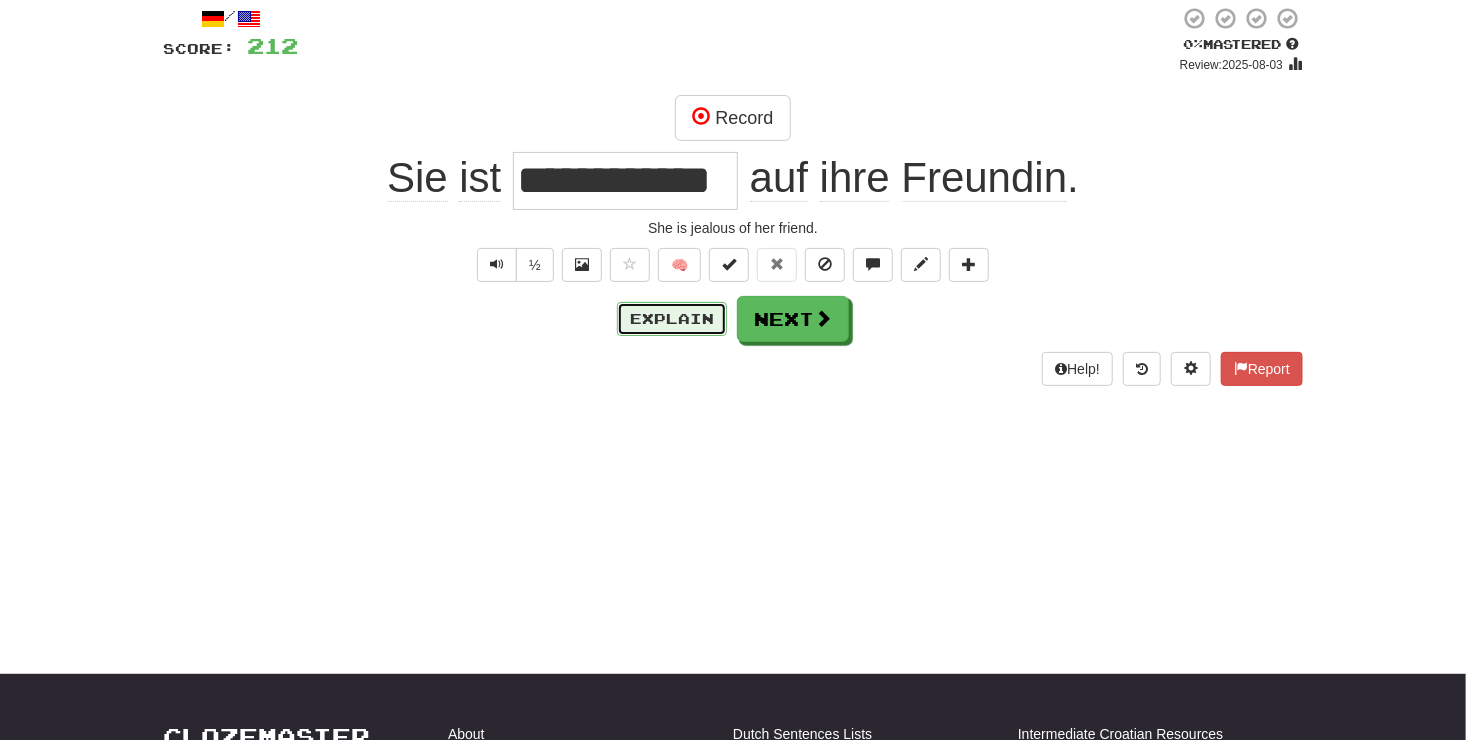 click on "Explain" at bounding box center (672, 319) 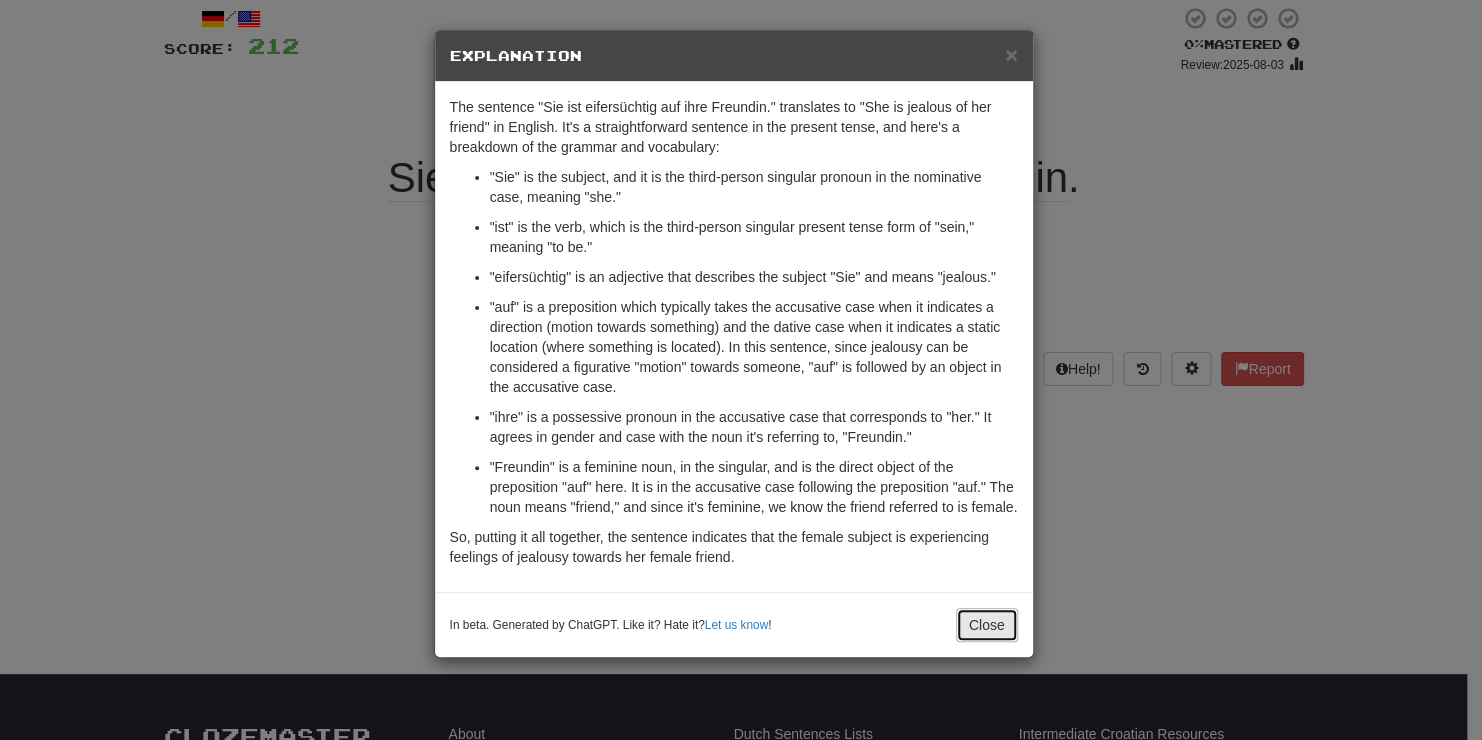 click on "Close" at bounding box center [987, 625] 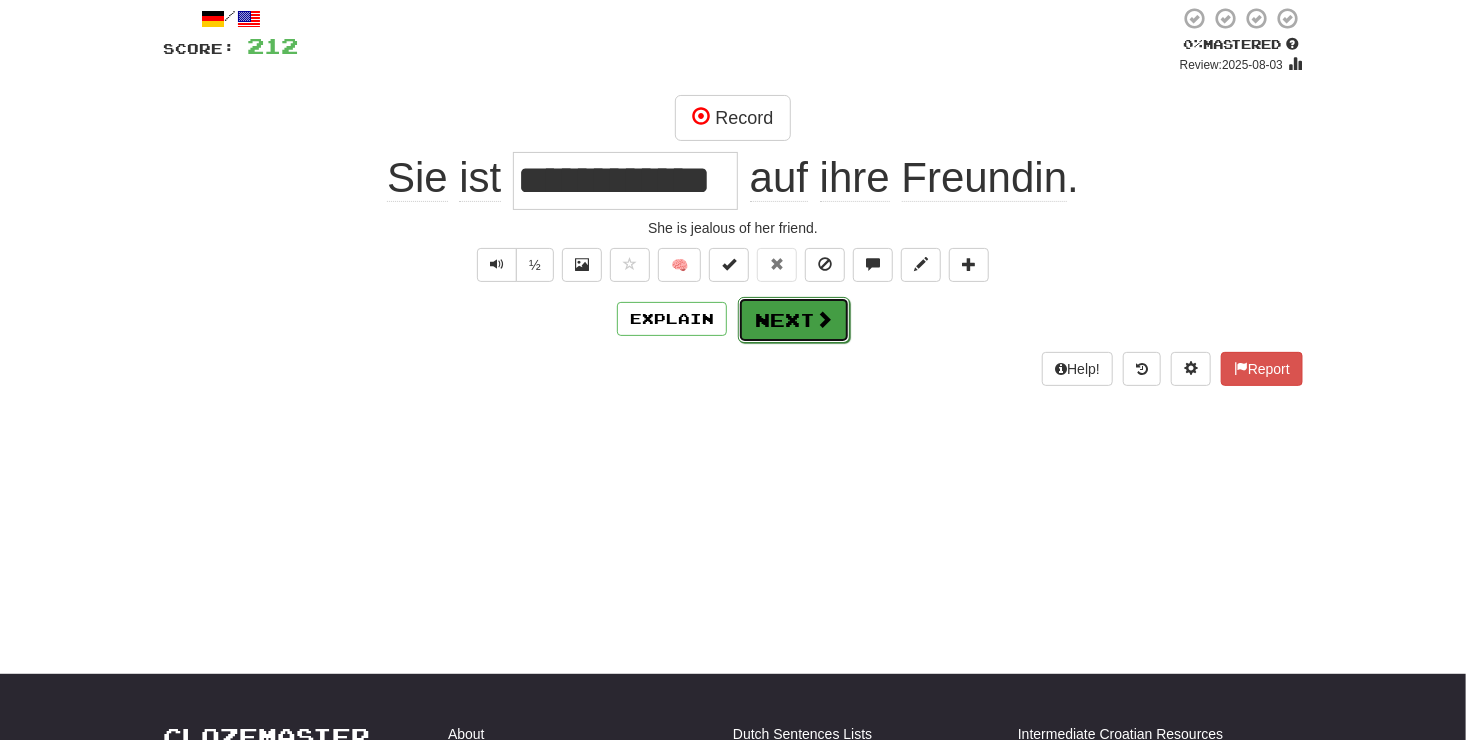 click at bounding box center (824, 319) 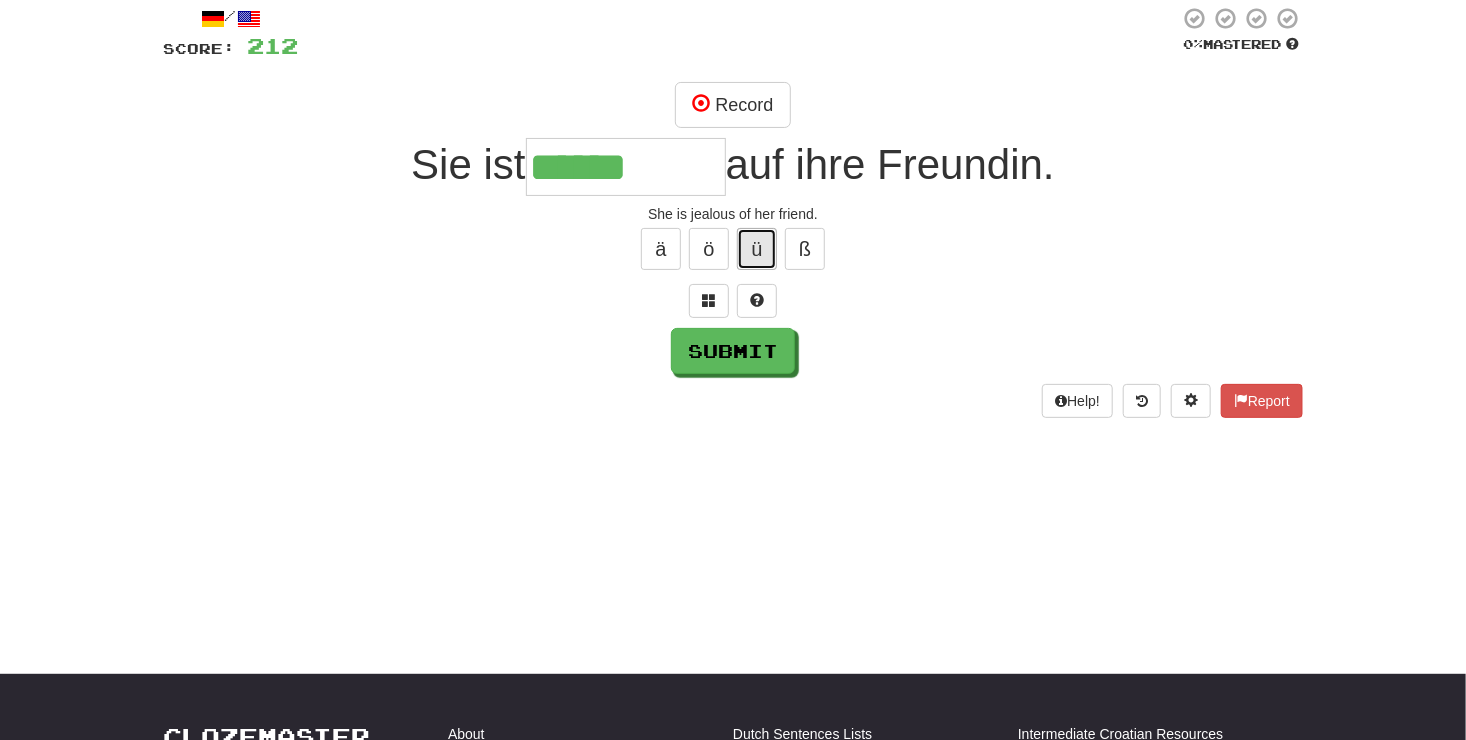 click on "ü" at bounding box center [757, 249] 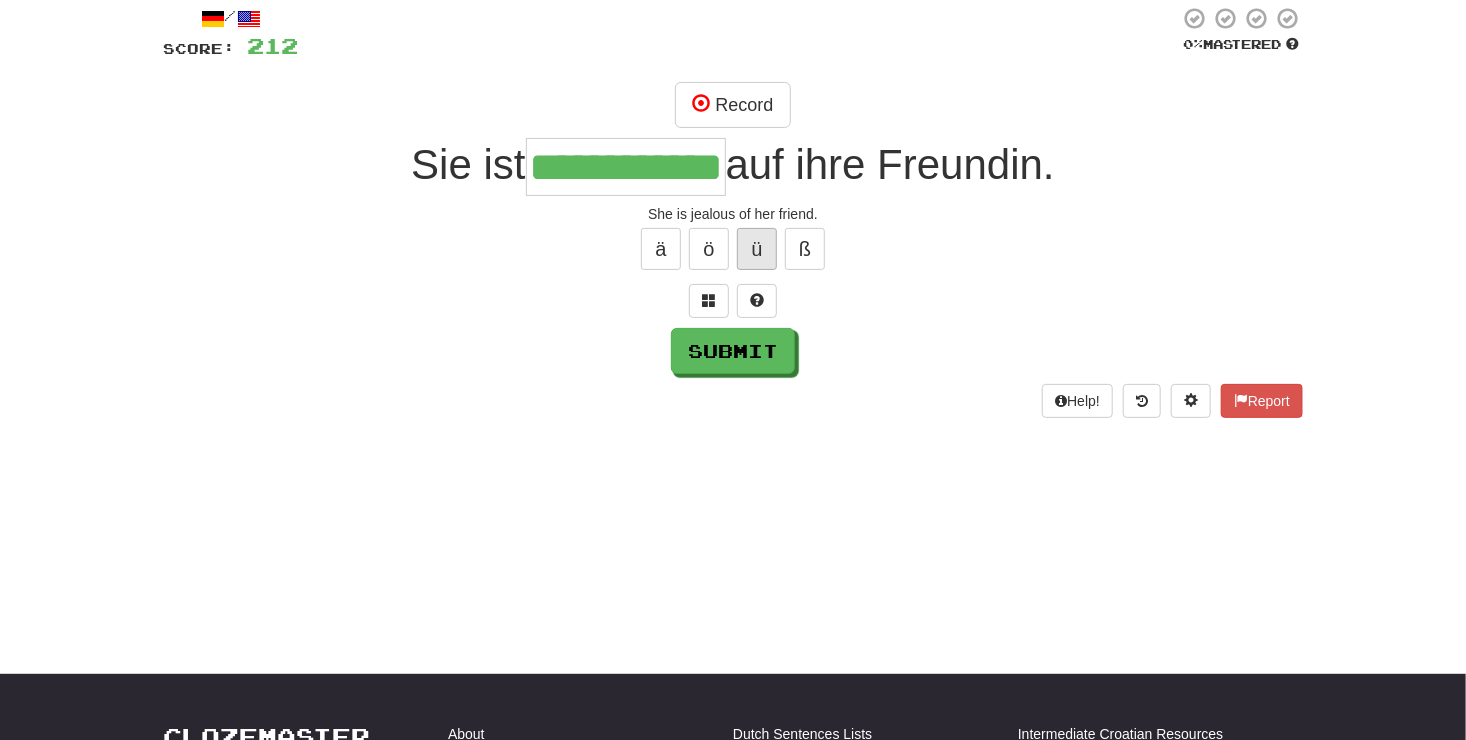 scroll, scrollTop: 0, scrollLeft: 21, axis: horizontal 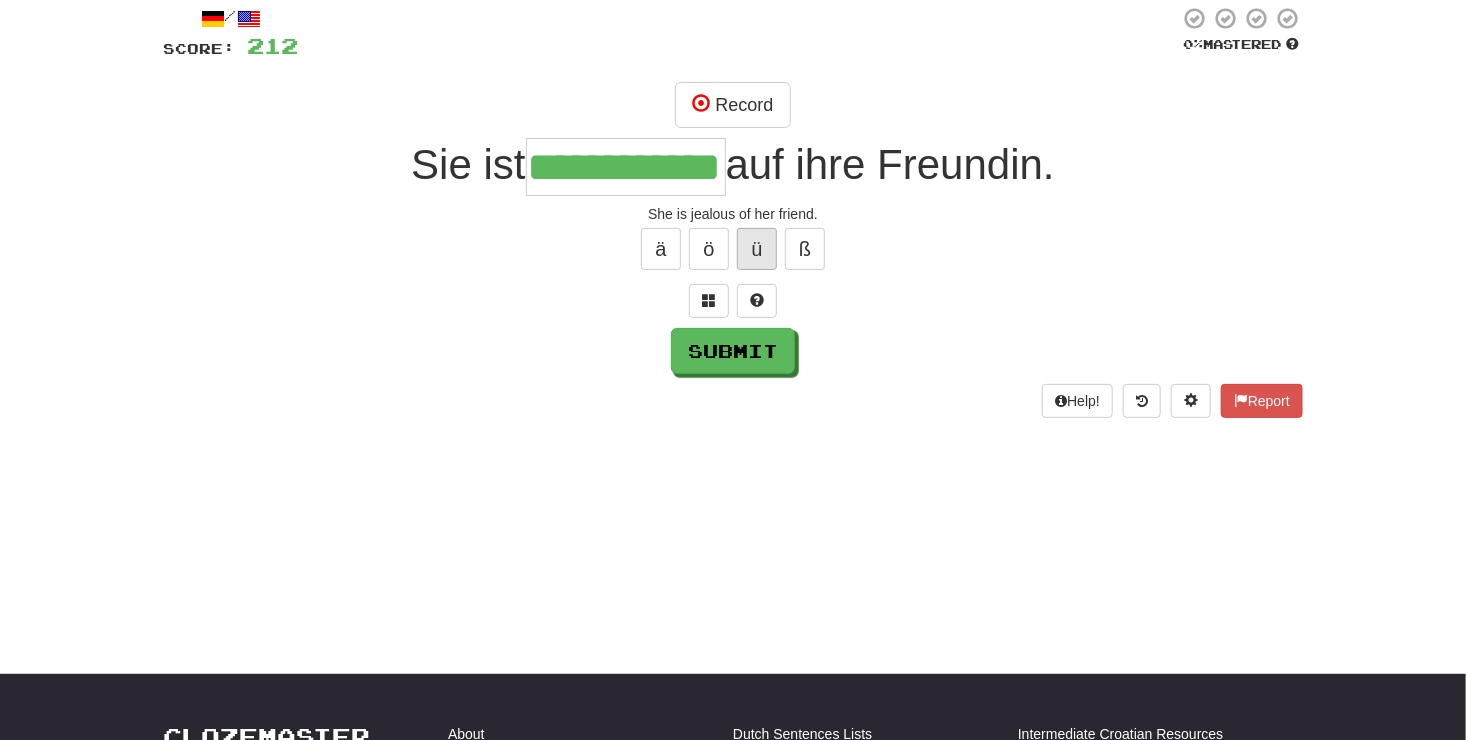 type on "**********" 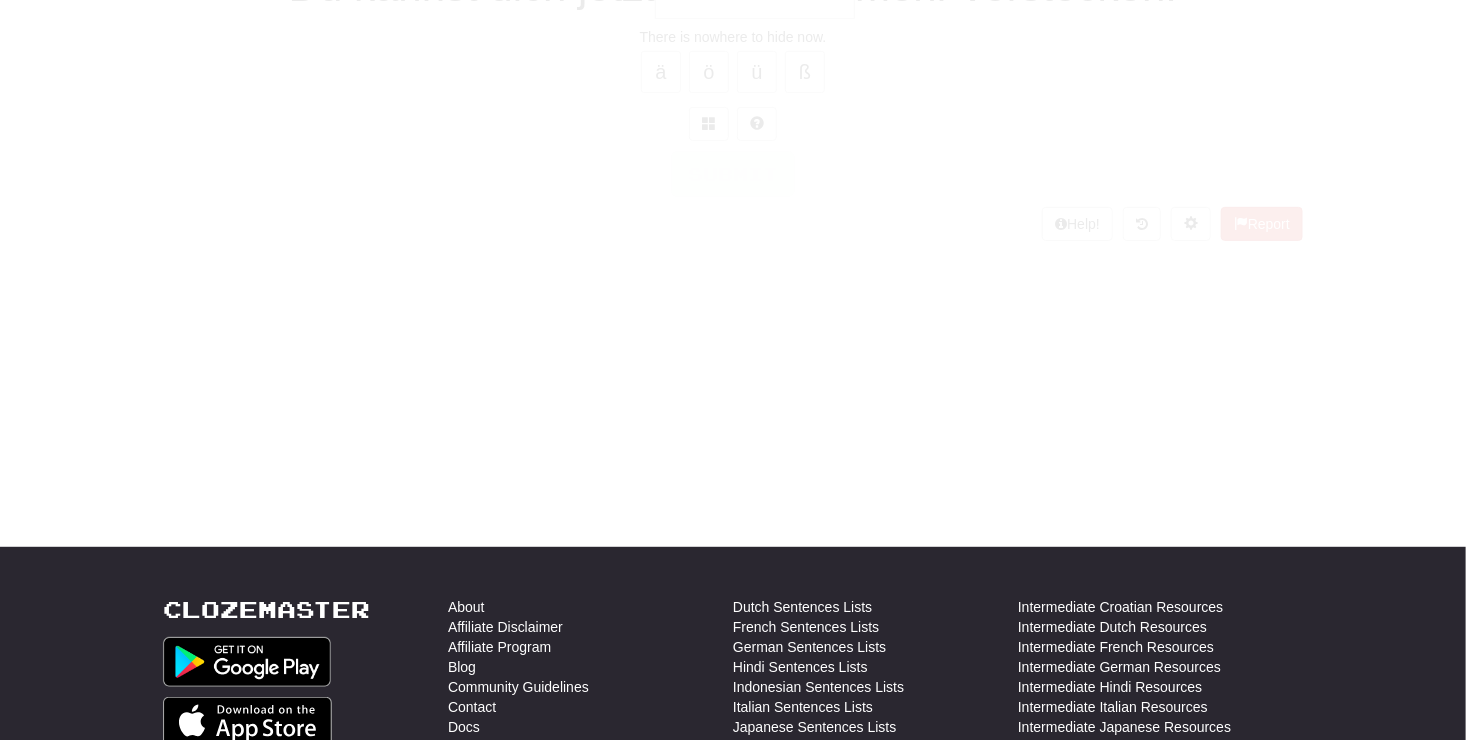 scroll, scrollTop: 203, scrollLeft: 0, axis: vertical 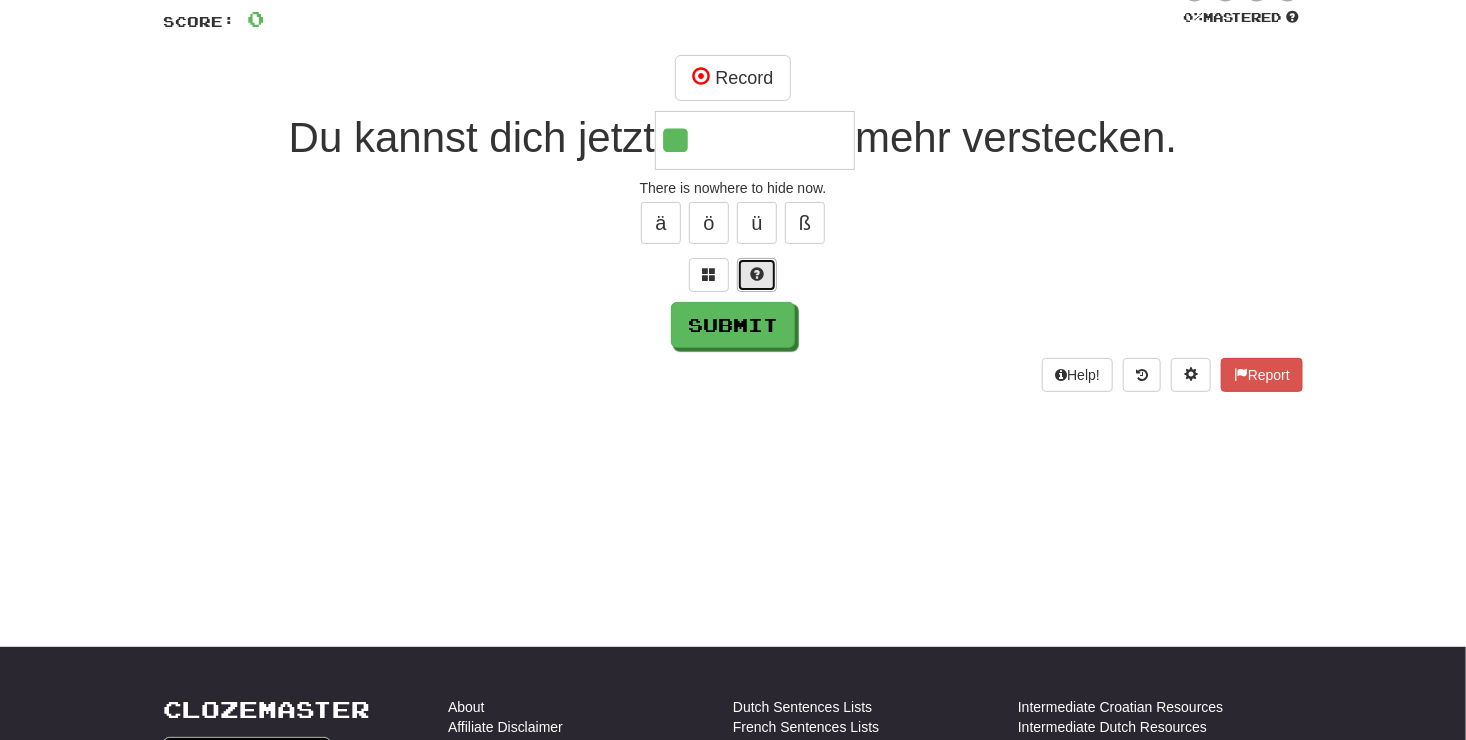 click at bounding box center (757, 274) 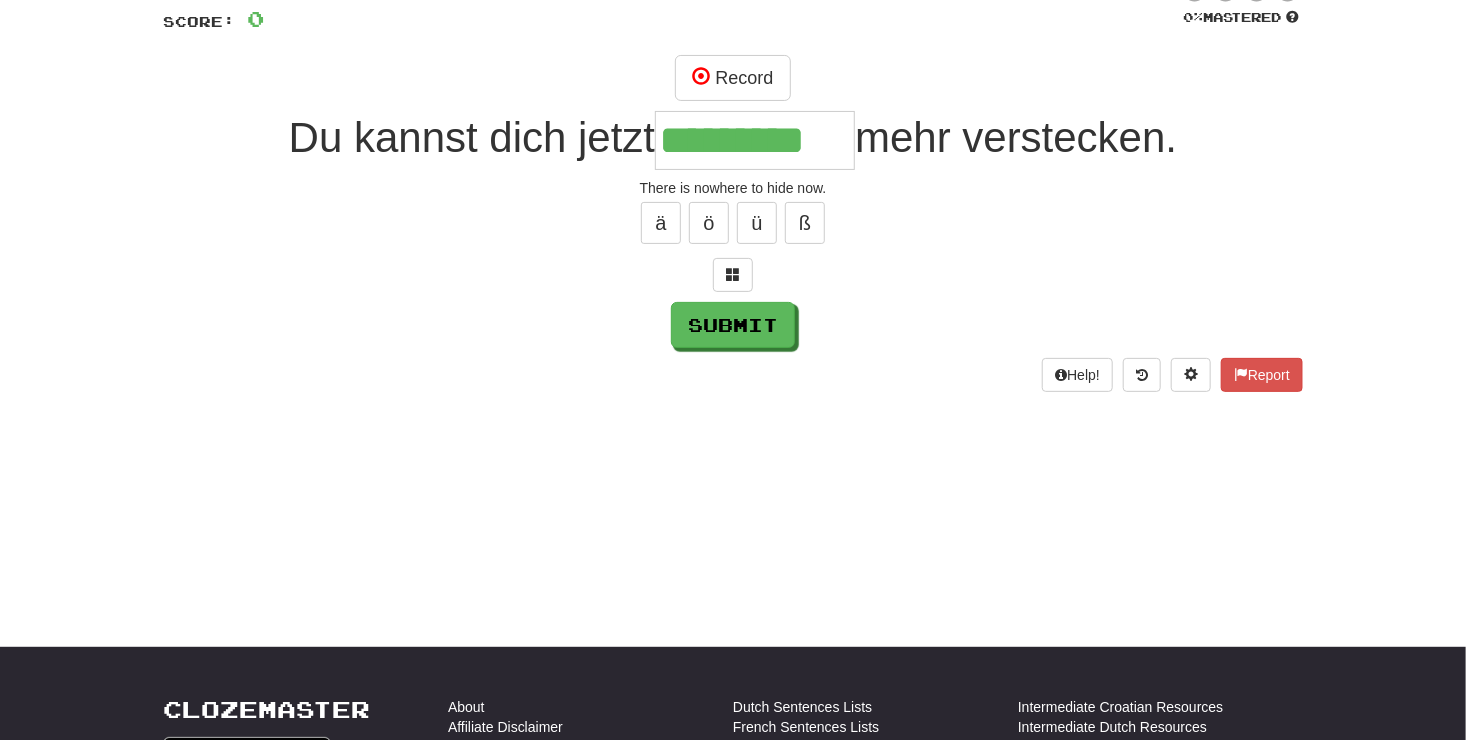 scroll, scrollTop: 0, scrollLeft: 0, axis: both 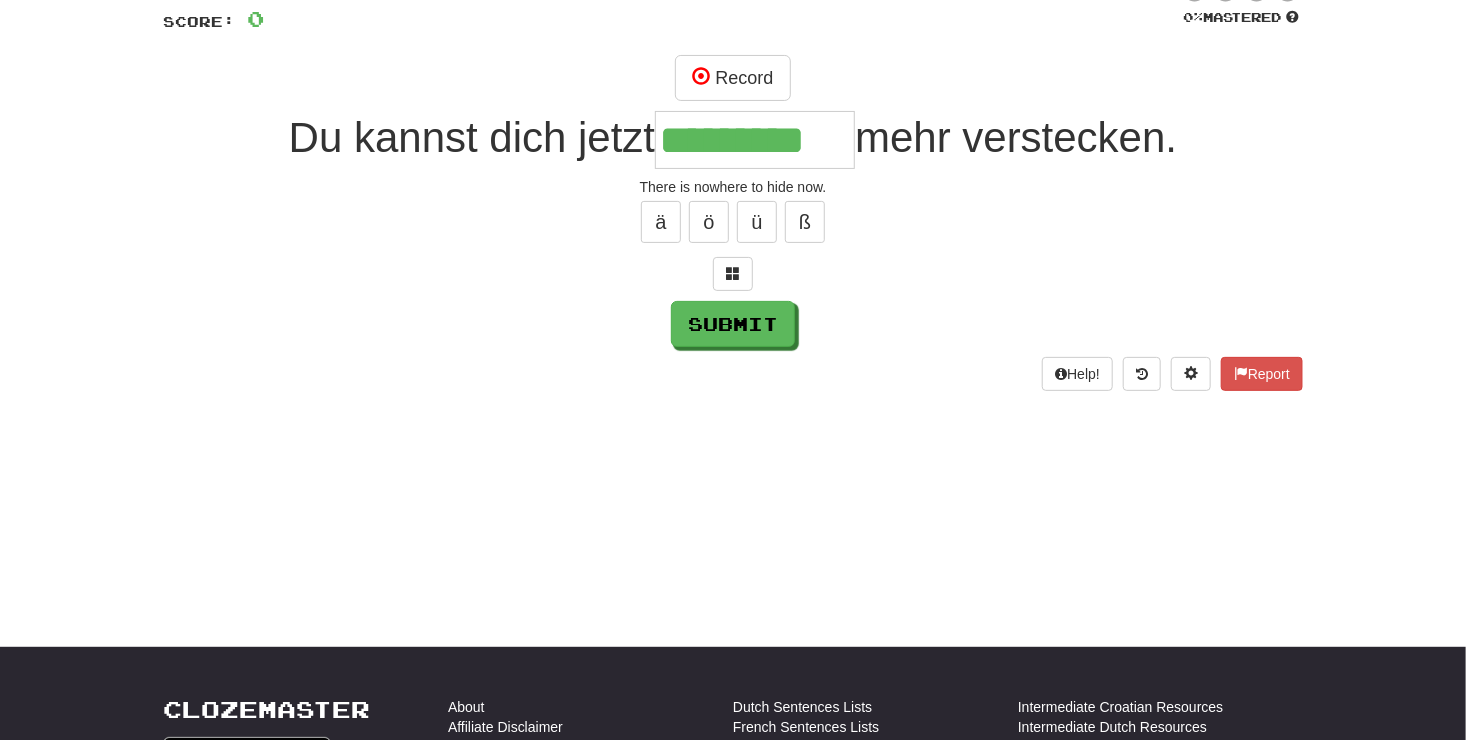 type on "*********" 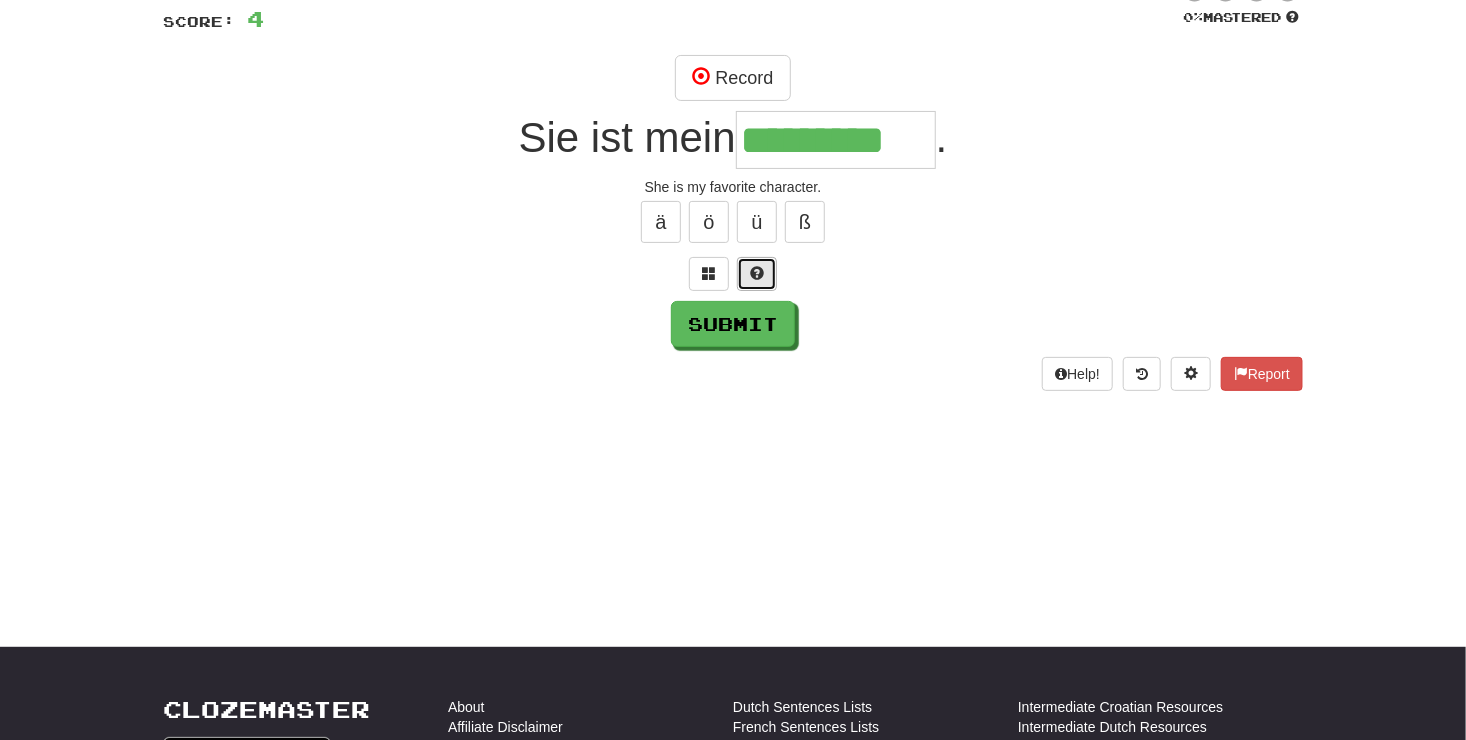 click at bounding box center [757, 274] 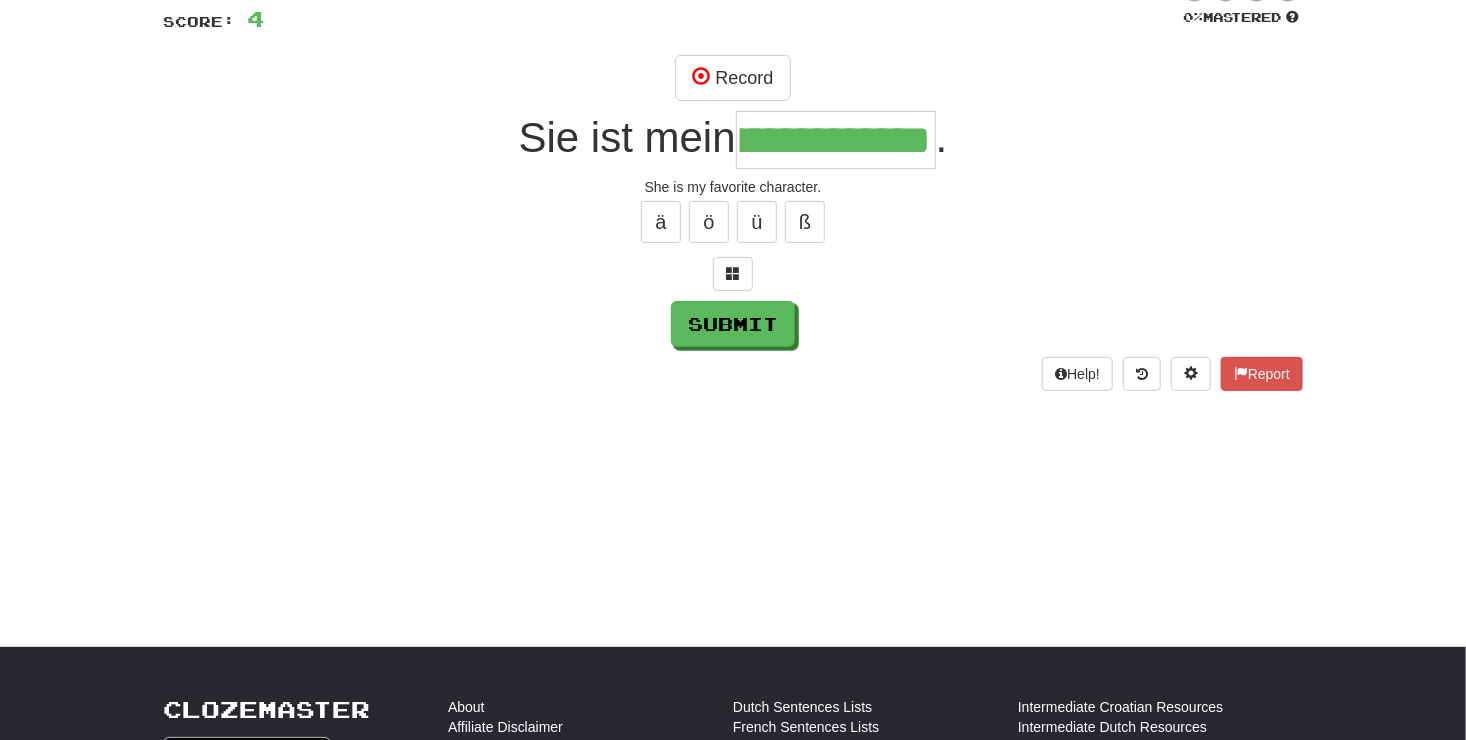 scroll, scrollTop: 0, scrollLeft: 148, axis: horizontal 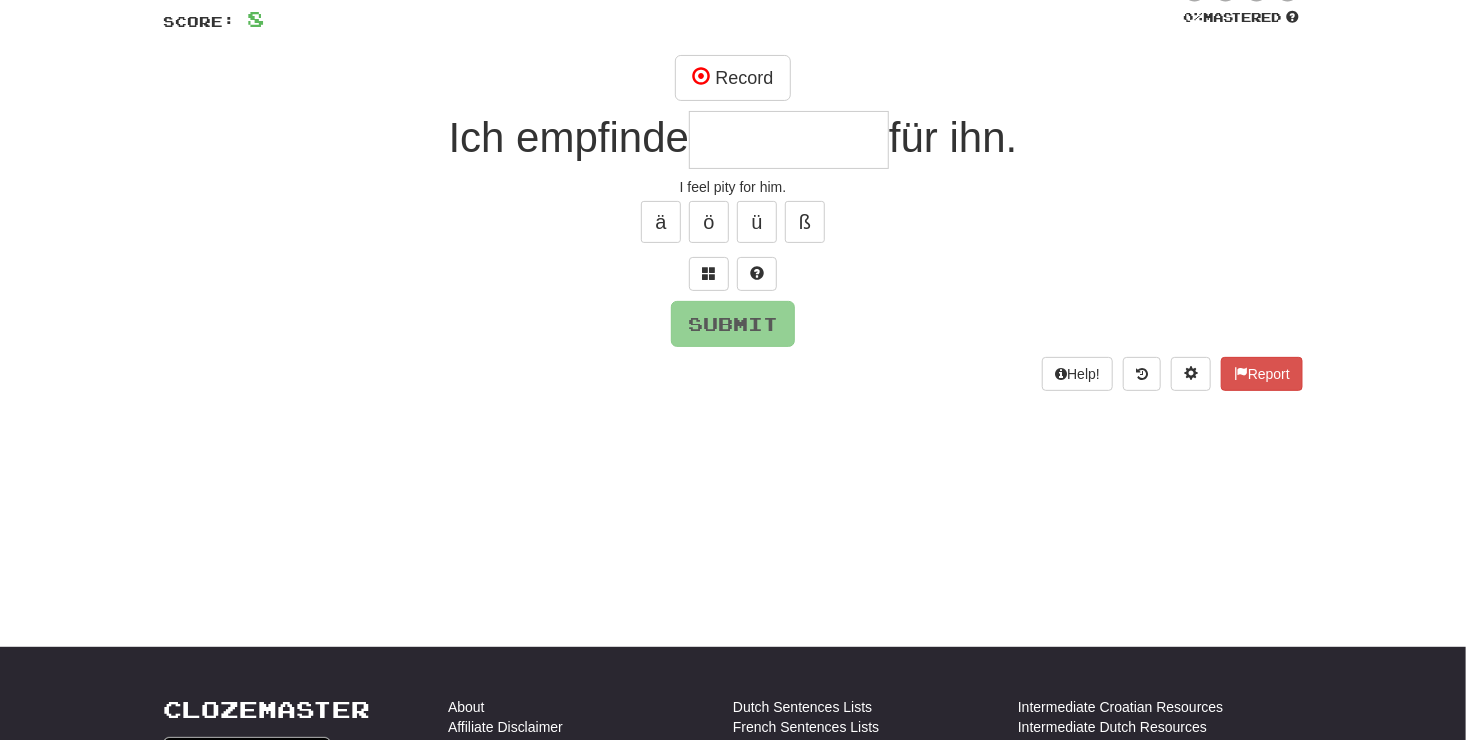 type on "*" 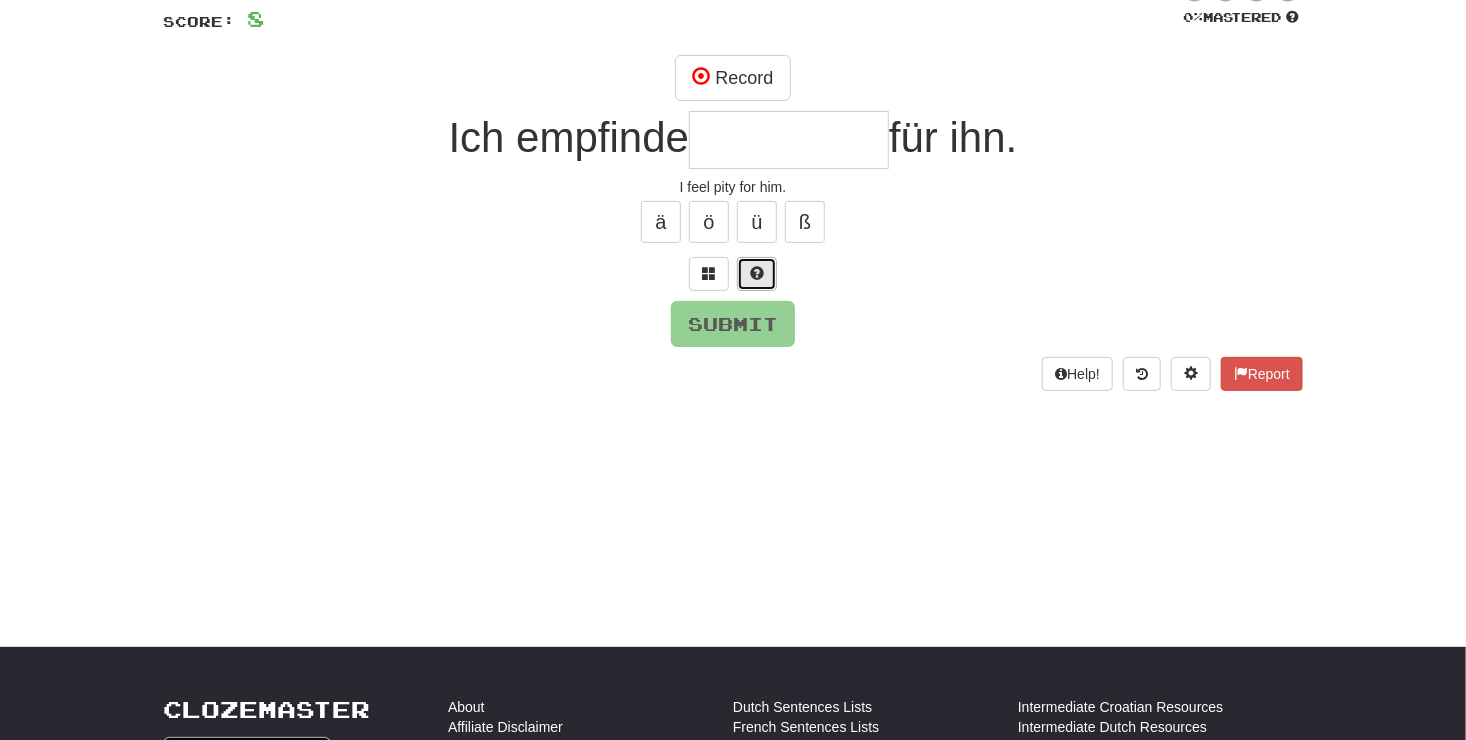 click at bounding box center (757, 274) 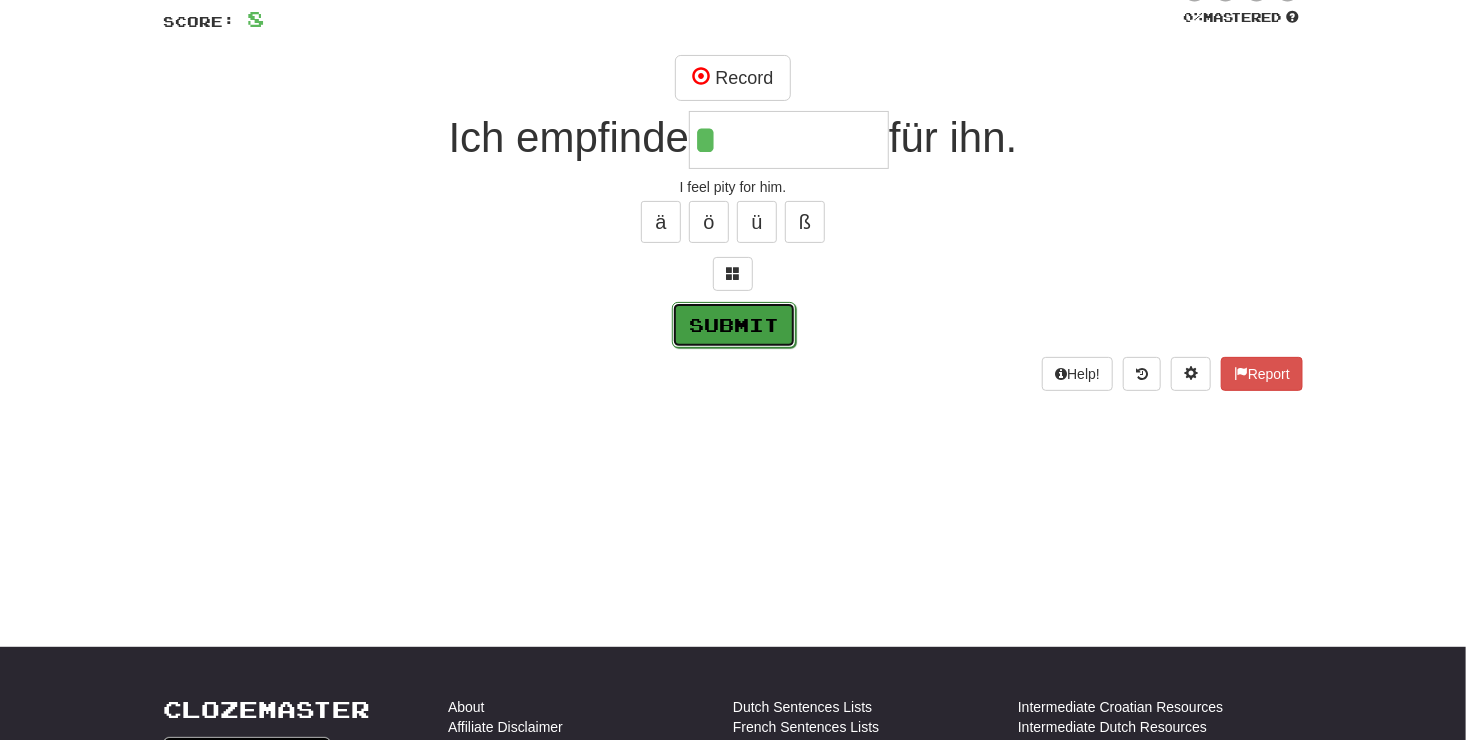 click on "Submit" at bounding box center (734, 325) 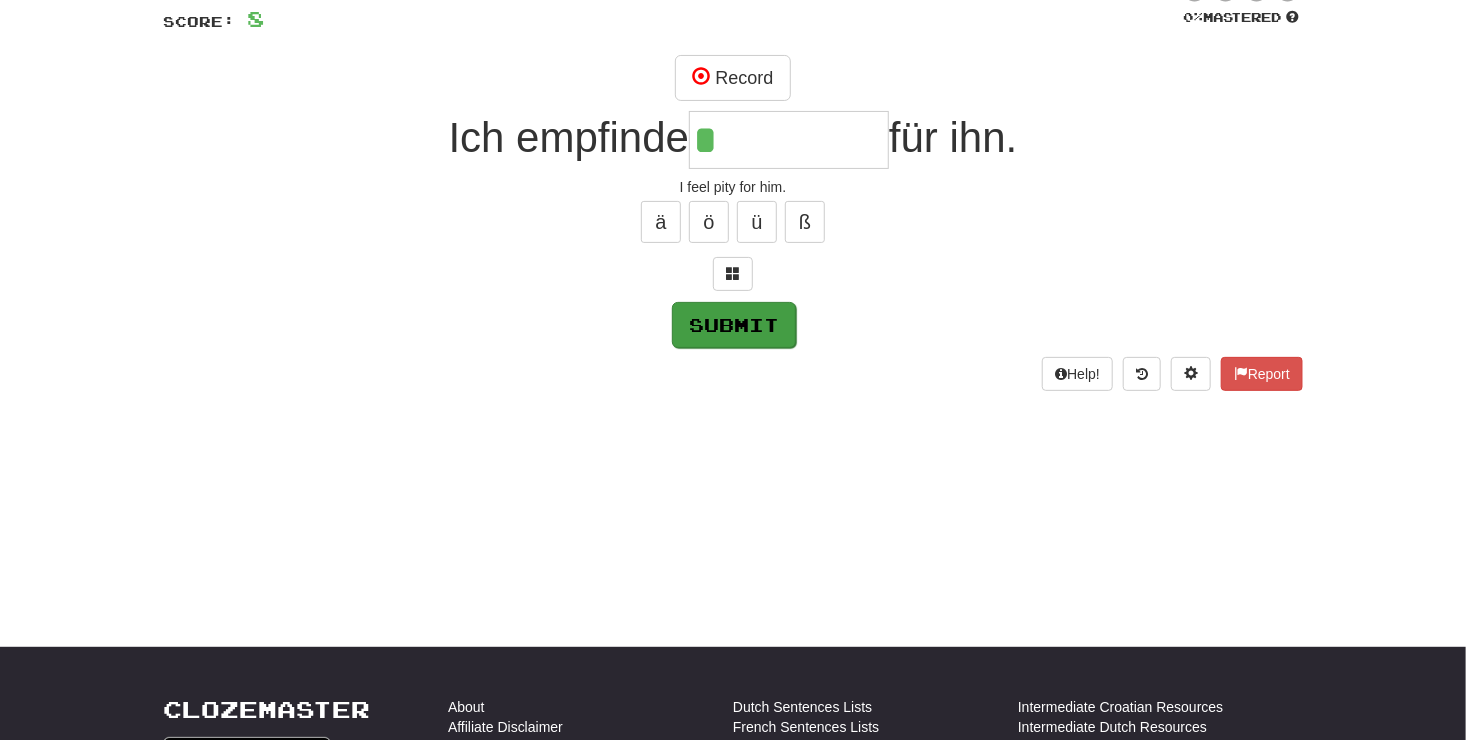 type on "*******" 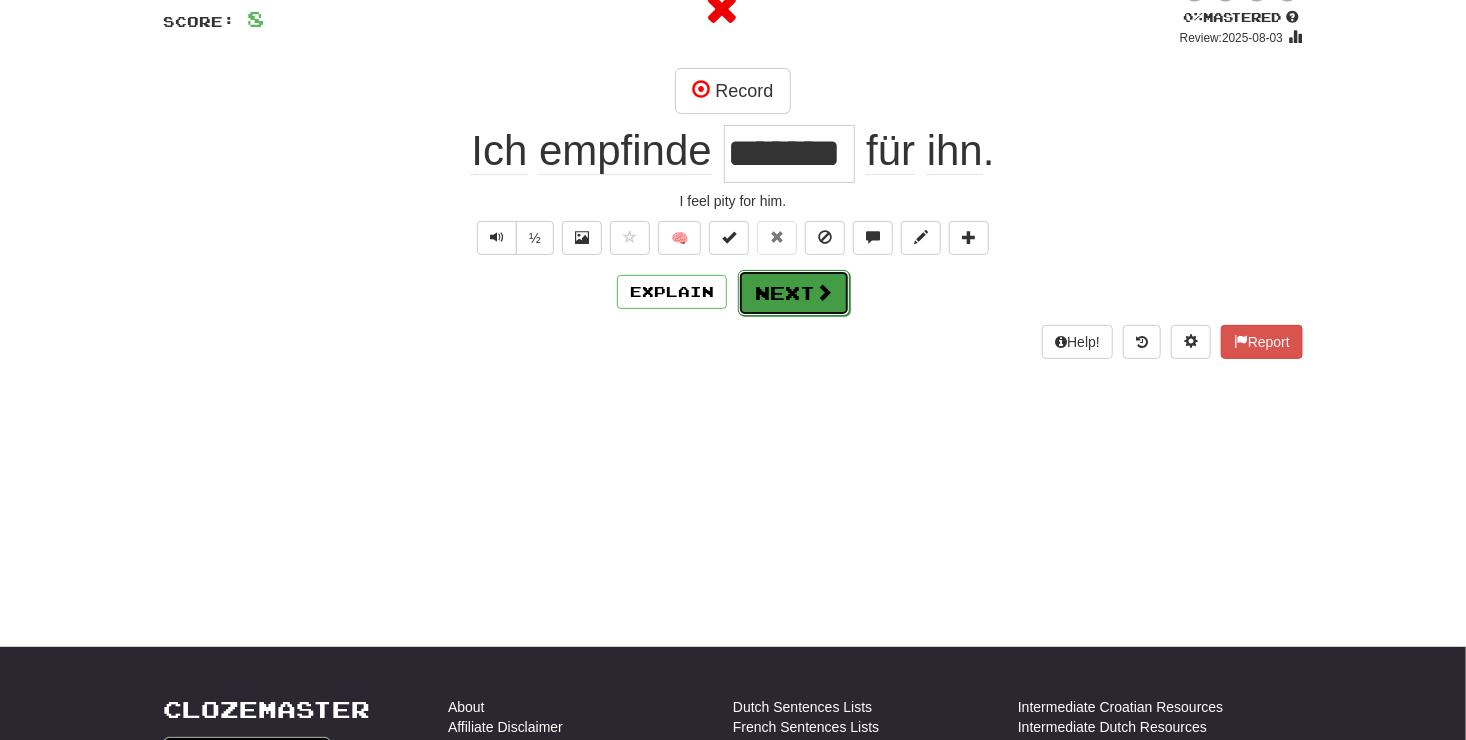 click on "Next" at bounding box center (794, 293) 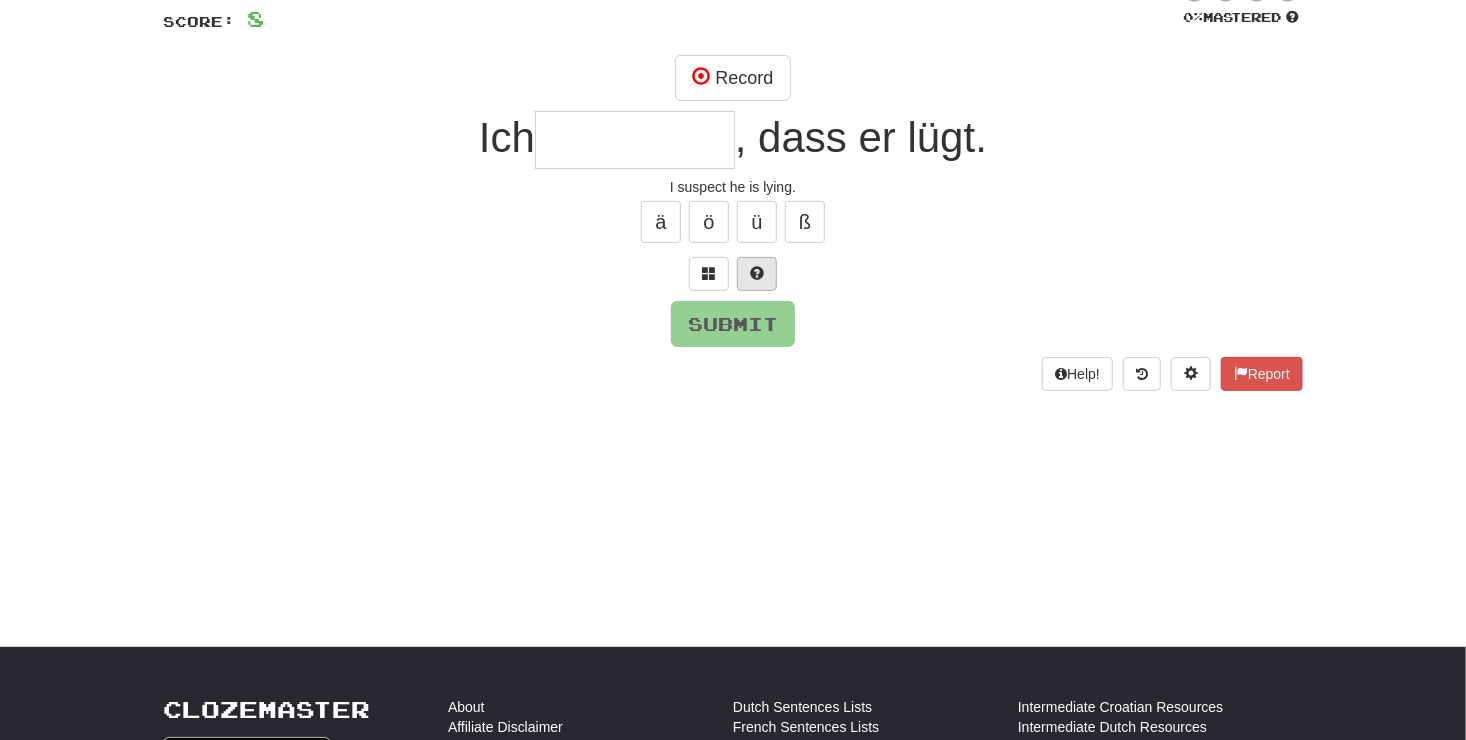 type on "*" 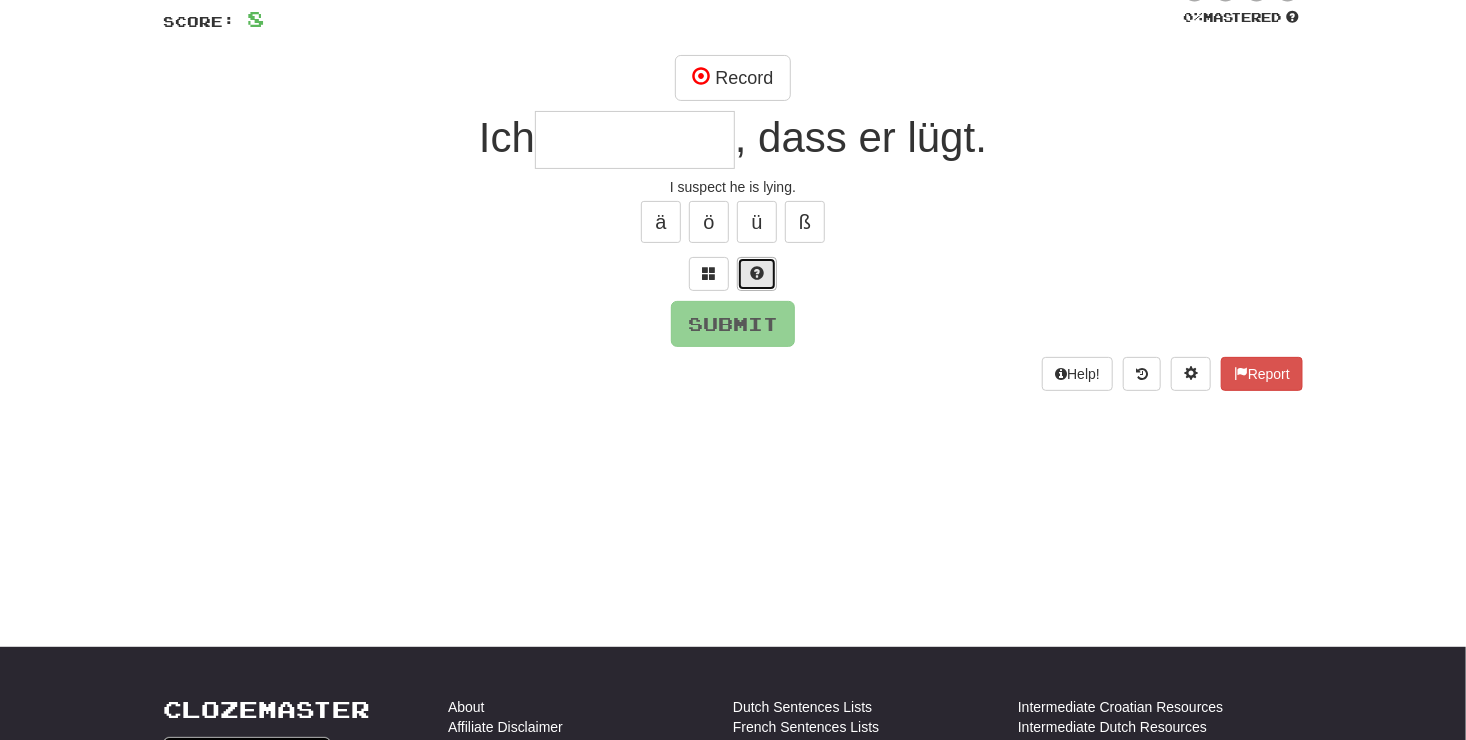 click at bounding box center [757, 274] 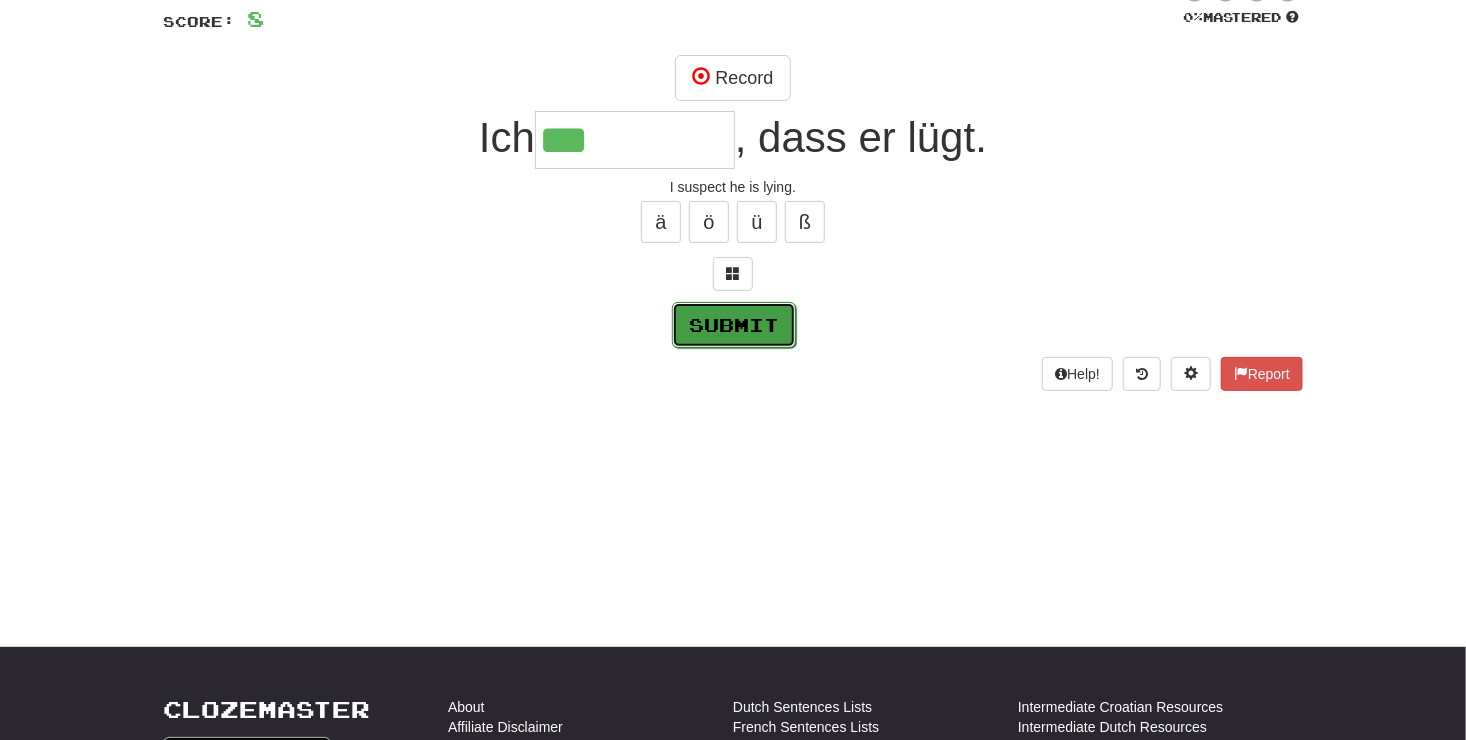 click on "Submit" at bounding box center [734, 325] 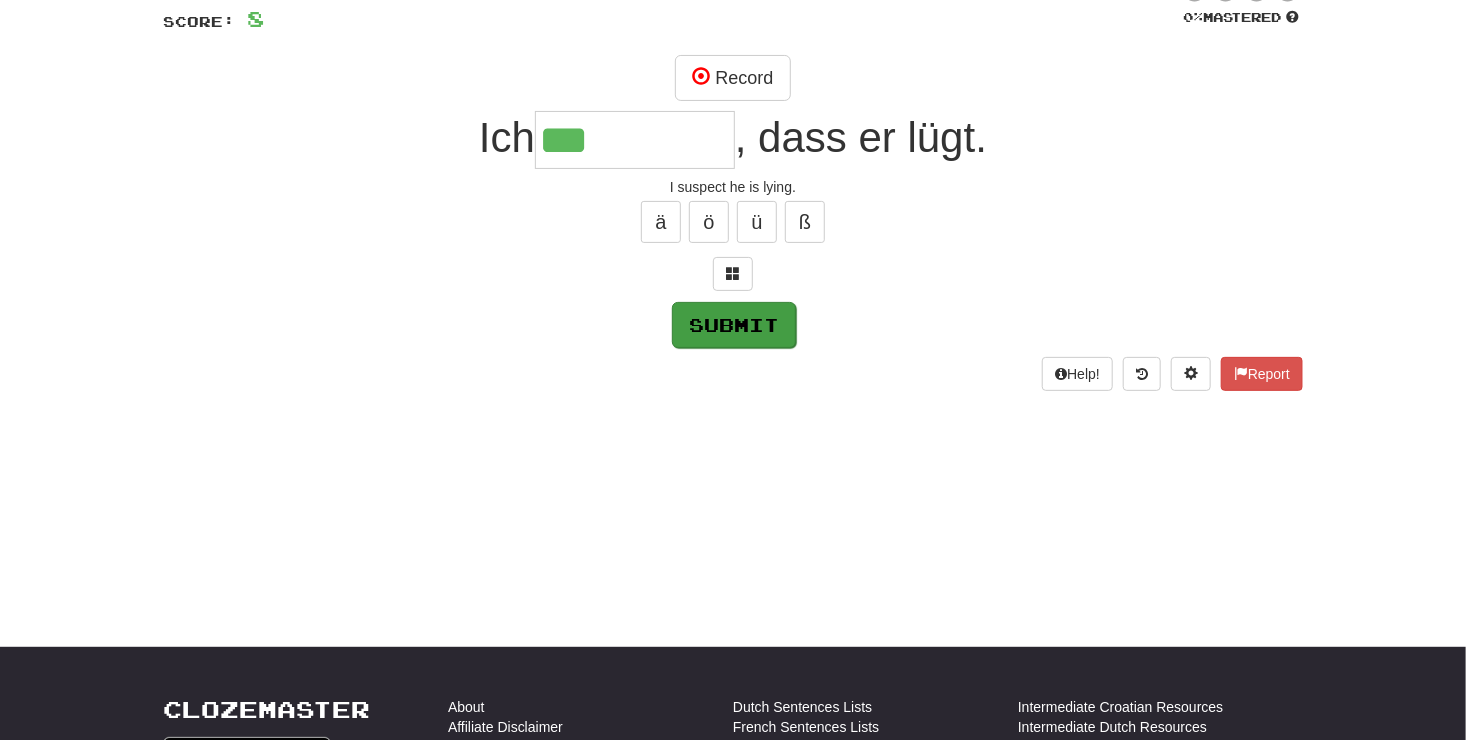type on "*******" 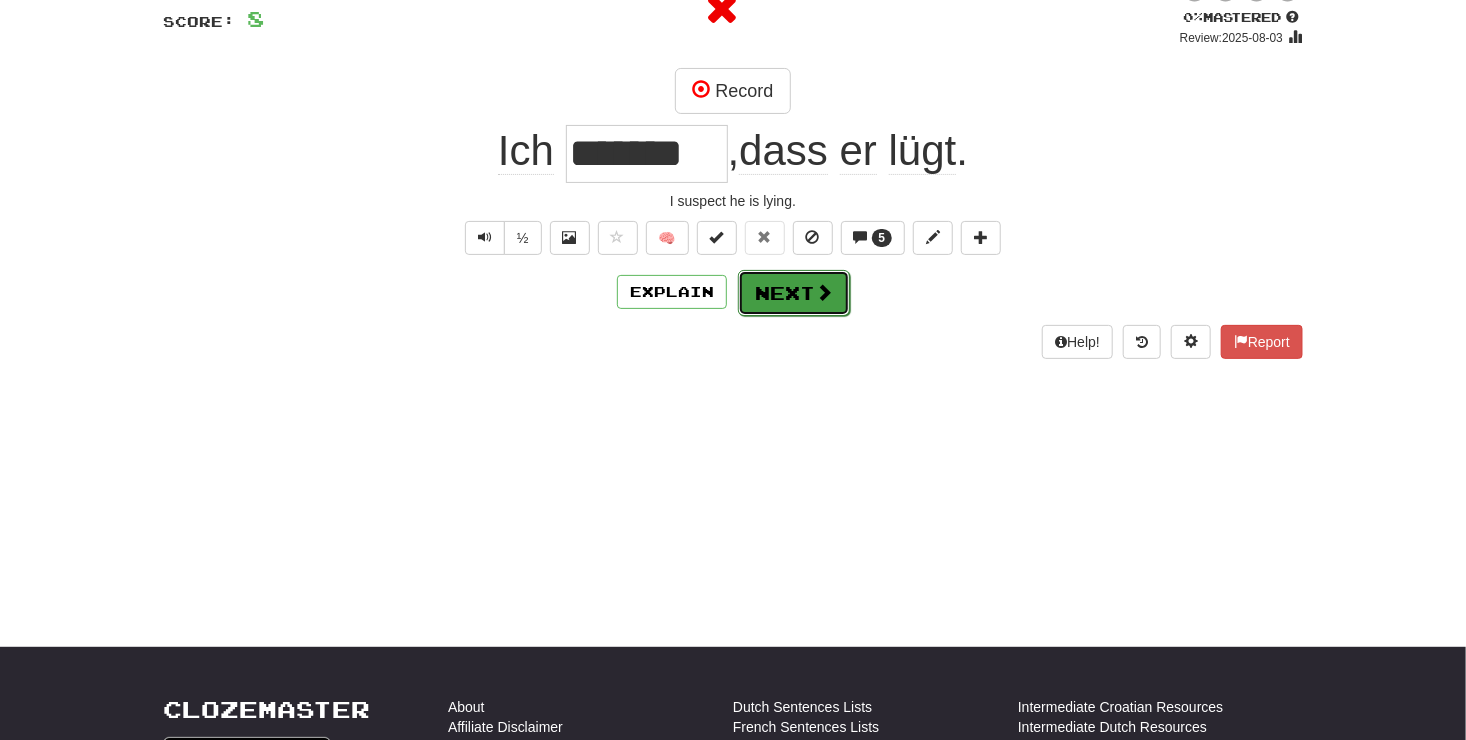 click on "Next" at bounding box center [794, 293] 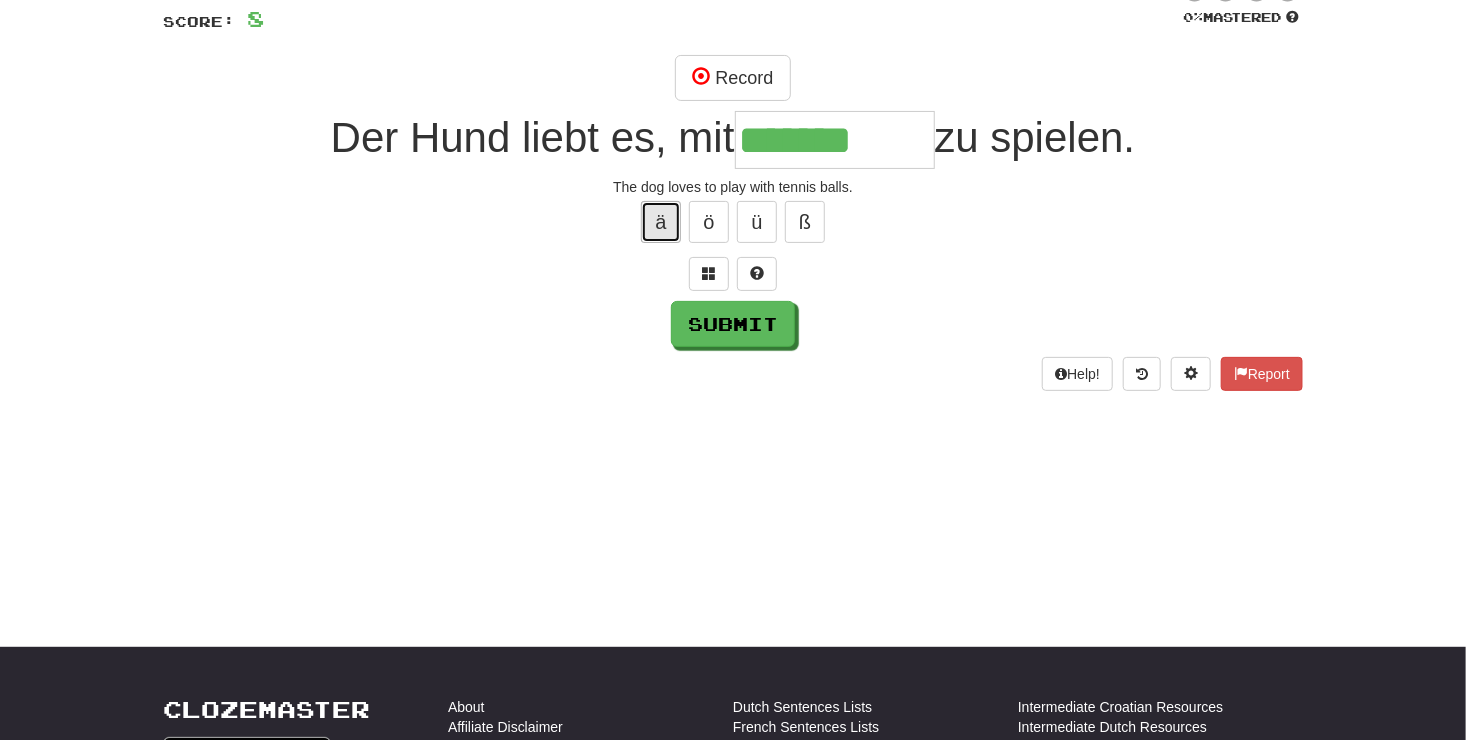click on "ä" at bounding box center [661, 222] 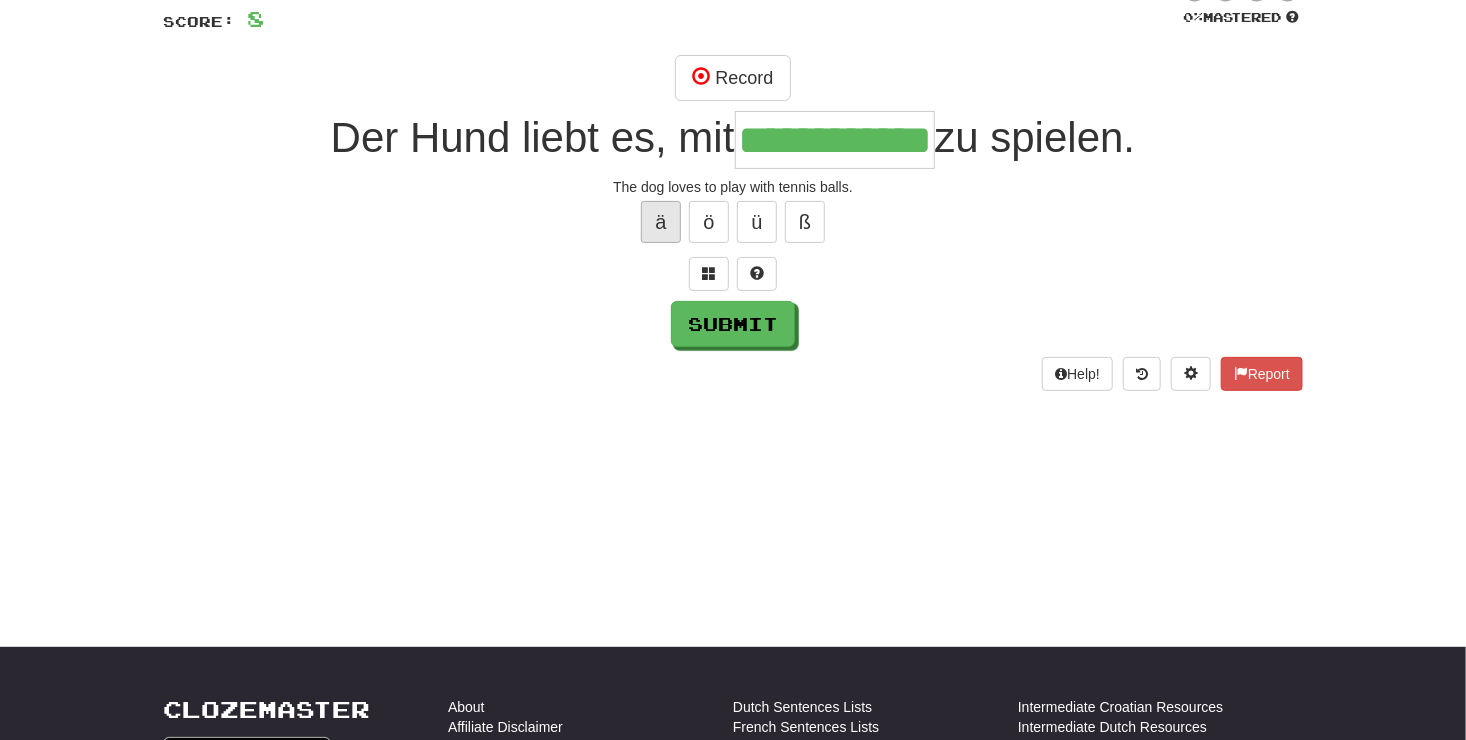 scroll, scrollTop: 0, scrollLeft: 31, axis: horizontal 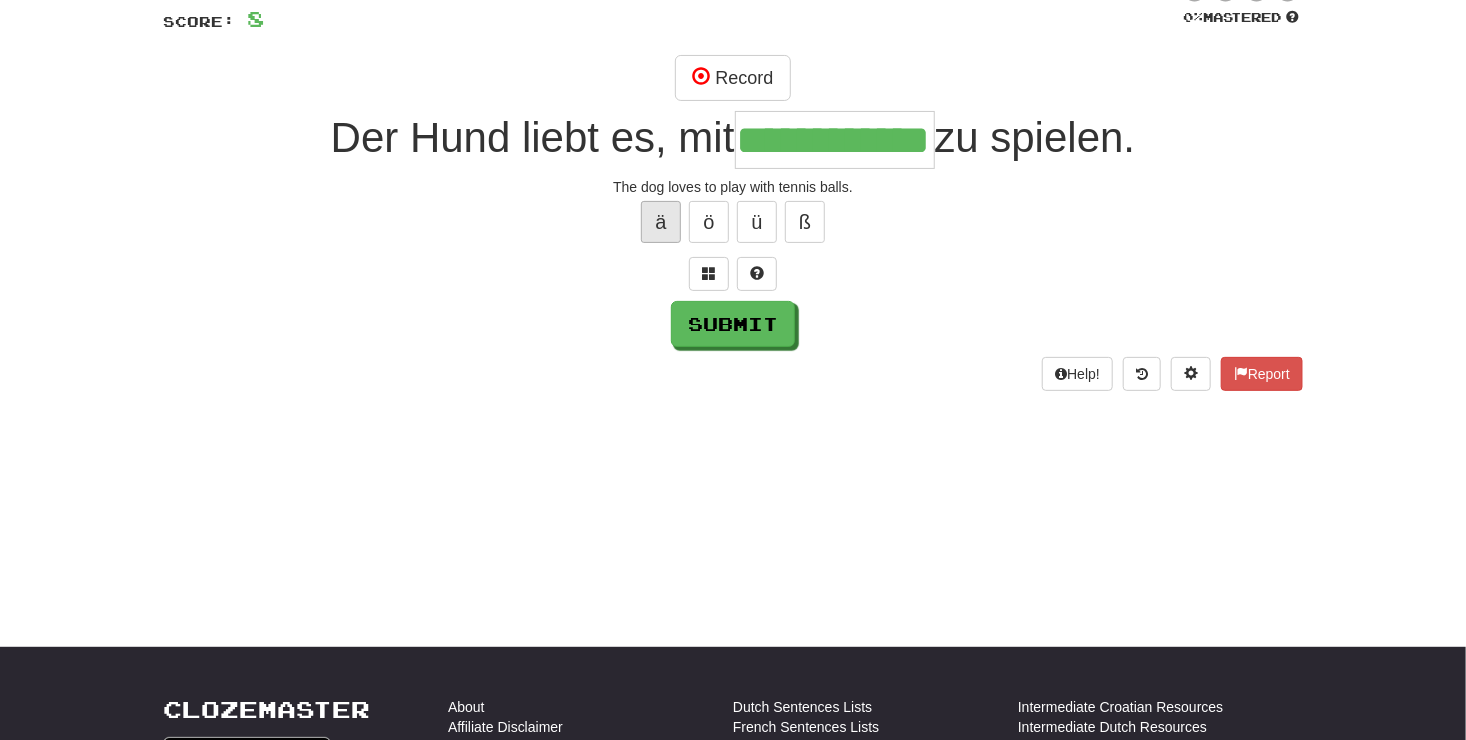 type on "**********" 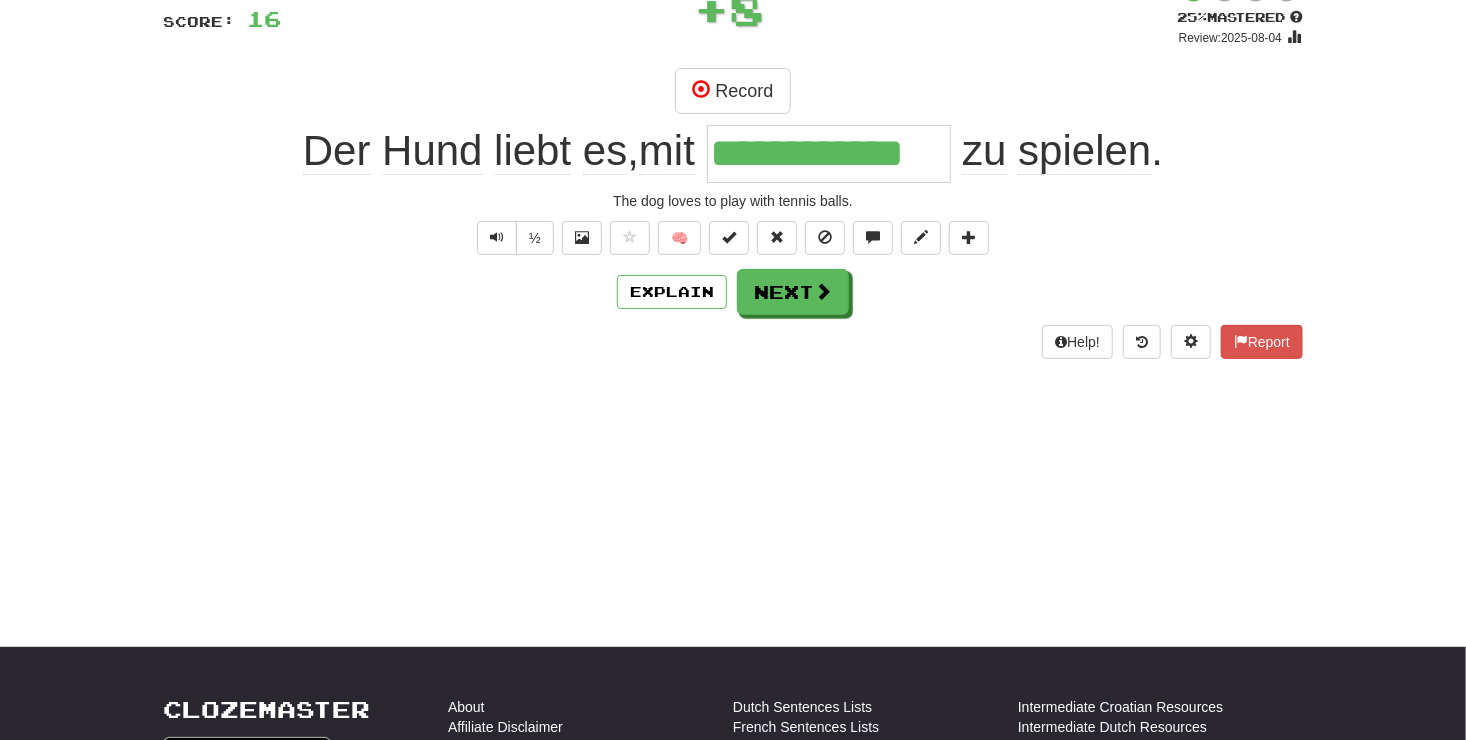 scroll, scrollTop: 0, scrollLeft: 0, axis: both 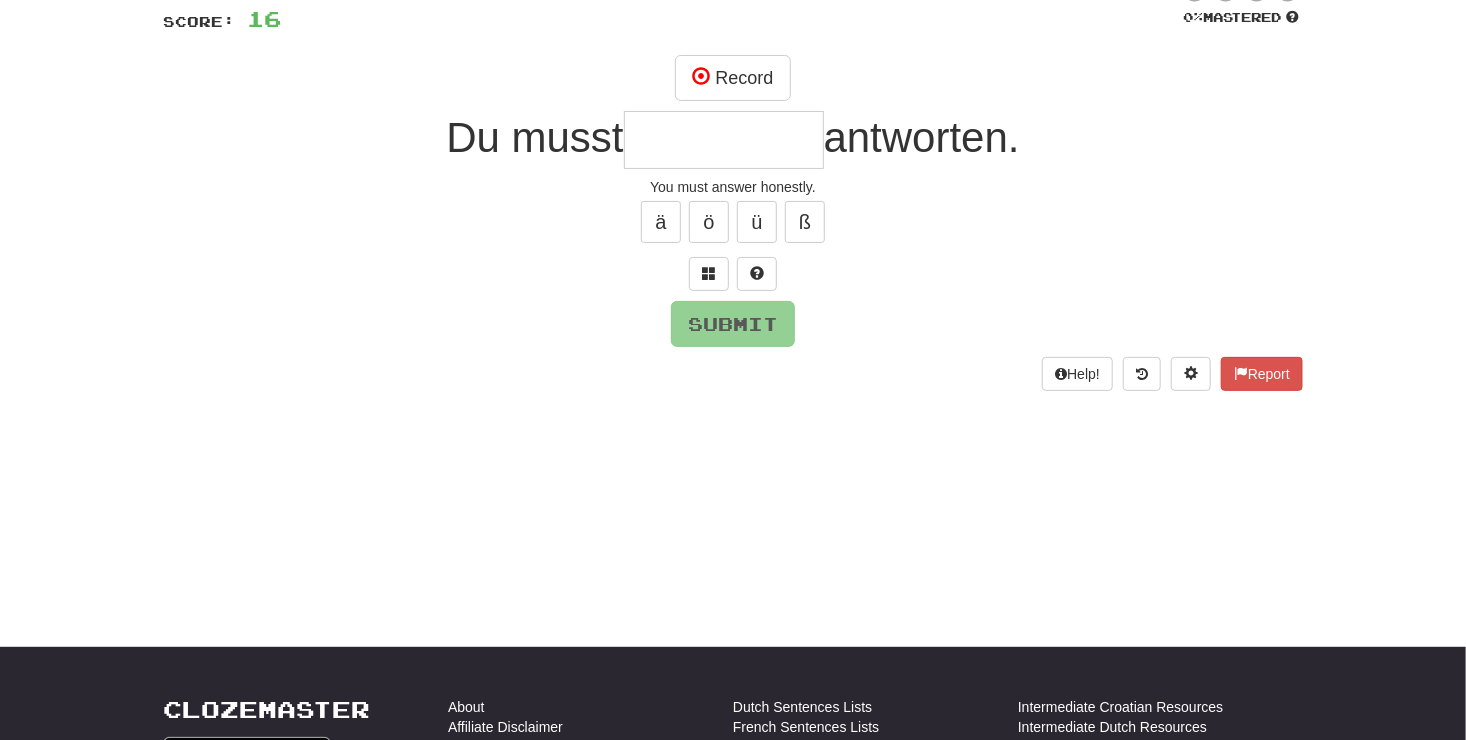 type on "*" 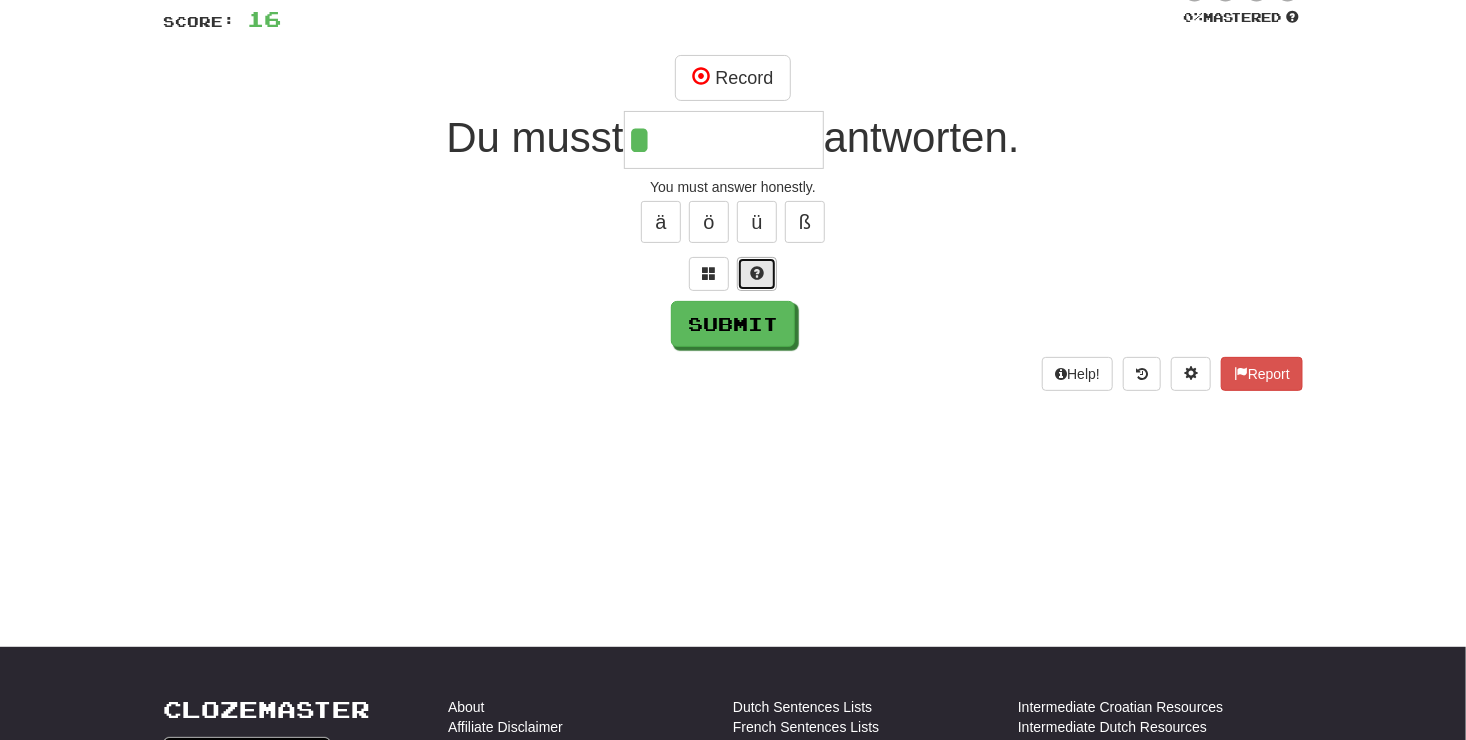 click at bounding box center (757, 273) 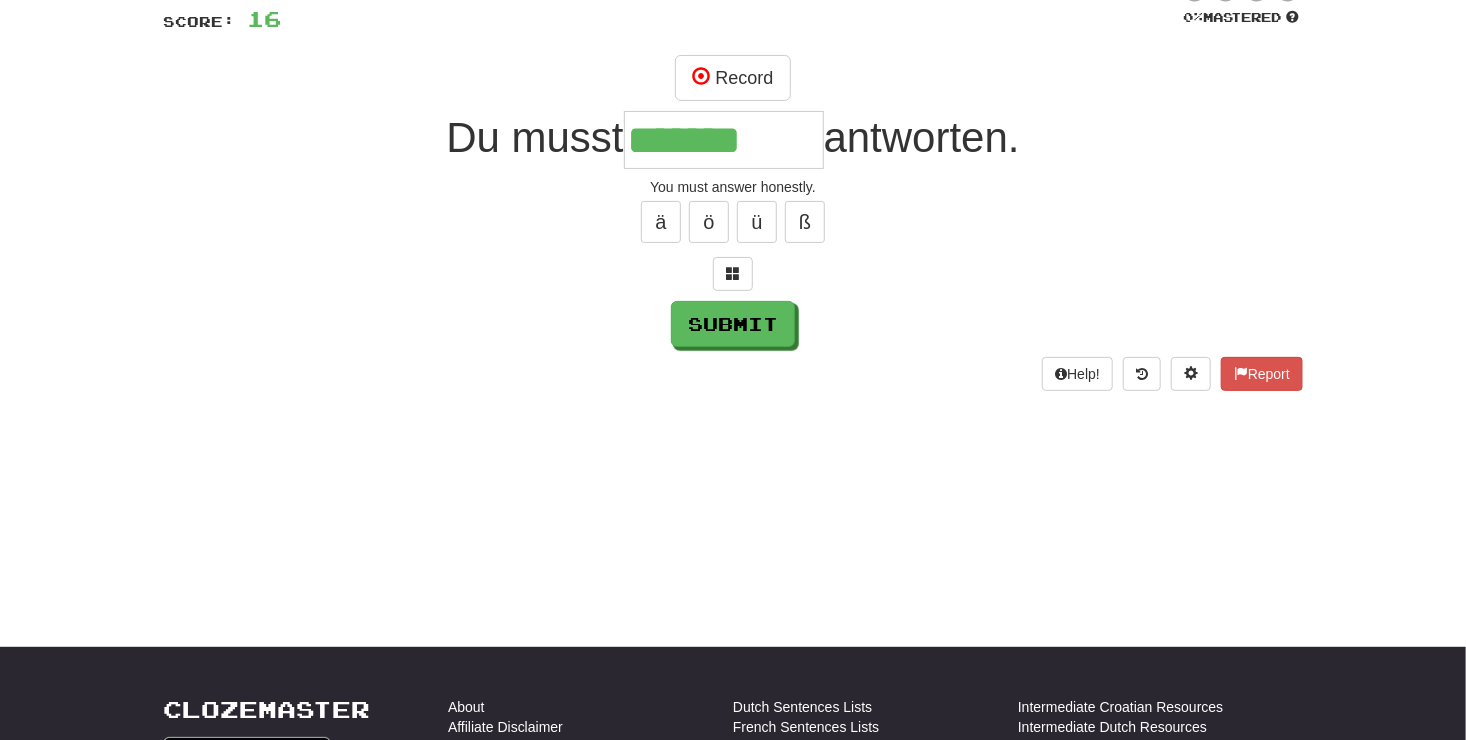 type on "*******" 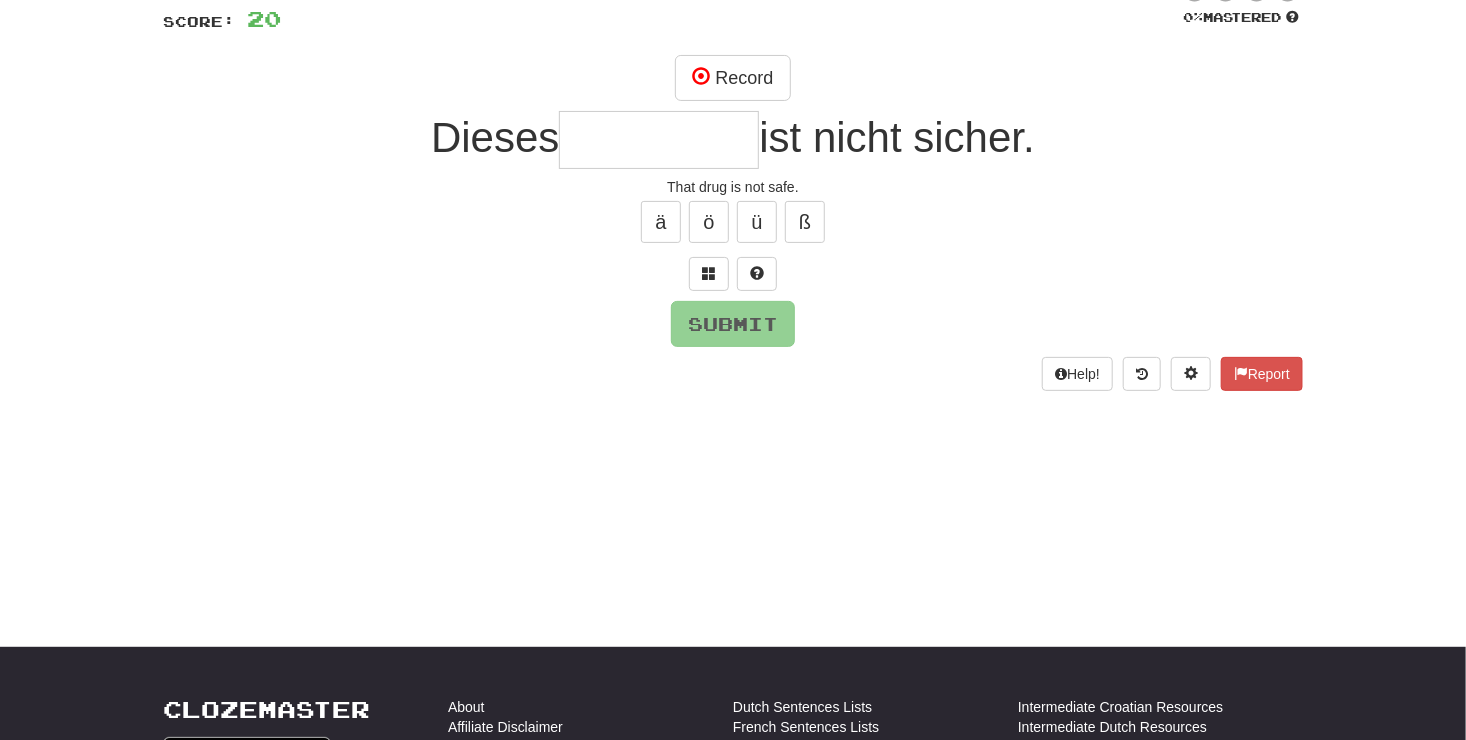 type on "*" 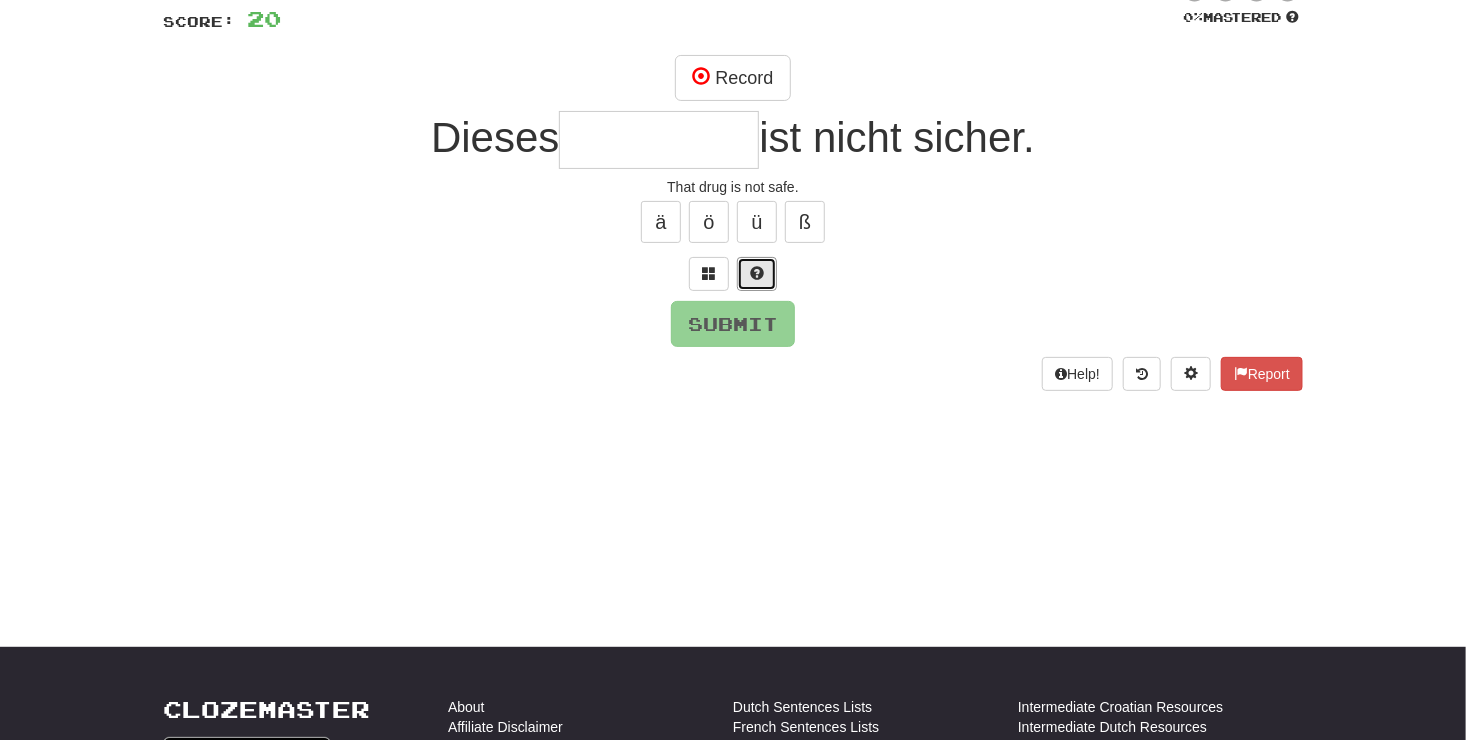 click at bounding box center [757, 273] 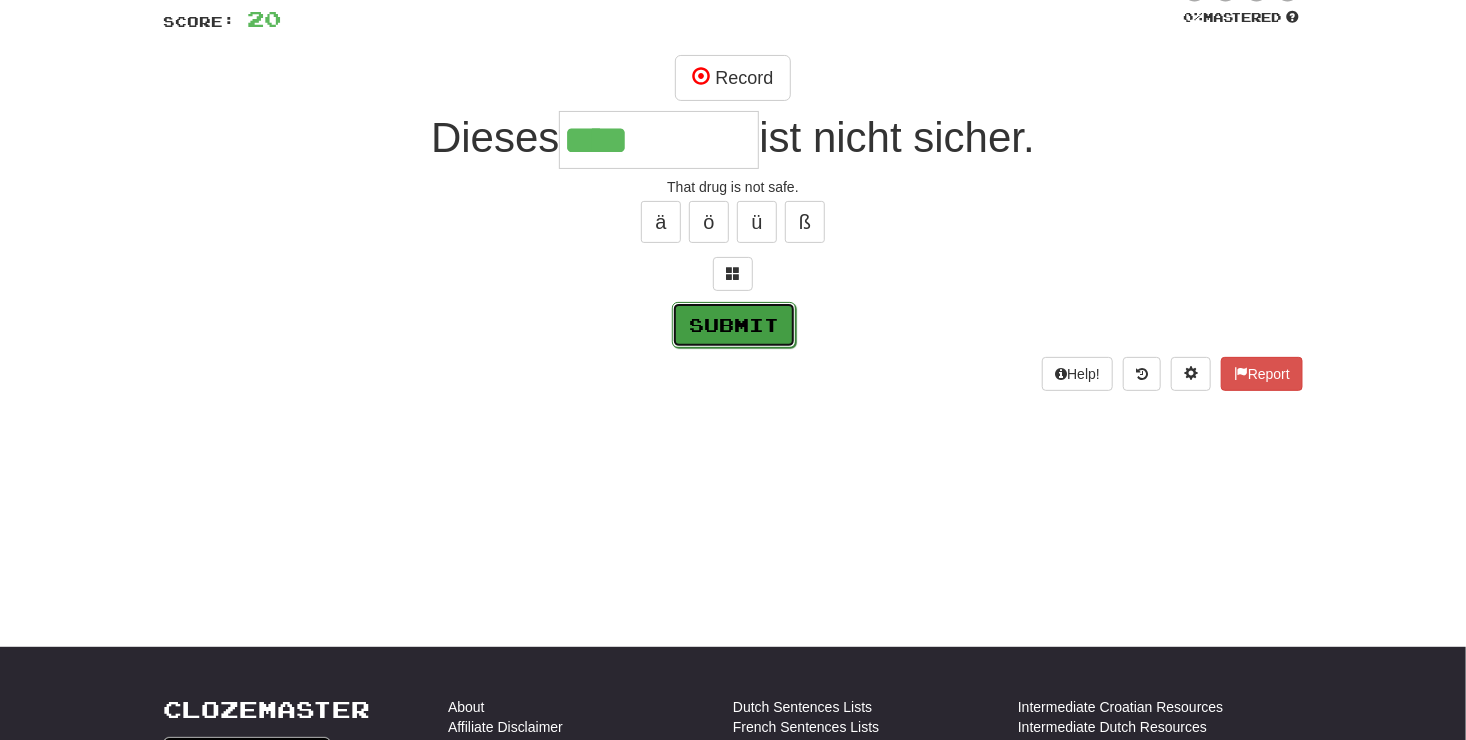 click on "Submit" at bounding box center (734, 325) 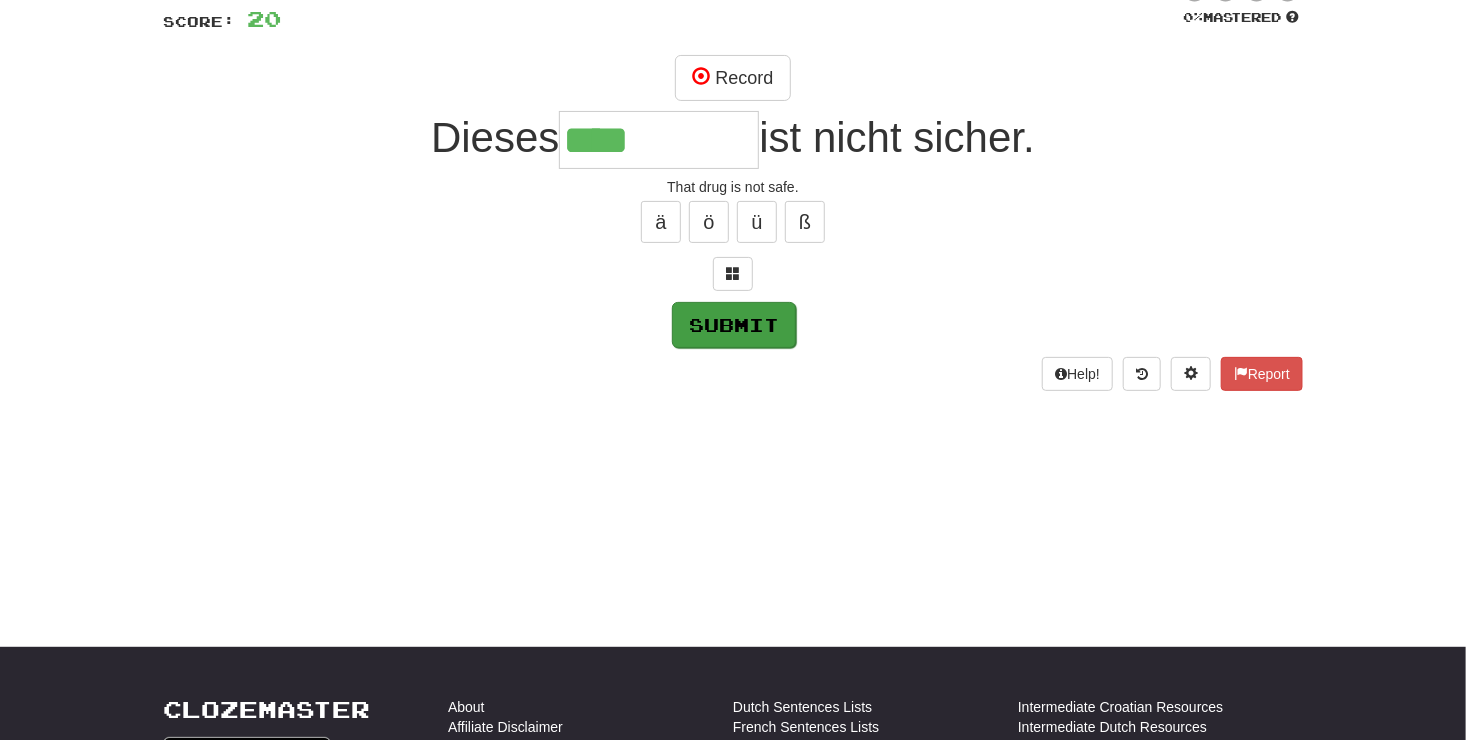 type on "**********" 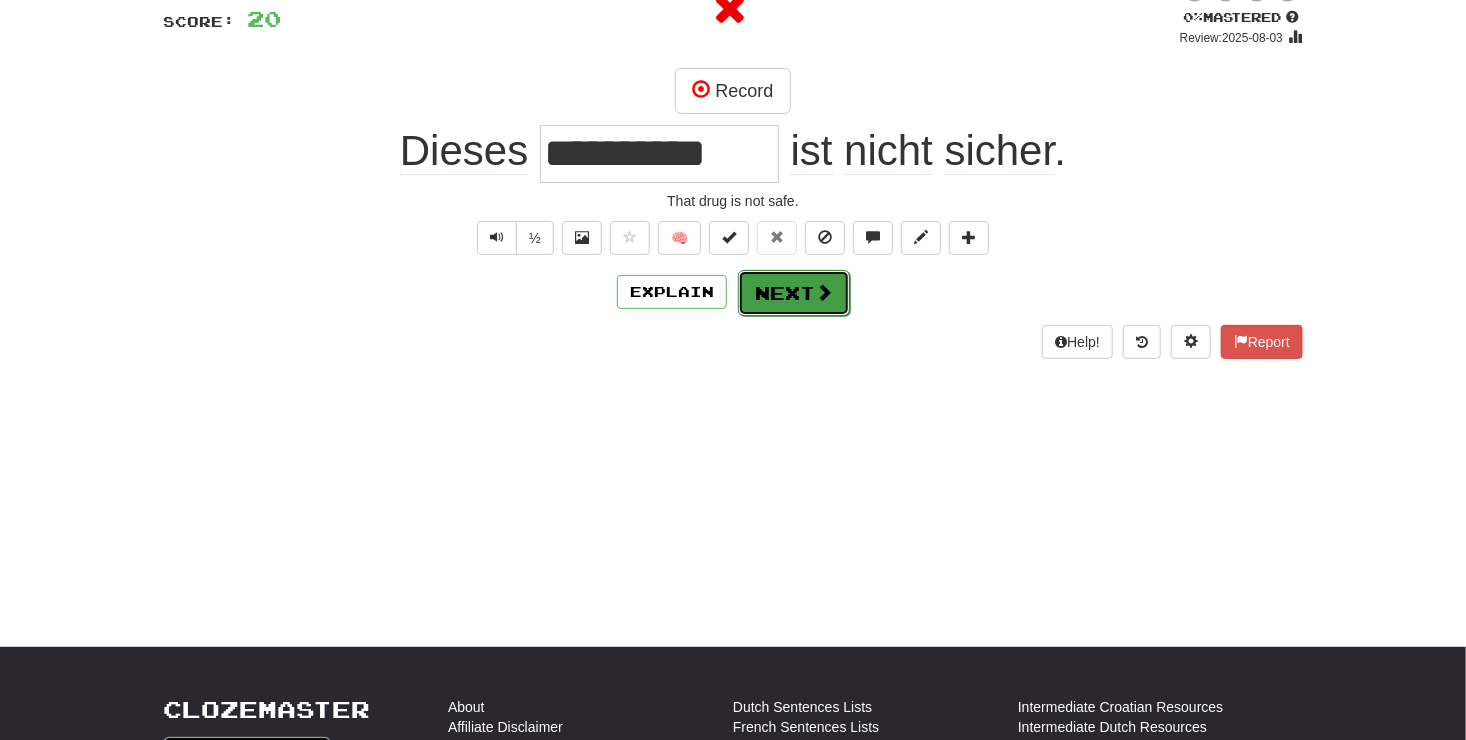click on "Next" at bounding box center (794, 293) 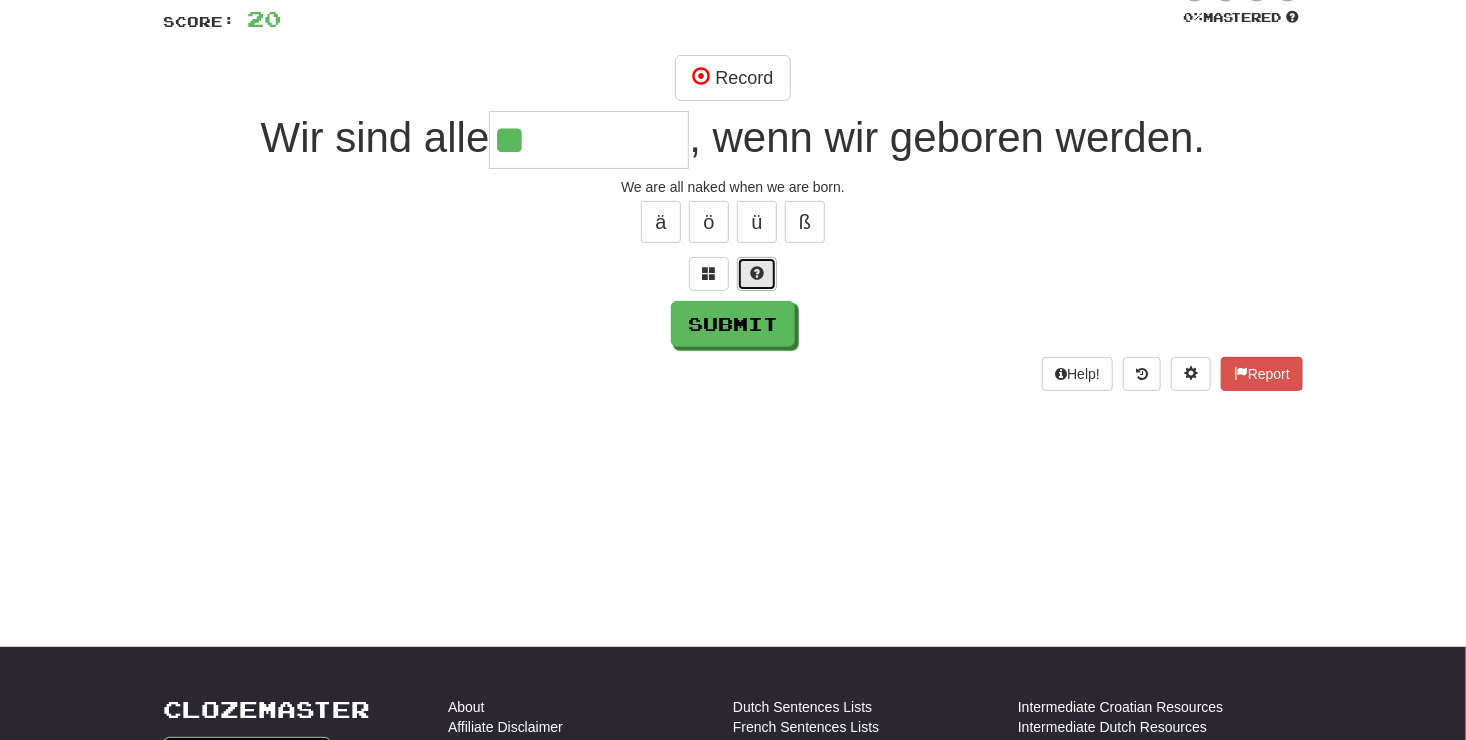 click at bounding box center (757, 273) 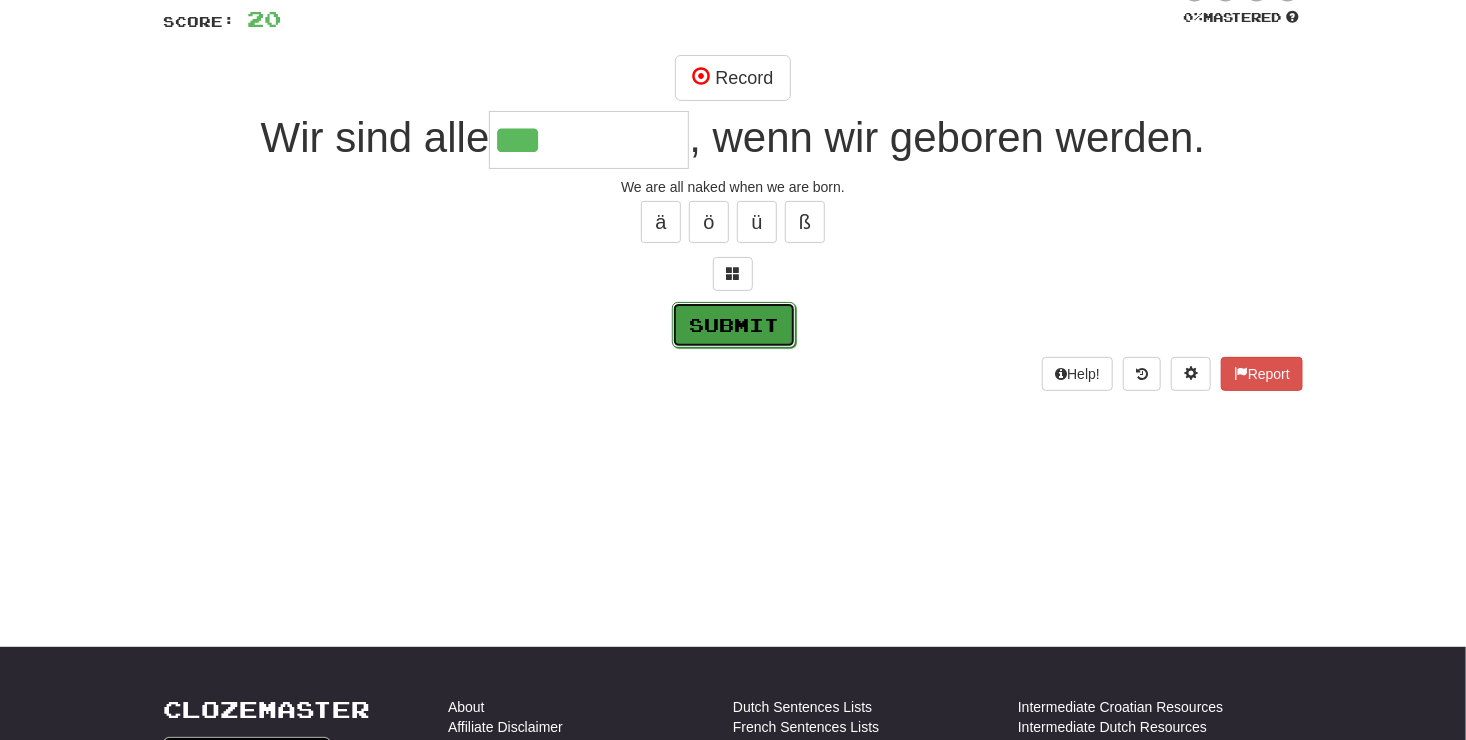 click on "Submit" at bounding box center [734, 325] 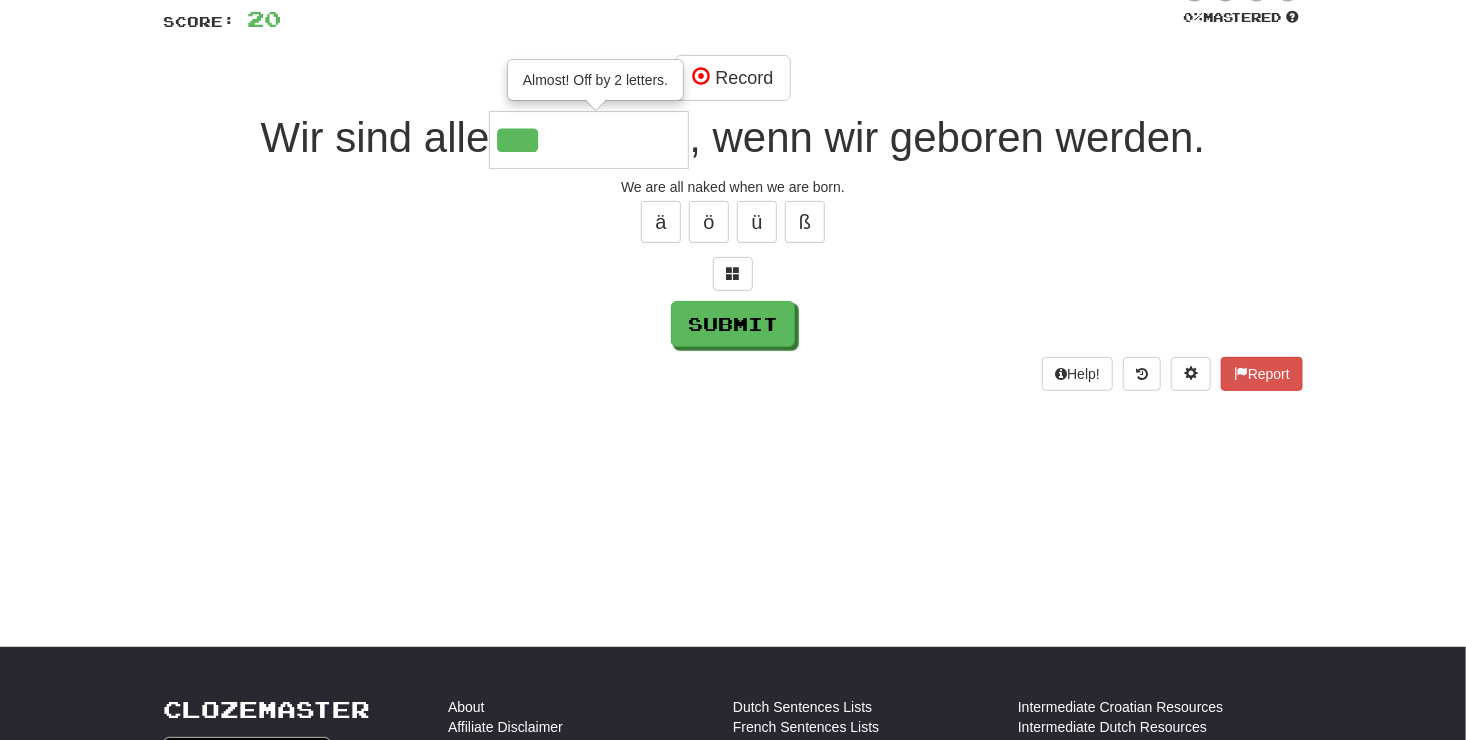 click on "***" at bounding box center (589, 140) 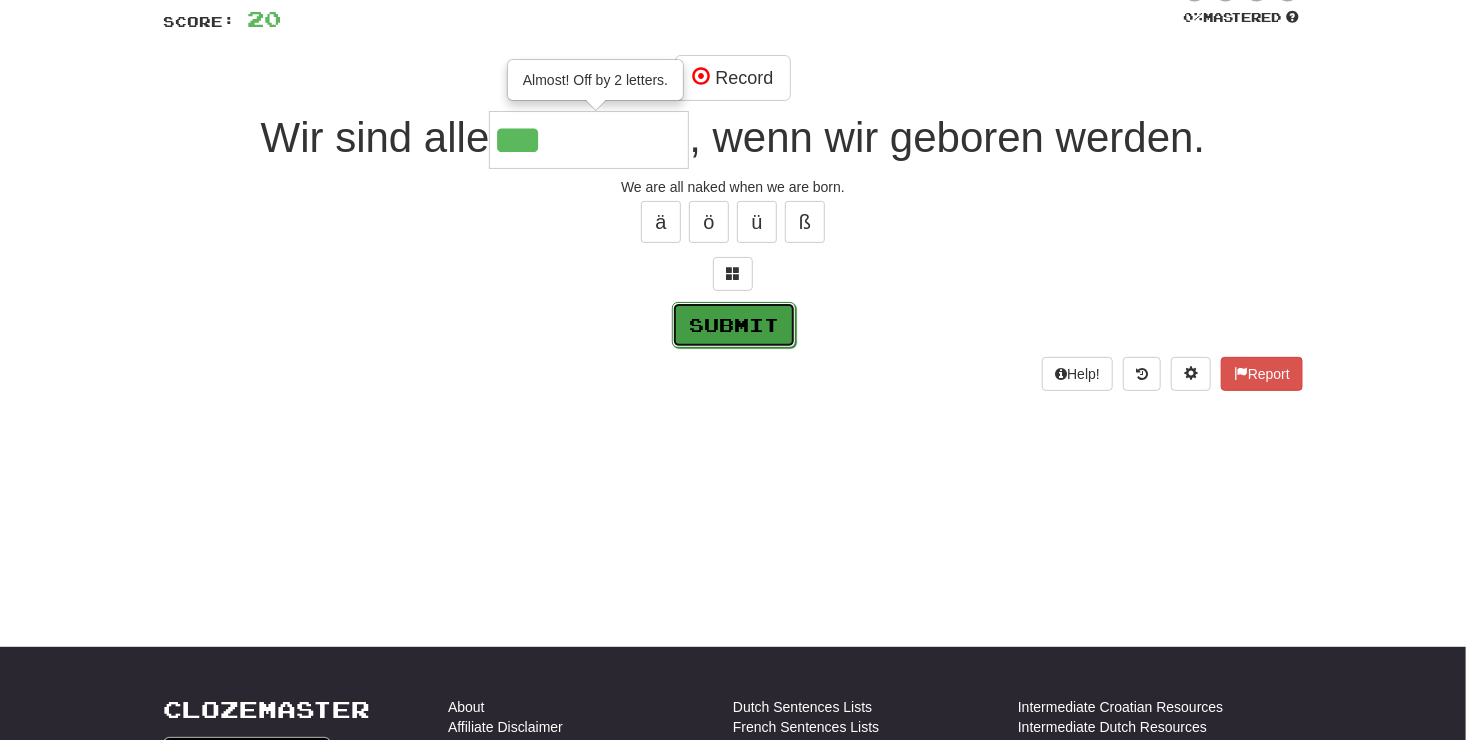 click on "Submit" at bounding box center (734, 325) 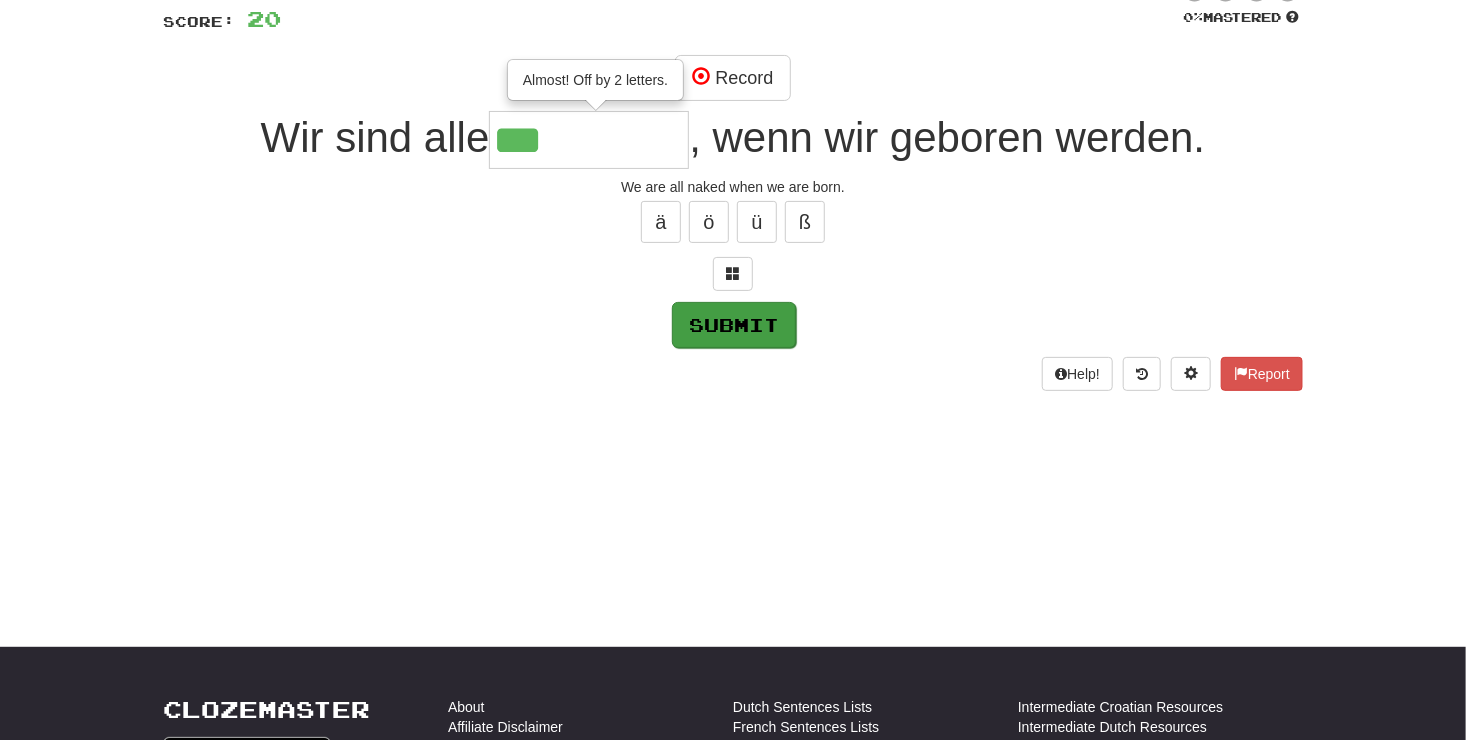 type on "*****" 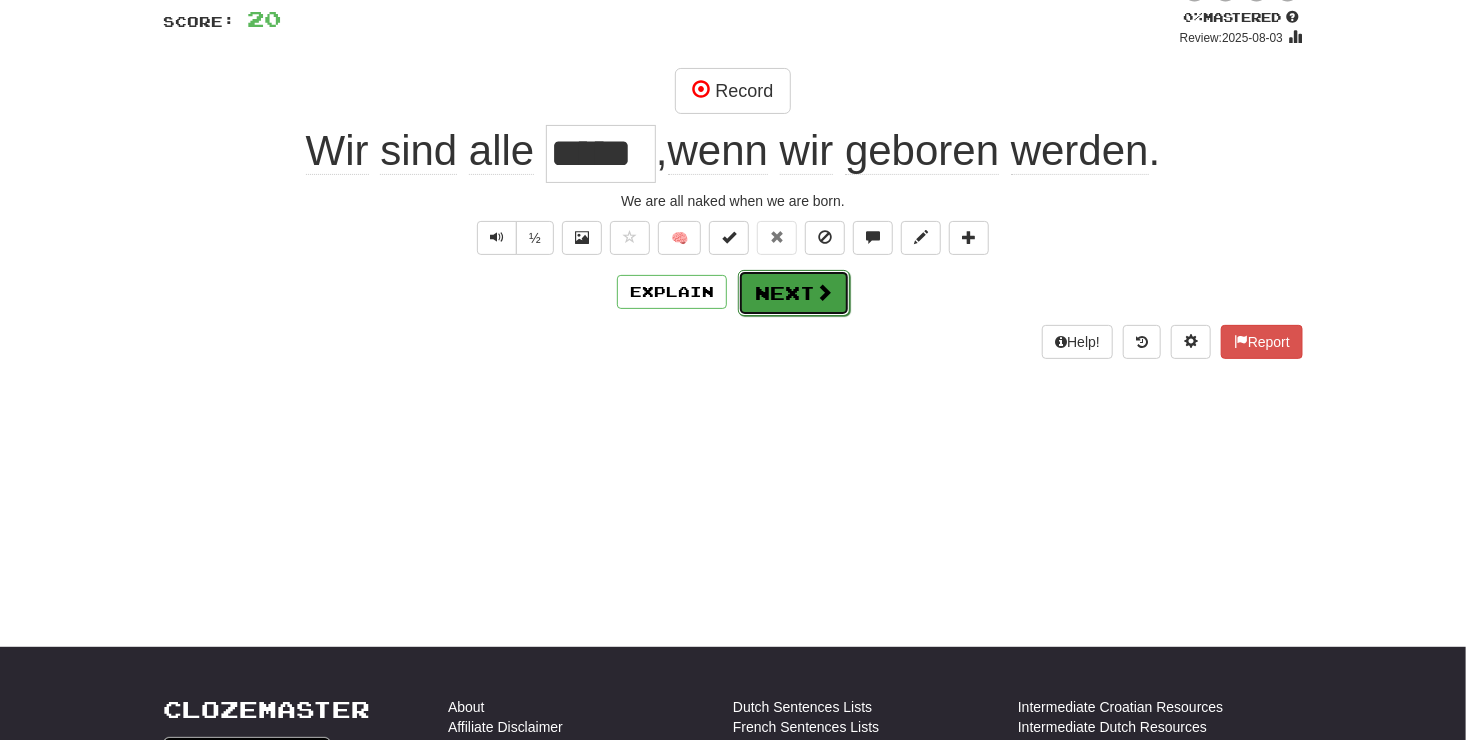 click on "Next" at bounding box center [794, 293] 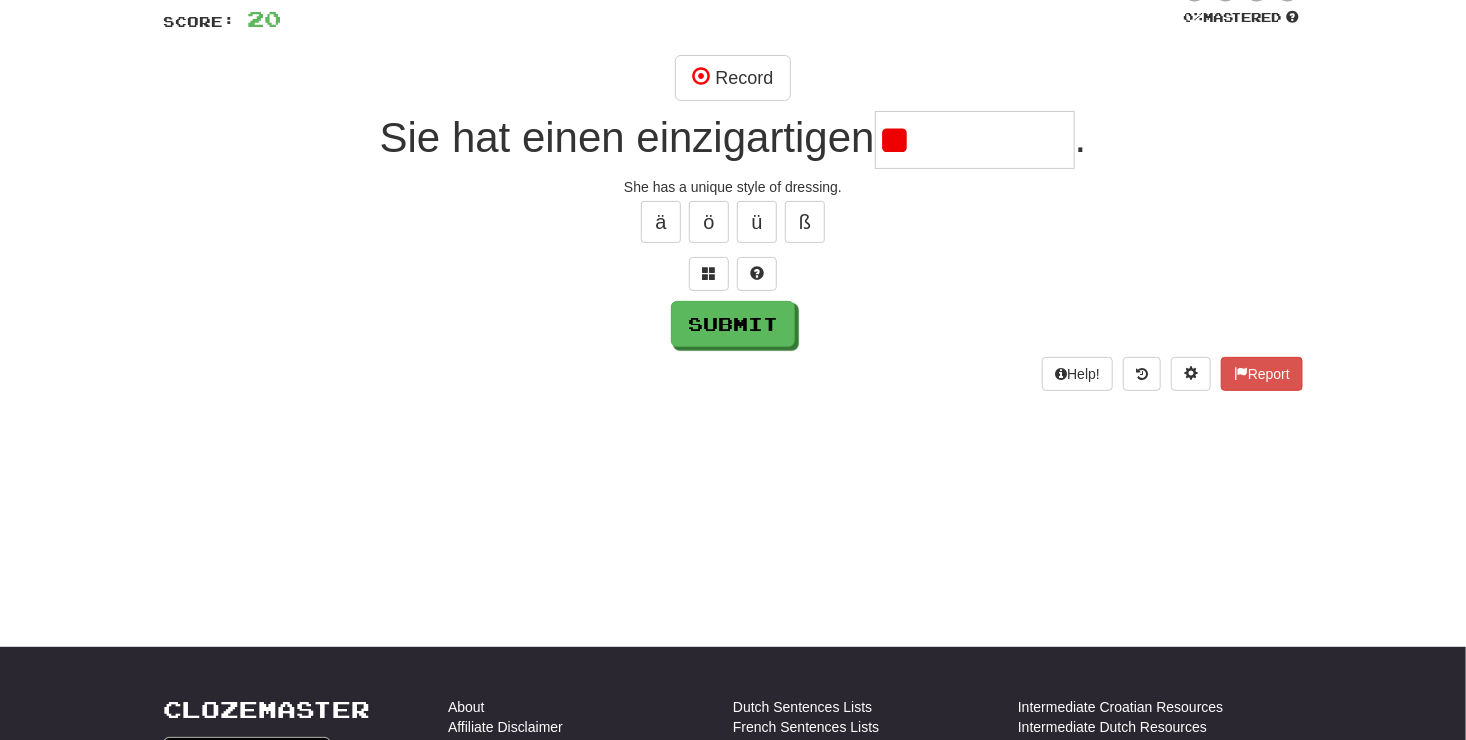 type on "*" 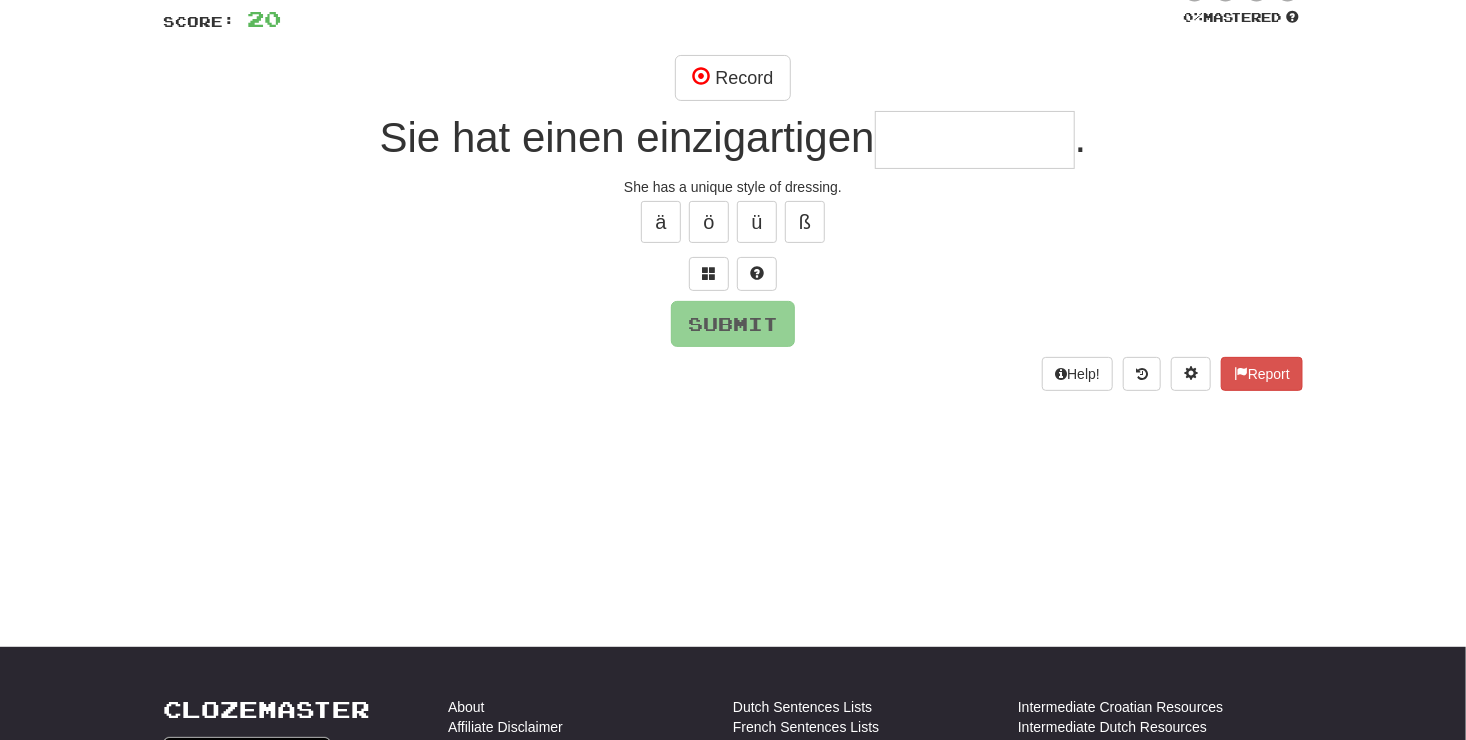 type on "*" 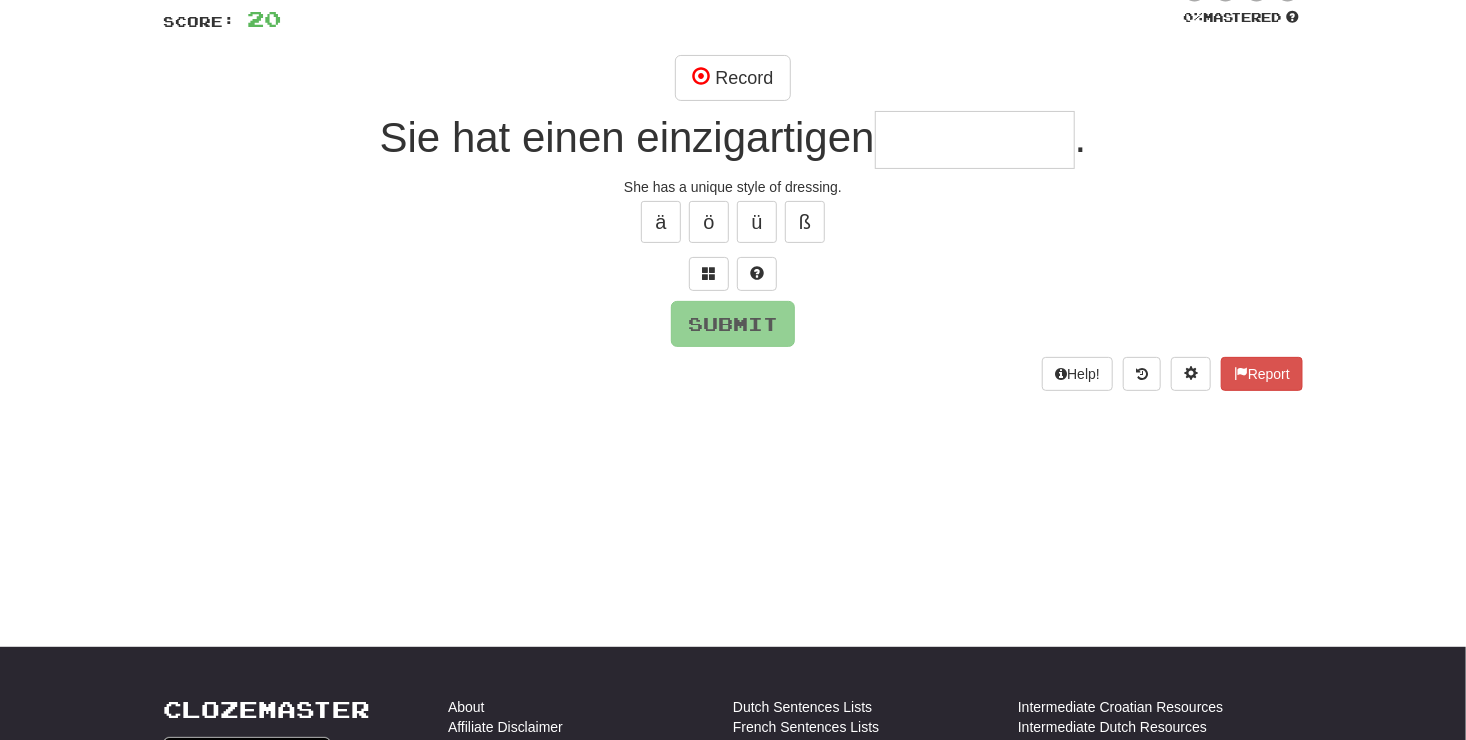 type on "*" 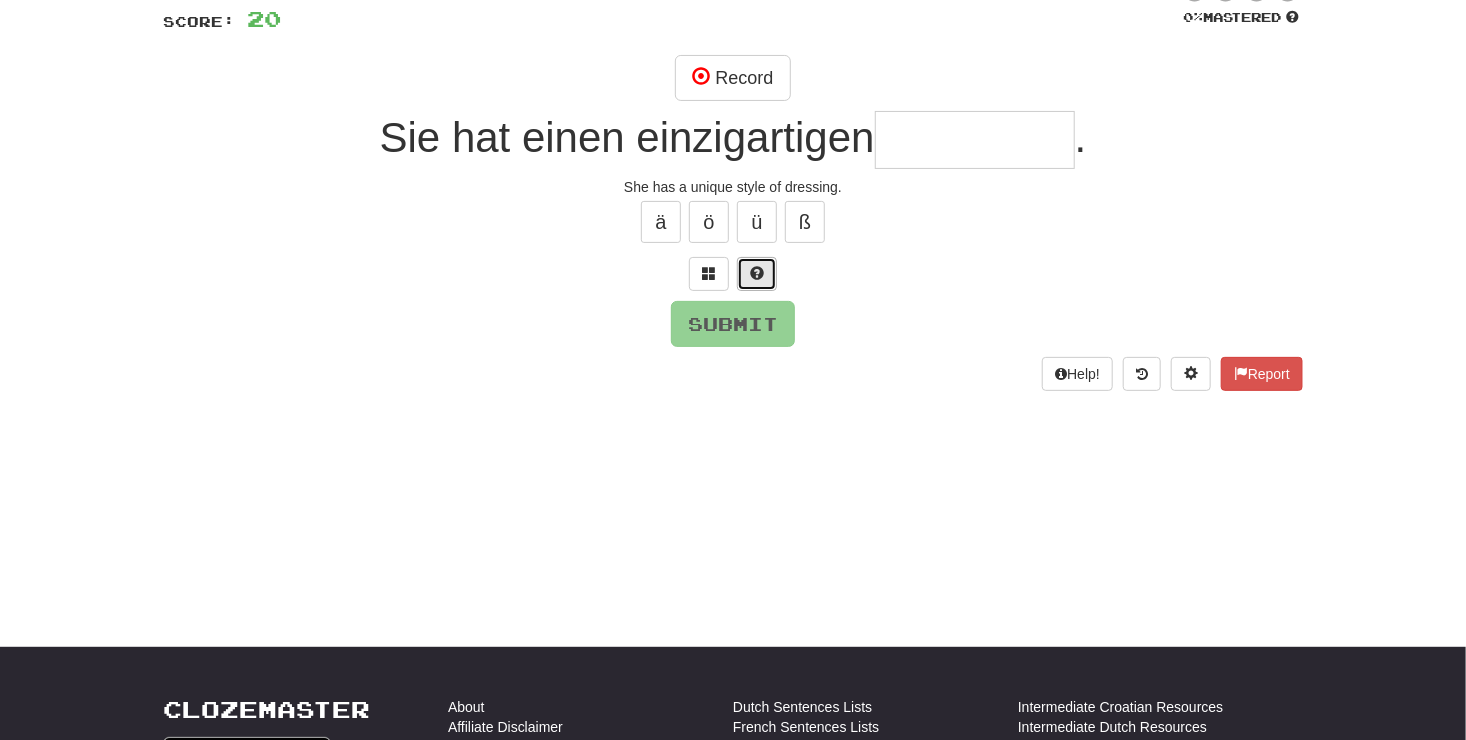 click at bounding box center [757, 274] 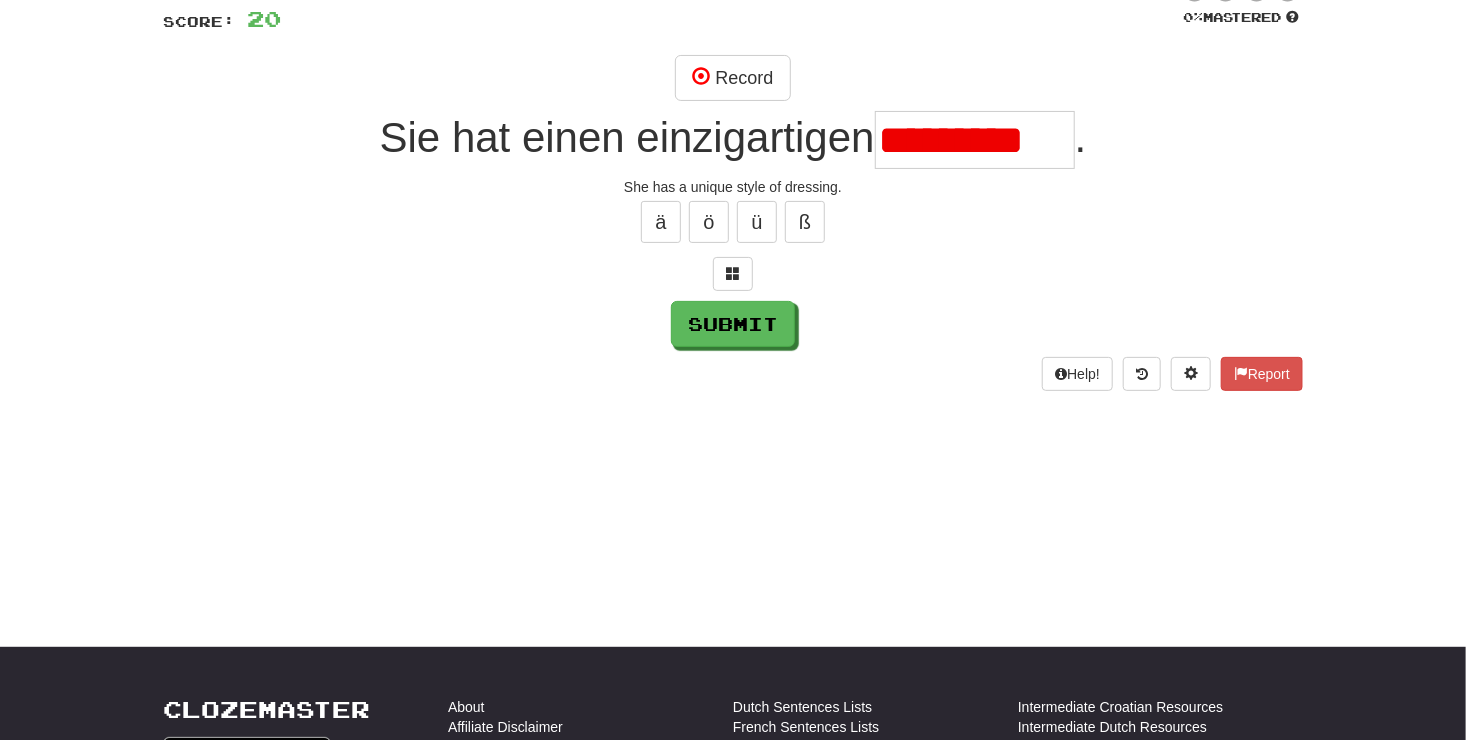 scroll, scrollTop: 0, scrollLeft: 0, axis: both 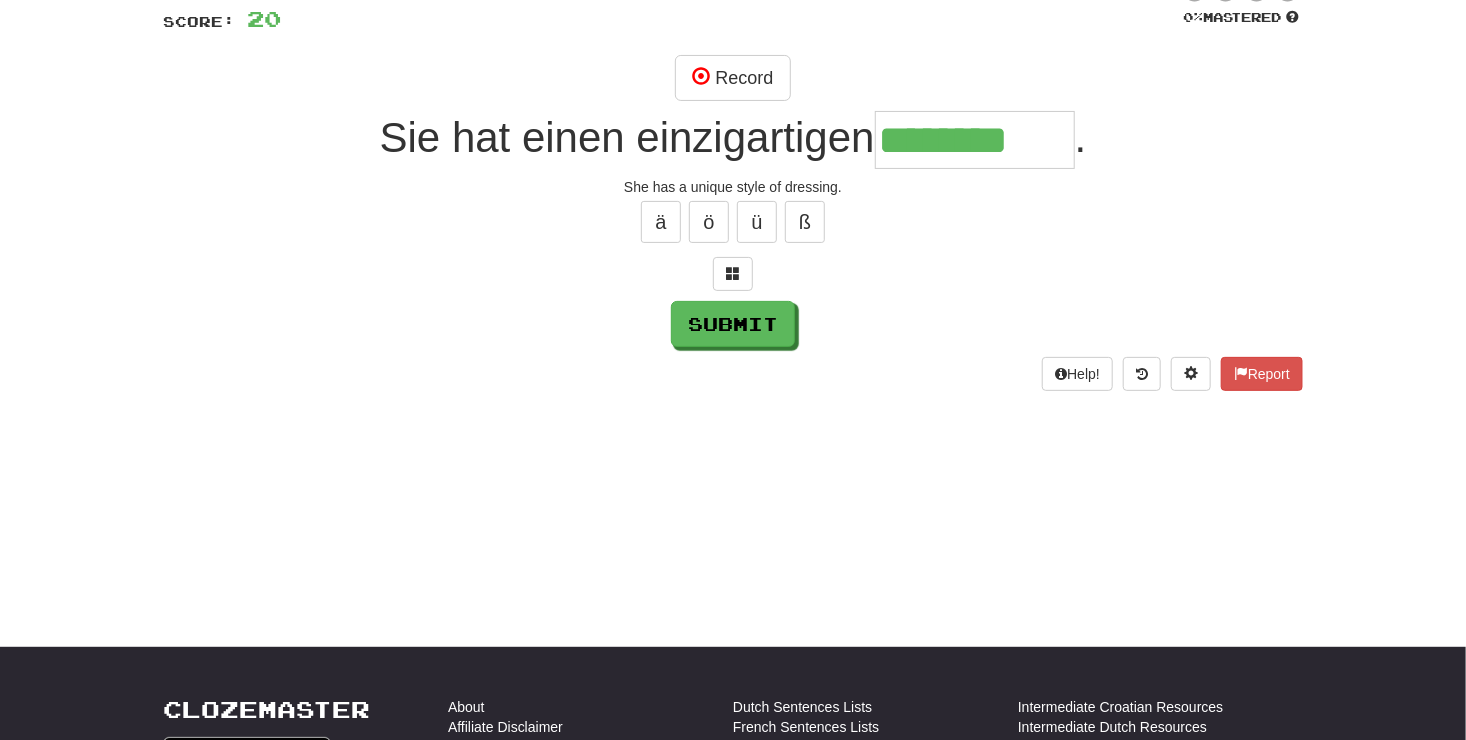 type on "**********" 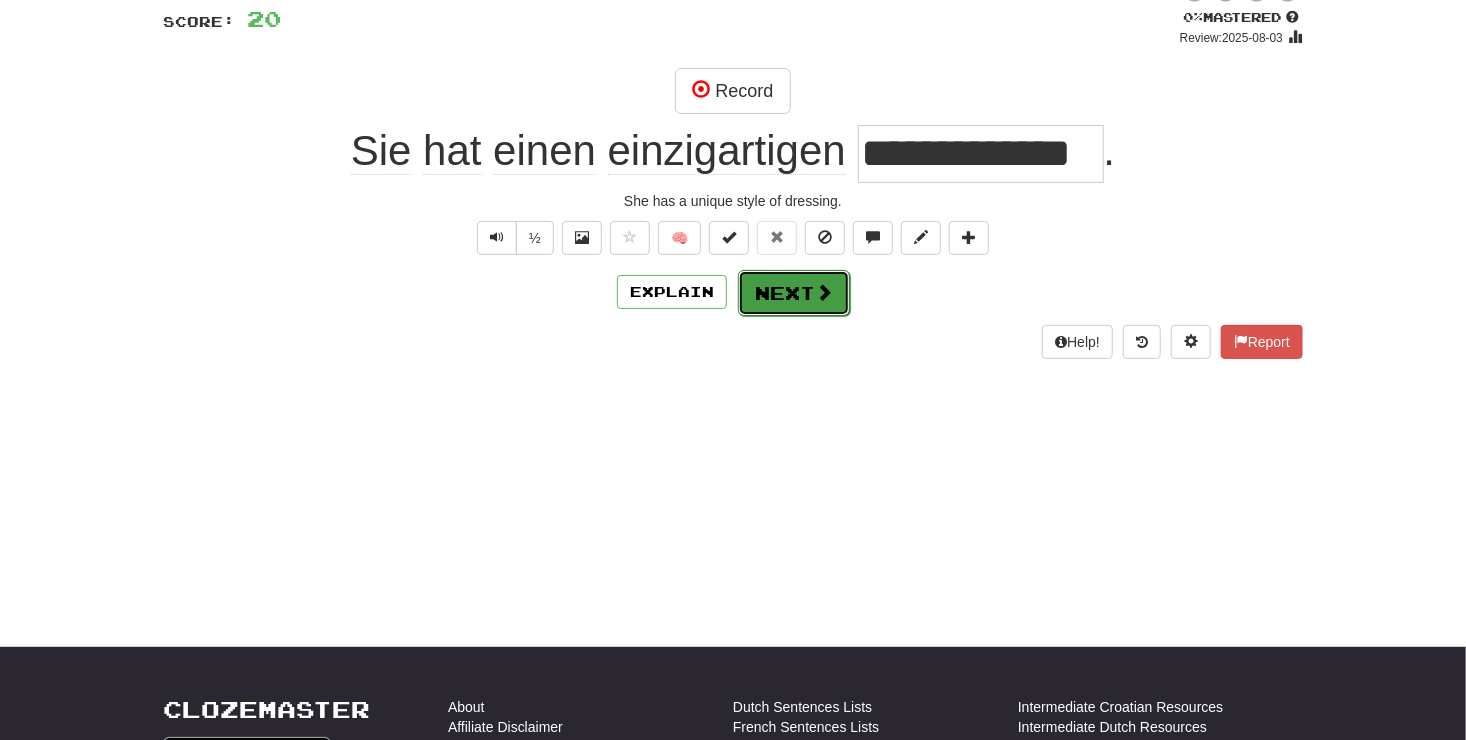 click on "Next" at bounding box center [794, 293] 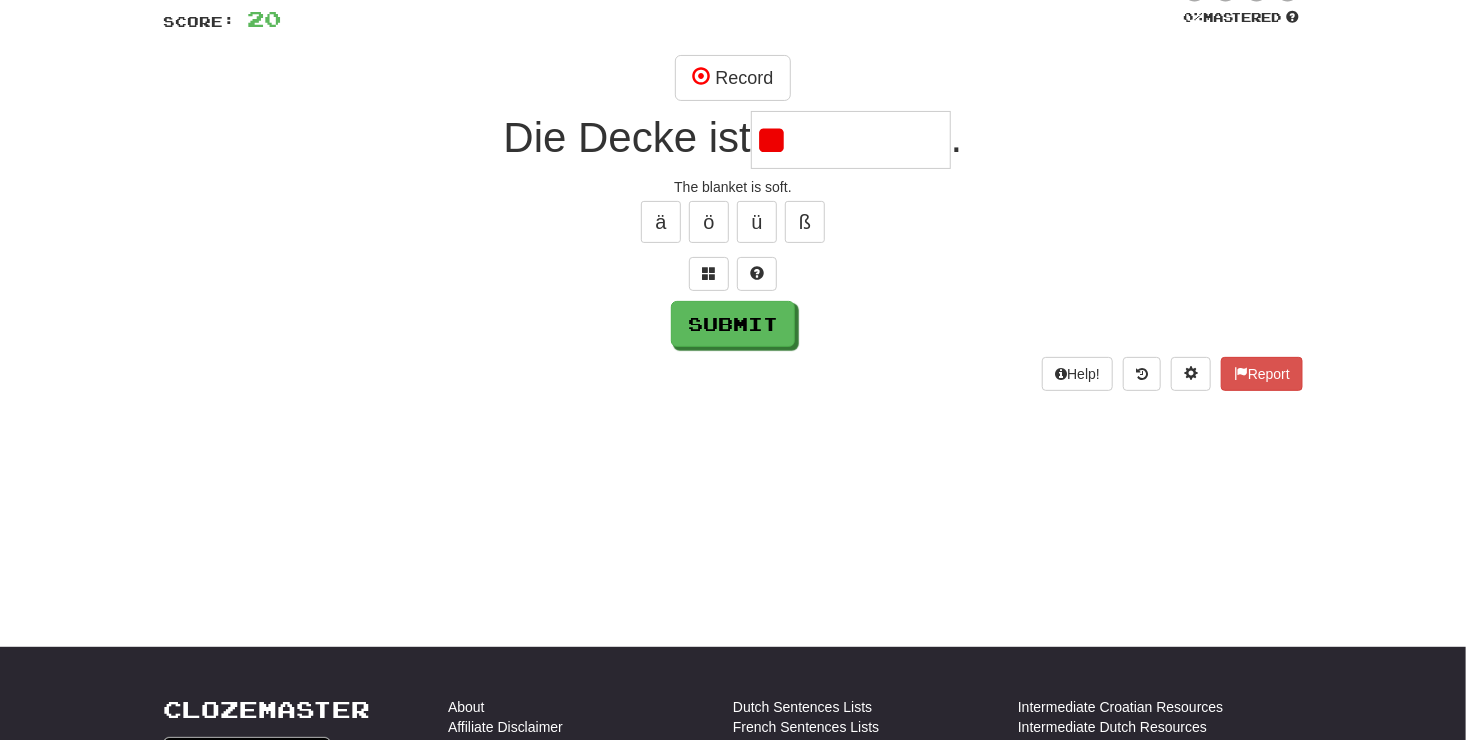 type on "*" 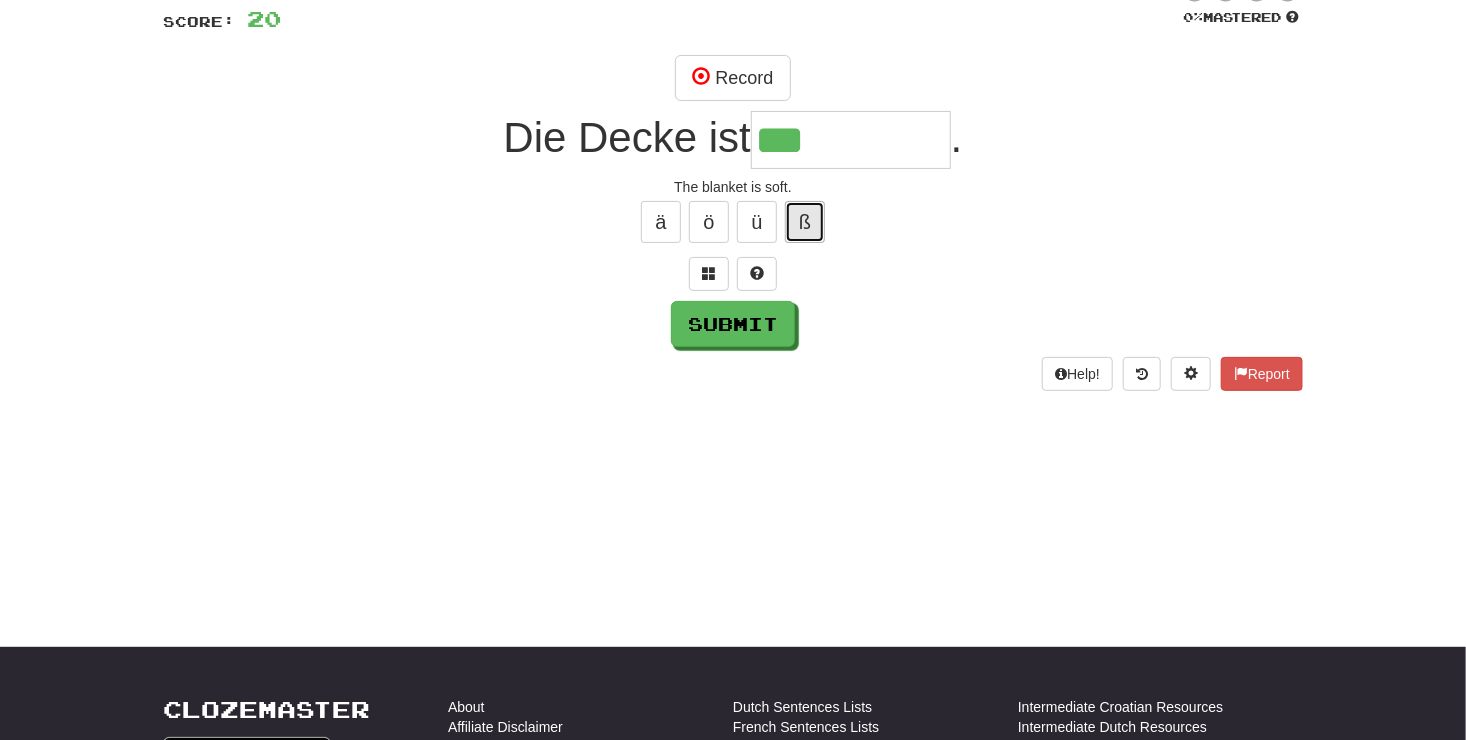click on "ß" at bounding box center (805, 222) 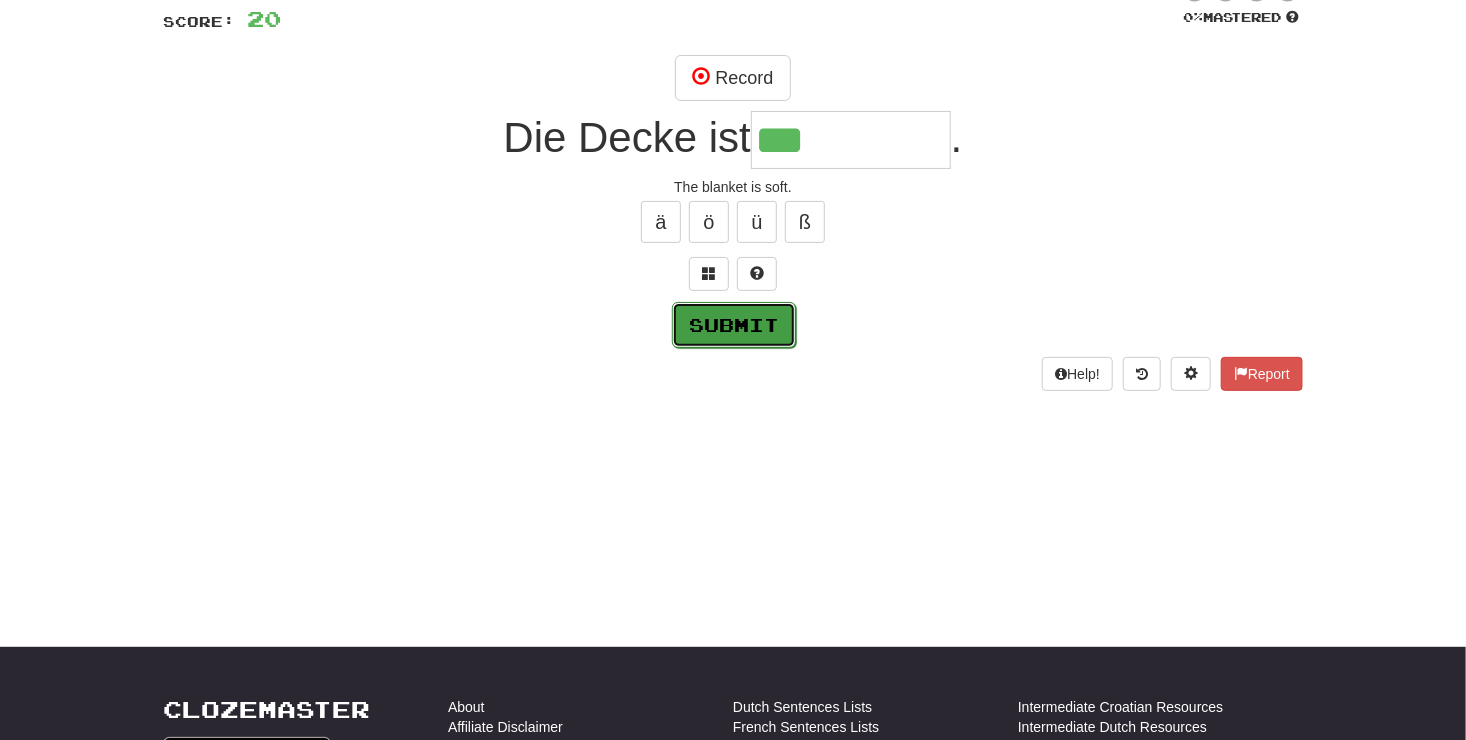 click on "Submit" at bounding box center [734, 325] 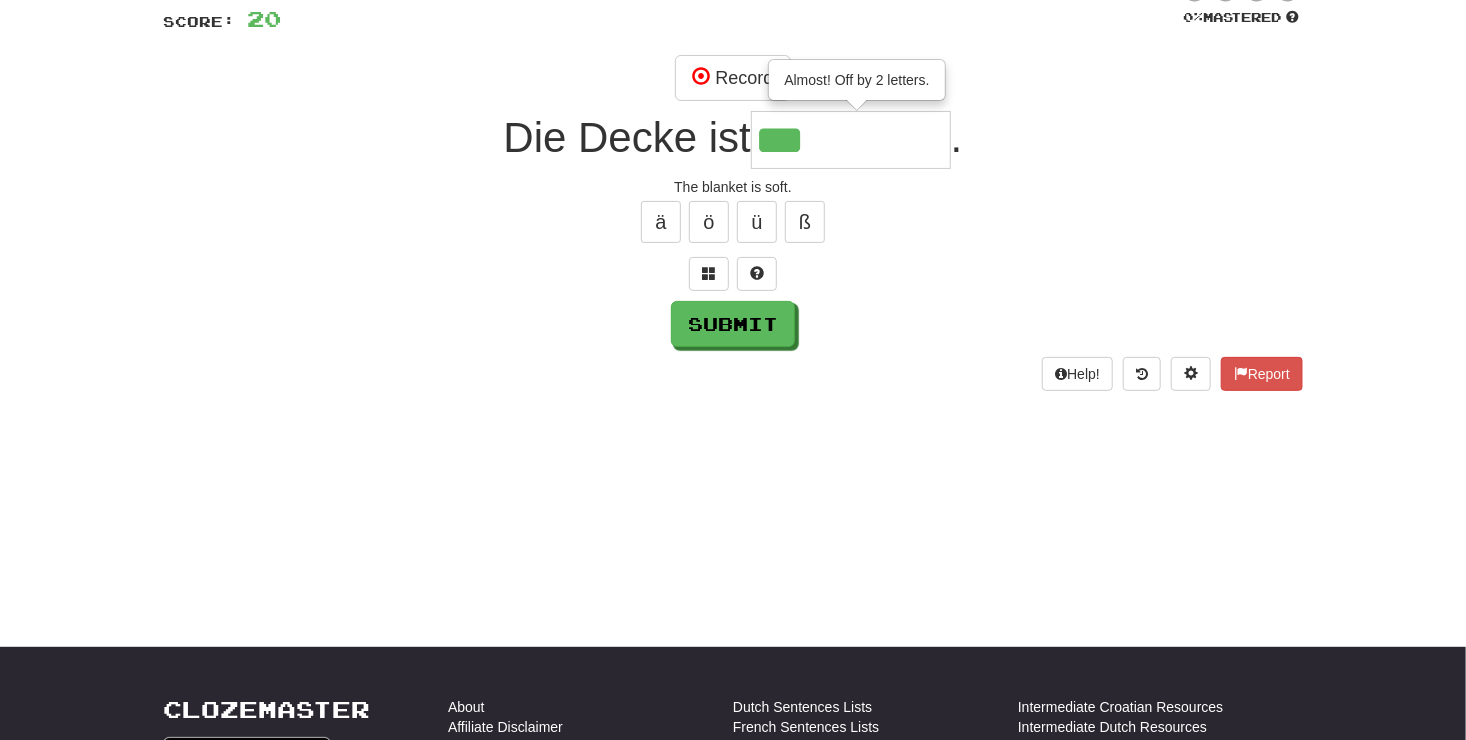 click on "***" at bounding box center (851, 140) 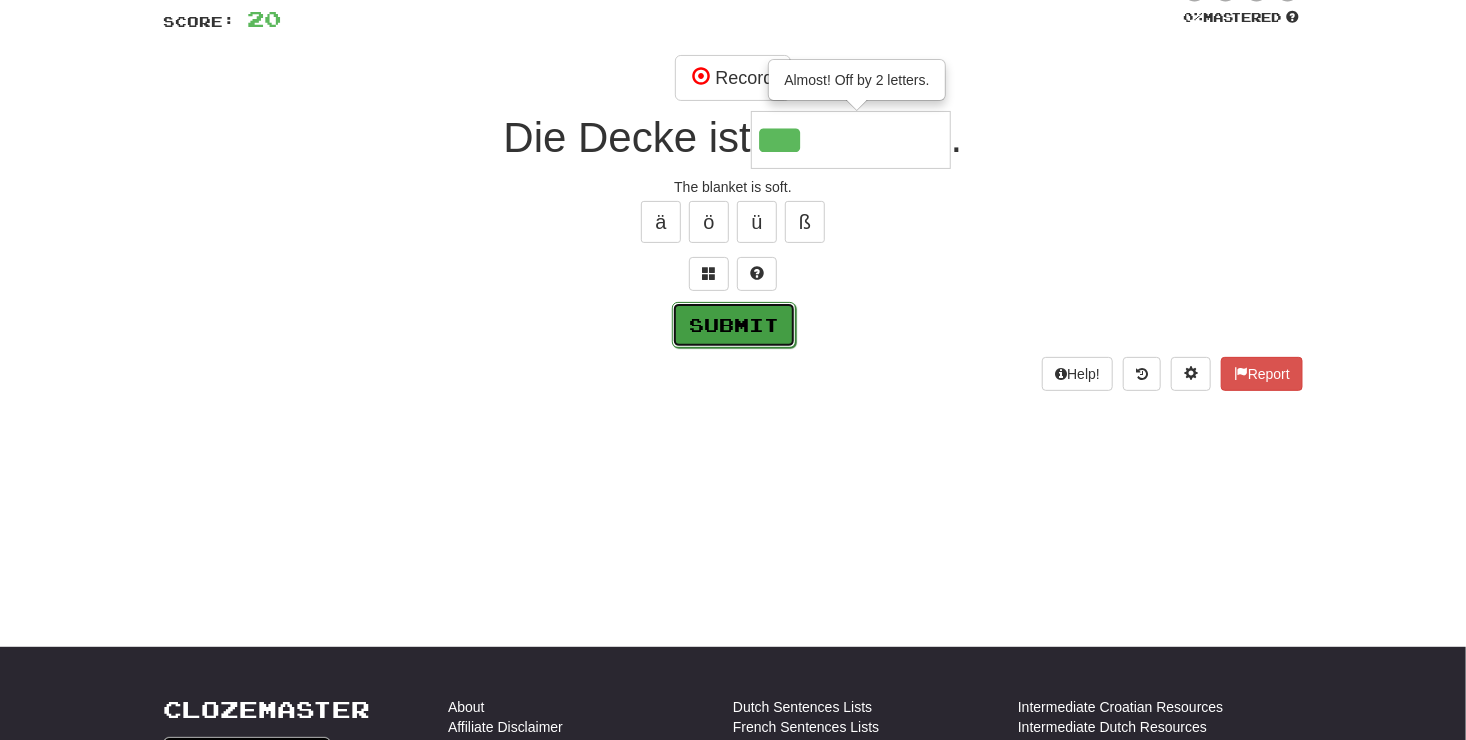 click on "Submit" at bounding box center (734, 325) 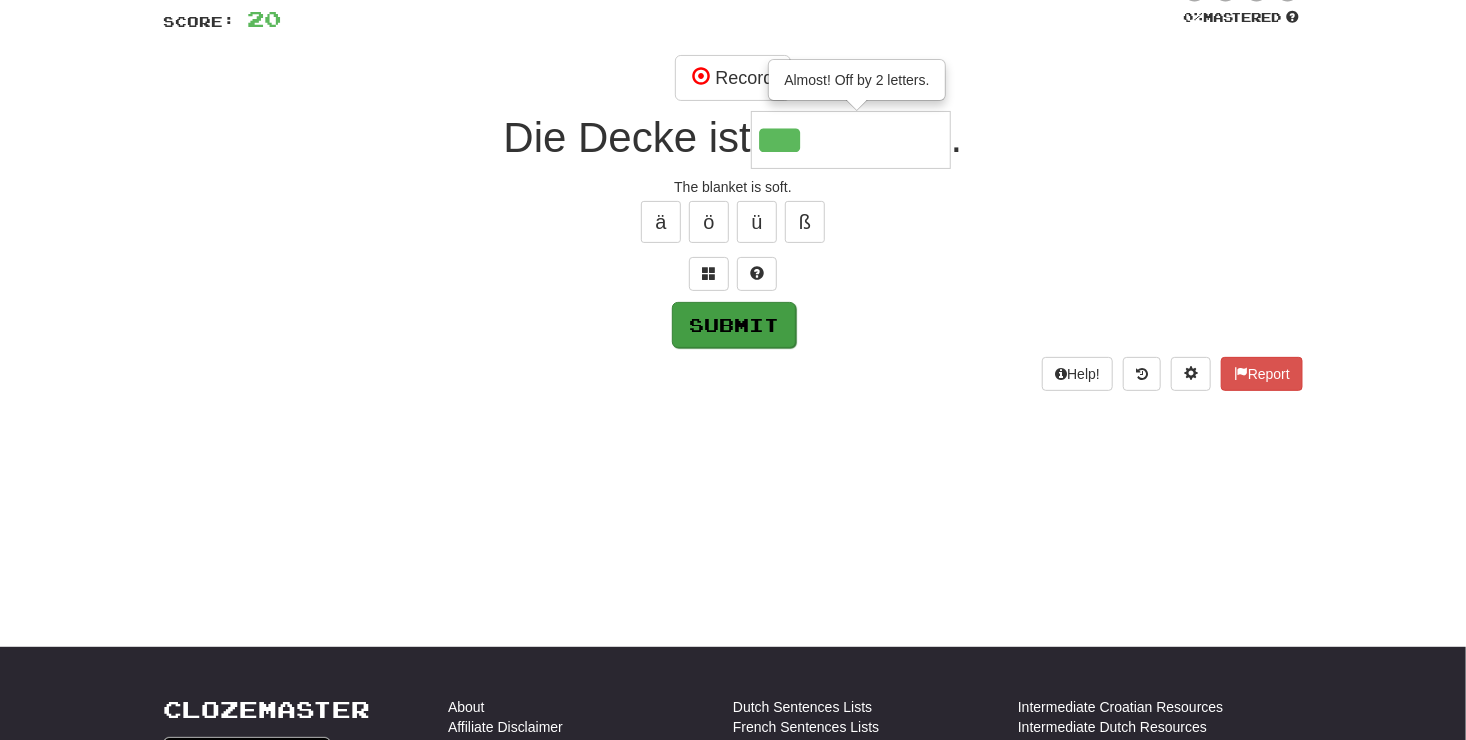 type on "*****" 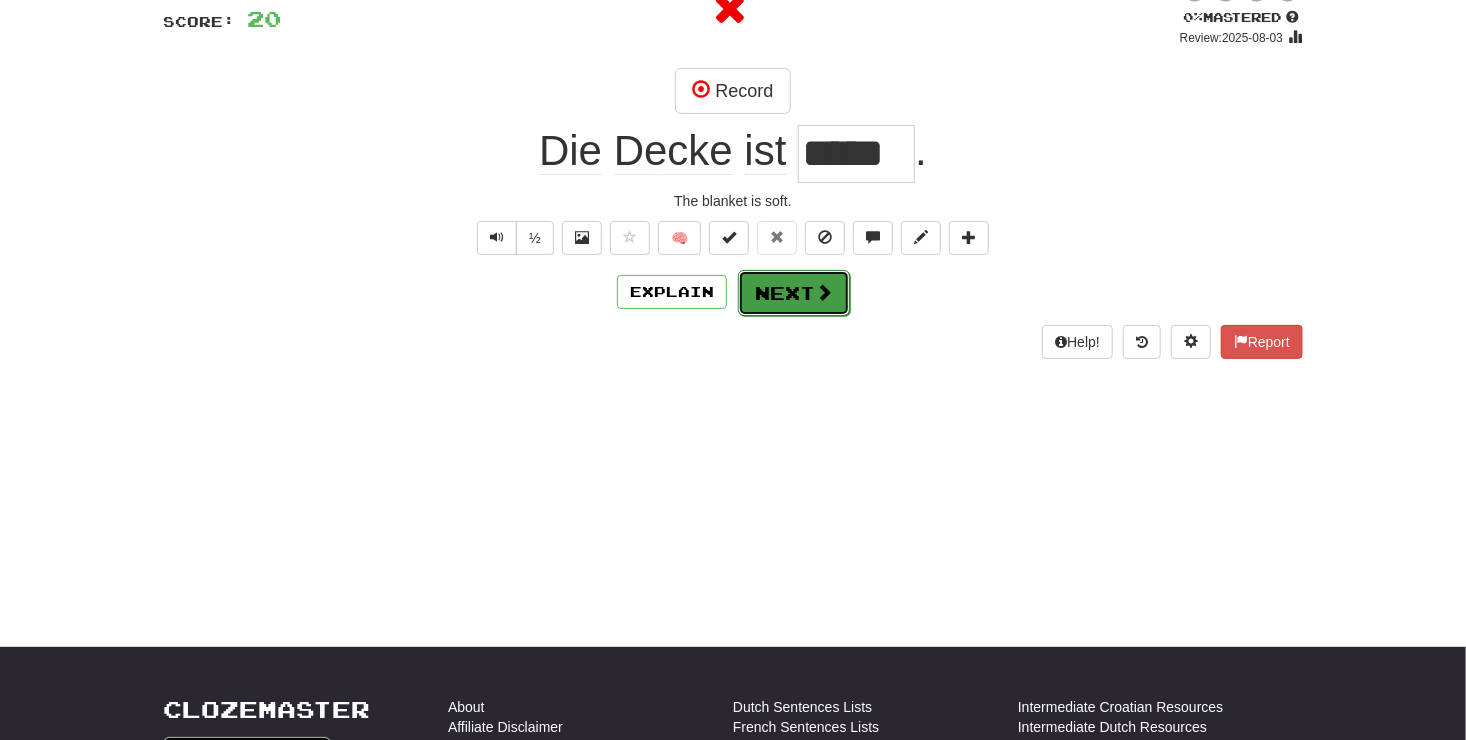 click on "Next" at bounding box center (794, 293) 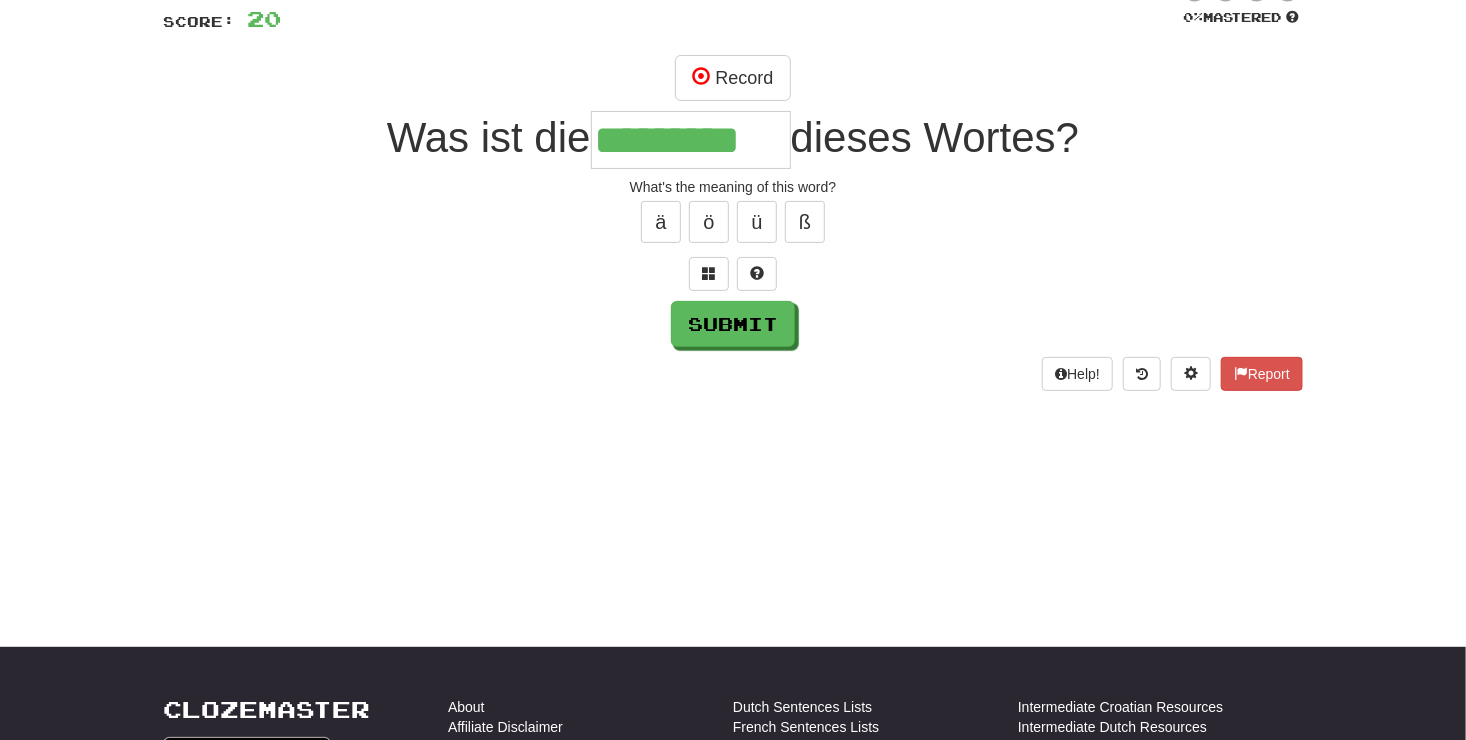 scroll, scrollTop: 0, scrollLeft: 5, axis: horizontal 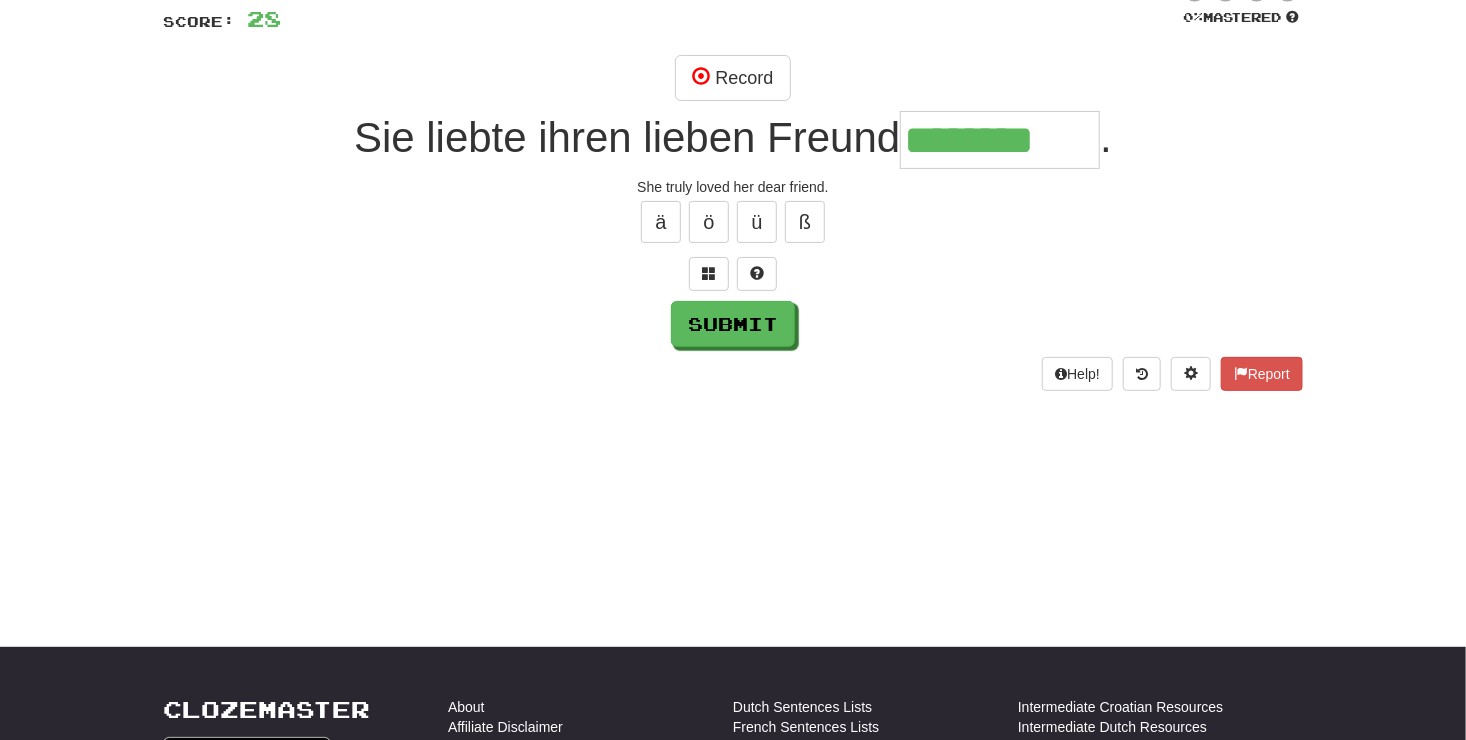 type on "********" 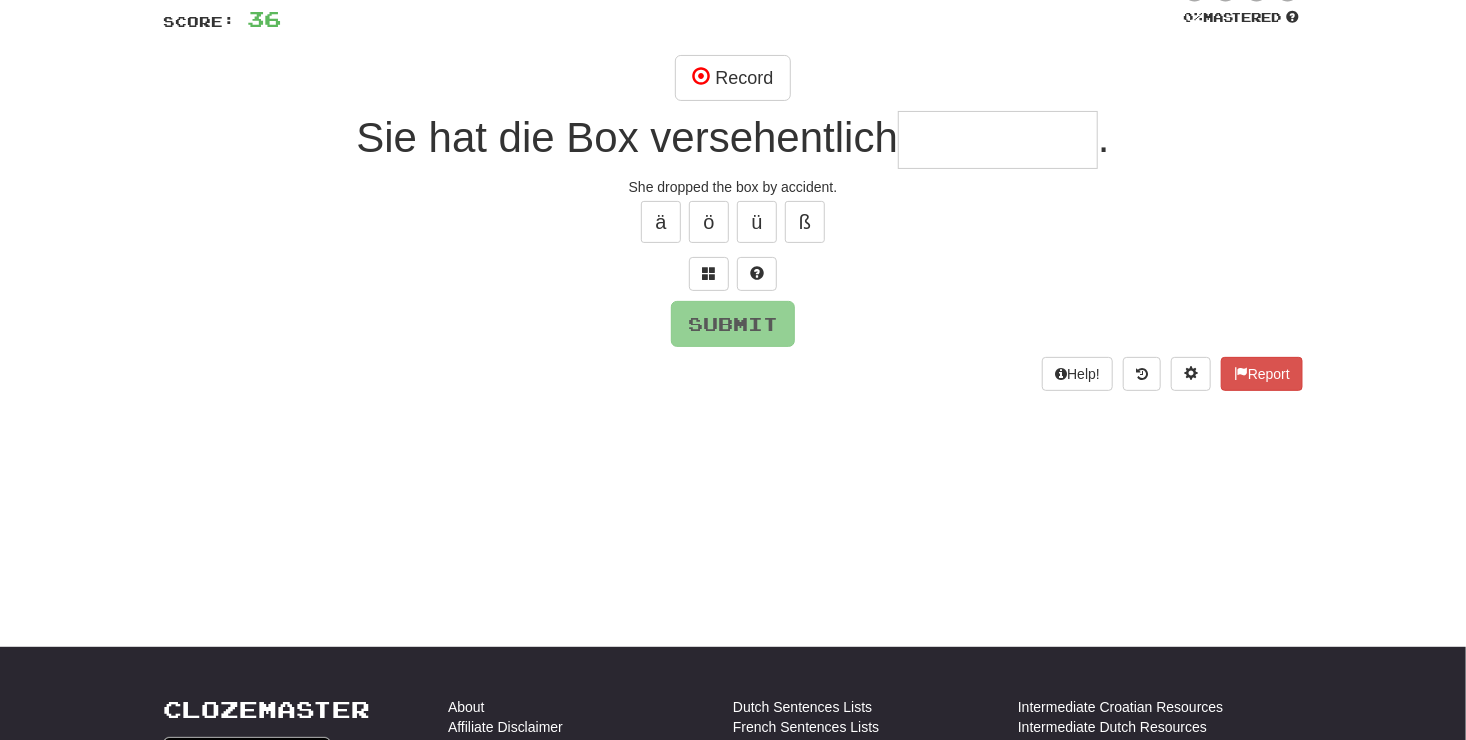 type on "*" 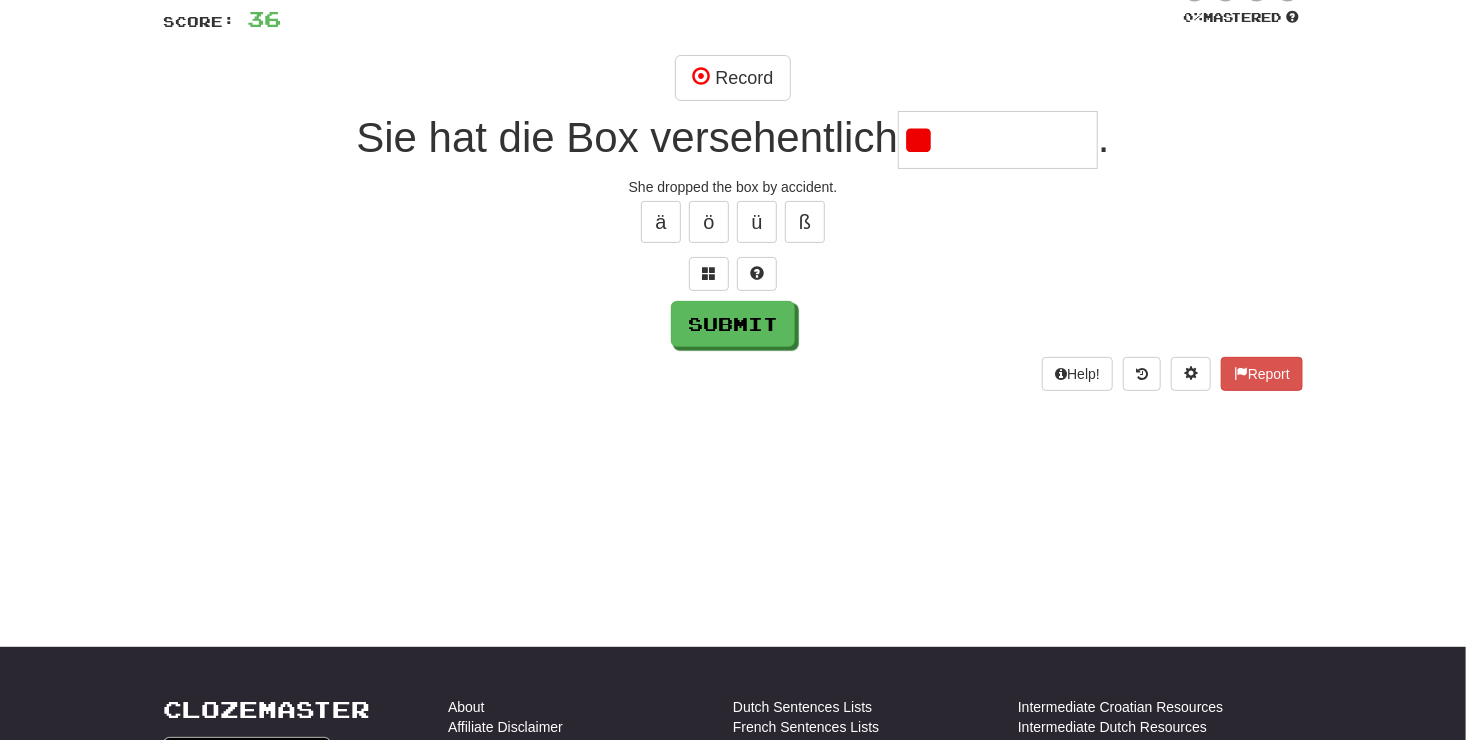 type on "*" 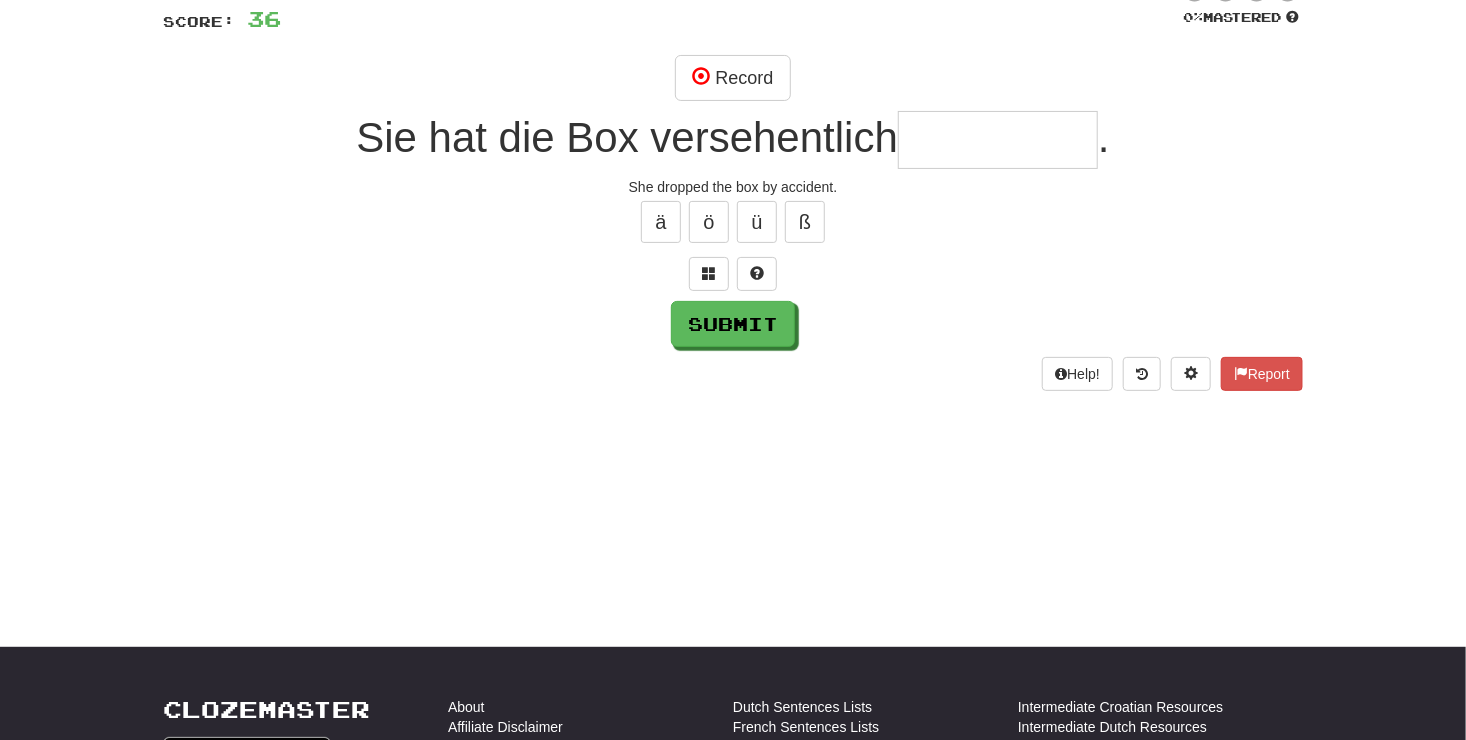 type on "*" 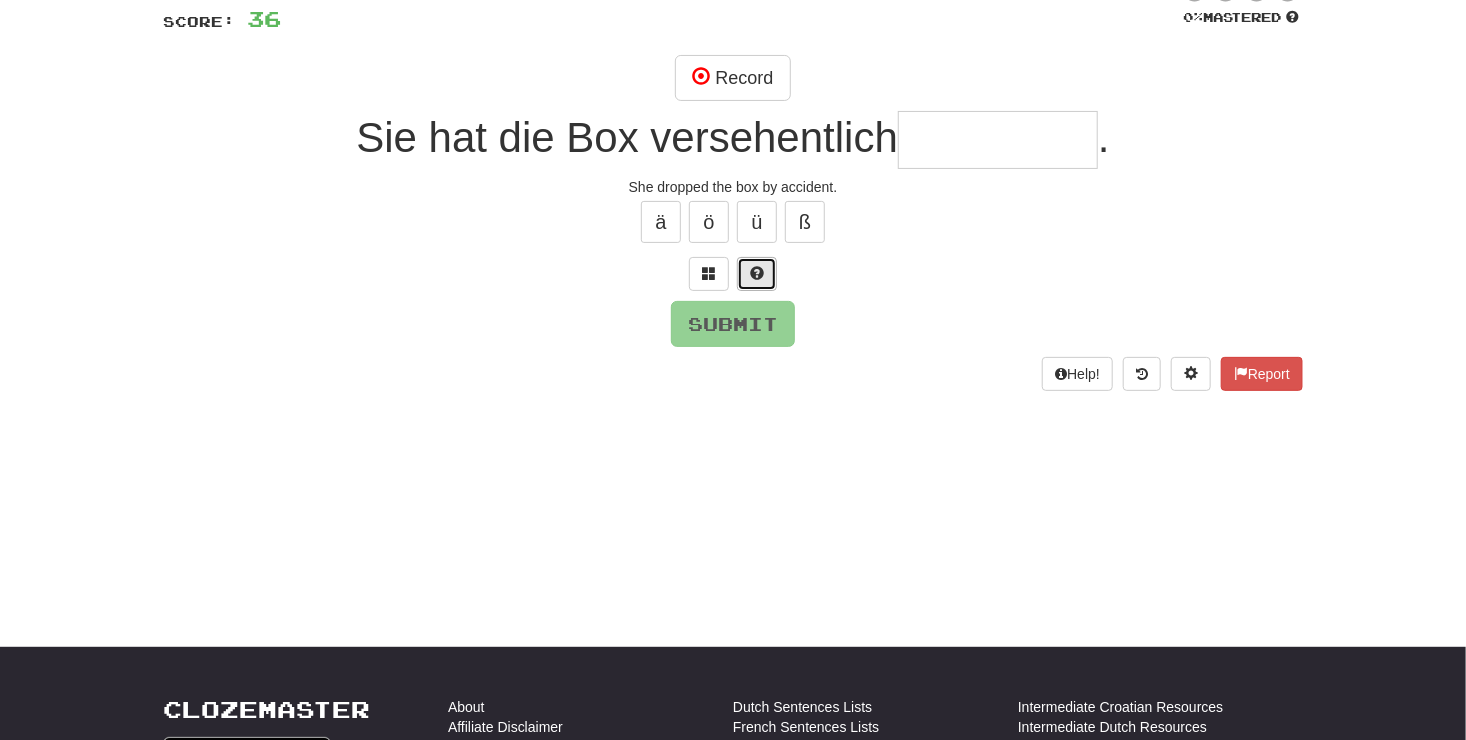 click at bounding box center [757, 274] 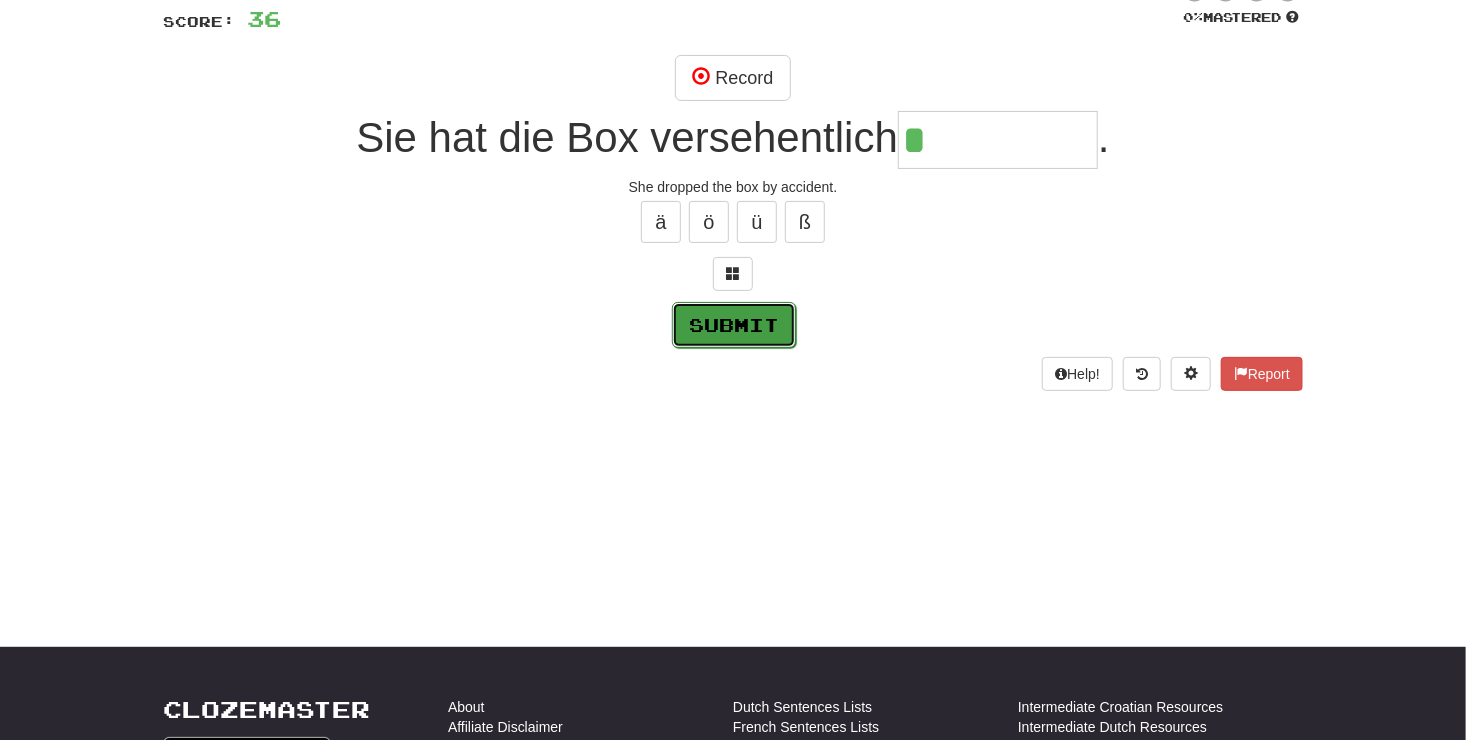 click on "Submit" at bounding box center [734, 325] 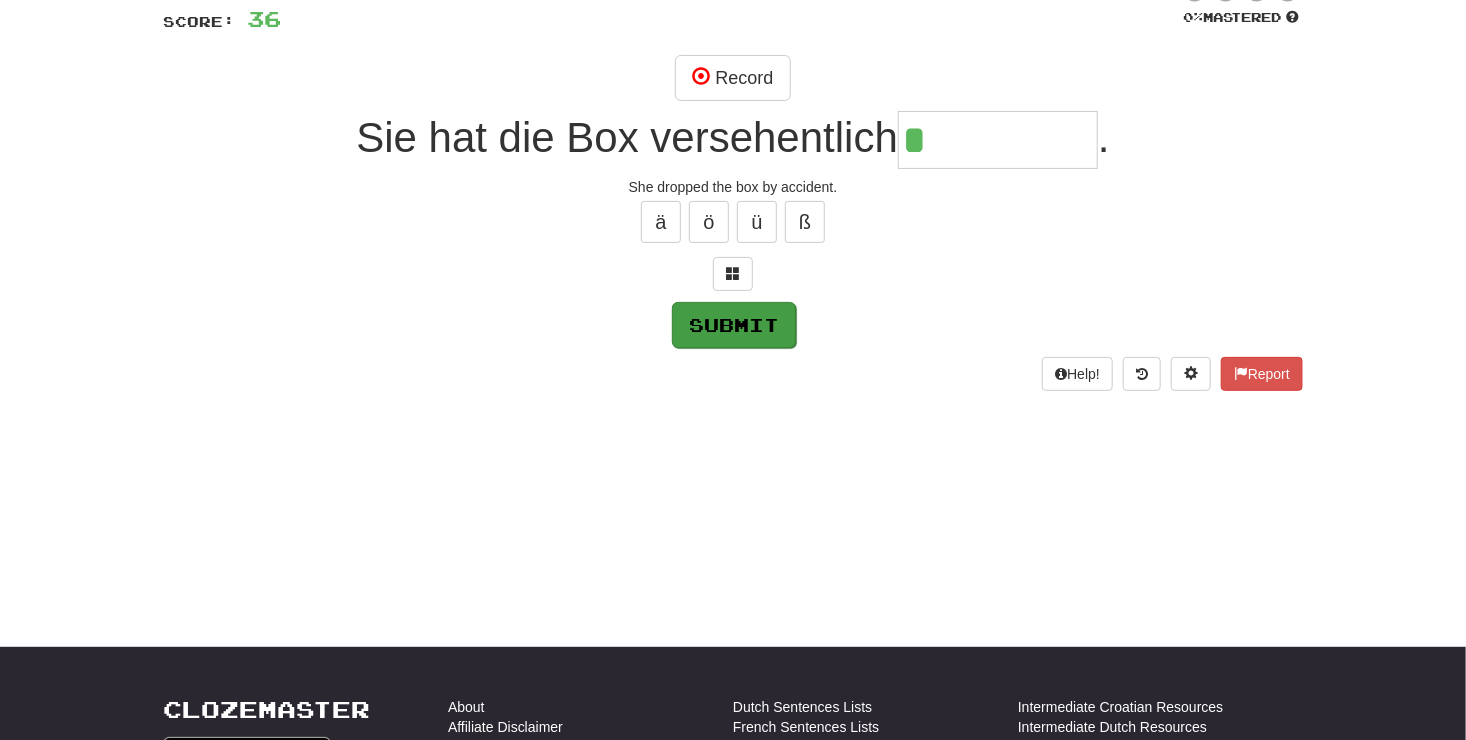 type on "**********" 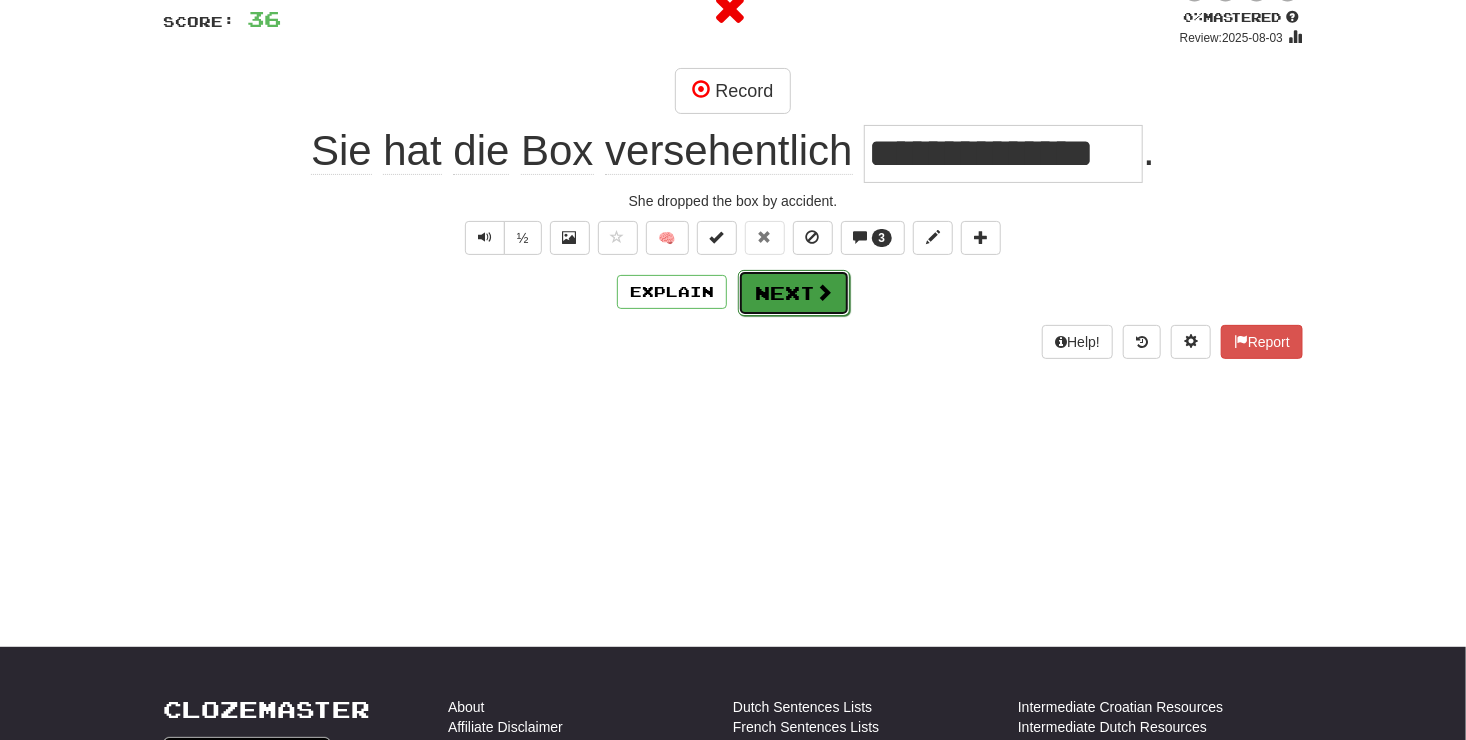 click on "Next" at bounding box center (794, 293) 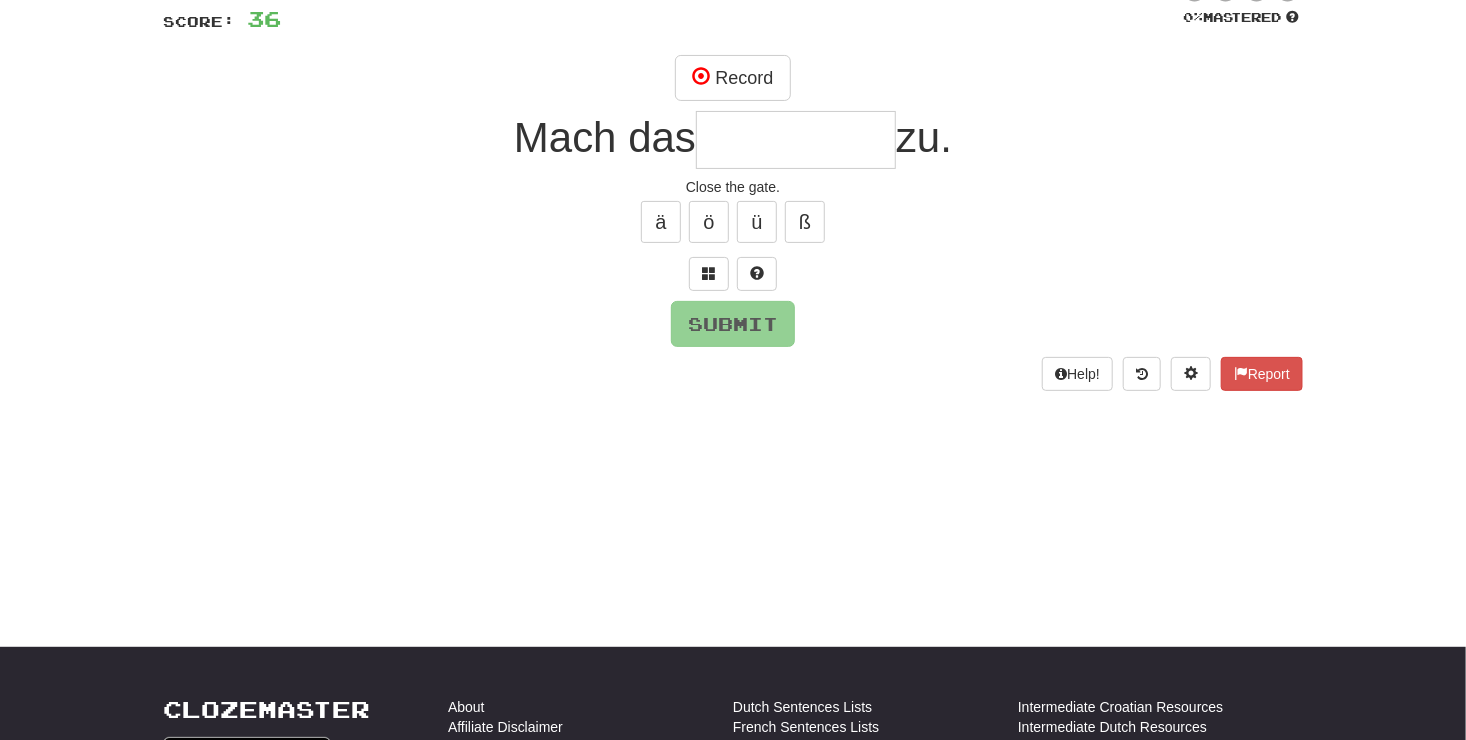 type on "*" 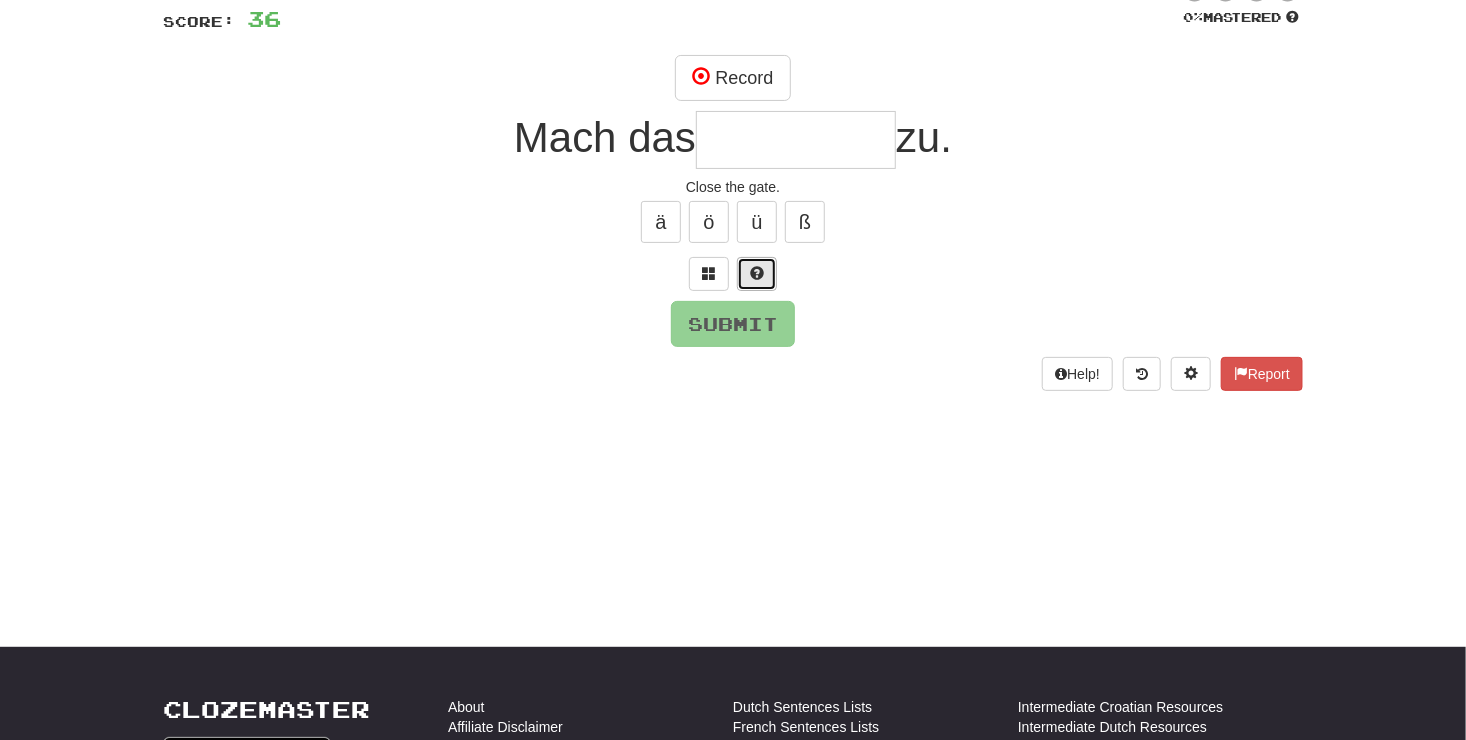 click at bounding box center [757, 274] 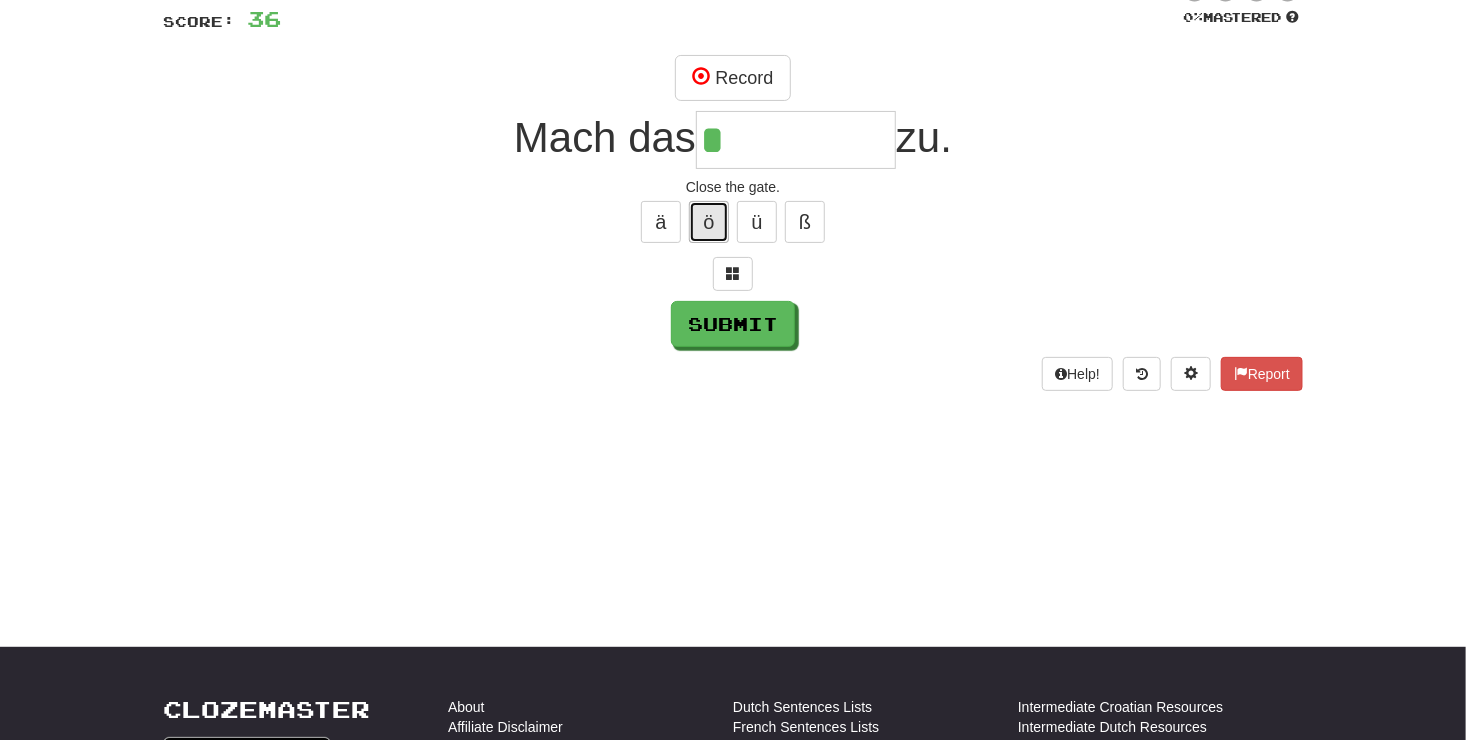 click on "ö" at bounding box center (709, 222) 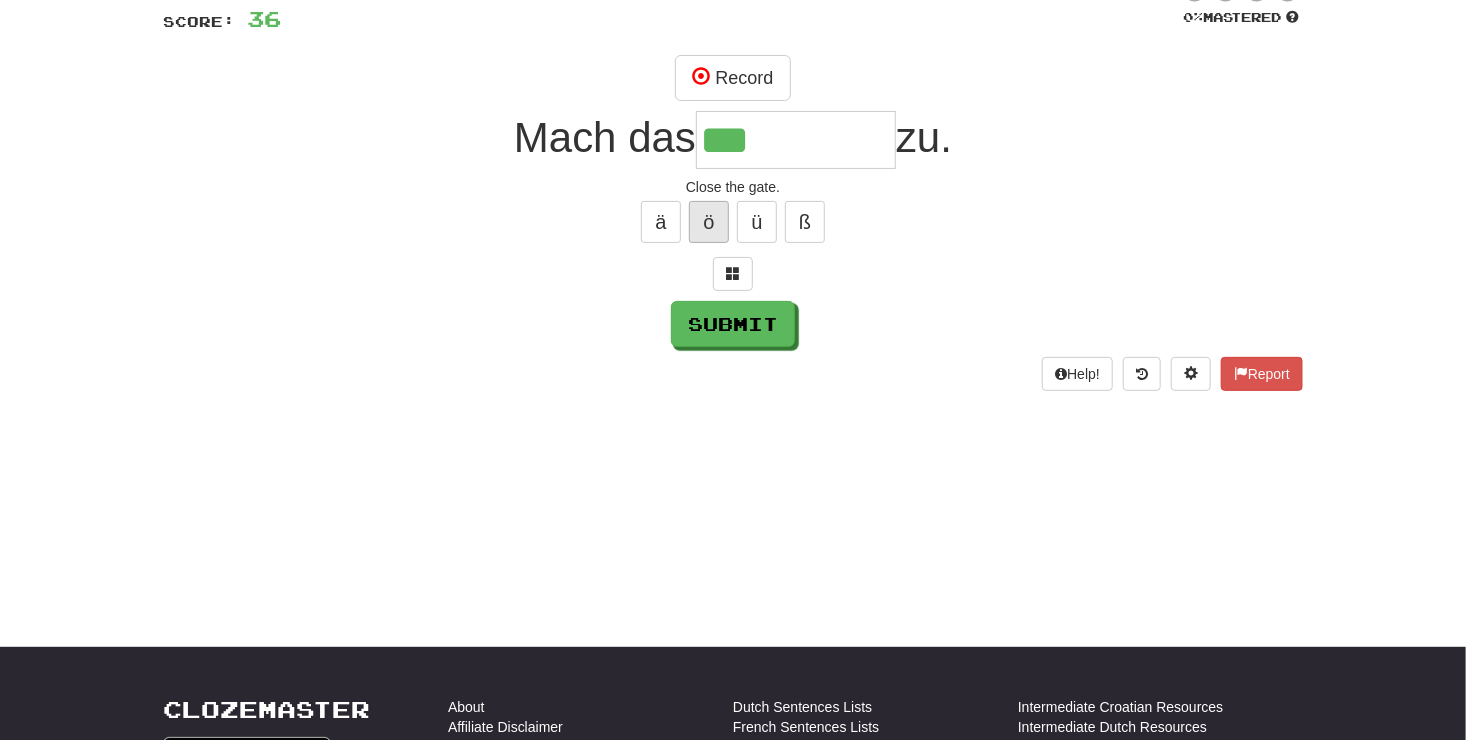 type on "***" 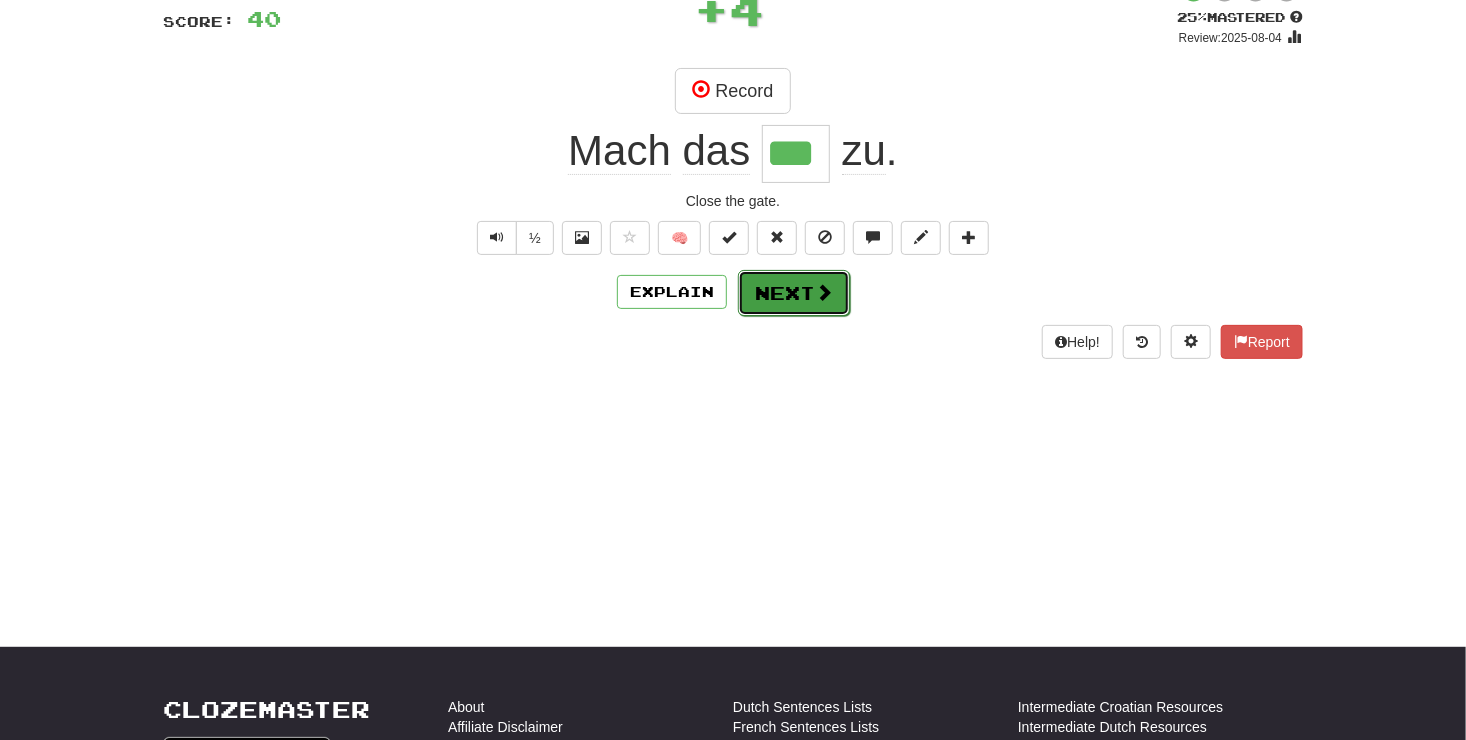 click on "Next" at bounding box center [794, 293] 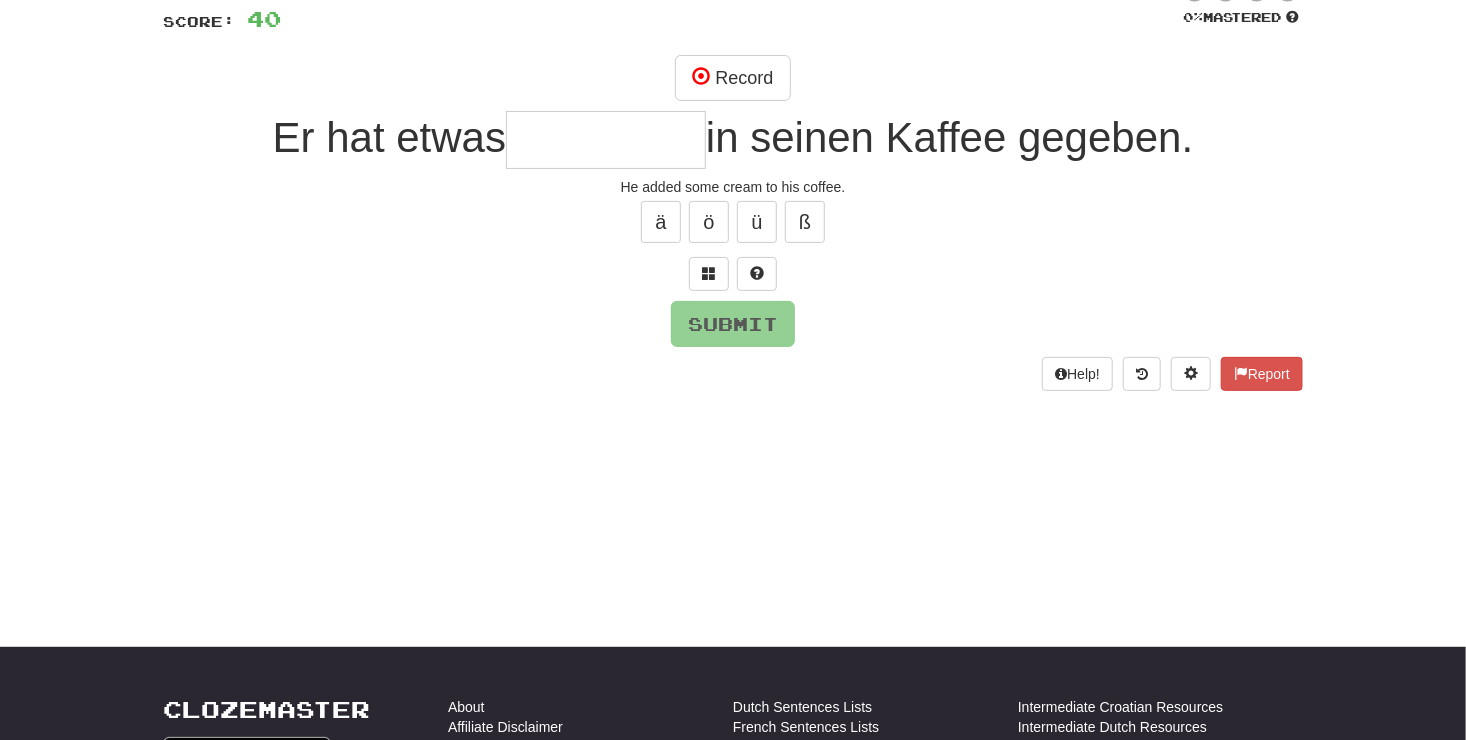 type on "*" 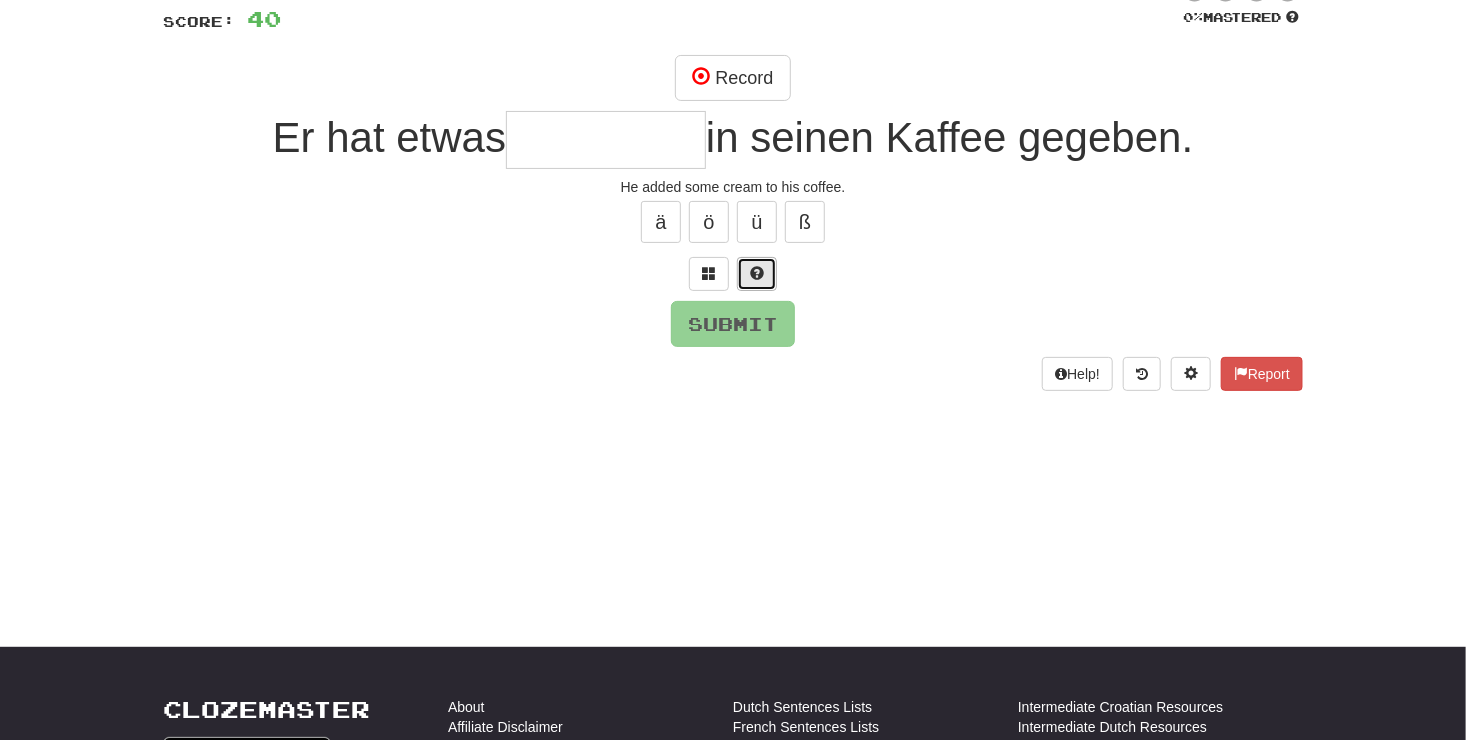 click at bounding box center [757, 274] 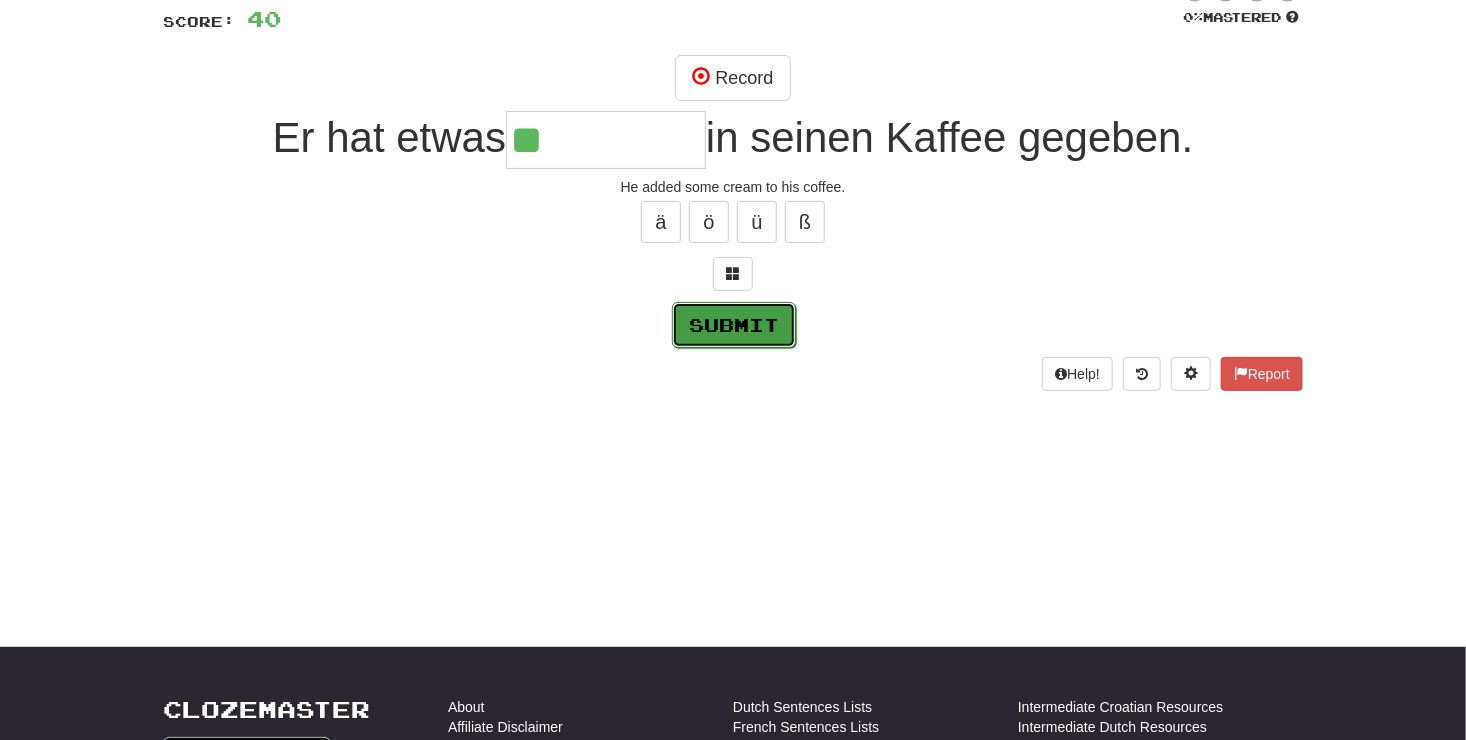 click on "Submit" at bounding box center (734, 325) 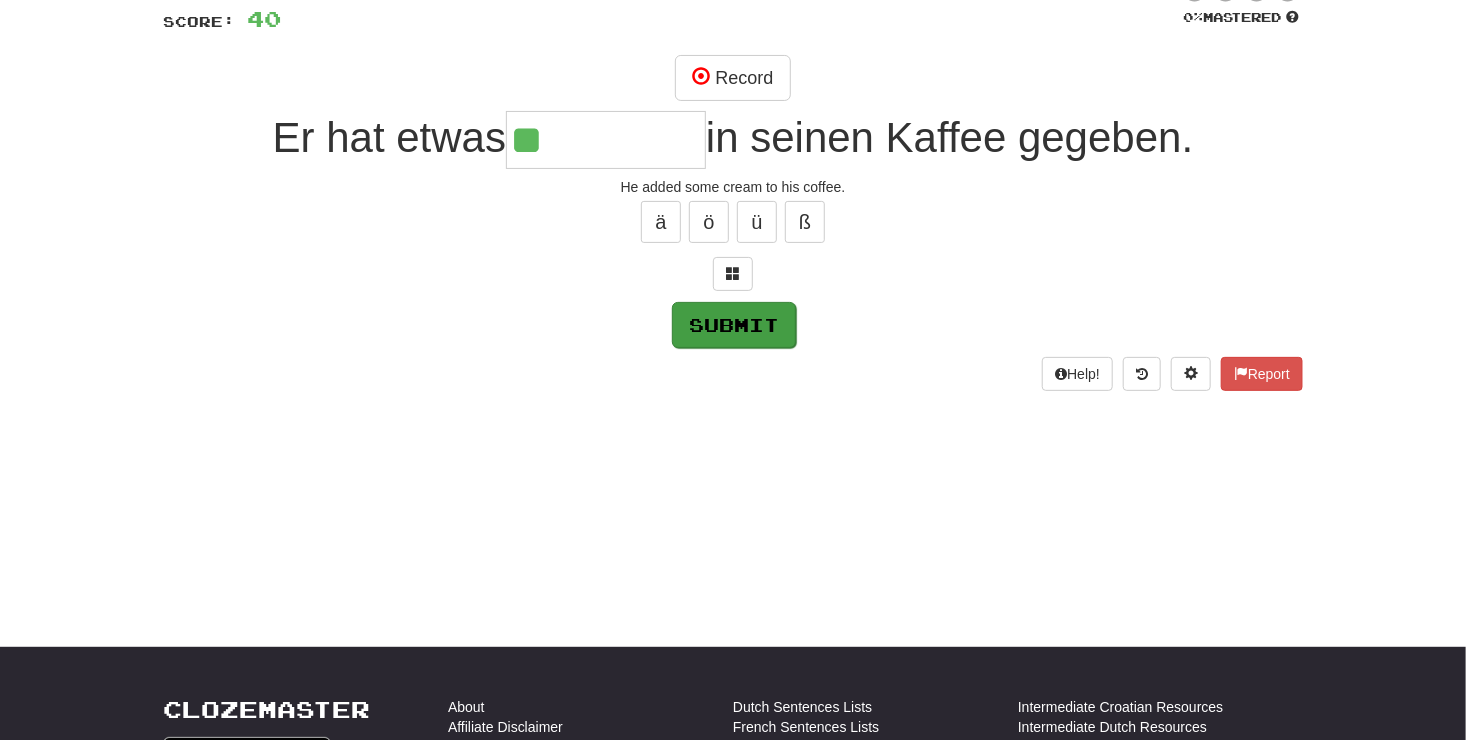 type on "*****" 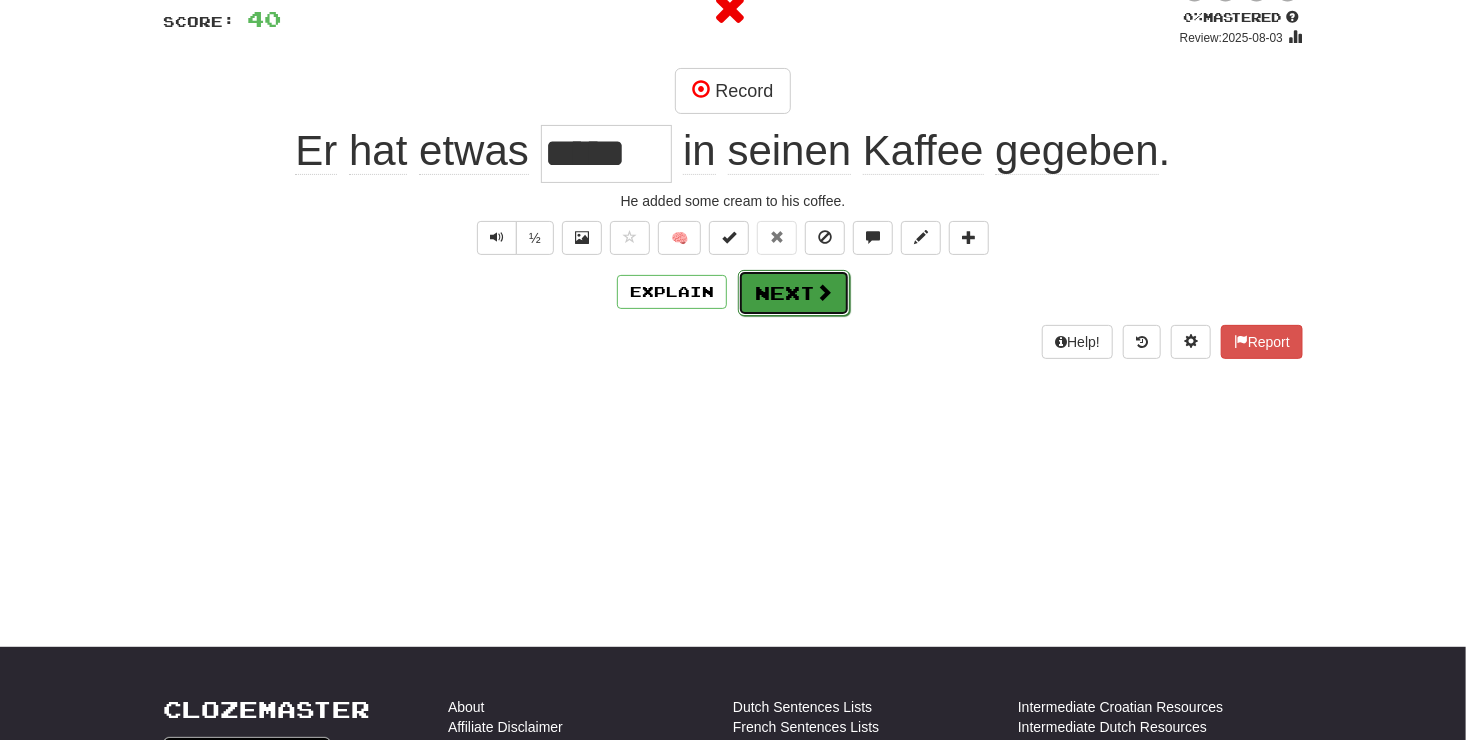 click on "Next" at bounding box center [794, 293] 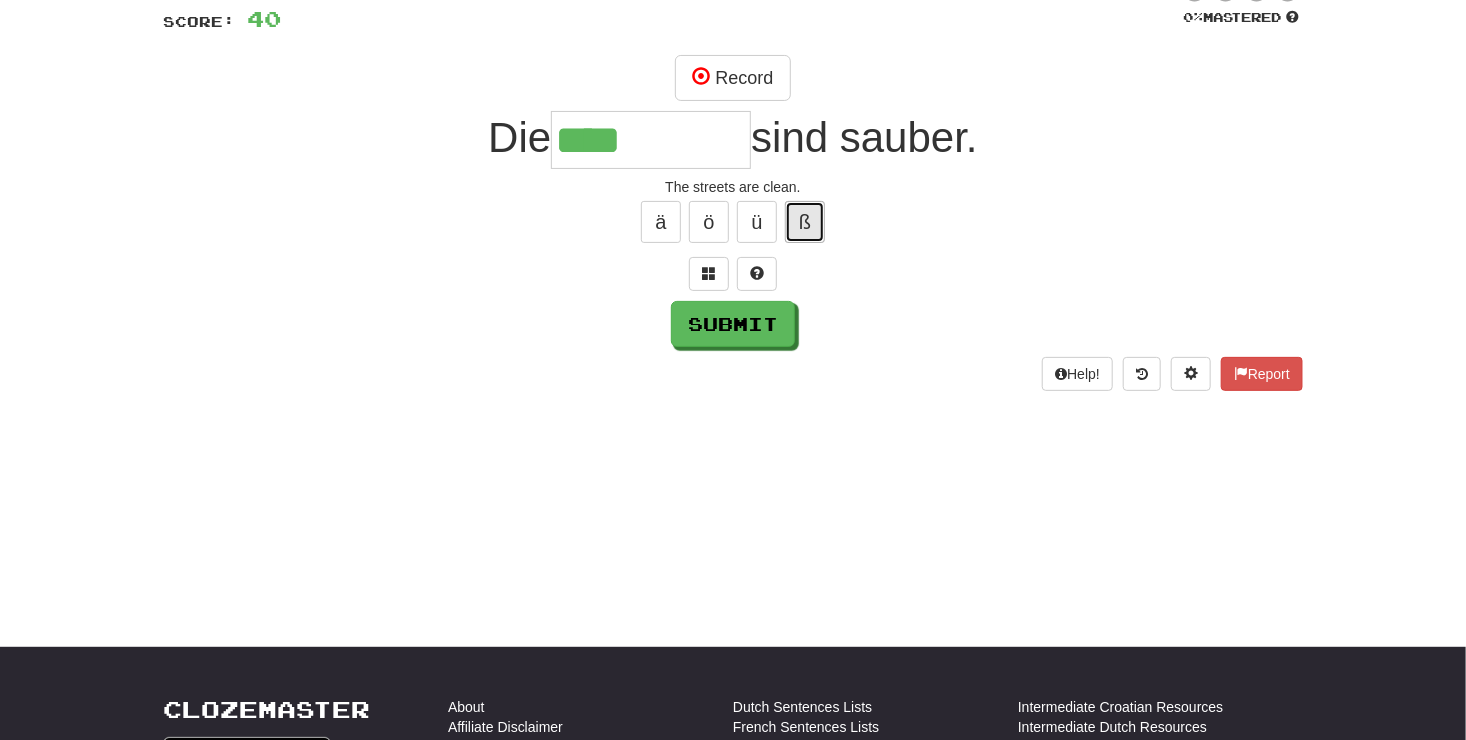 click on "ß" at bounding box center [805, 222] 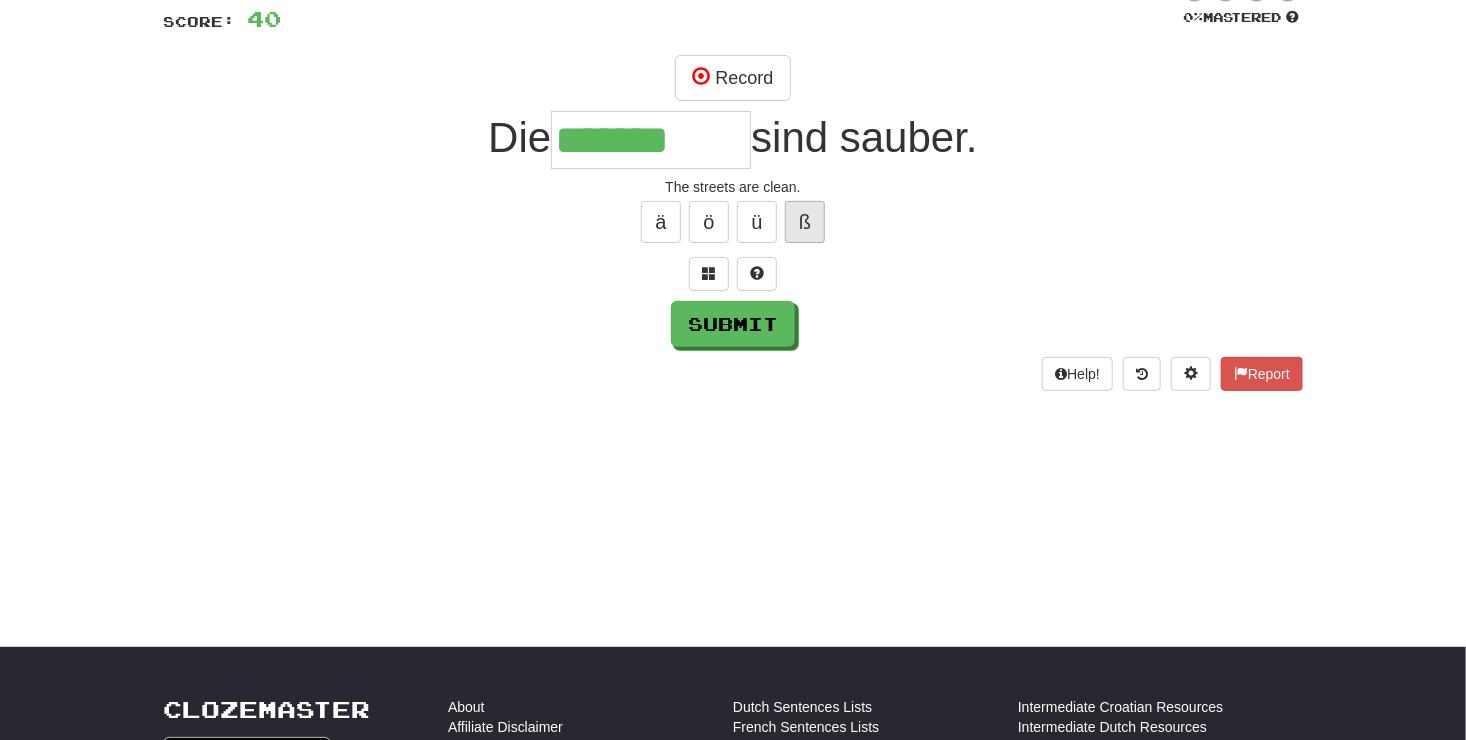 type on "*******" 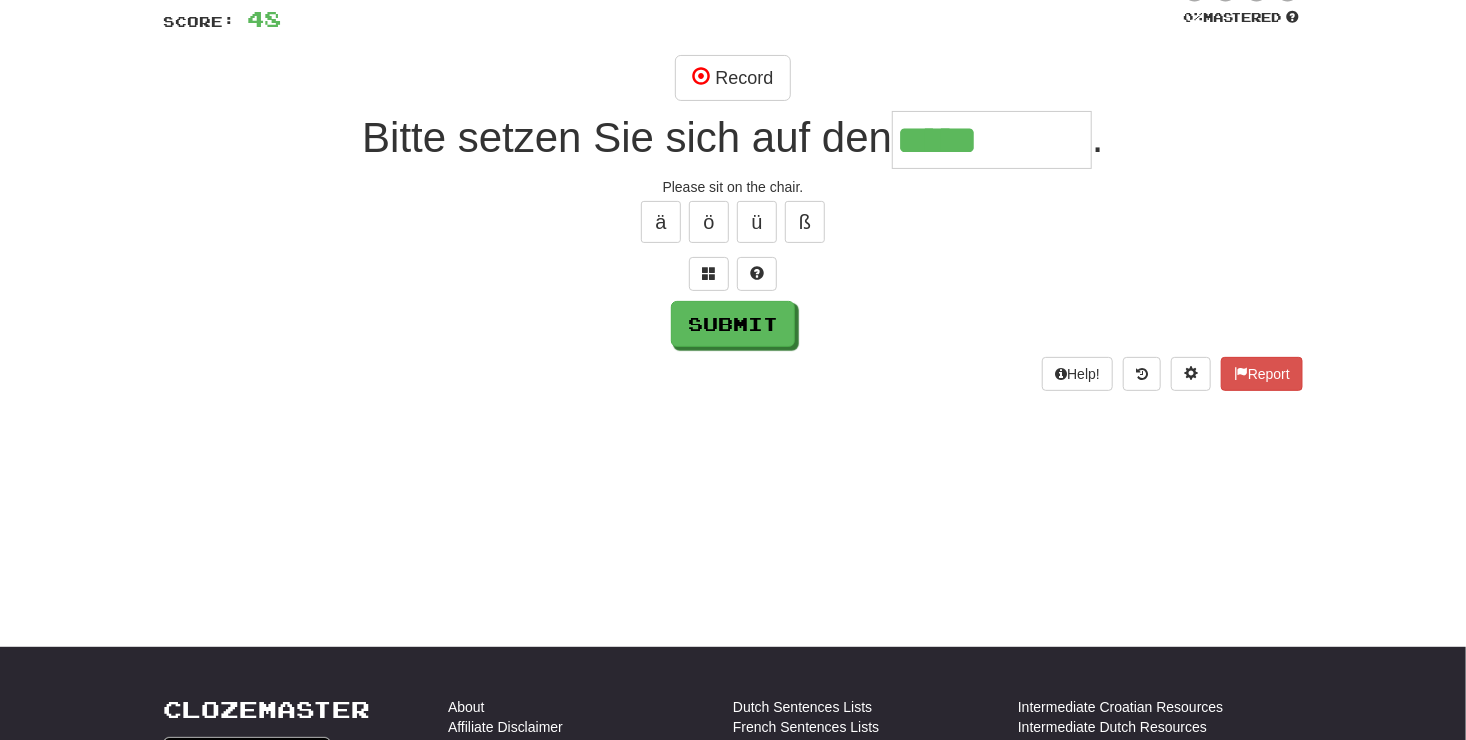 type on "*****" 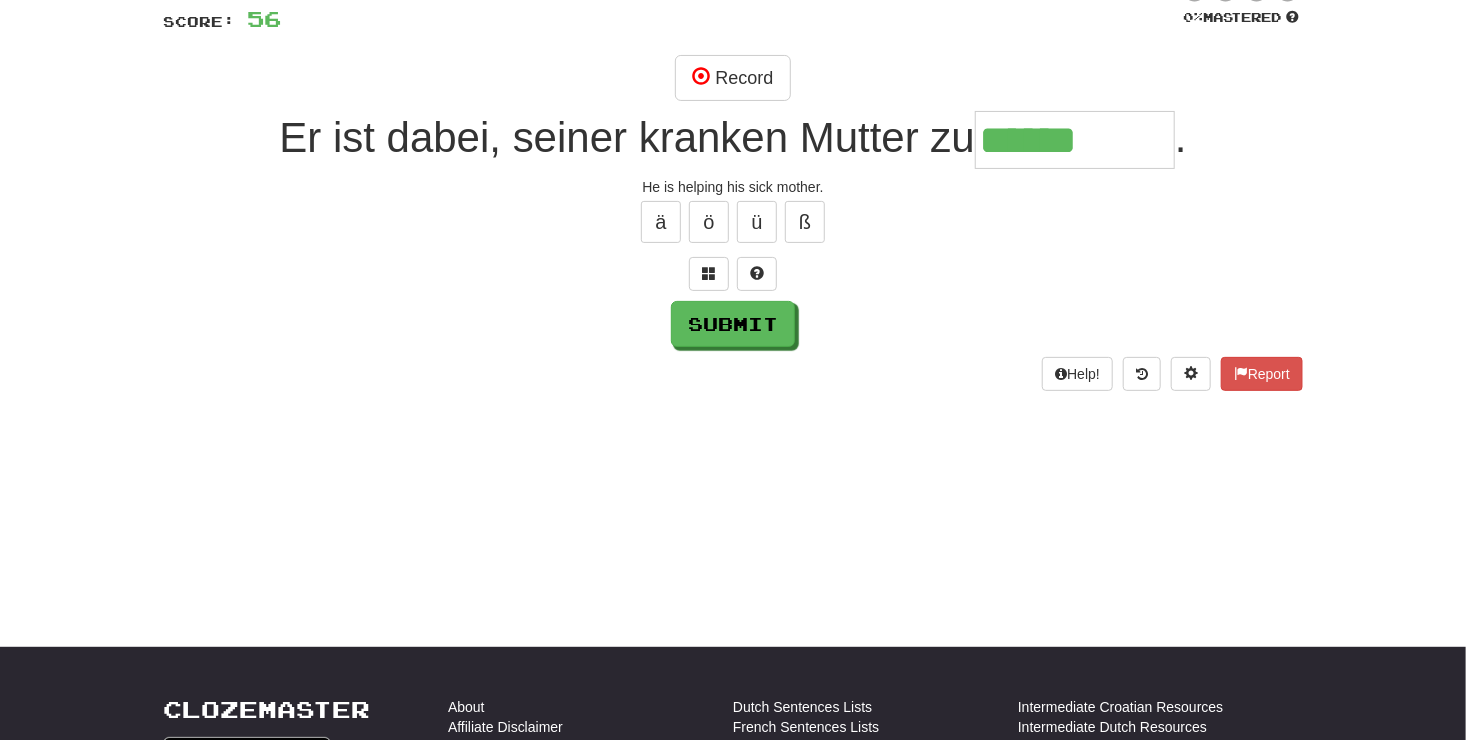 type on "******" 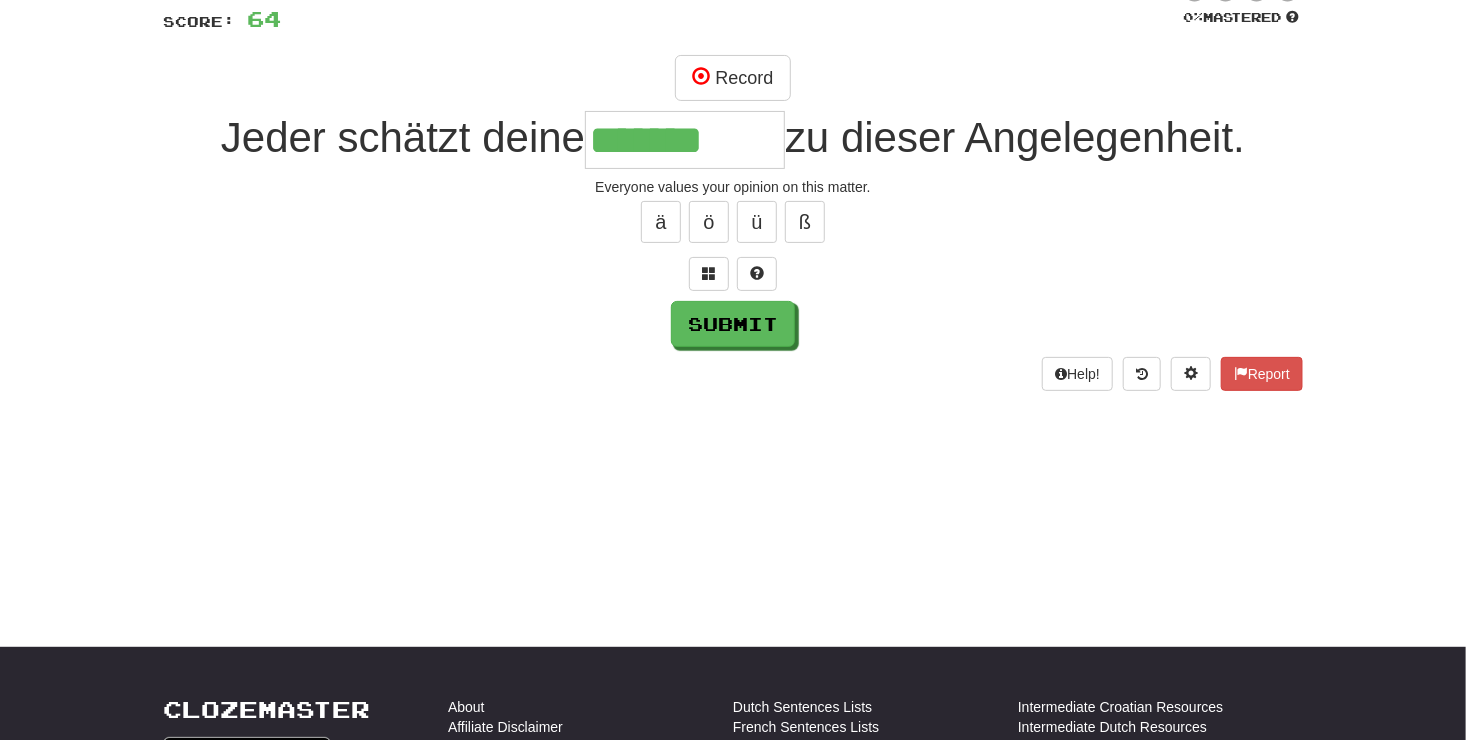 type on "*******" 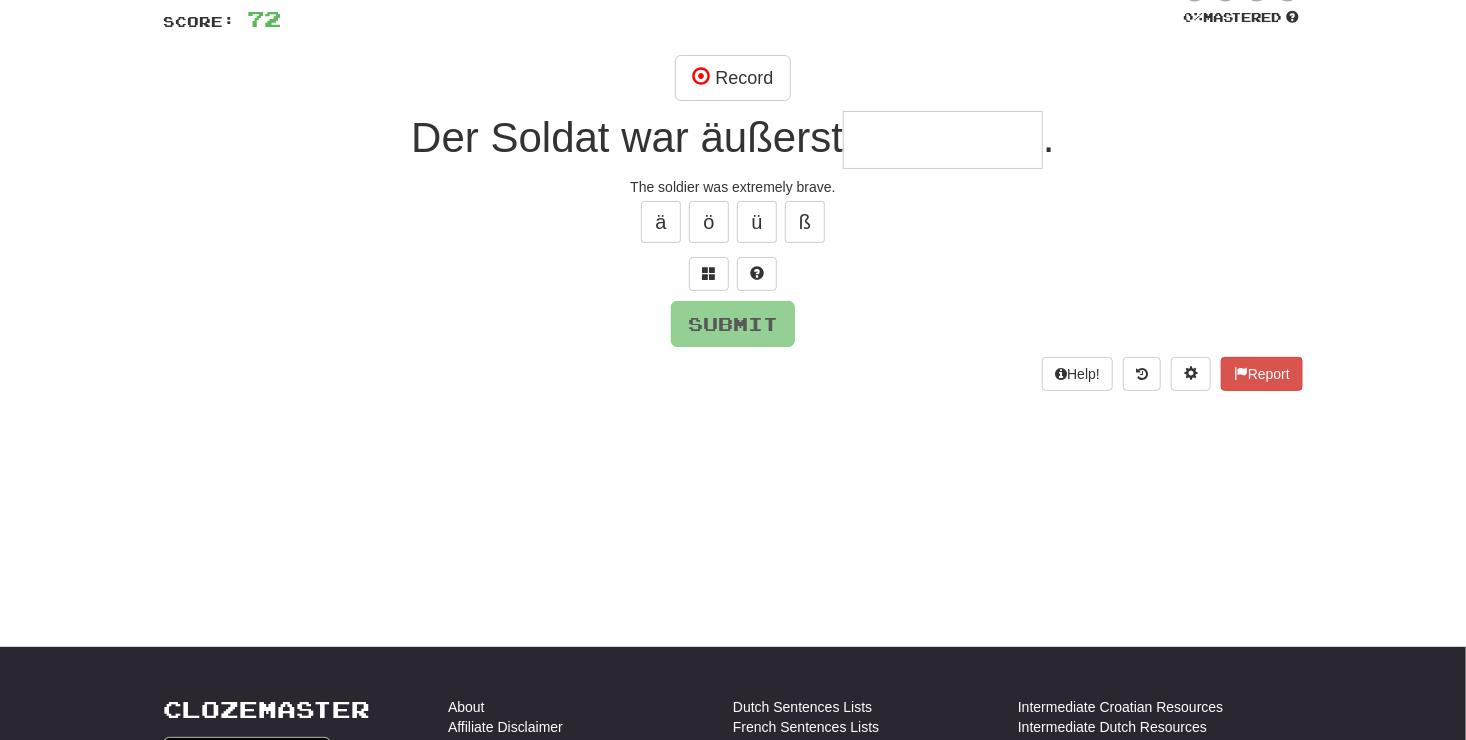type on "*" 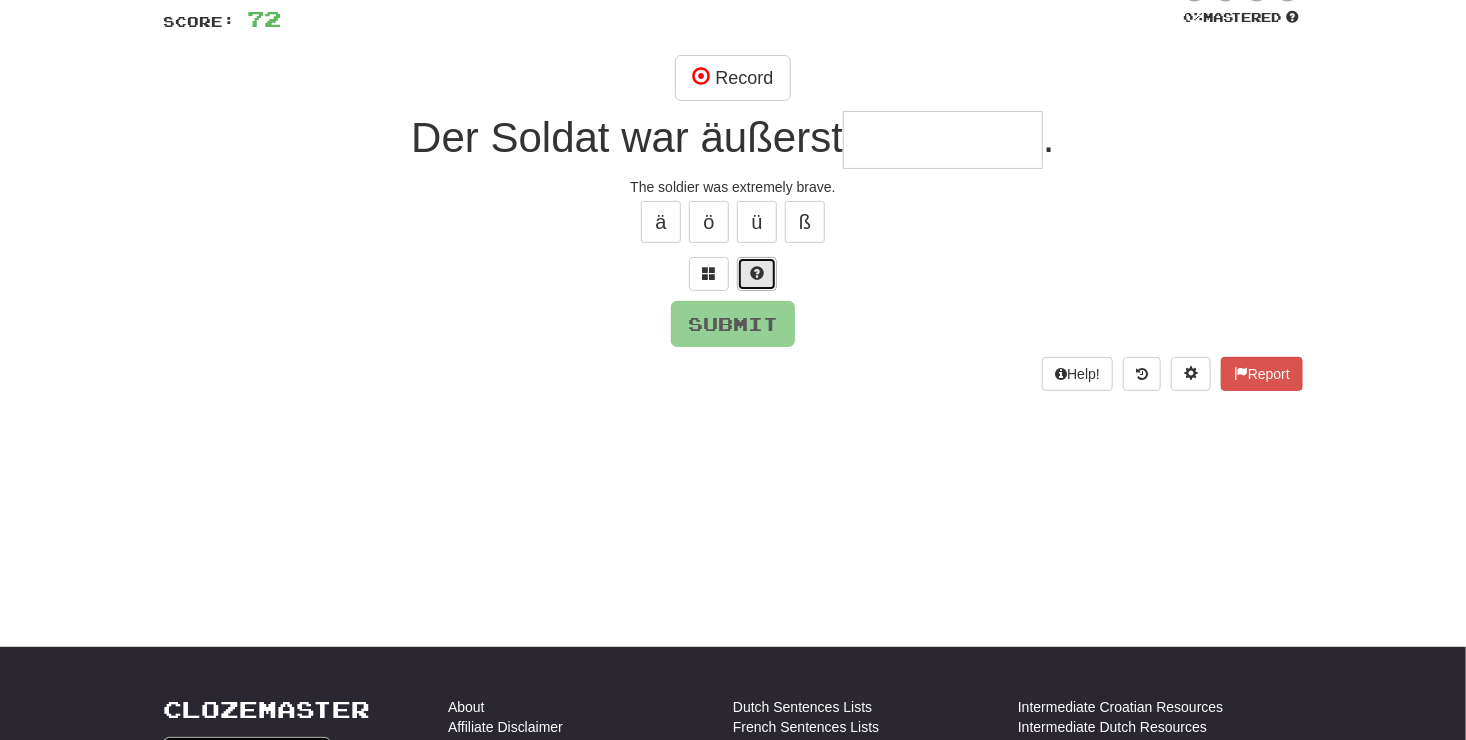 click at bounding box center [757, 273] 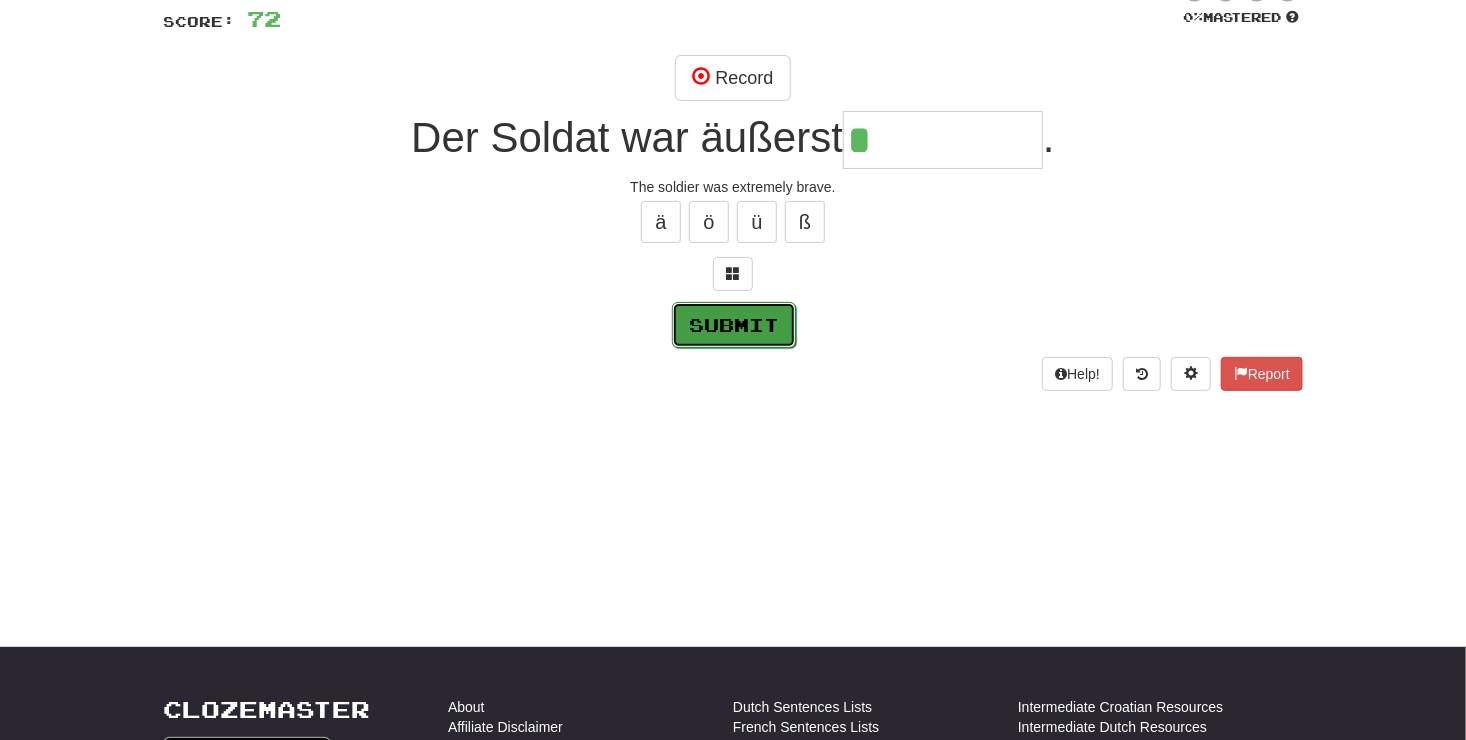 click on "Submit" at bounding box center (734, 325) 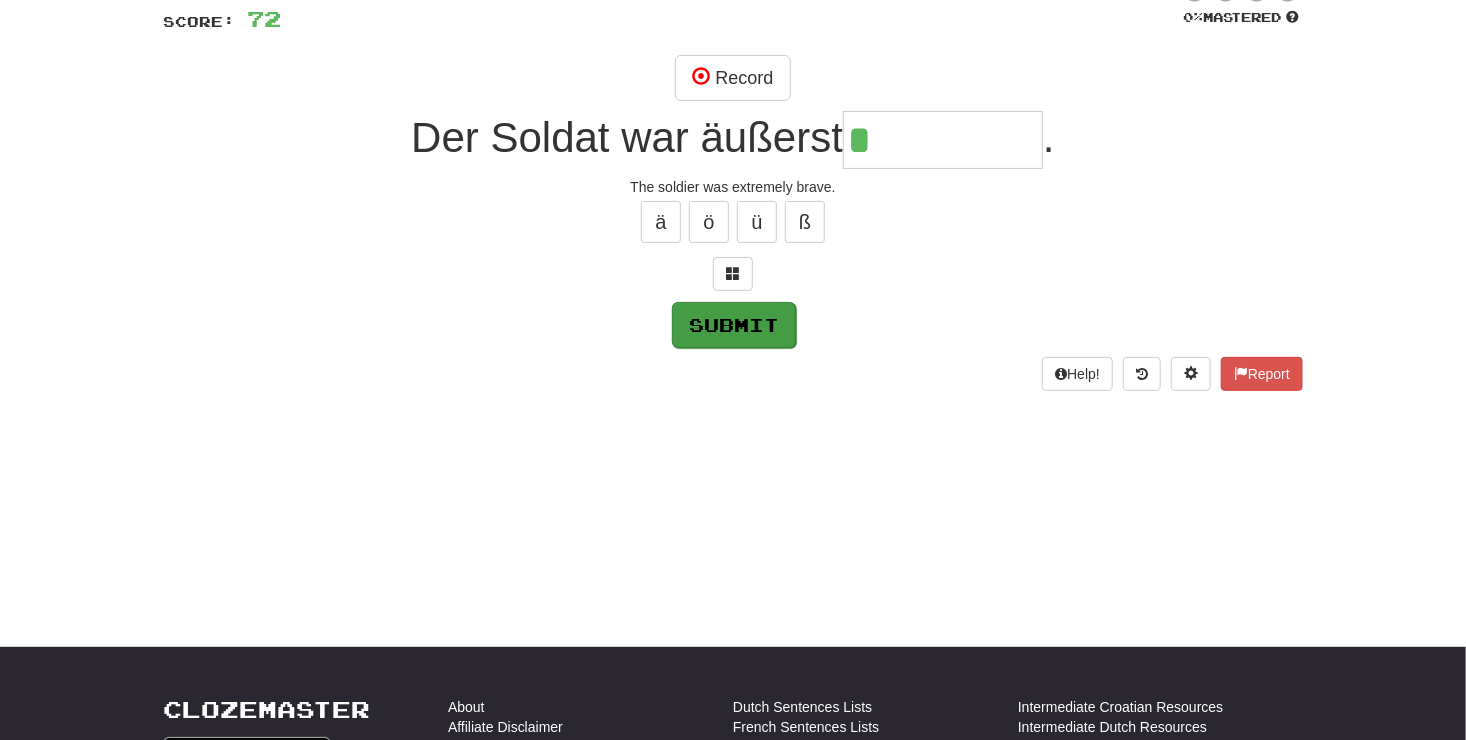 type on "******" 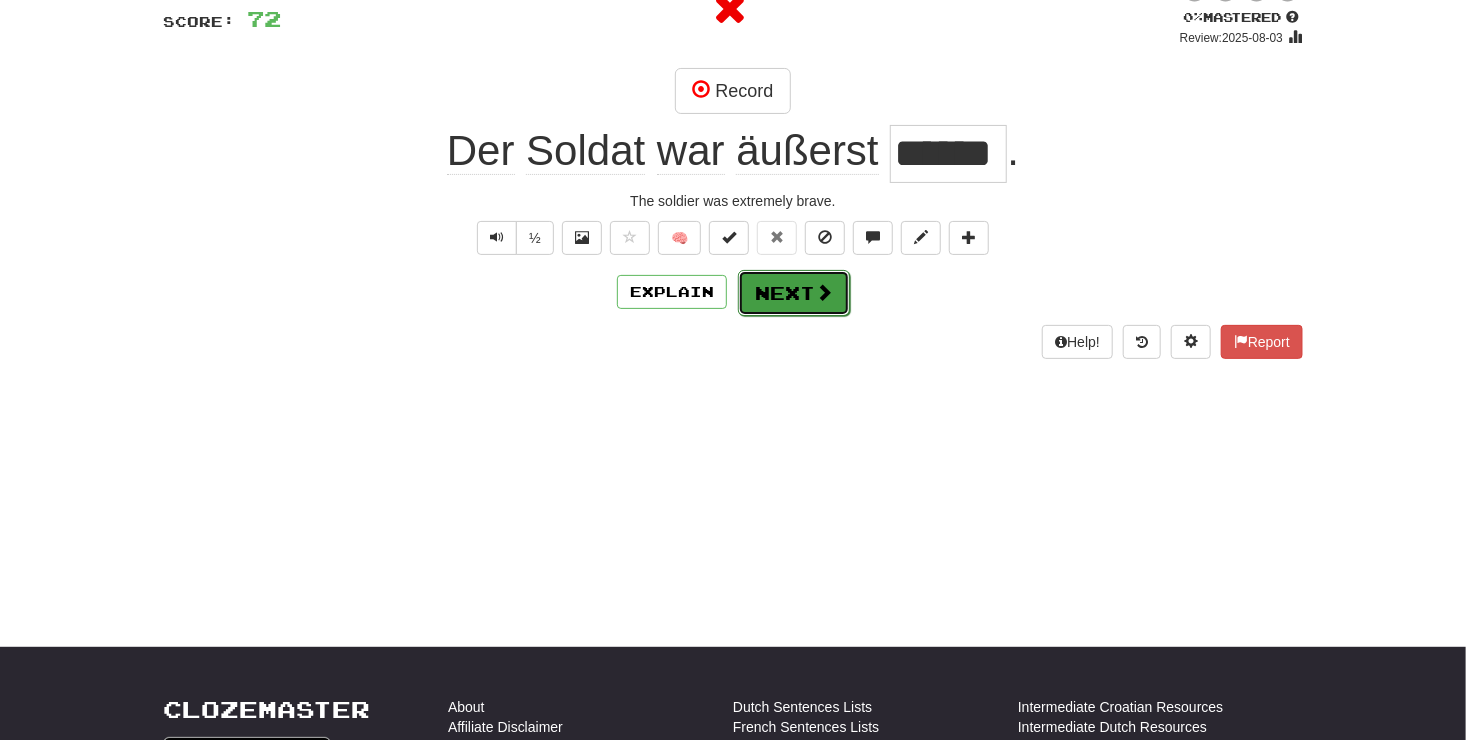 click on "Next" at bounding box center [794, 293] 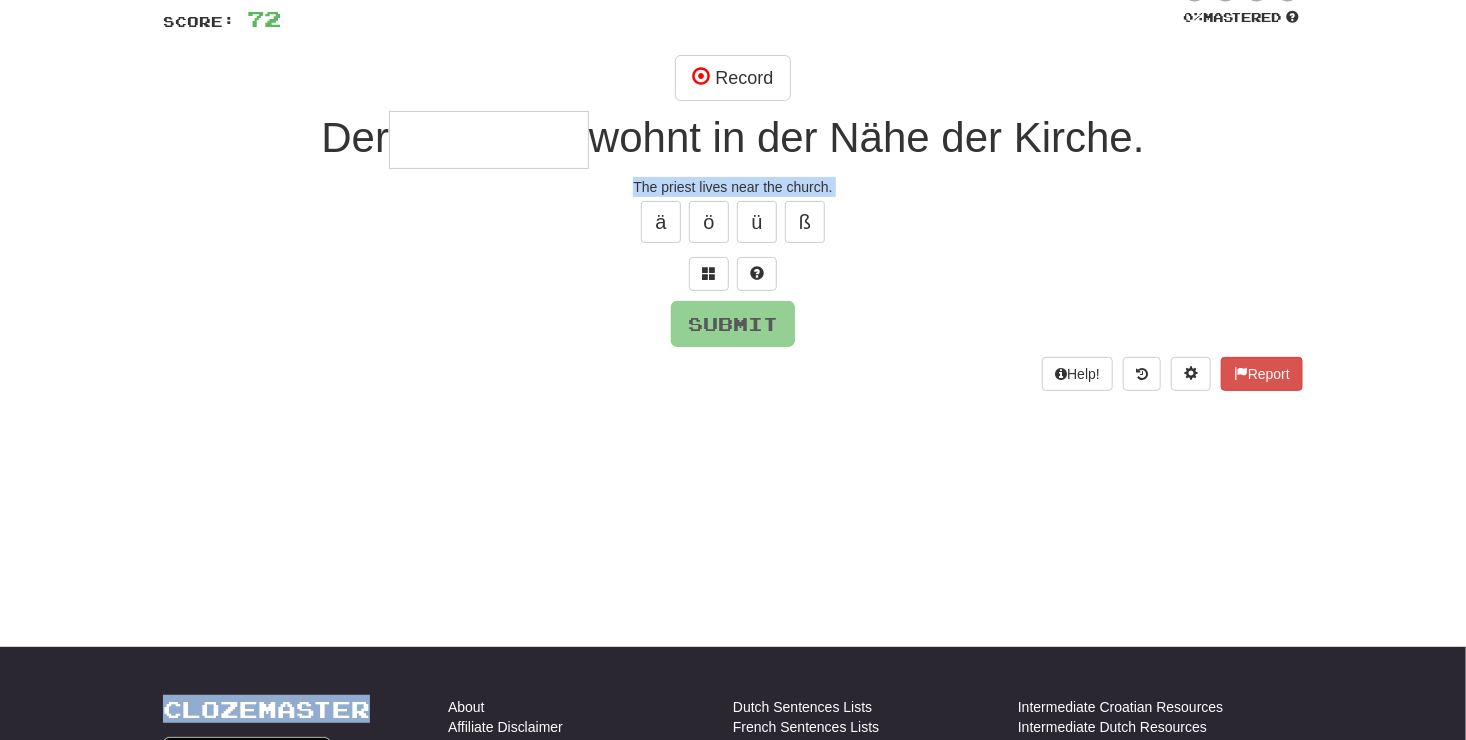 drag, startPoint x: 808, startPoint y: 291, endPoint x: 549, endPoint y: 180, distance: 281.7836 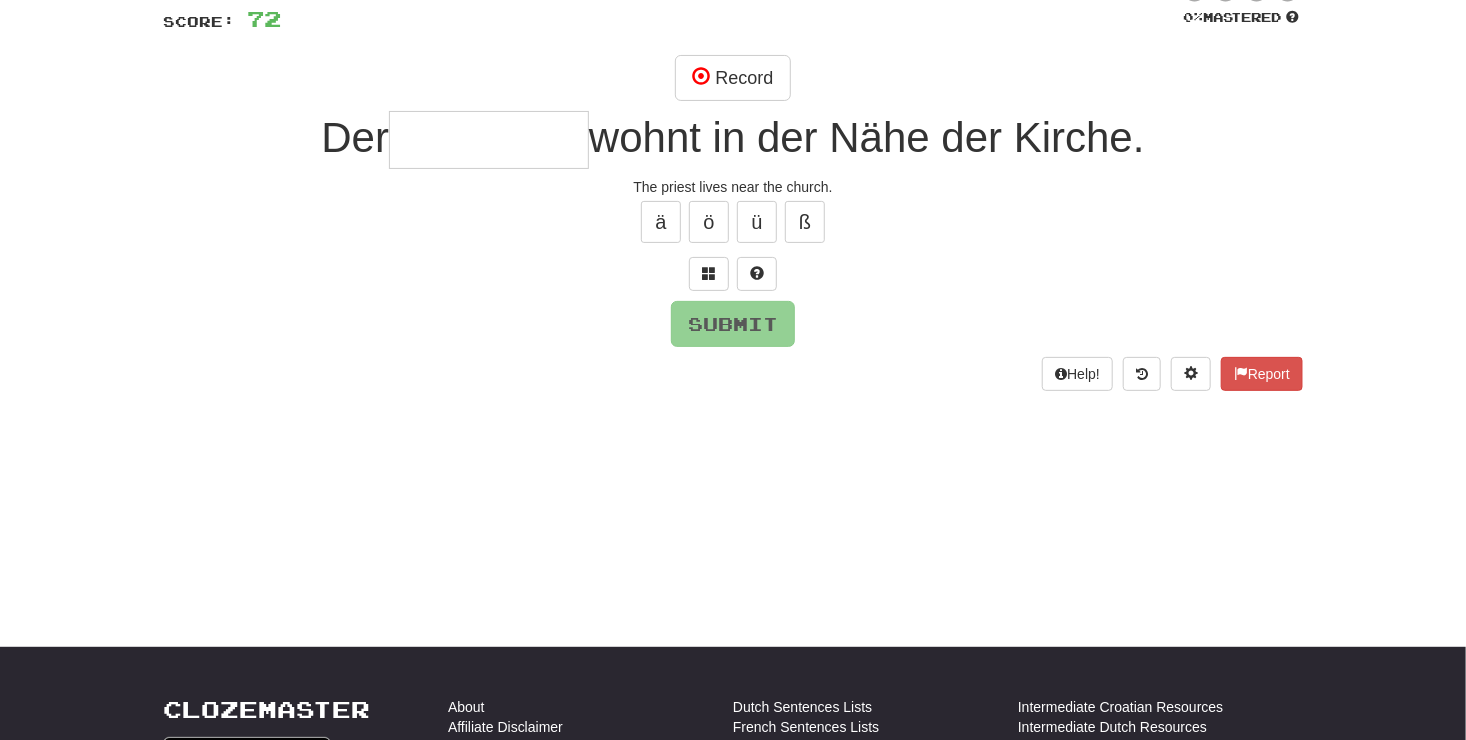 drag, startPoint x: 549, startPoint y: 180, endPoint x: 501, endPoint y: 150, distance: 56.603886 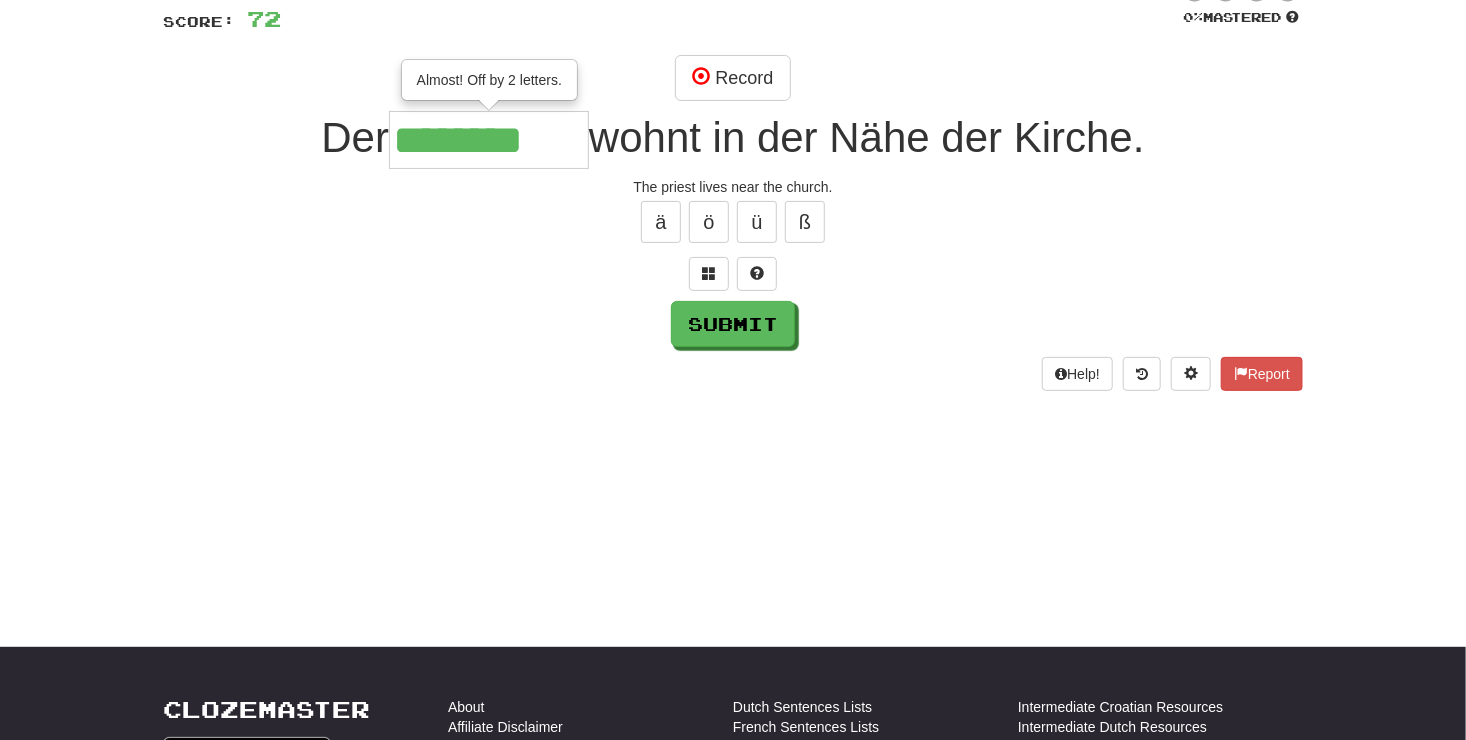 type on "********" 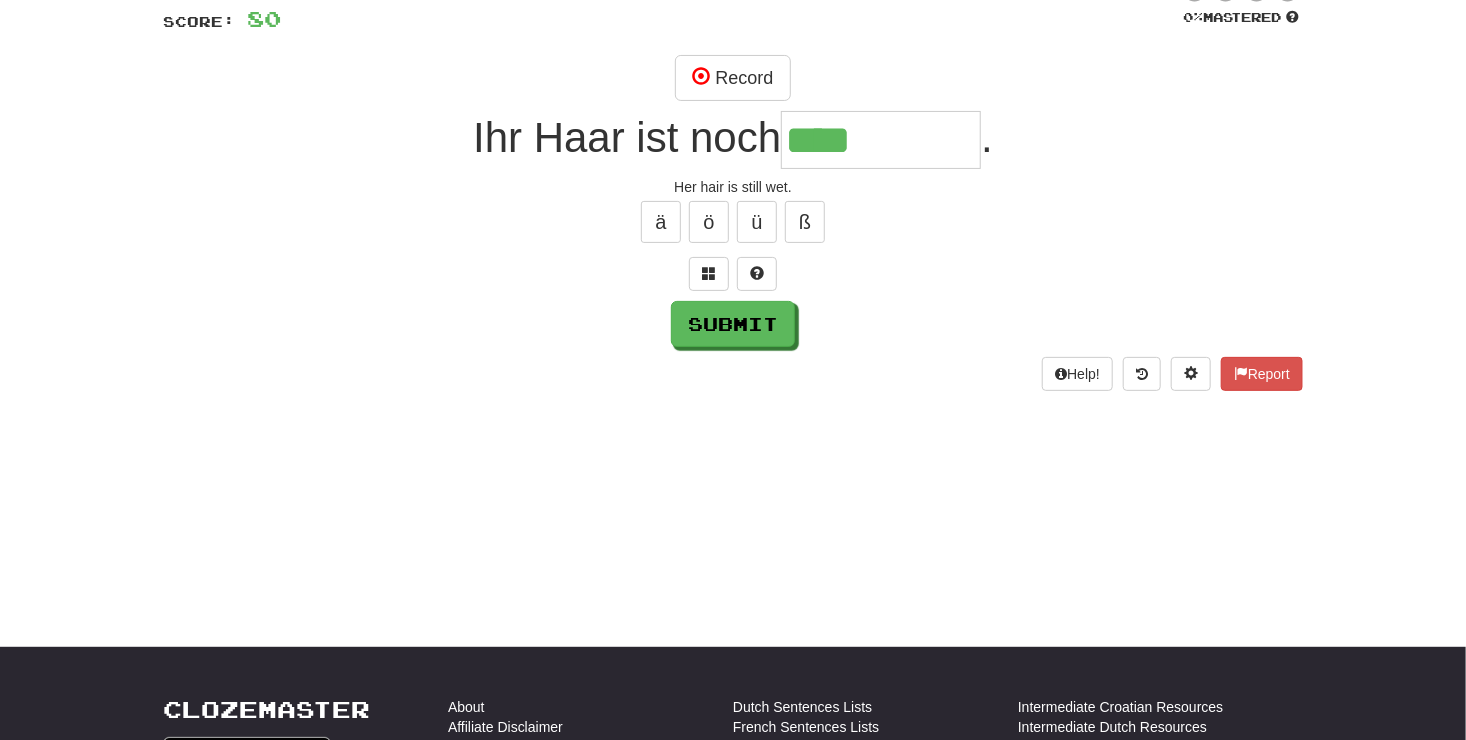 type on "****" 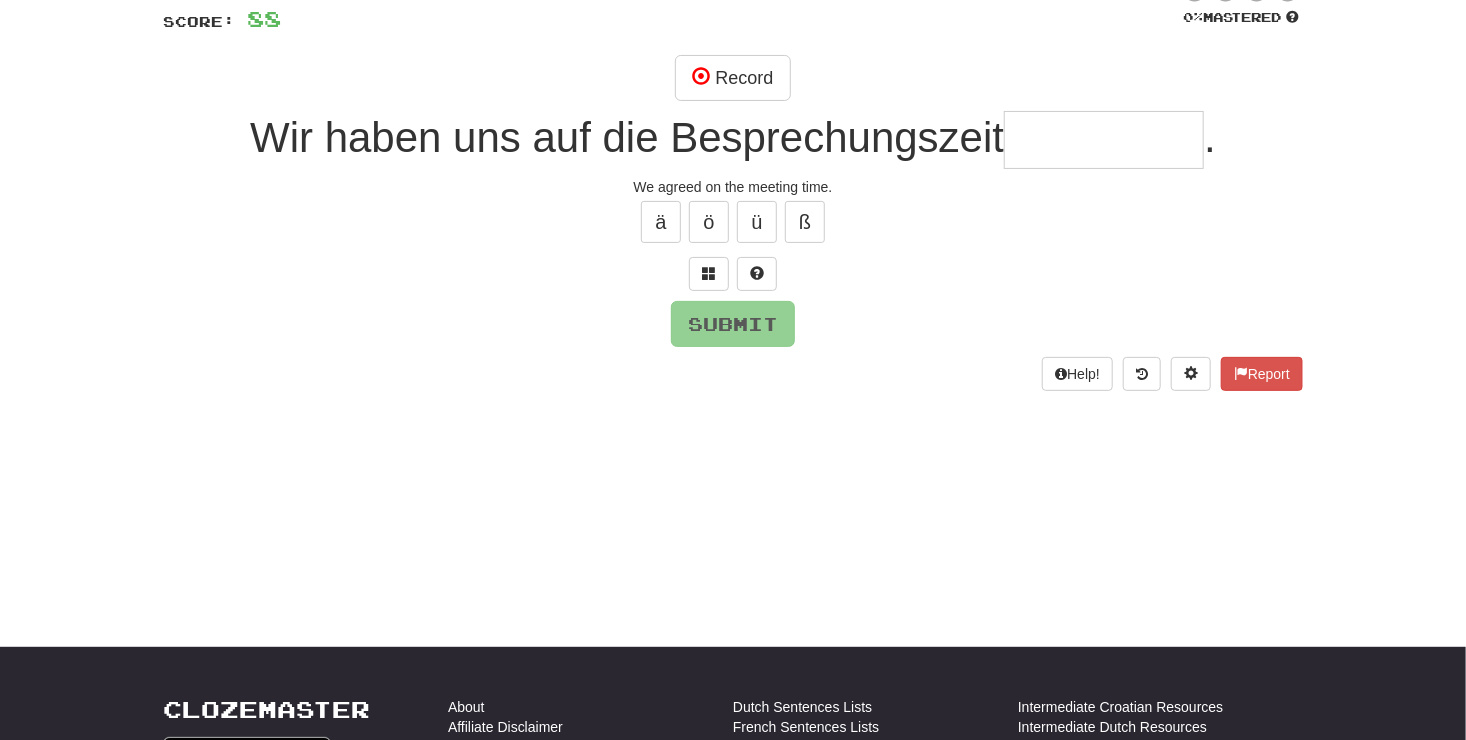 type on "*" 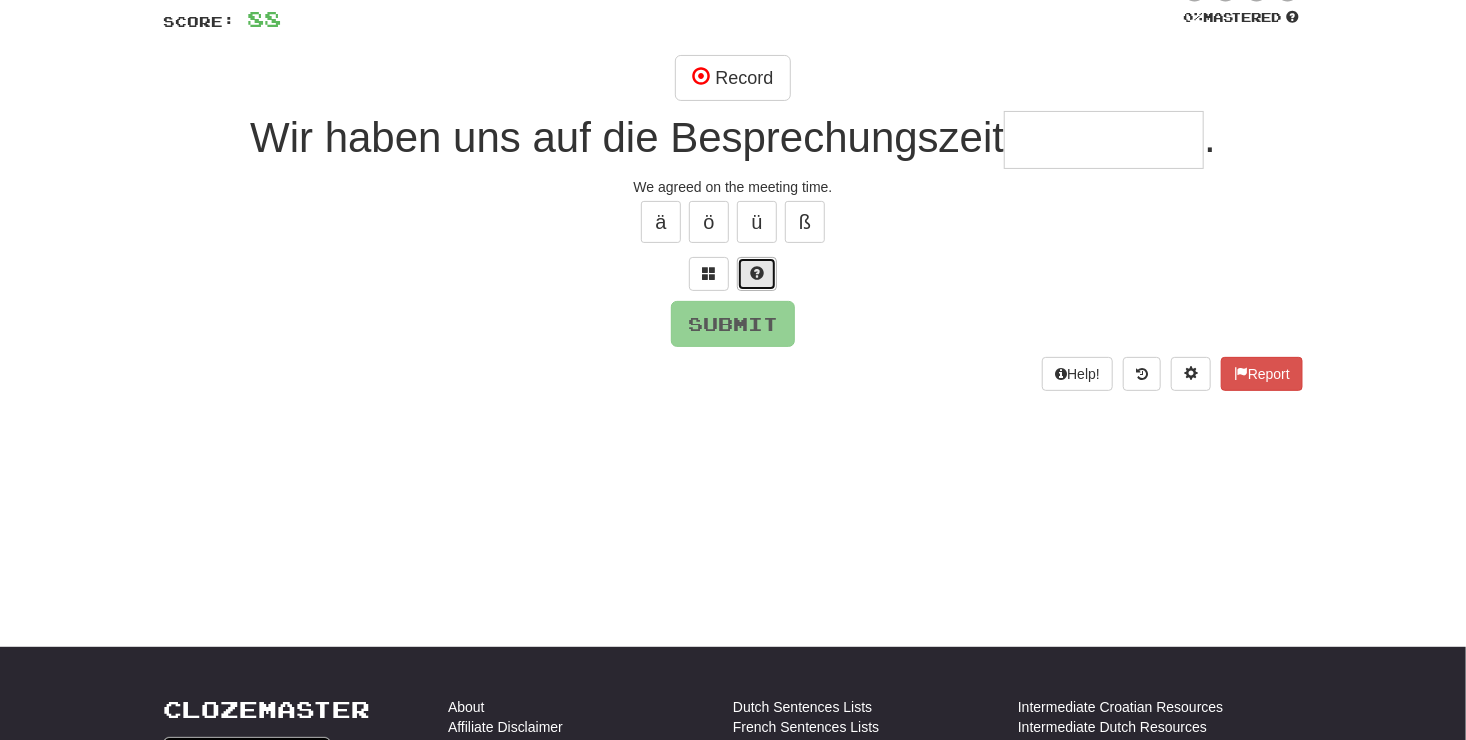 click at bounding box center (757, 274) 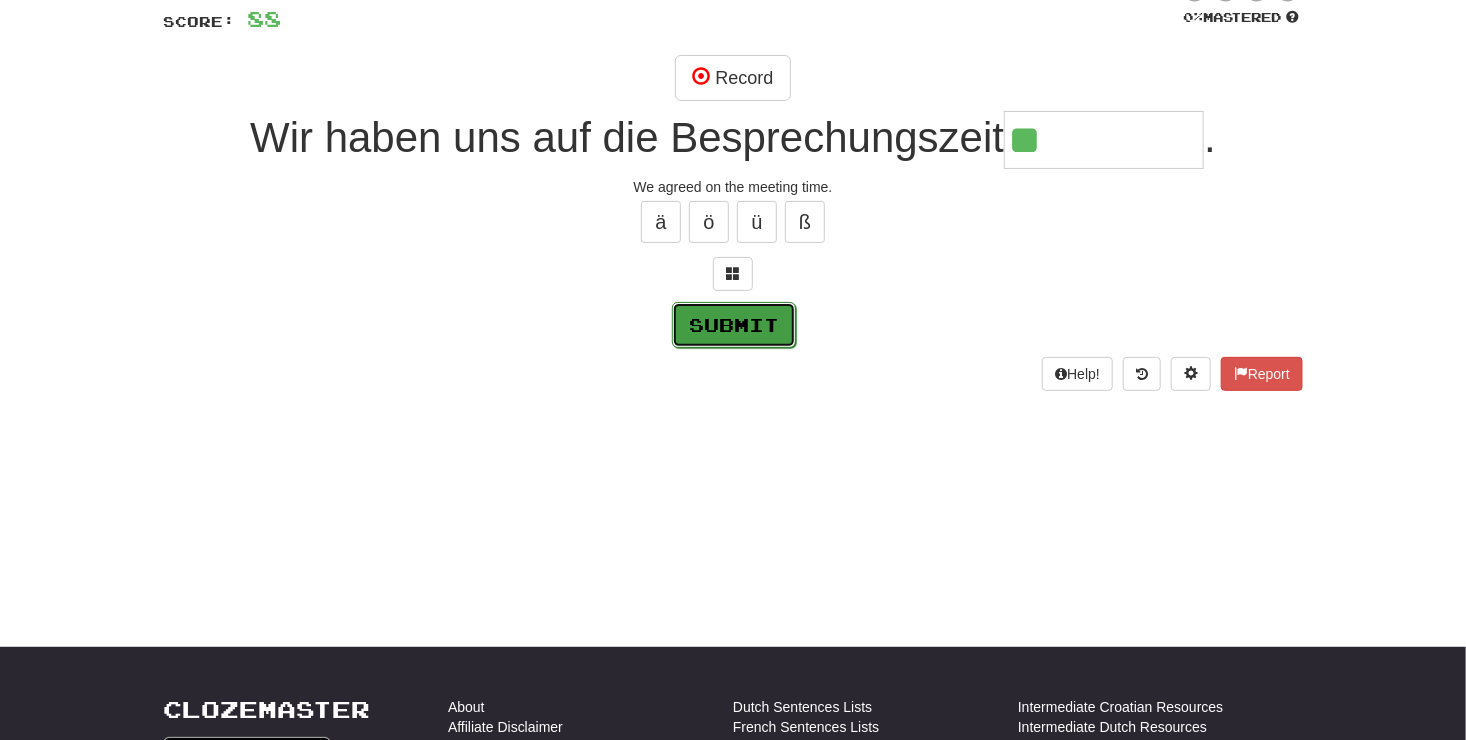 click on "Submit" at bounding box center [734, 325] 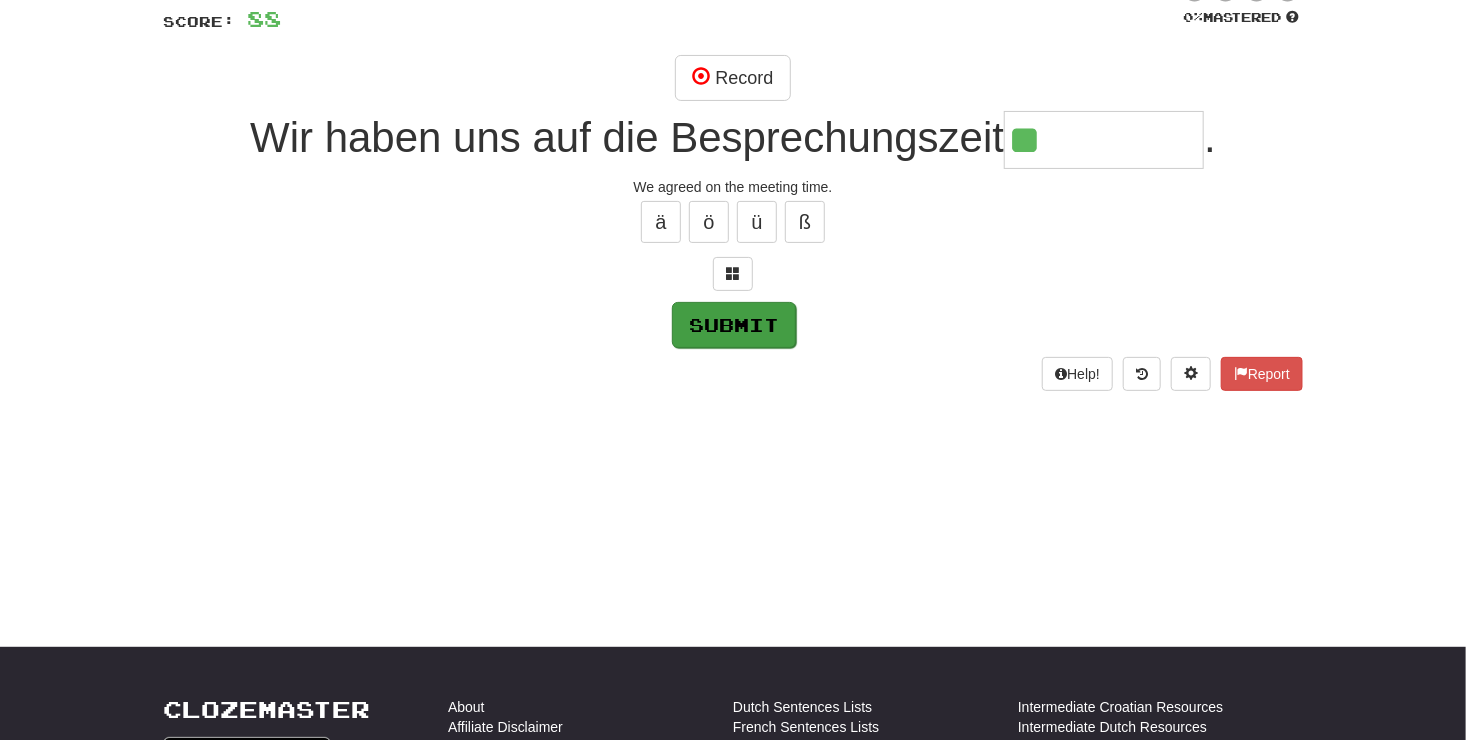 type on "********" 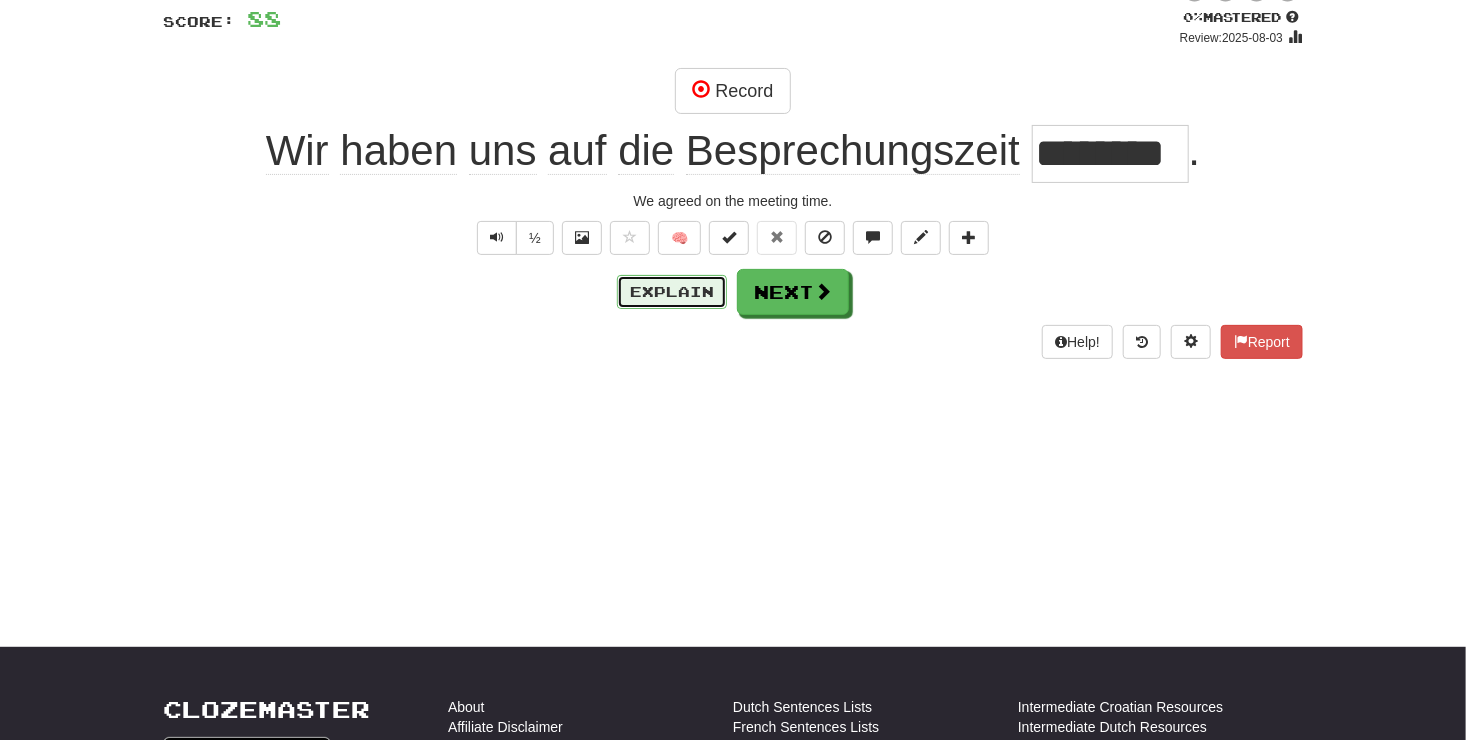click on "Explain" at bounding box center [672, 292] 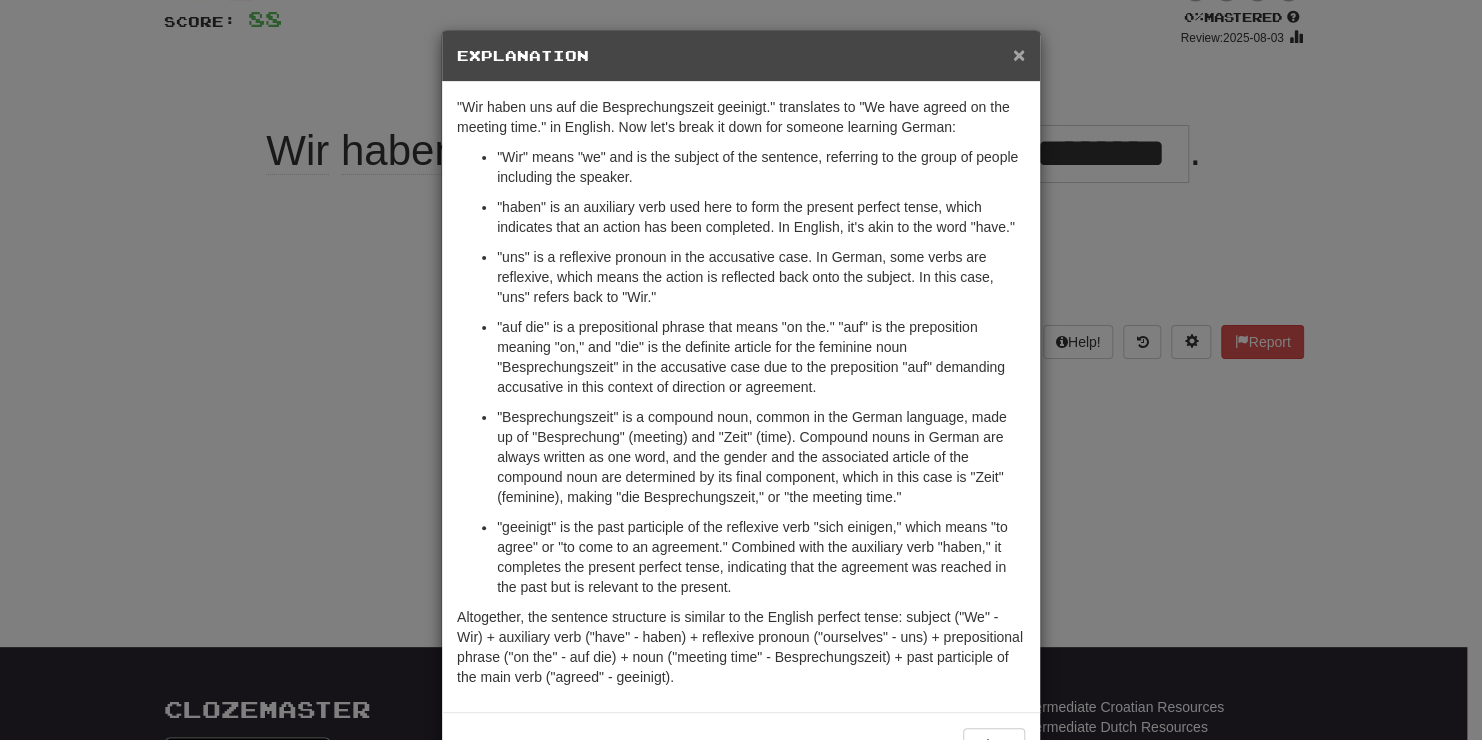 click on "×" at bounding box center [1019, 54] 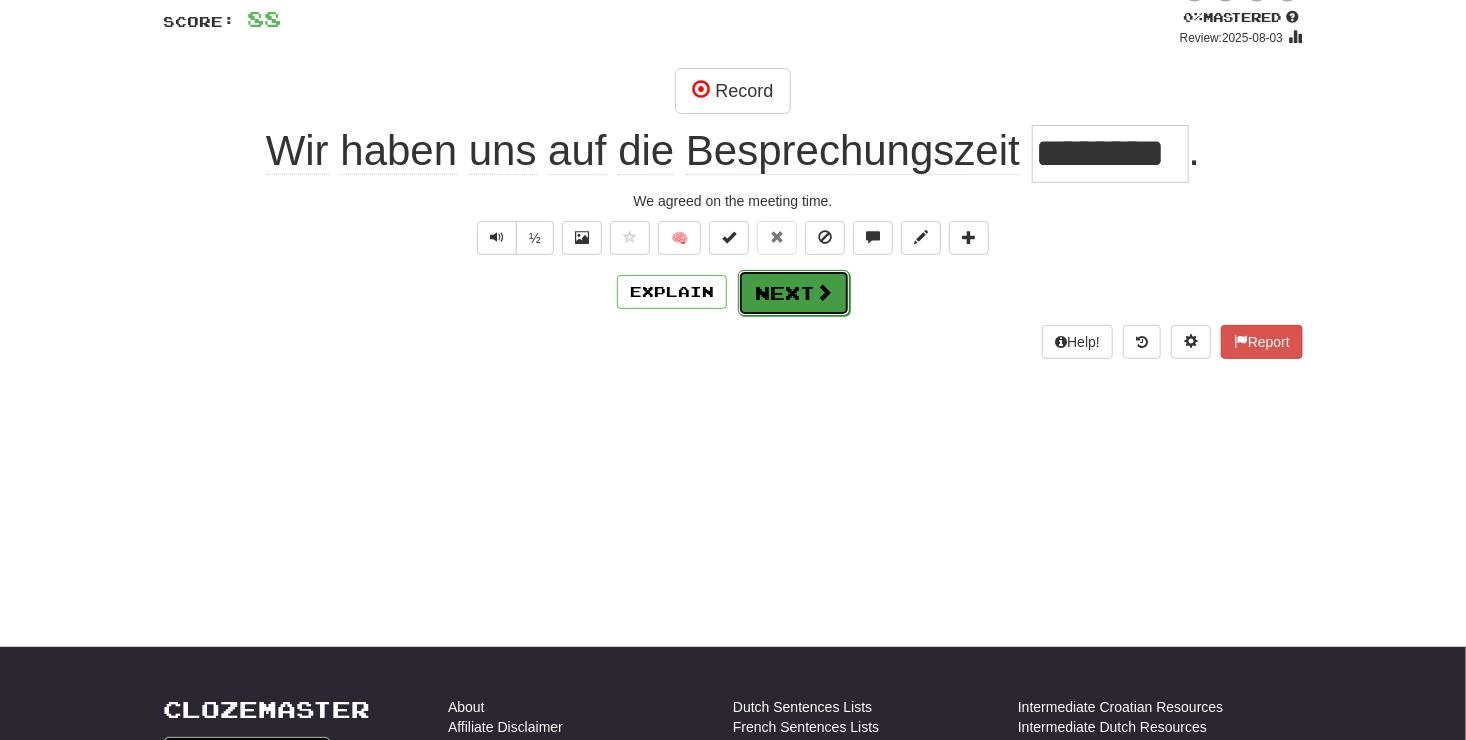 click on "Next" at bounding box center (794, 293) 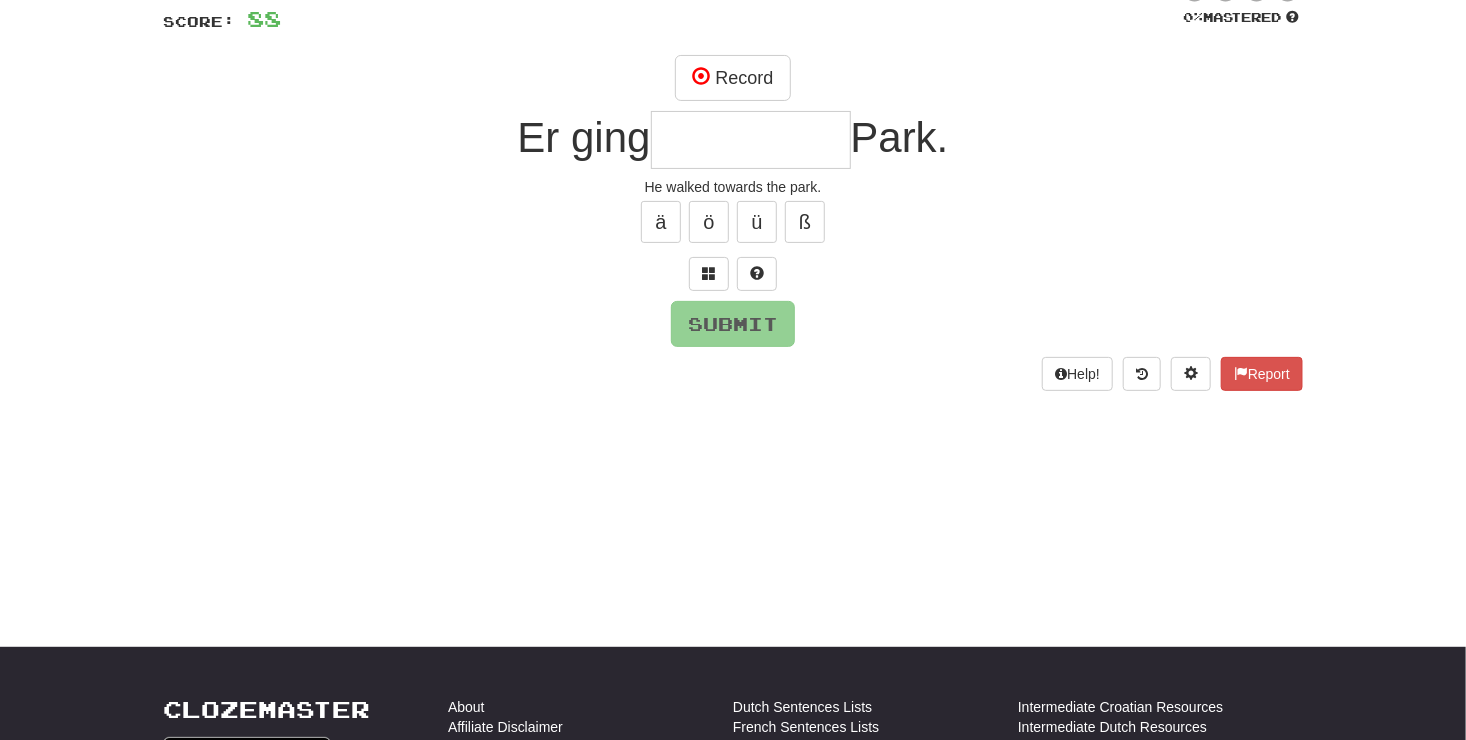 type on "*" 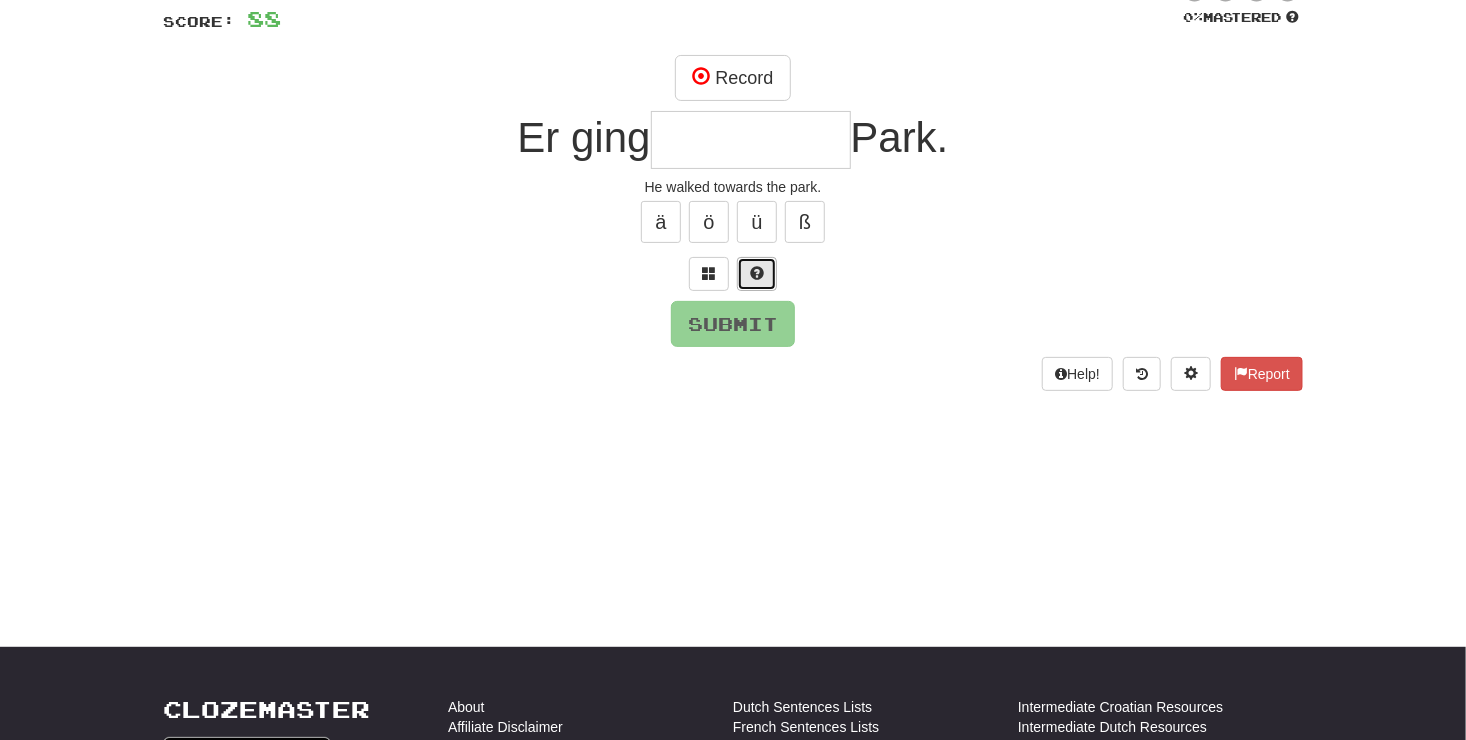 click at bounding box center [757, 273] 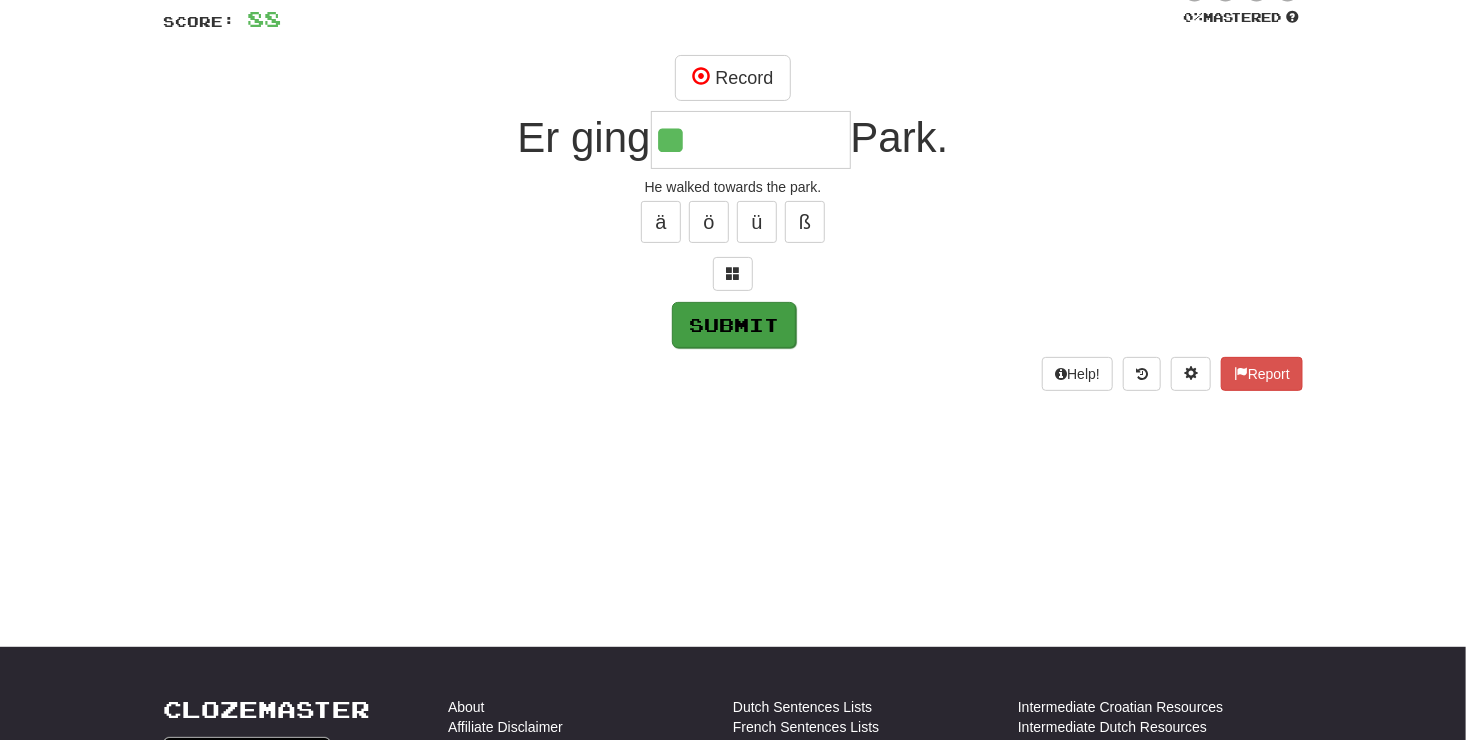 type on "**" 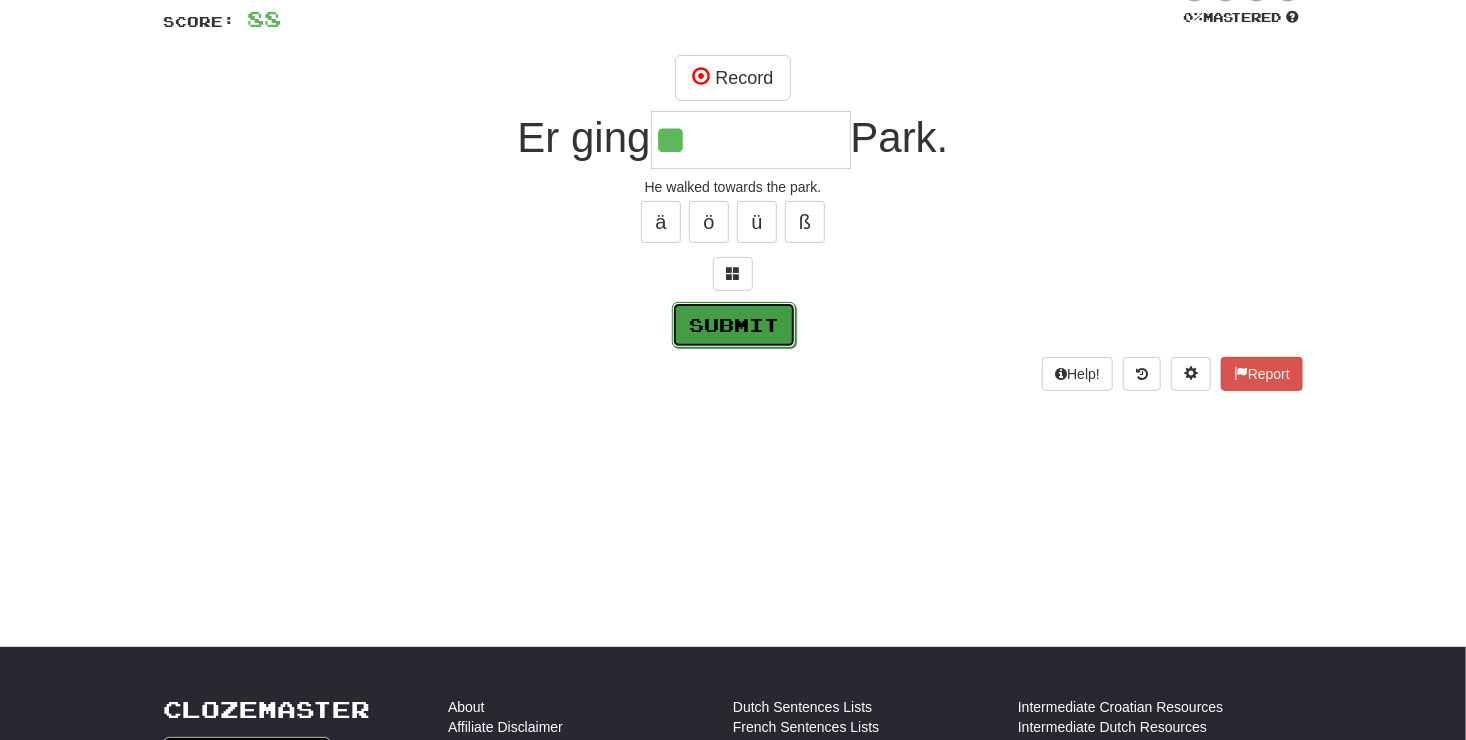 click on "Submit" at bounding box center (734, 325) 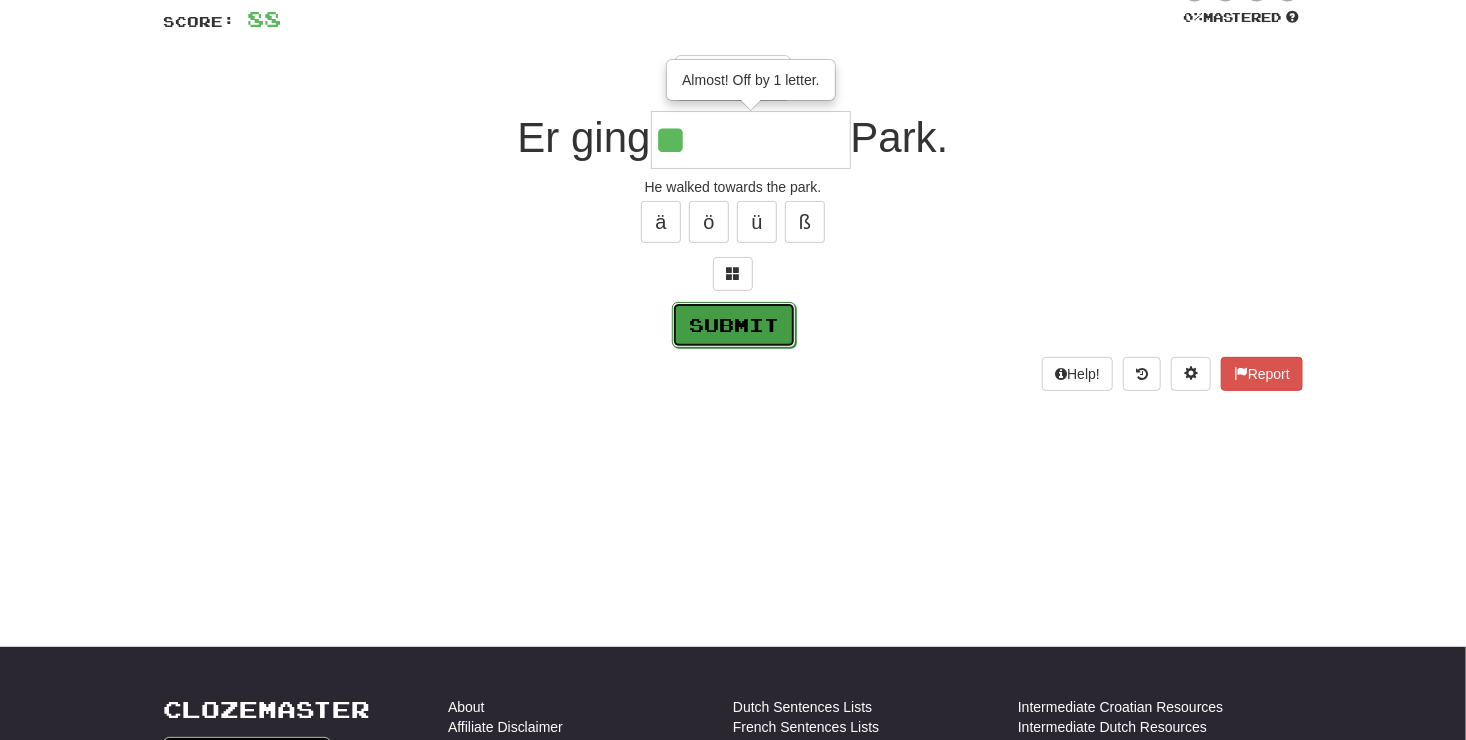 type 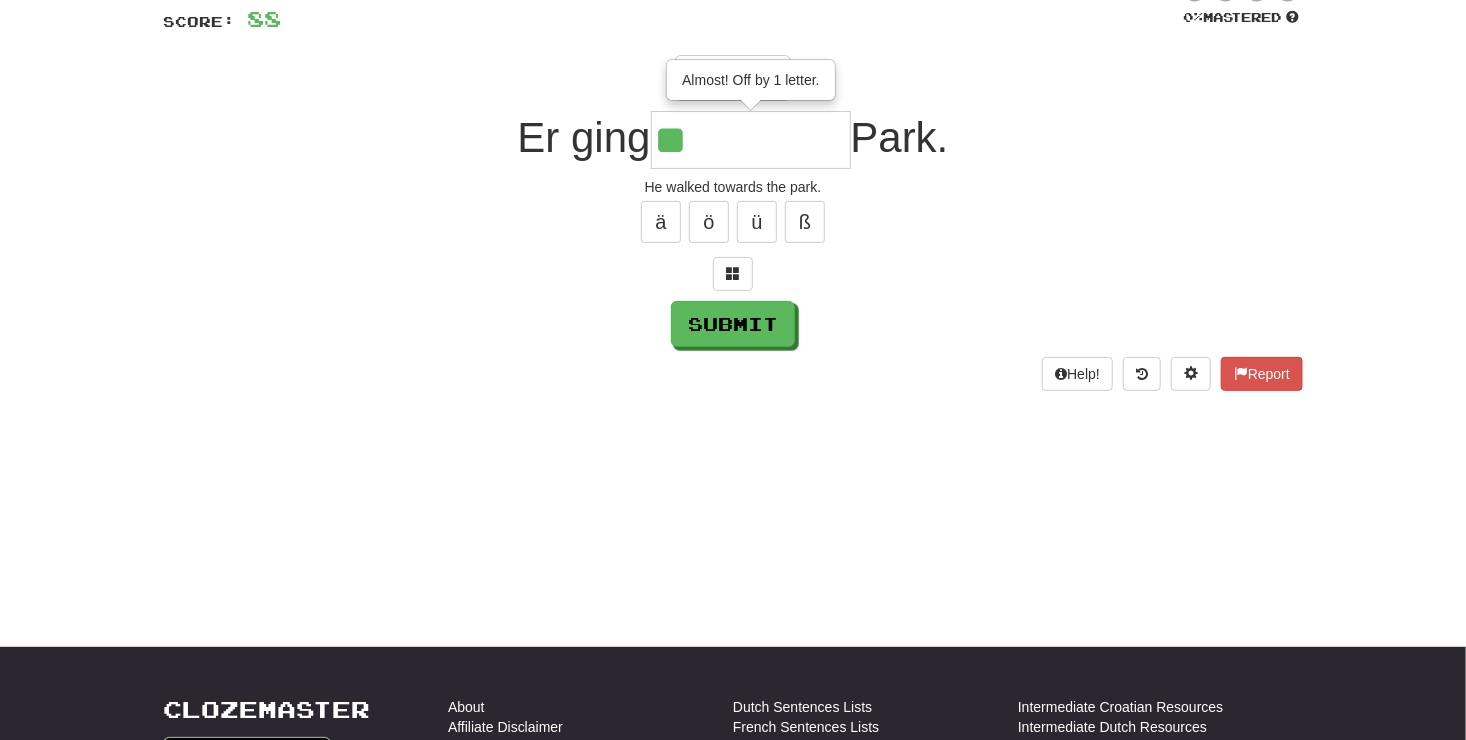 click on "**" at bounding box center [751, 140] 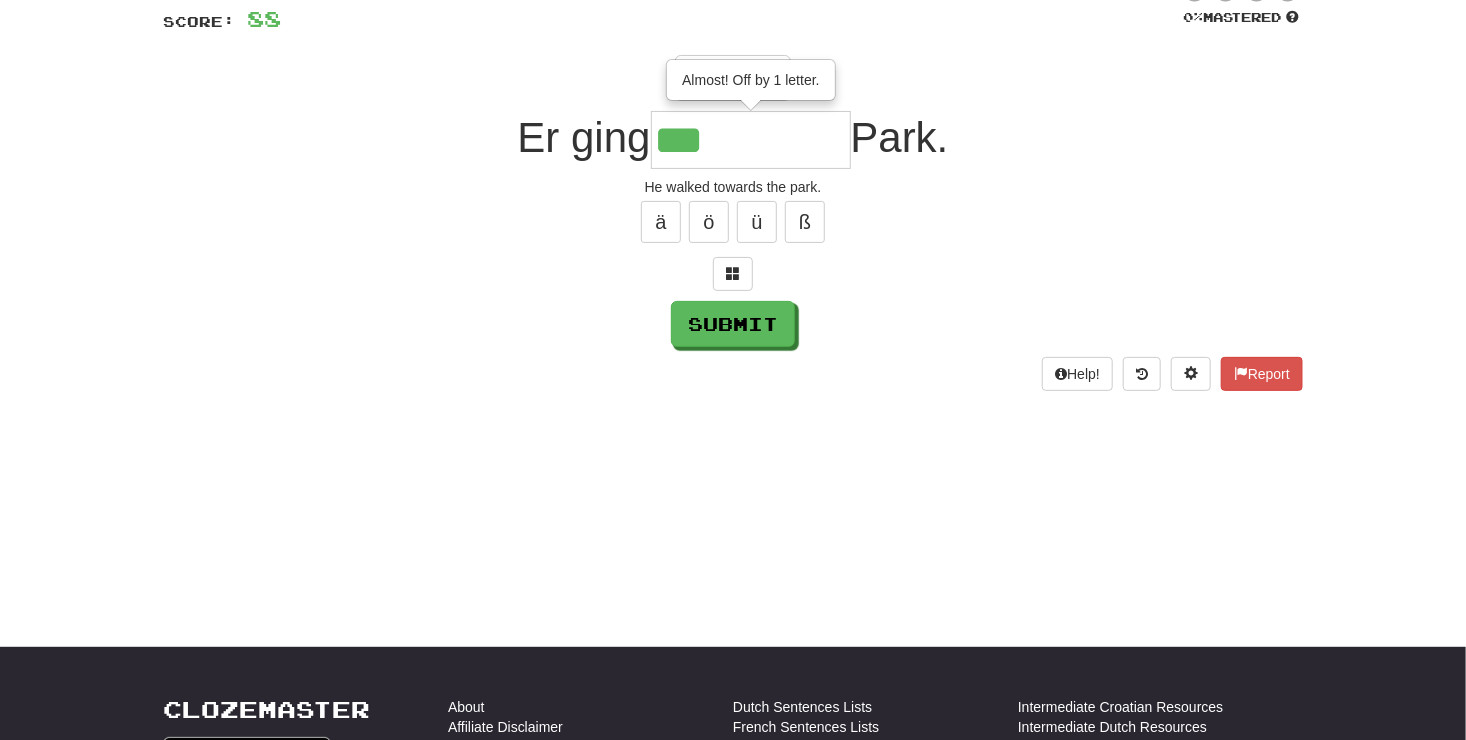 type on "***" 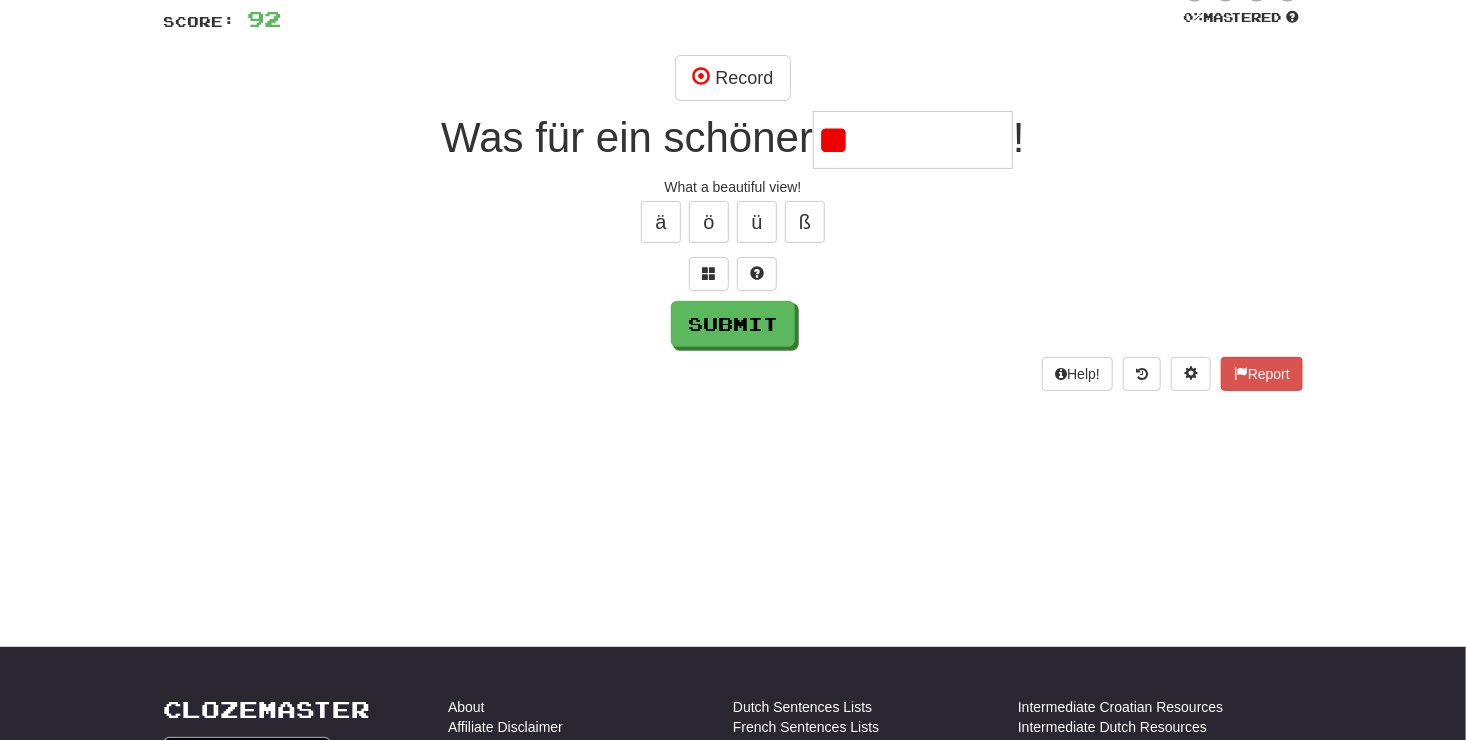 type on "*" 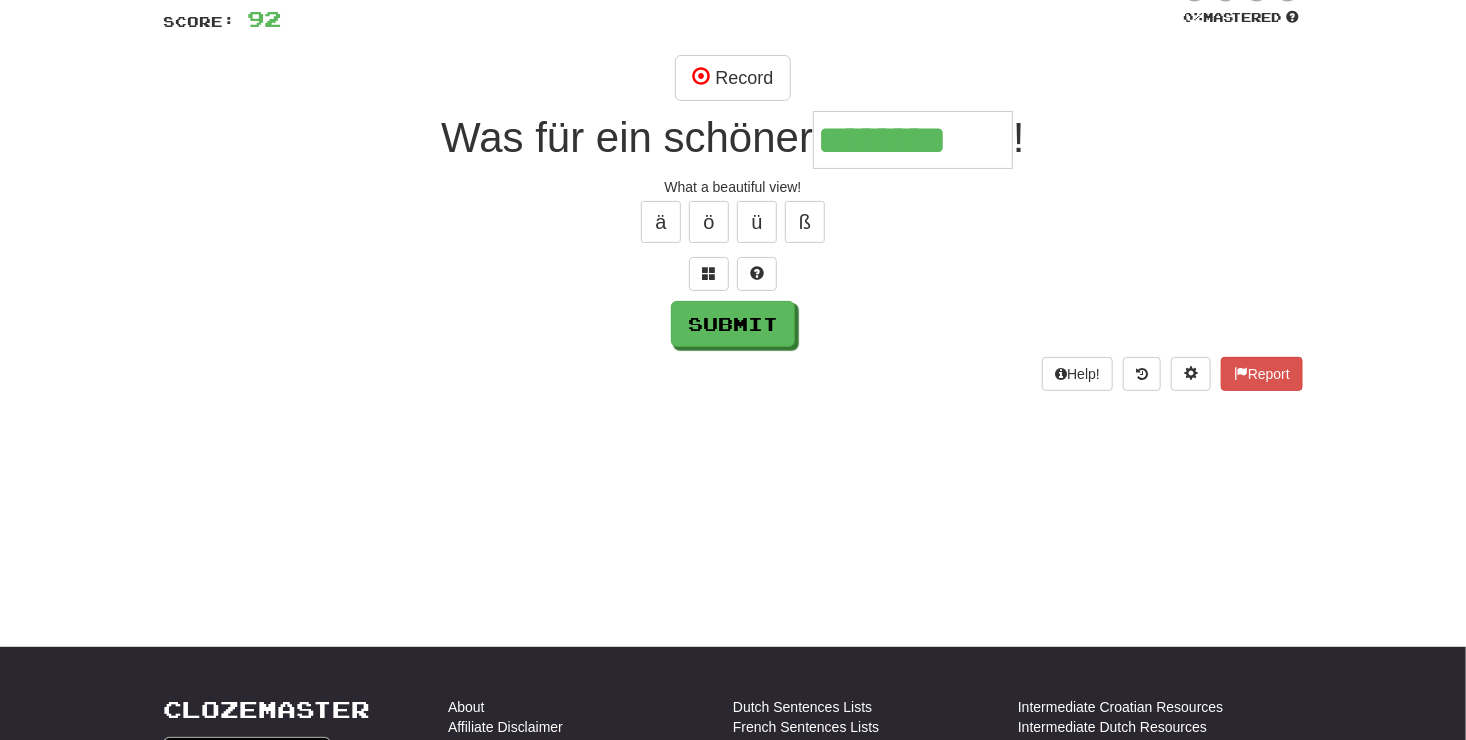 type on "********" 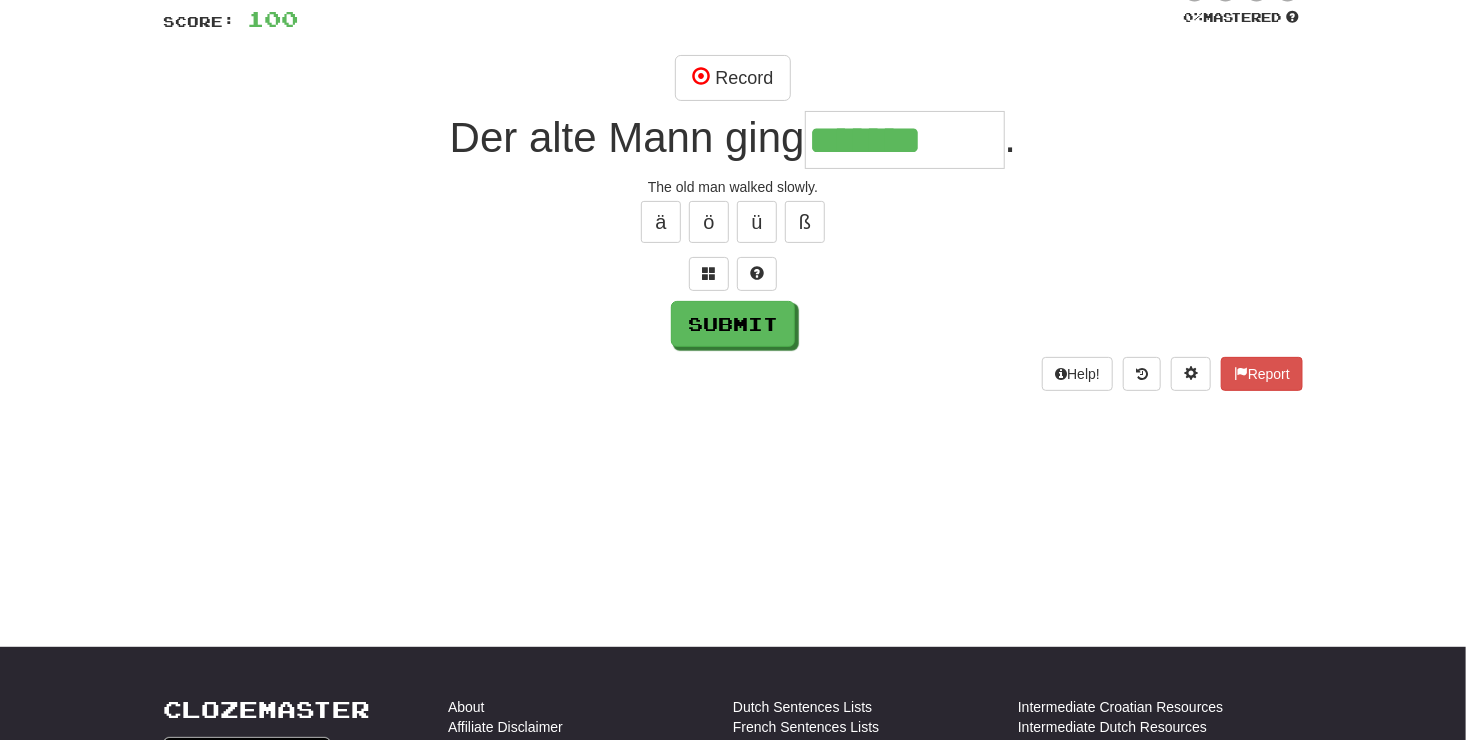 type on "*******" 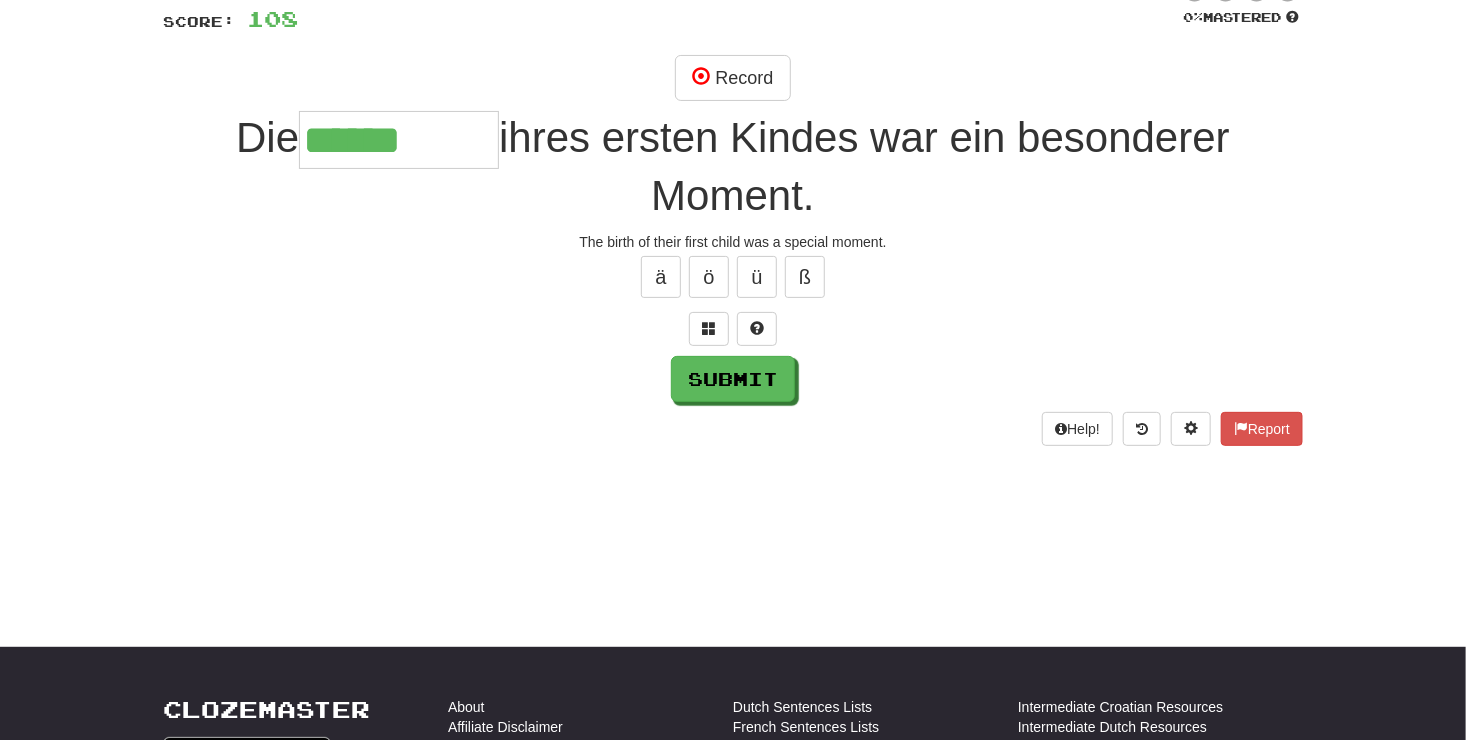 type on "******" 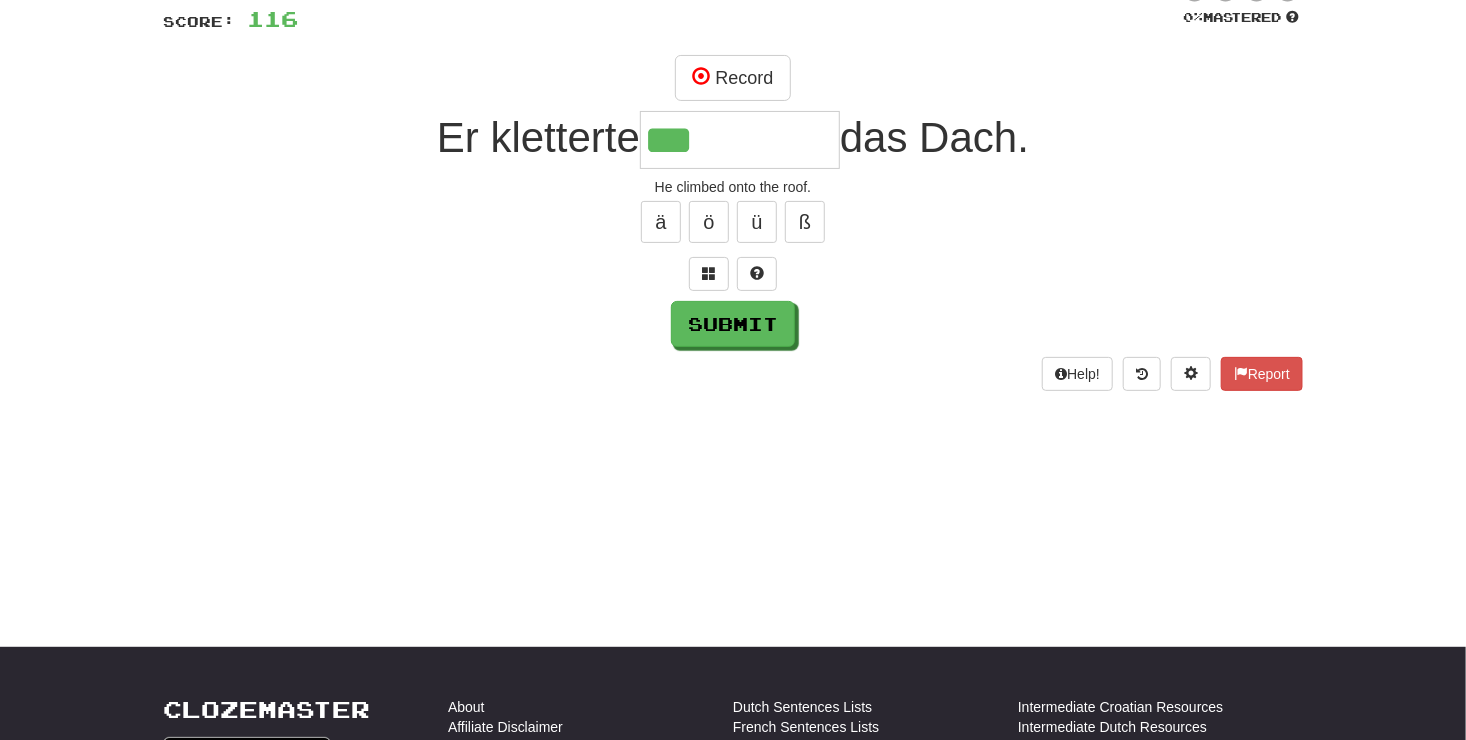 type on "***" 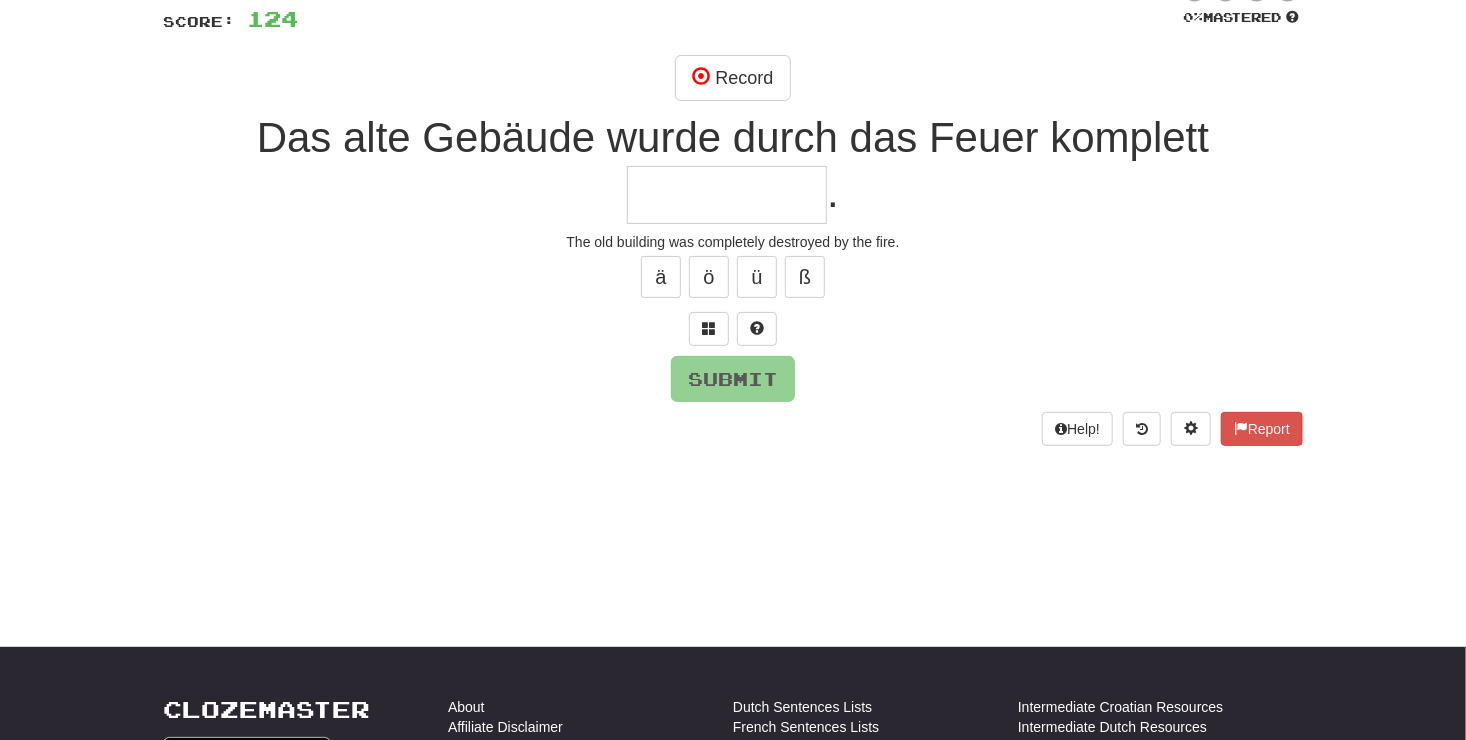 type on "*" 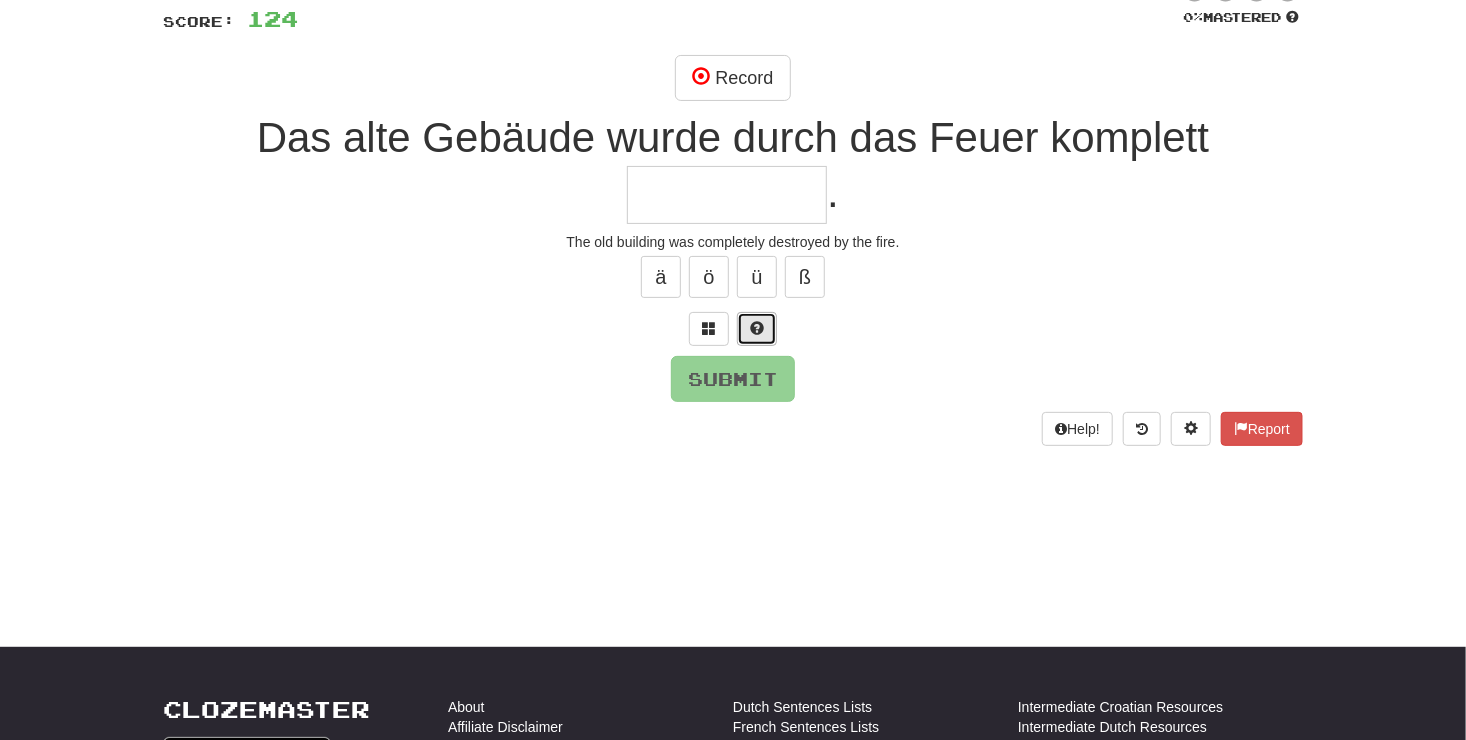 click at bounding box center (757, 329) 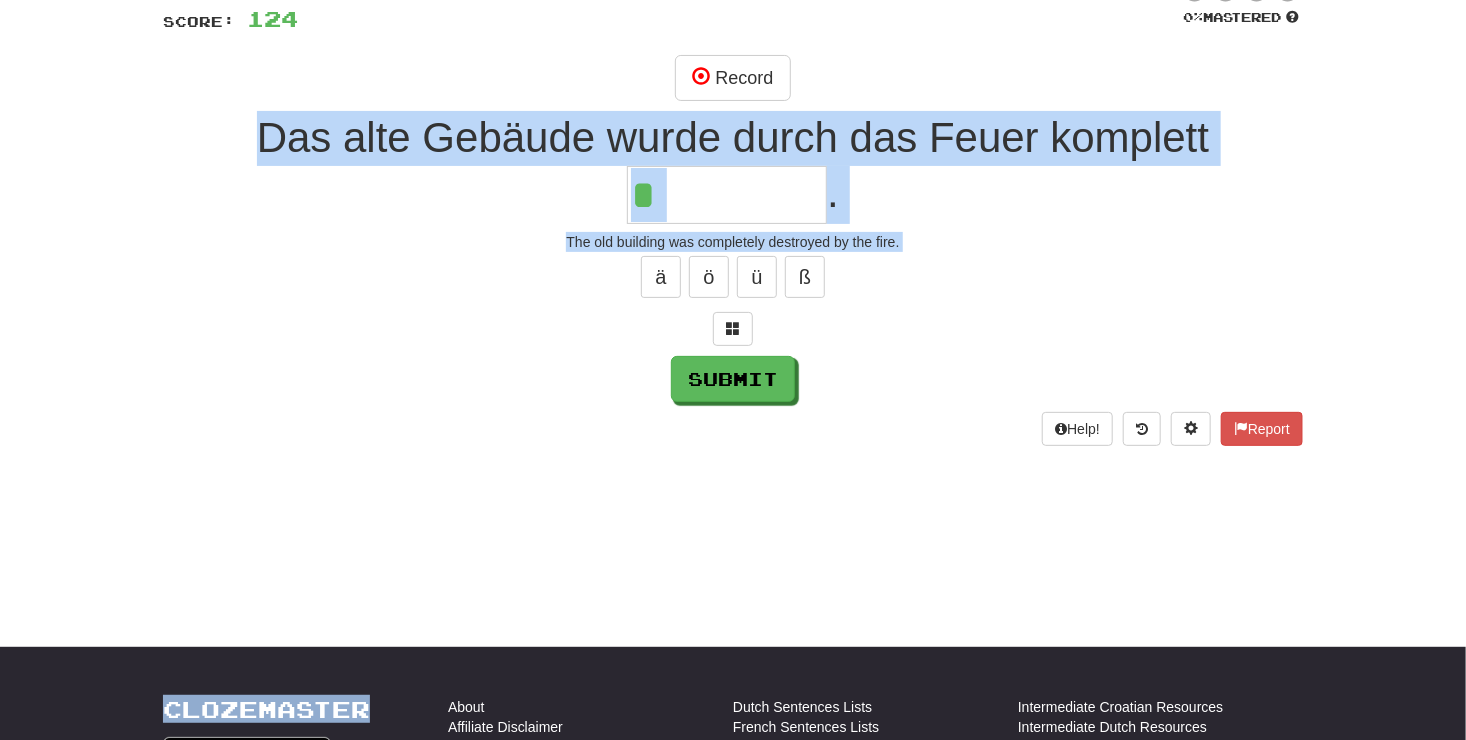 drag, startPoint x: 768, startPoint y: 312, endPoint x: 785, endPoint y: 167, distance: 145.99315 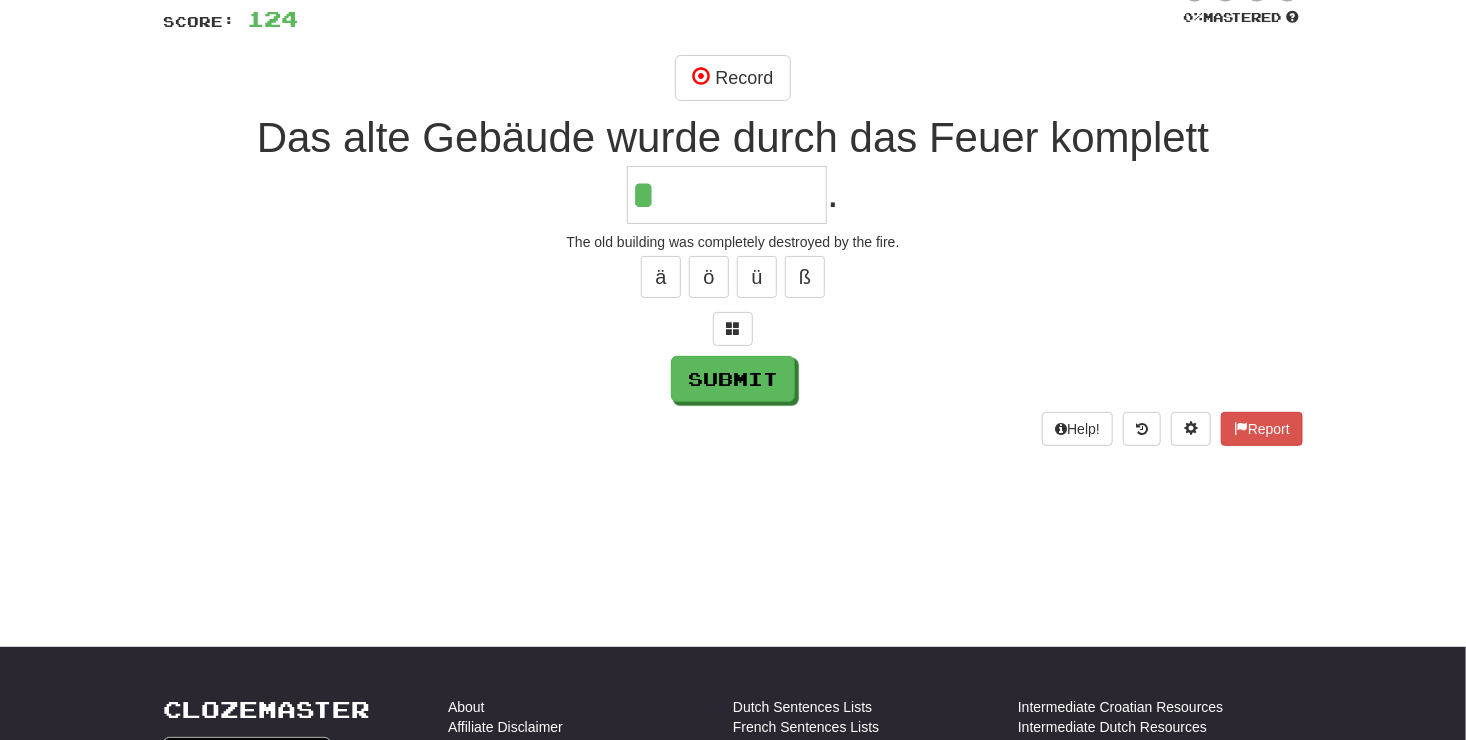click on "*" at bounding box center (727, 195) 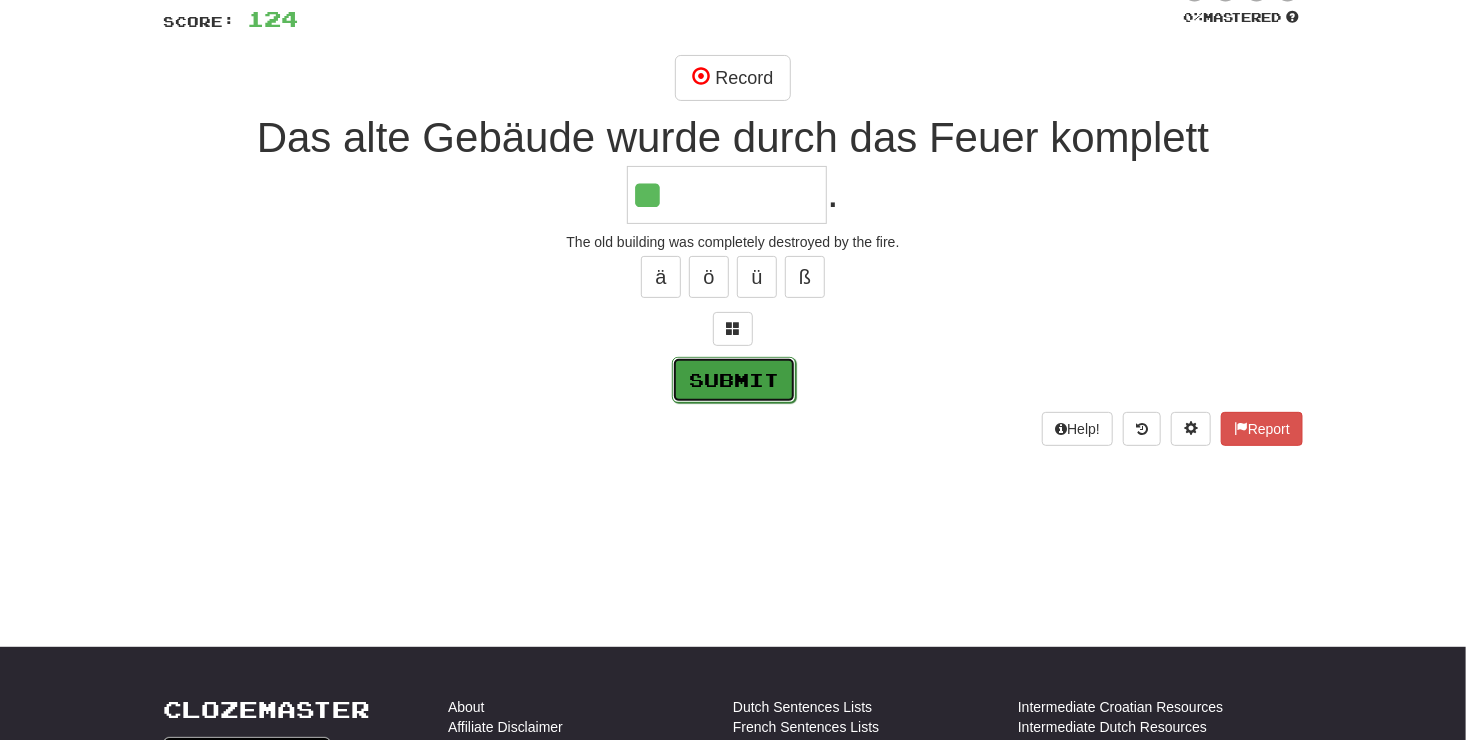click on "Submit" at bounding box center (734, 380) 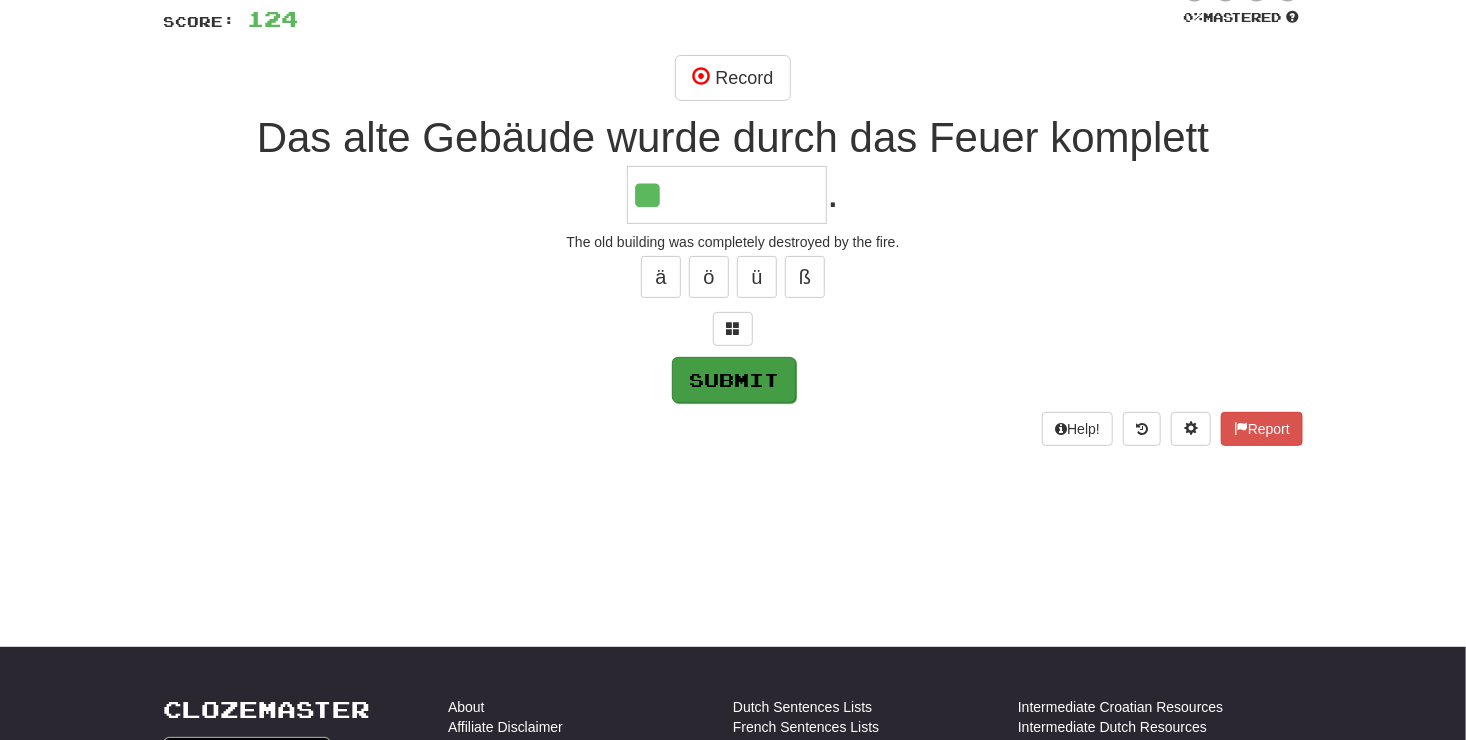type on "********" 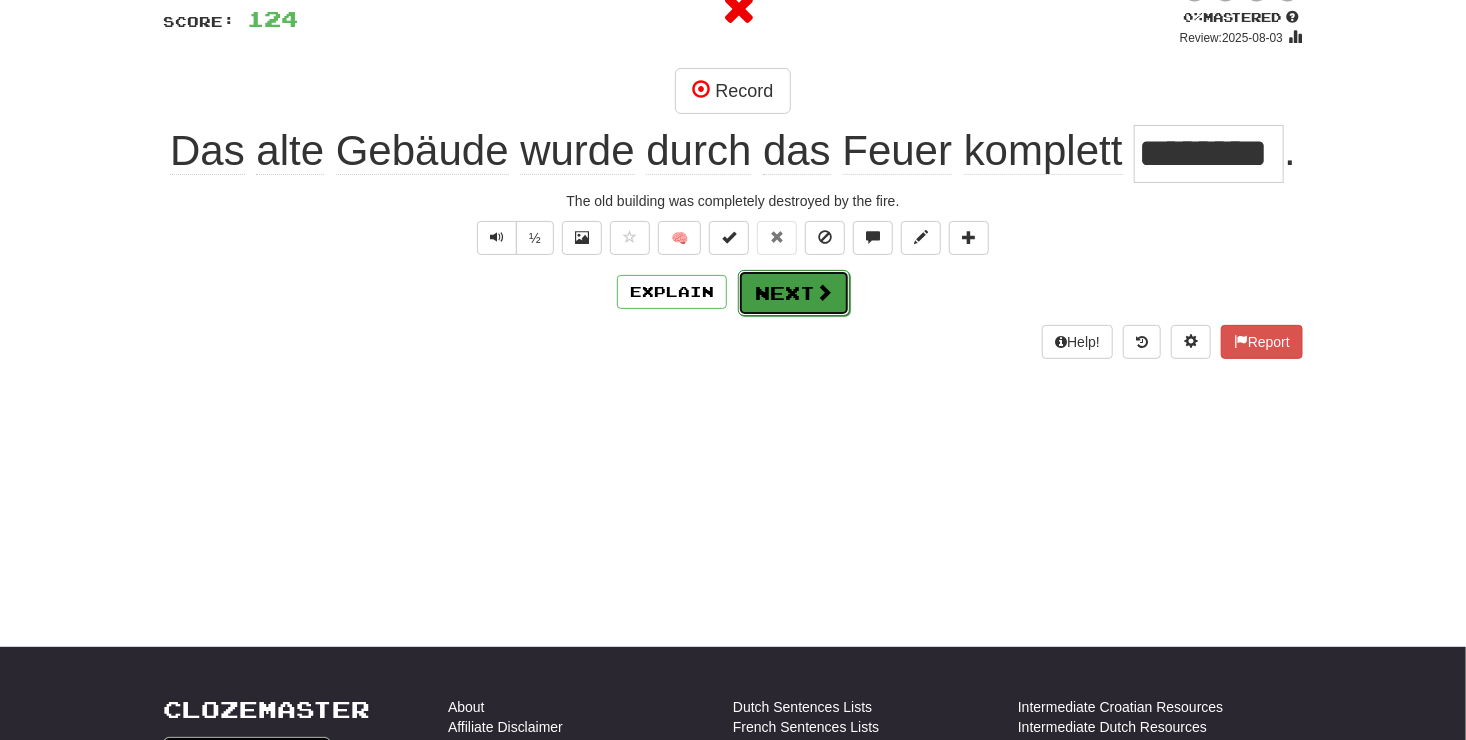 click on "Next" at bounding box center (794, 293) 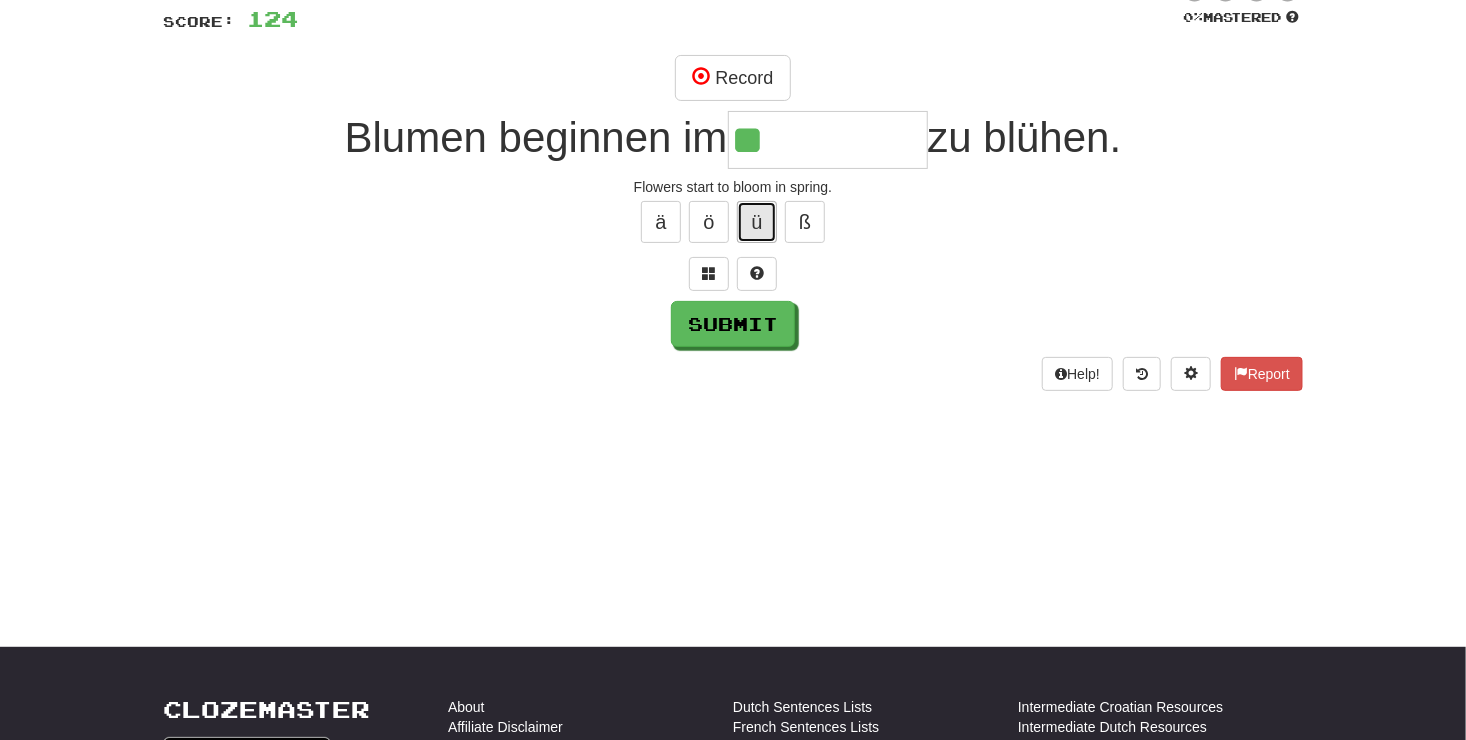 click on "ü" at bounding box center (757, 222) 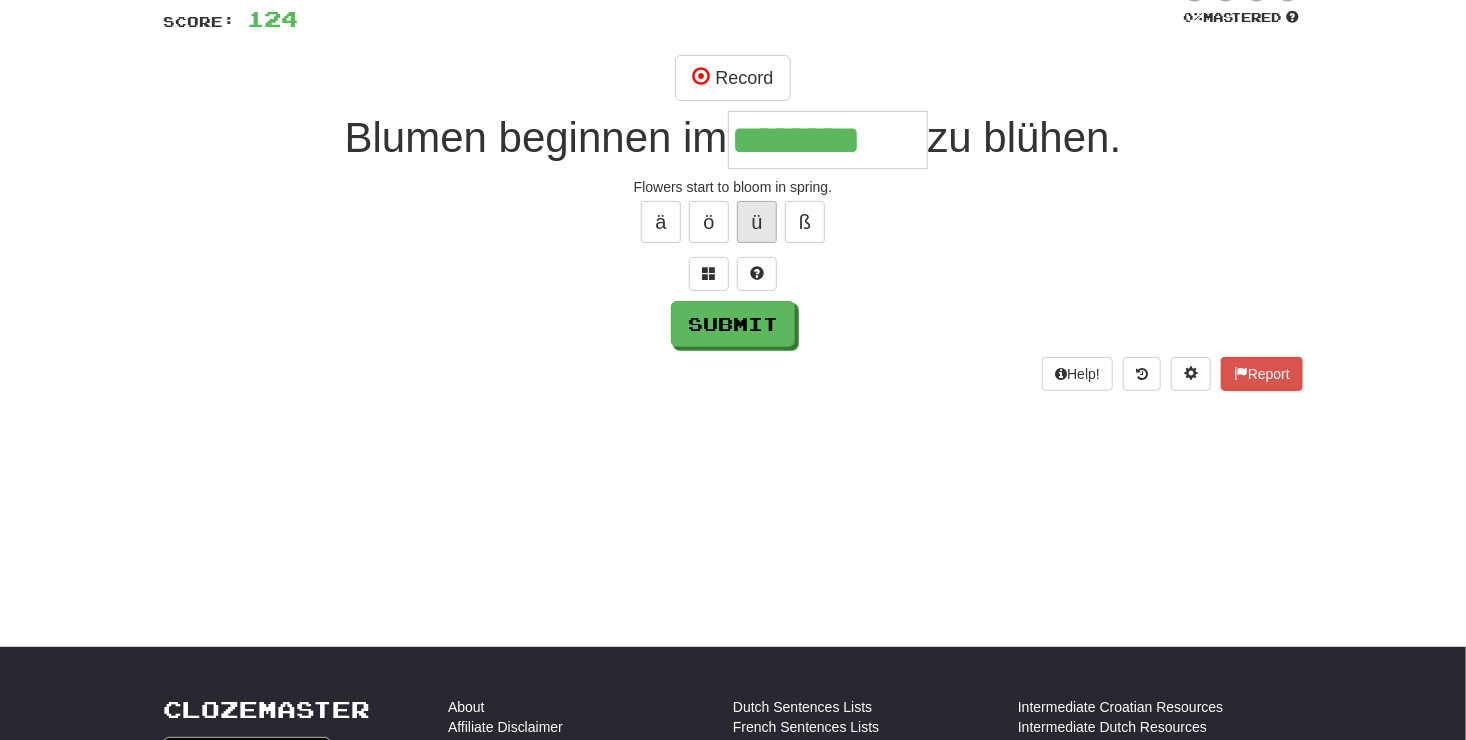 type on "********" 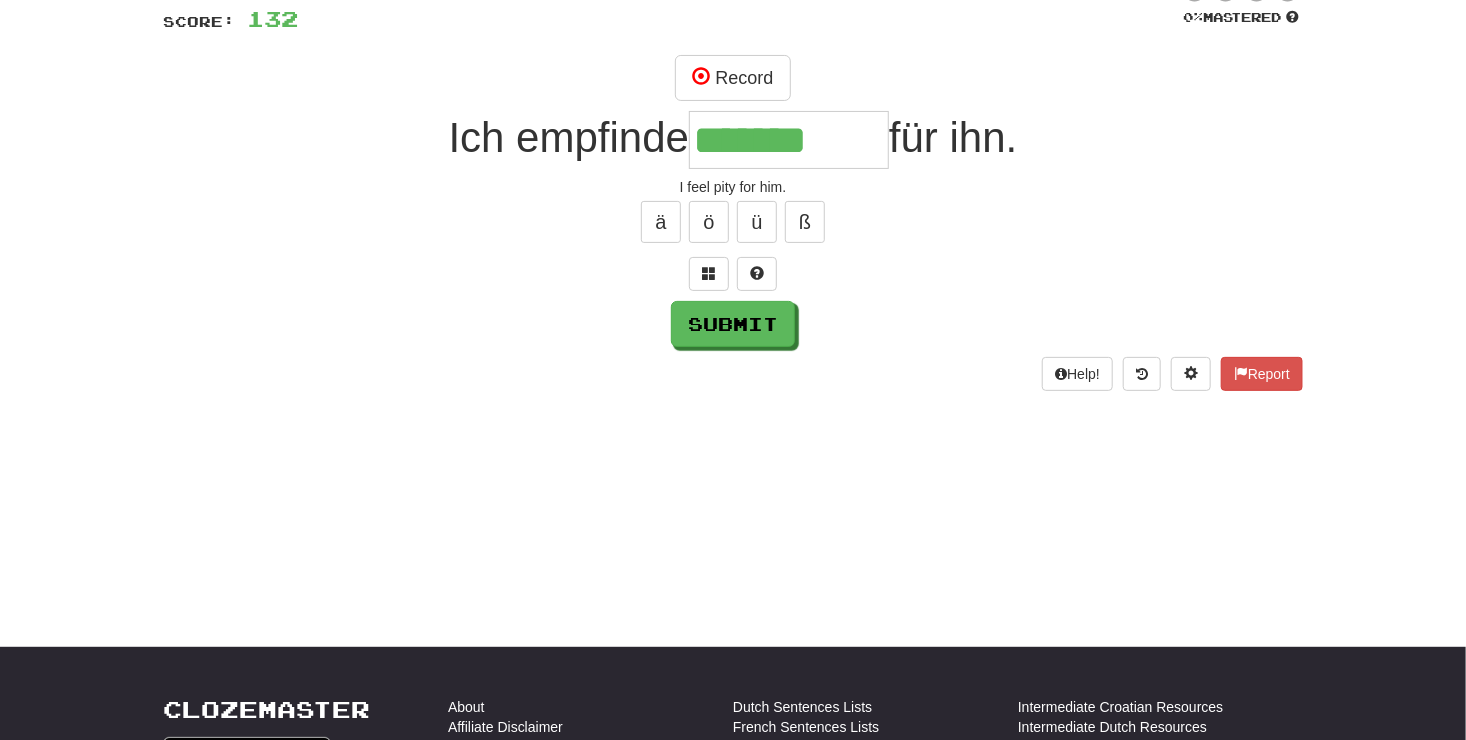 type on "*******" 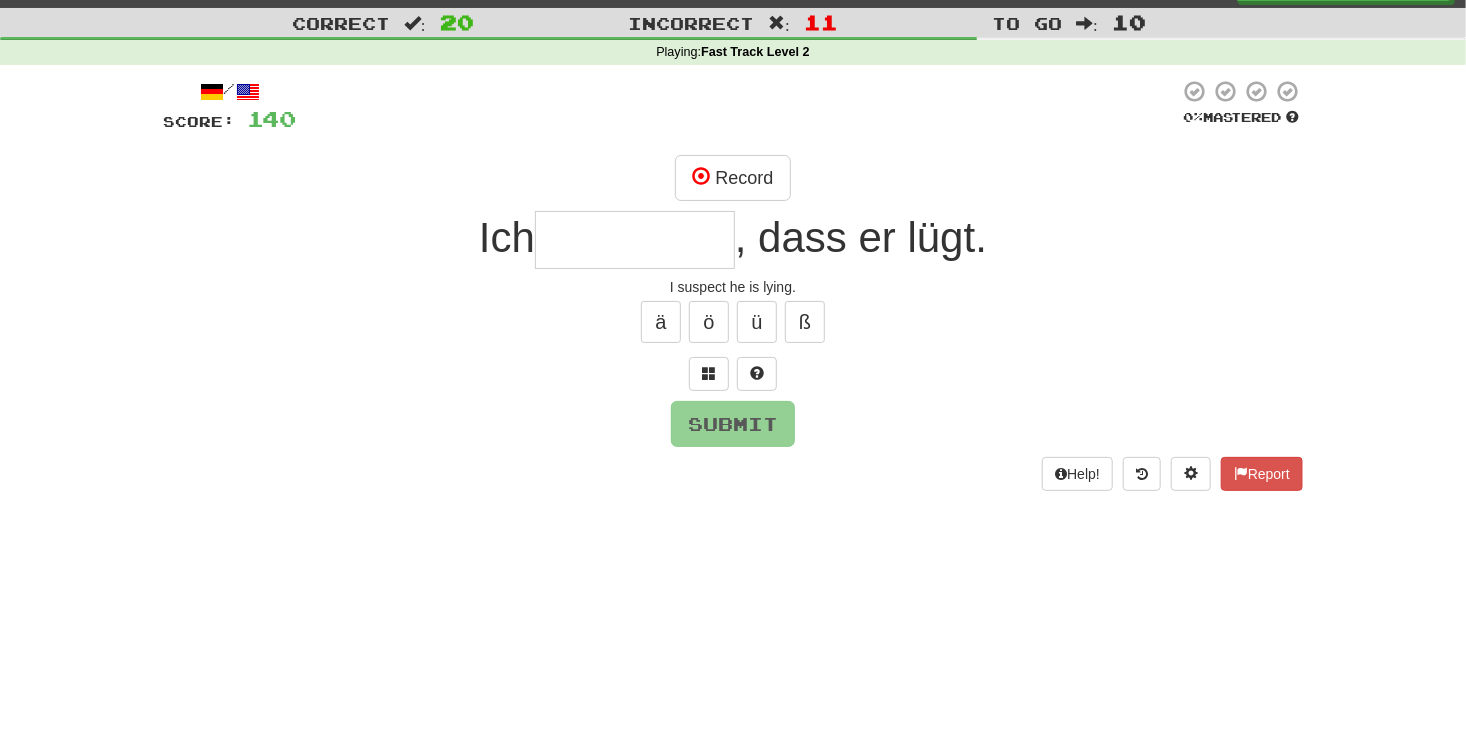 scroll, scrollTop: 0, scrollLeft: 0, axis: both 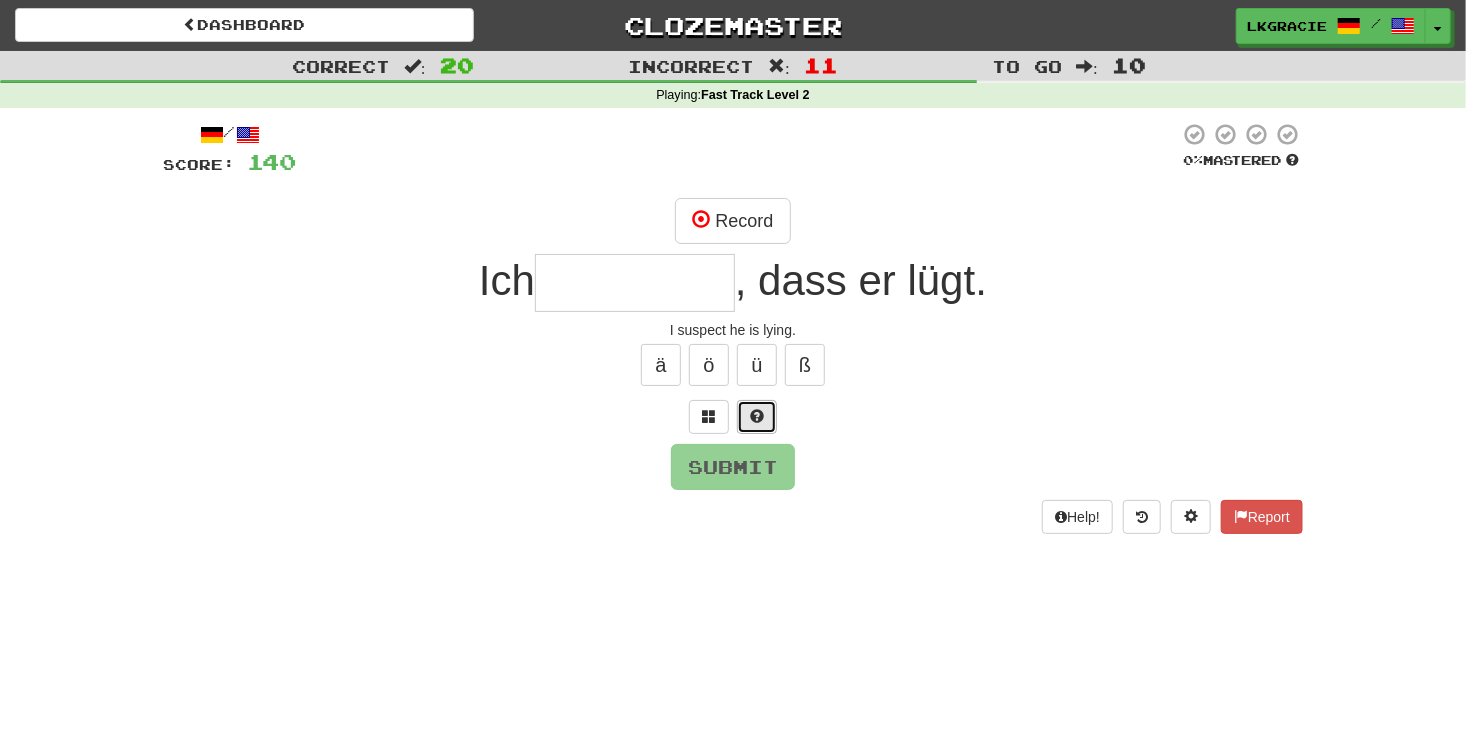 click at bounding box center [757, 417] 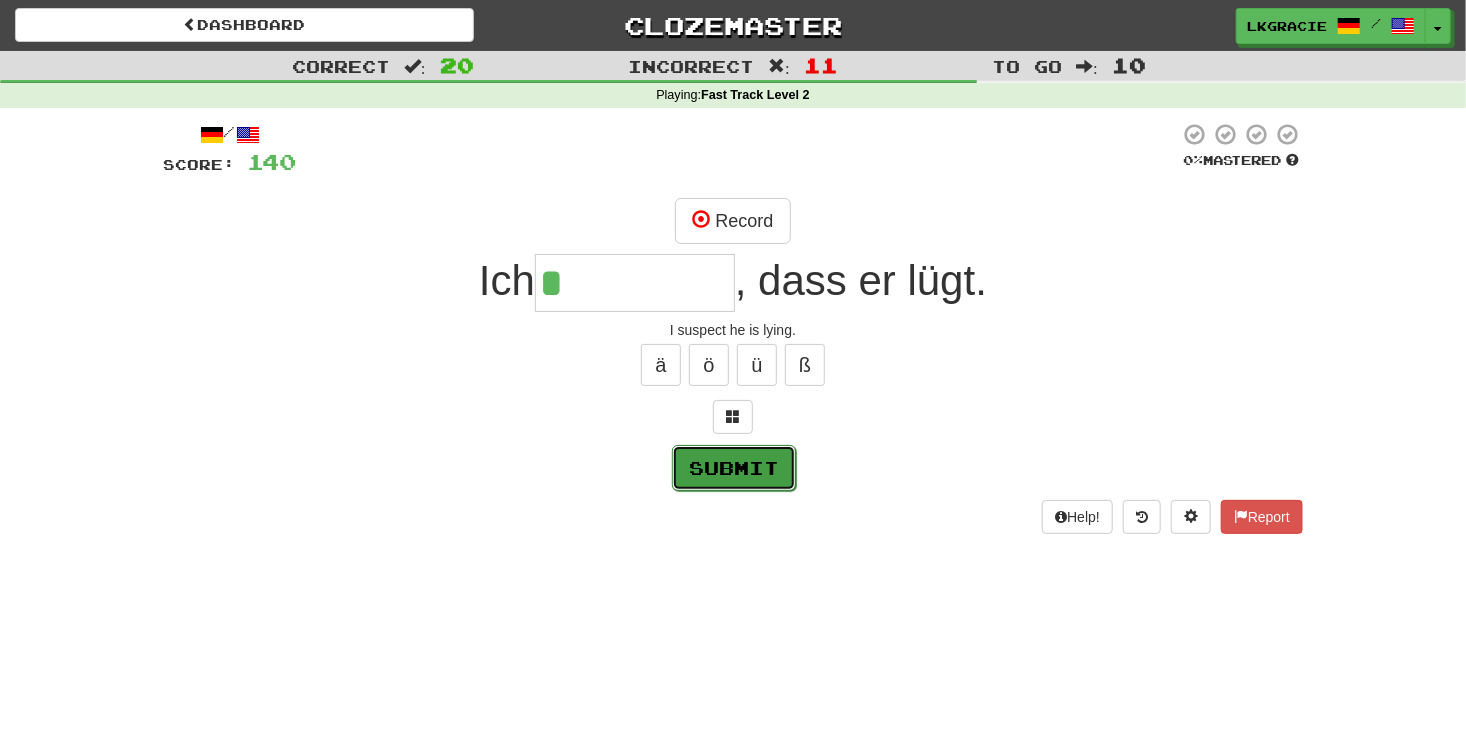 click on "Submit" at bounding box center (734, 468) 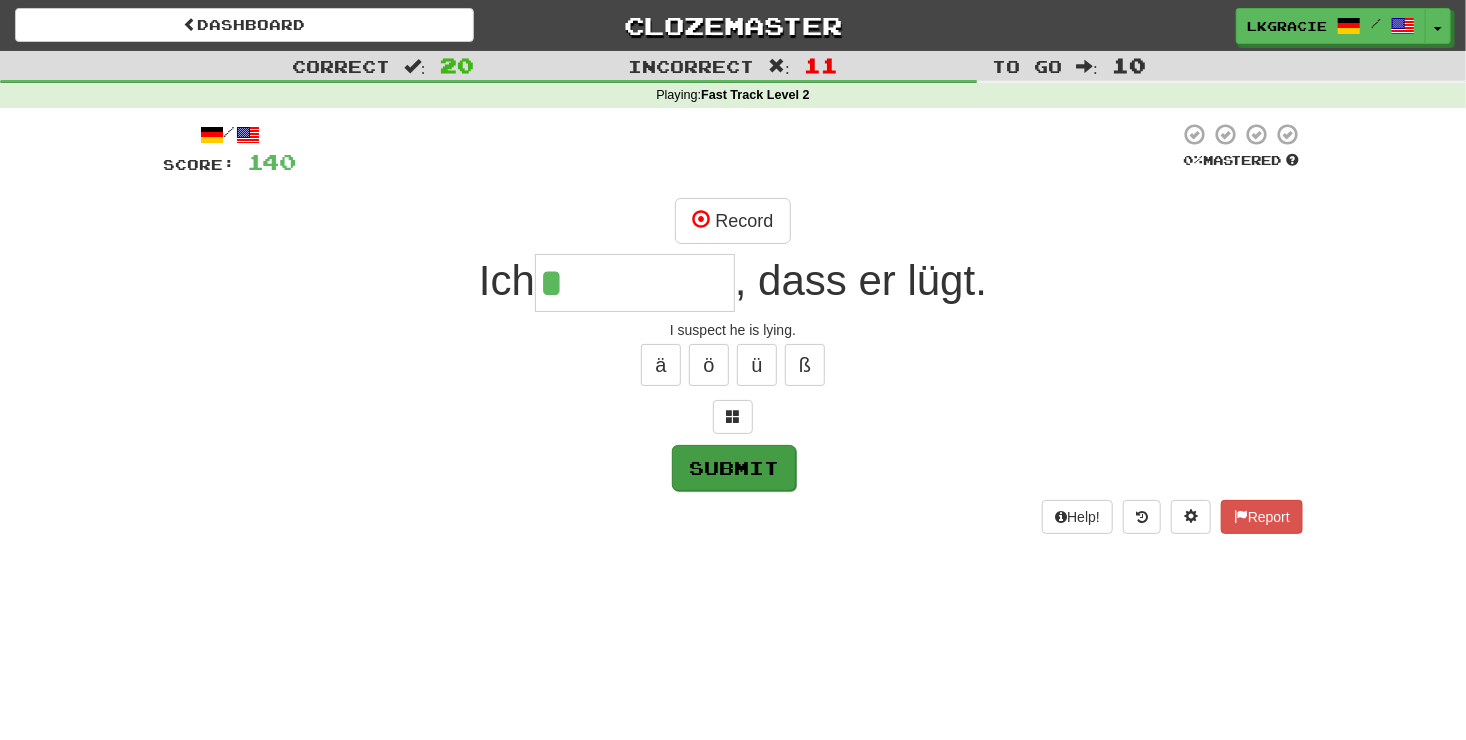 type on "*******" 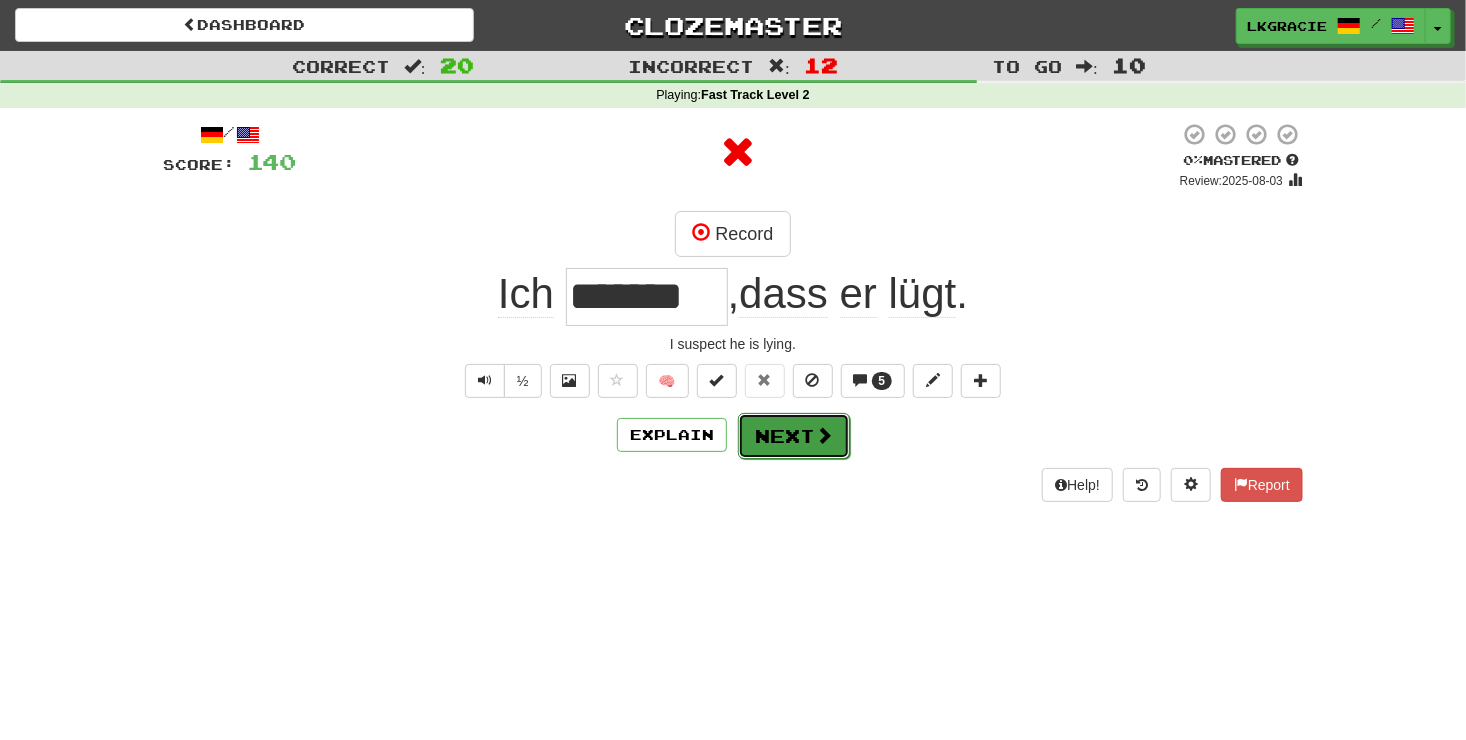 click on "Next" at bounding box center (794, 436) 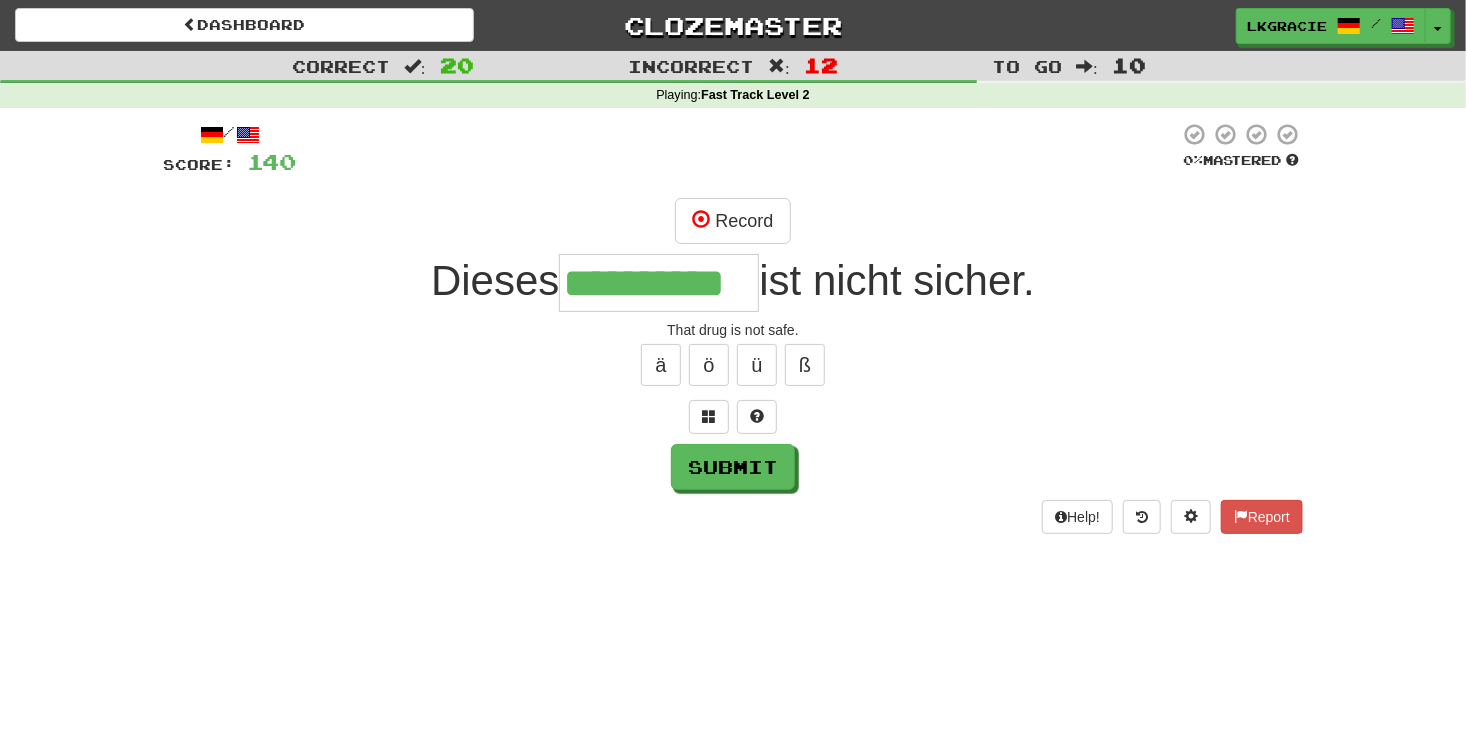 scroll, scrollTop: 0, scrollLeft: 36, axis: horizontal 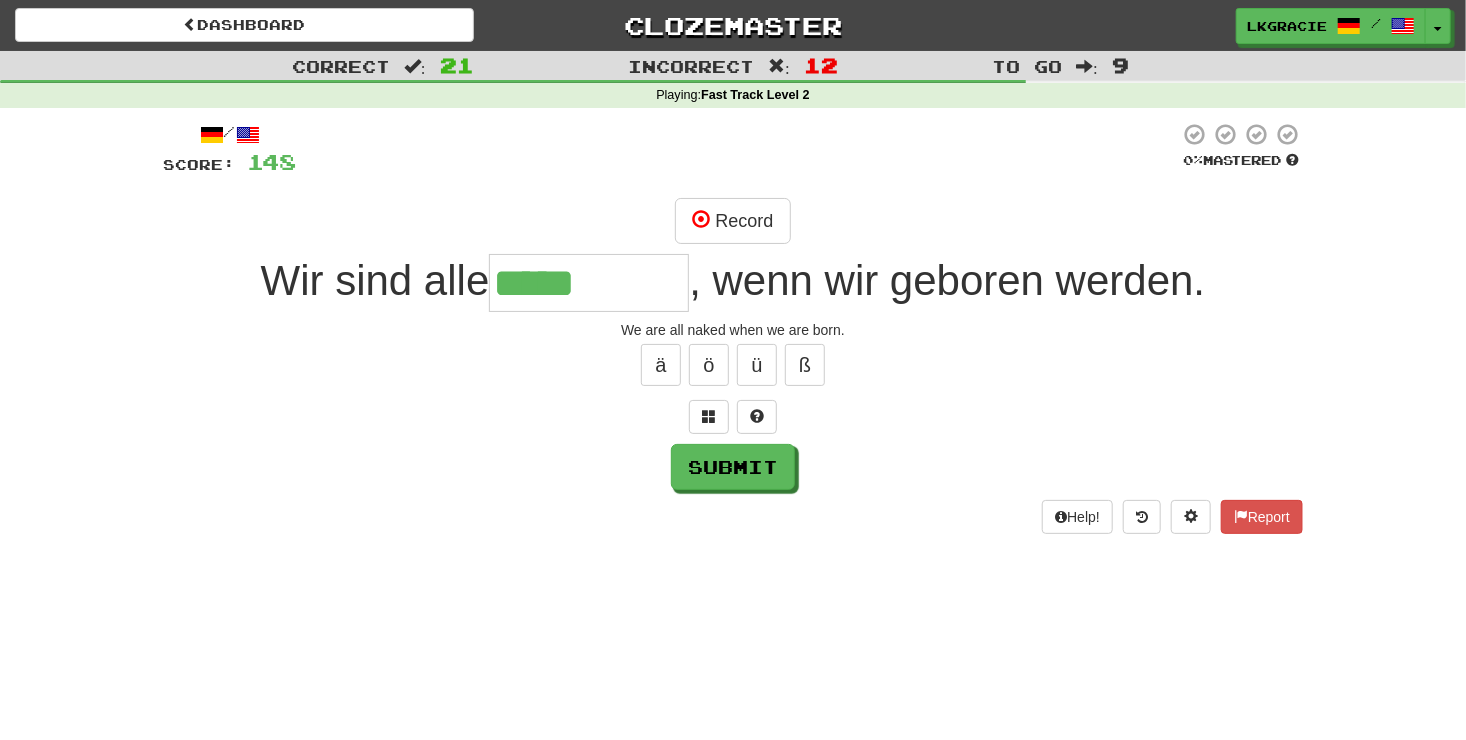 type on "*****" 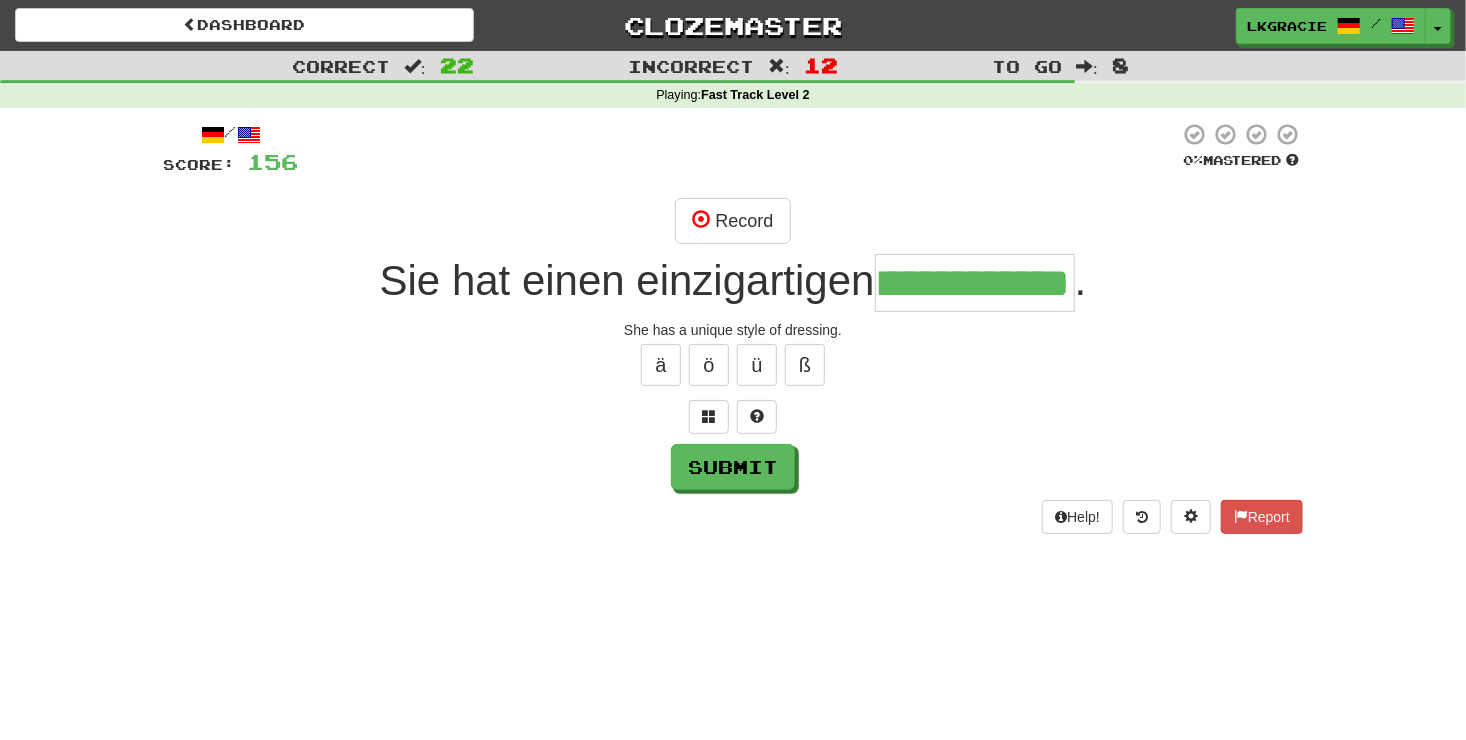 scroll, scrollTop: 0, scrollLeft: 36, axis: horizontal 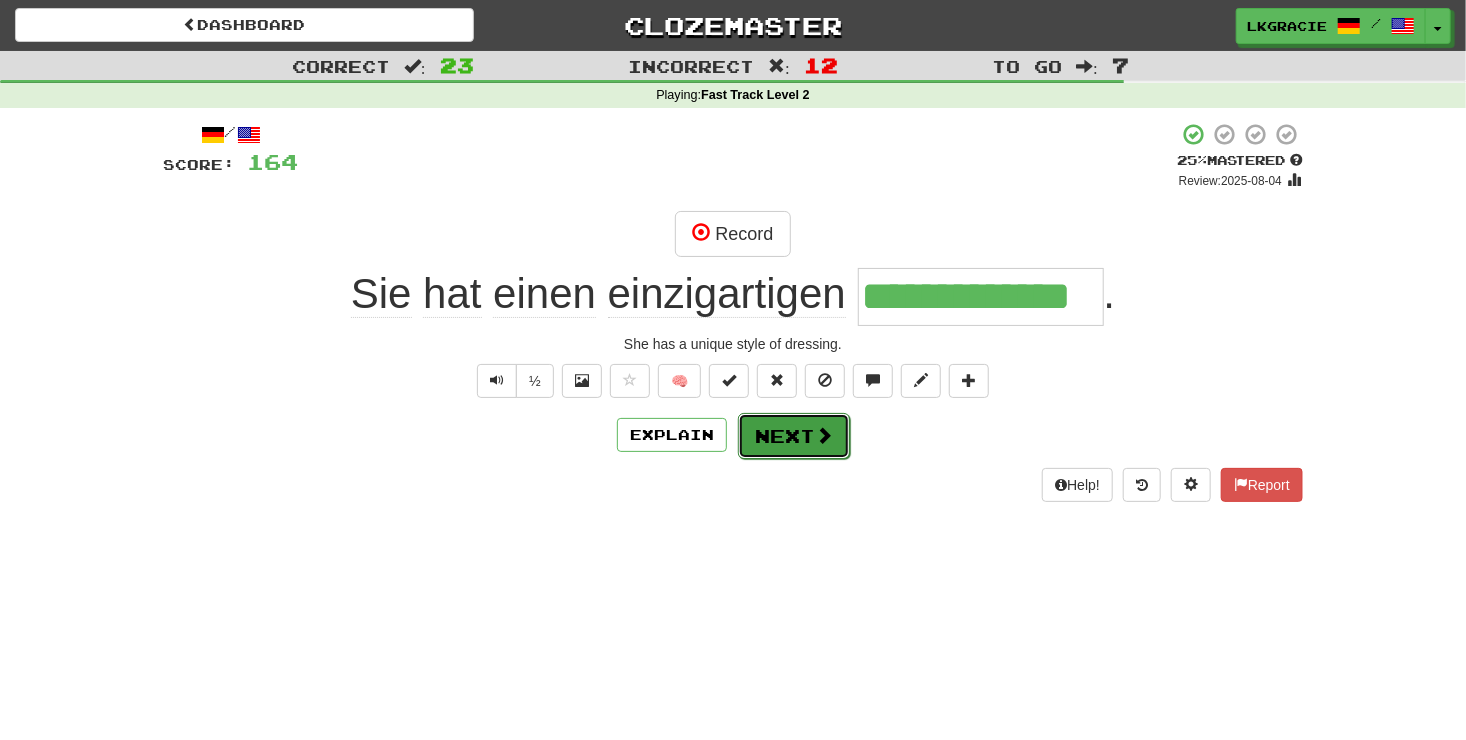 click on "Next" at bounding box center [794, 436] 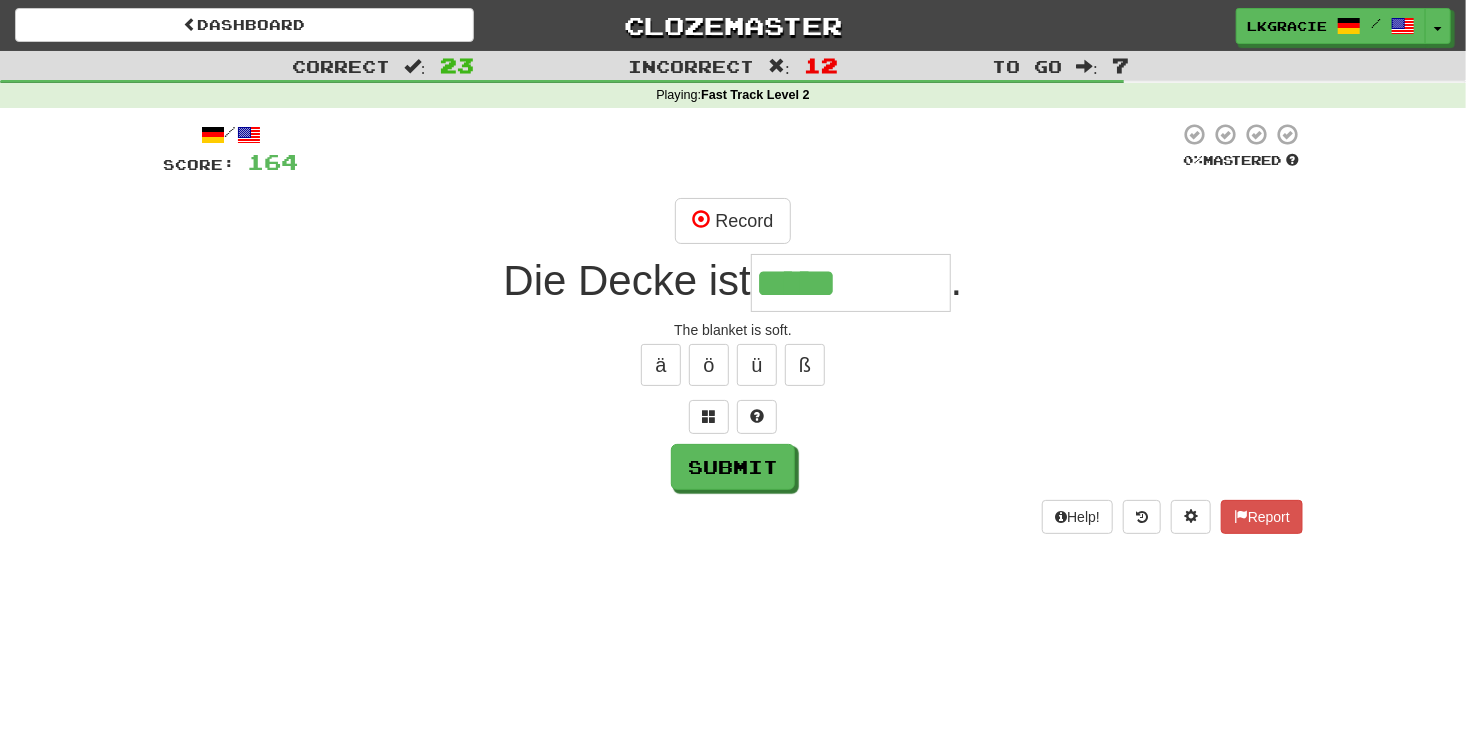 type on "*****" 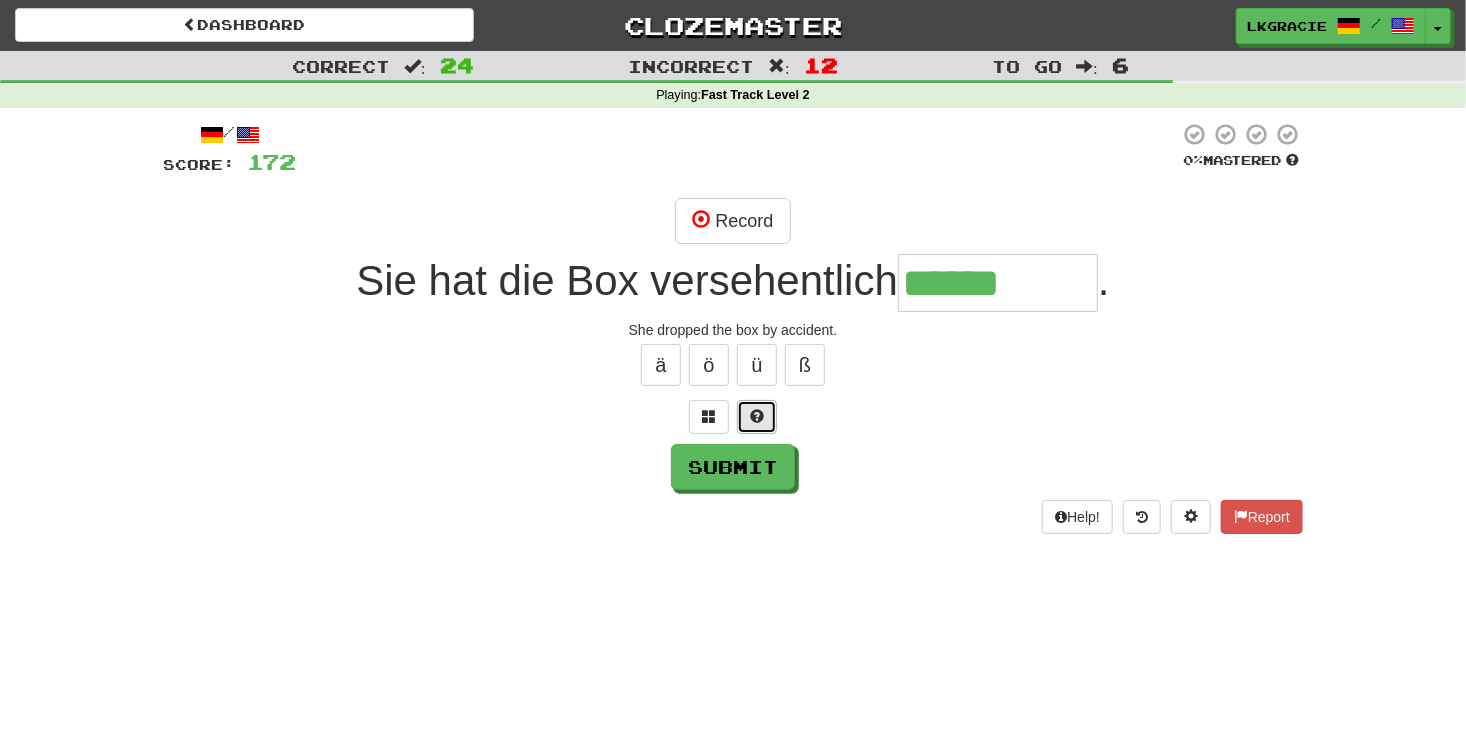 click at bounding box center (757, 417) 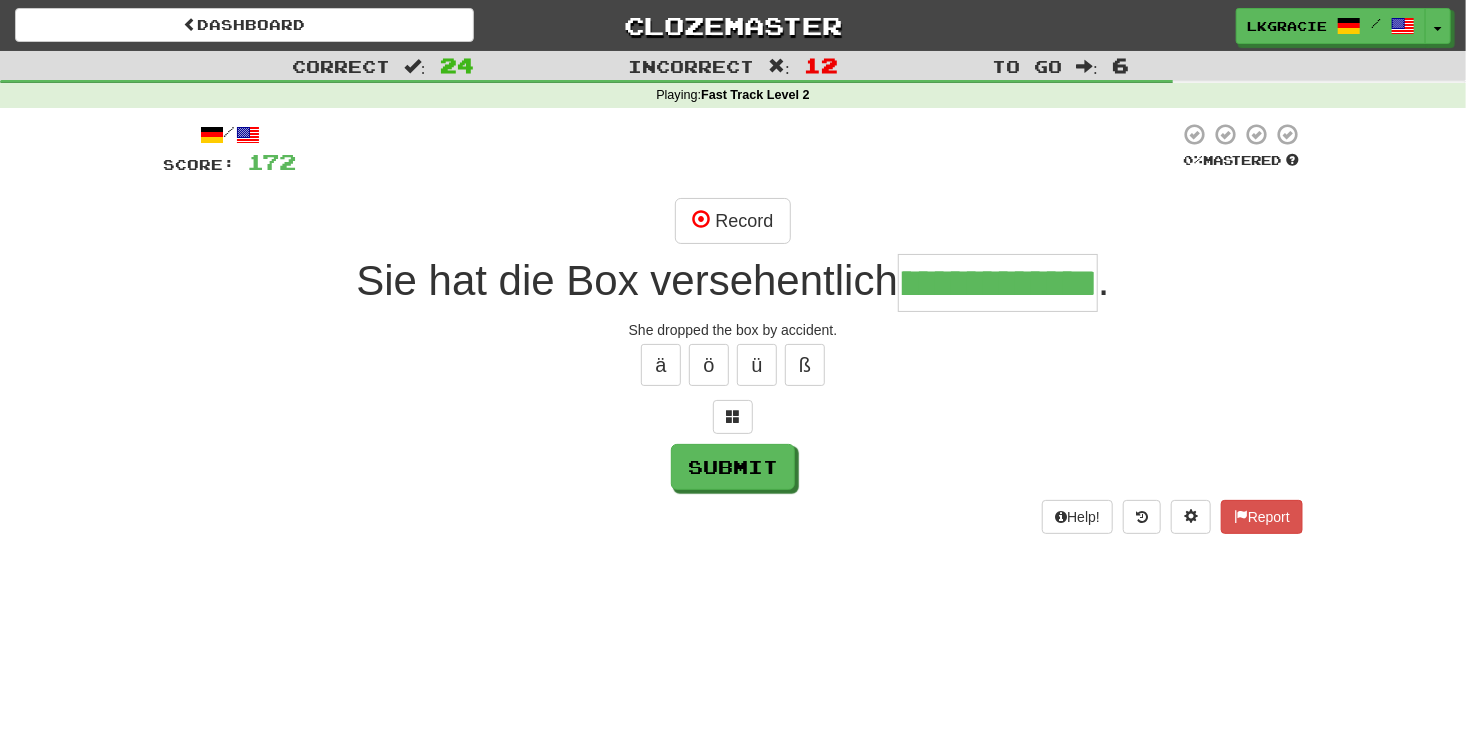 scroll, scrollTop: 0, scrollLeft: 76, axis: horizontal 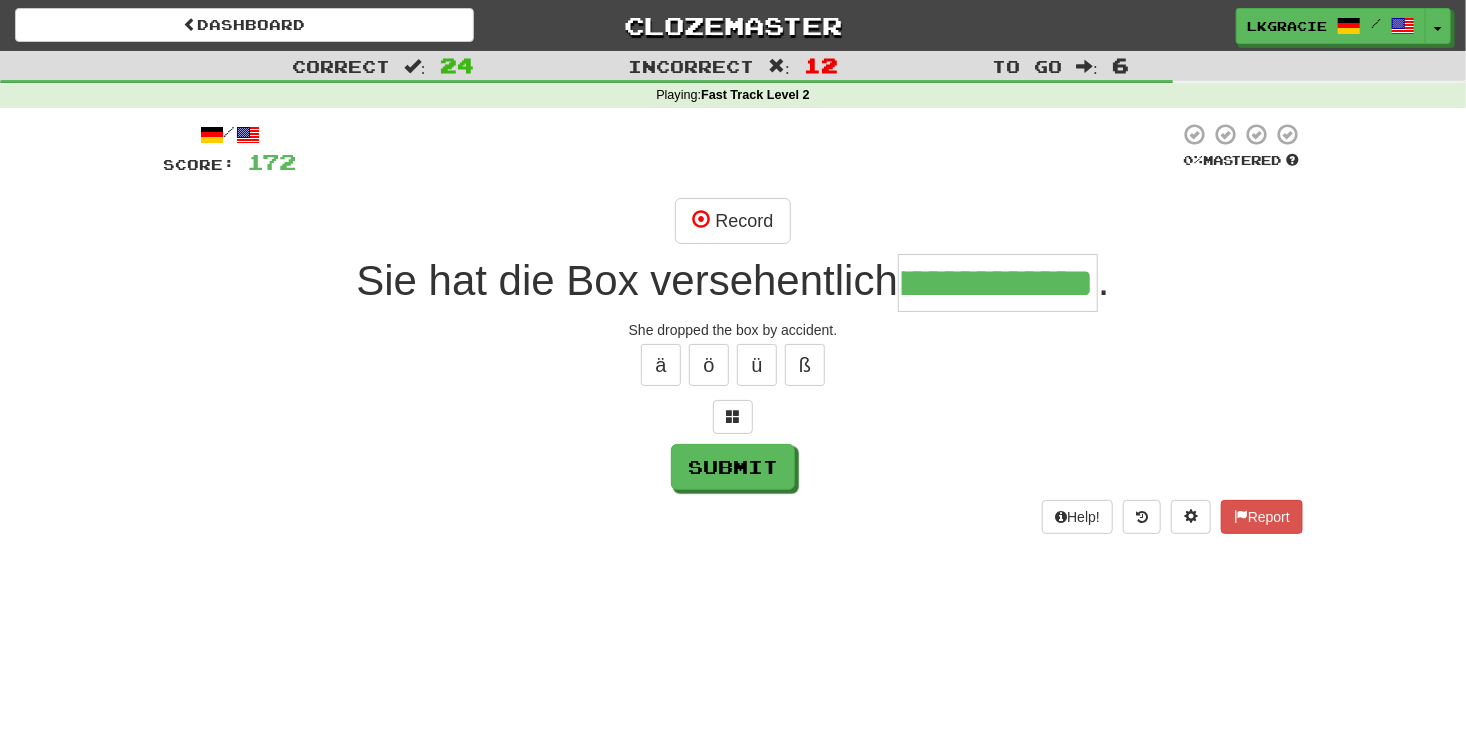type on "**********" 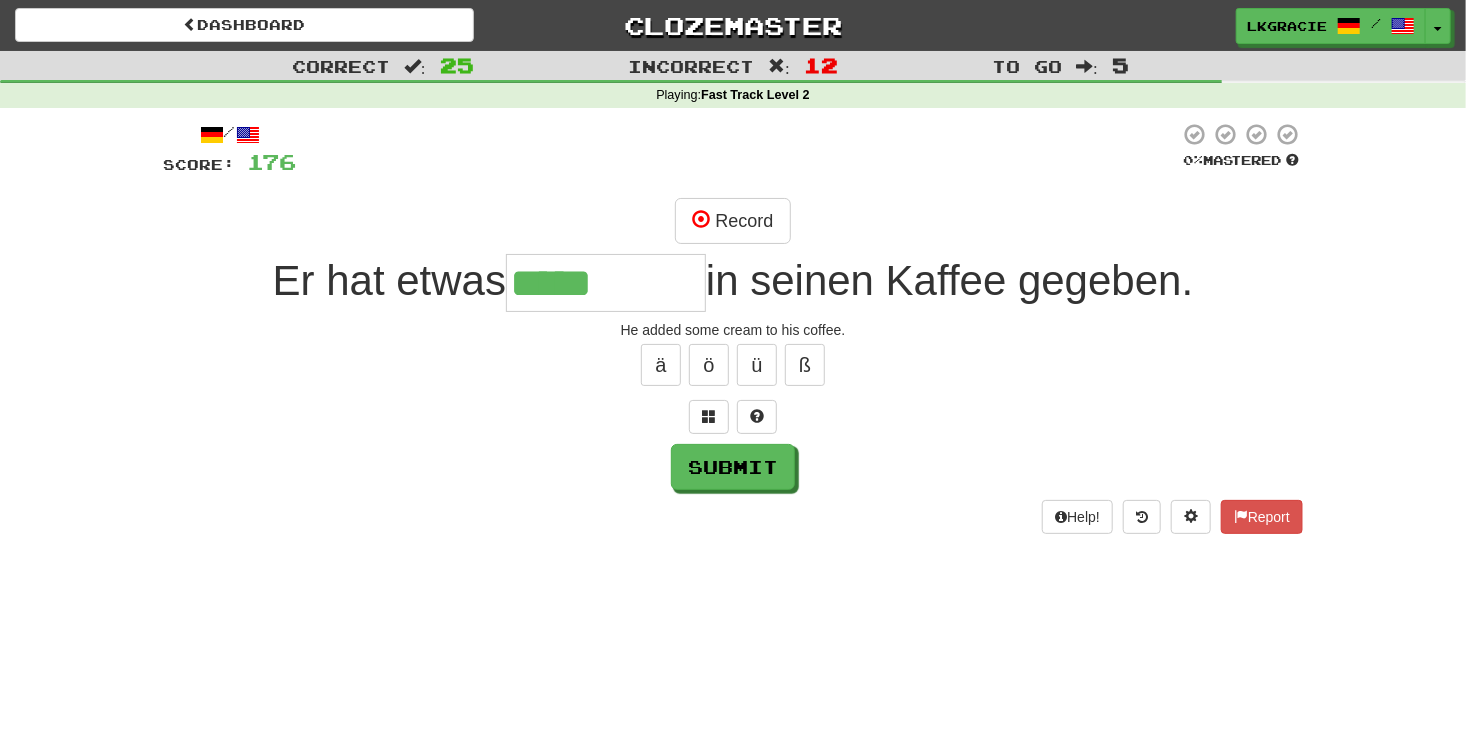 type on "*****" 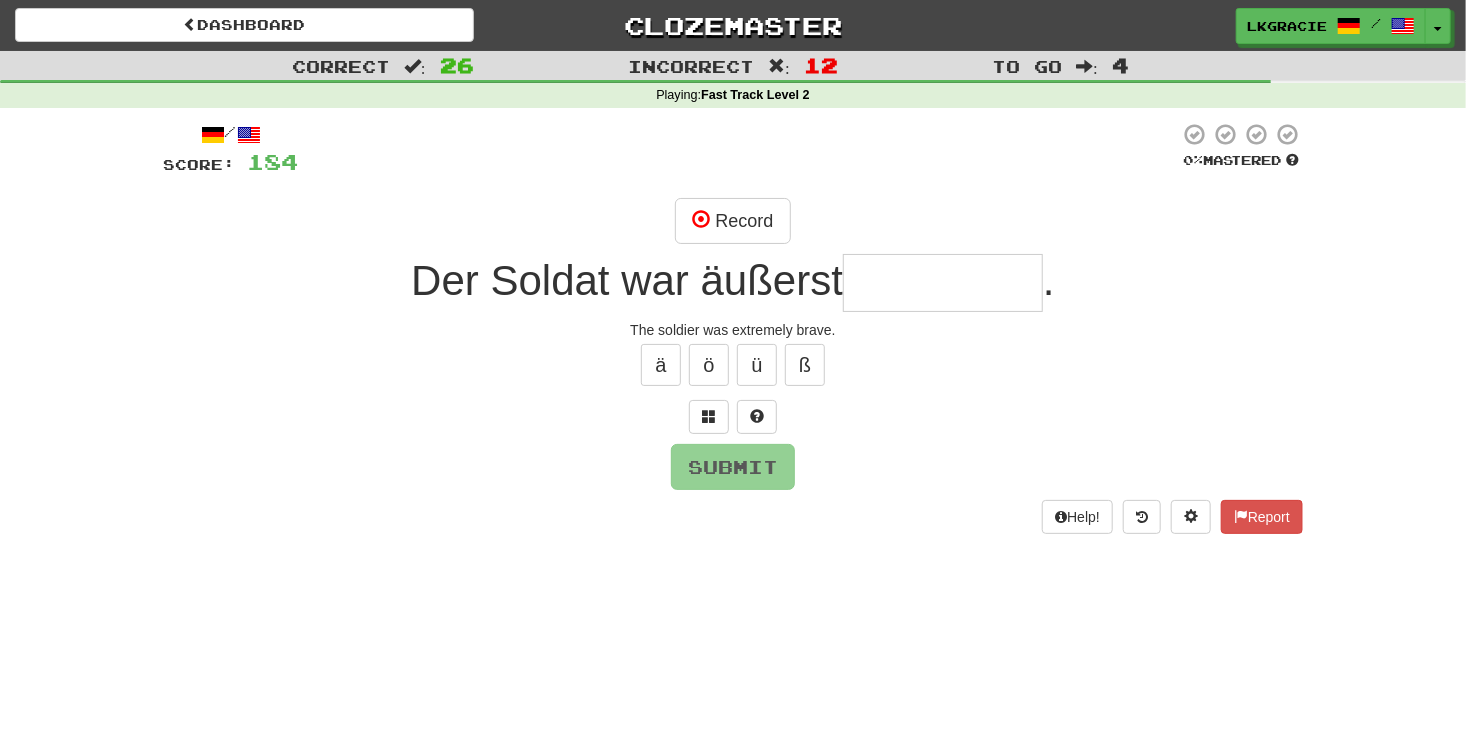 type on "*" 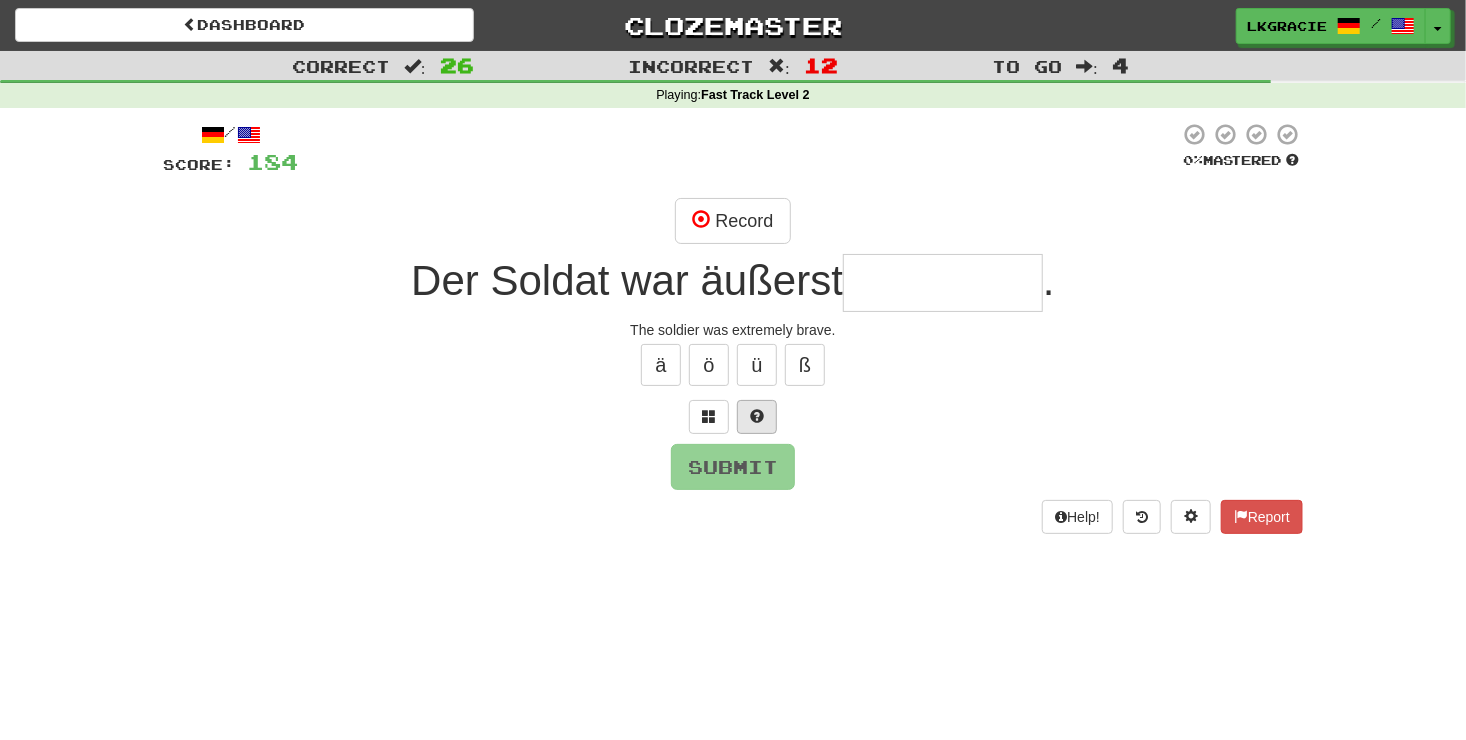 type on "*" 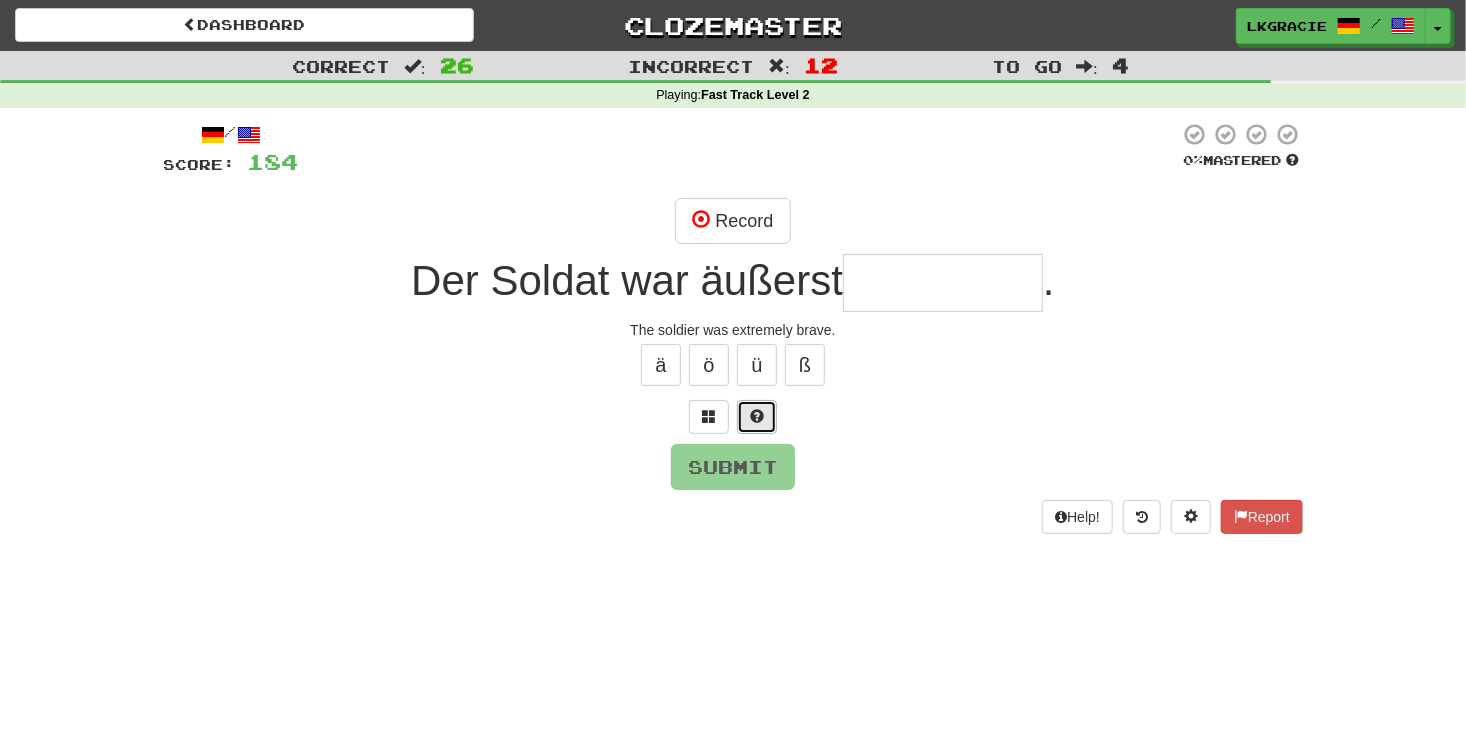 click at bounding box center (757, 416) 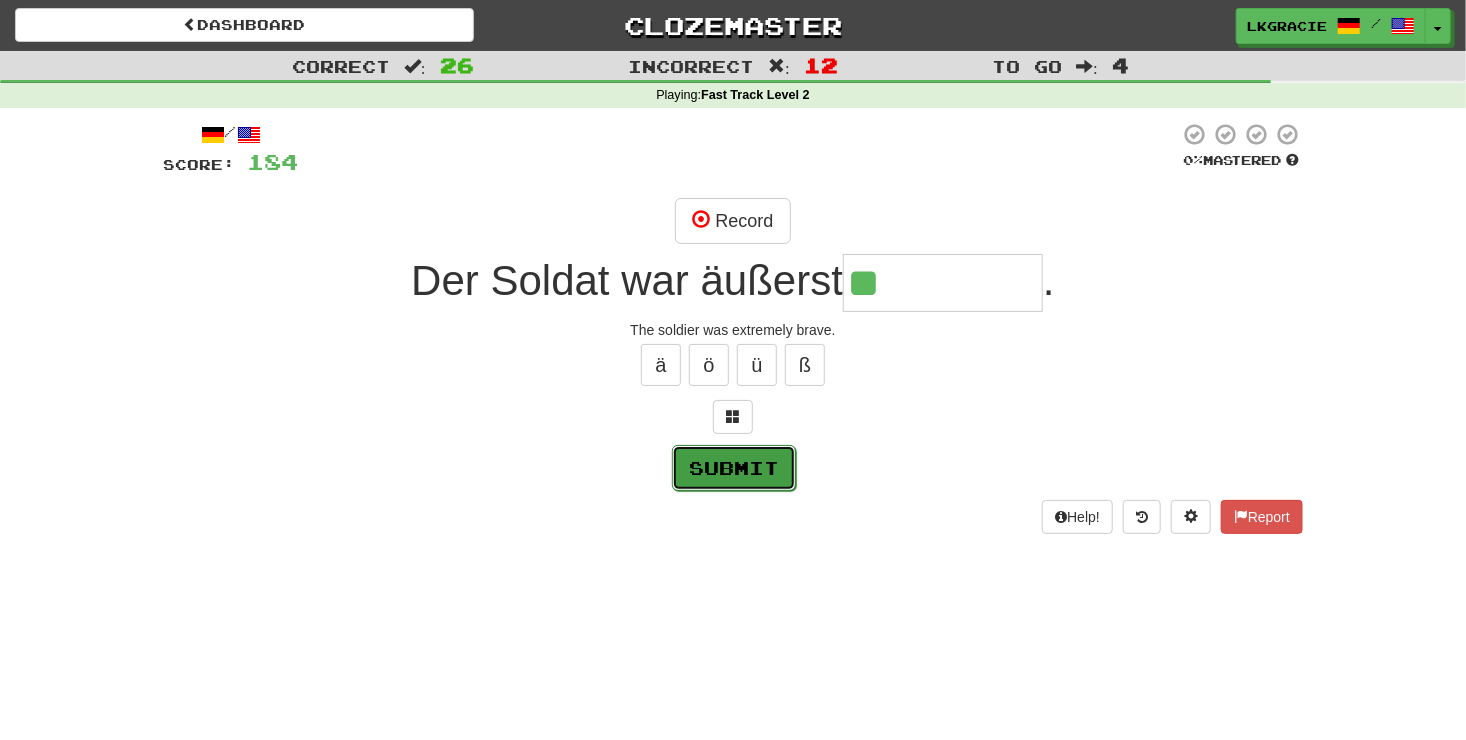 click on "Submit" at bounding box center (734, 468) 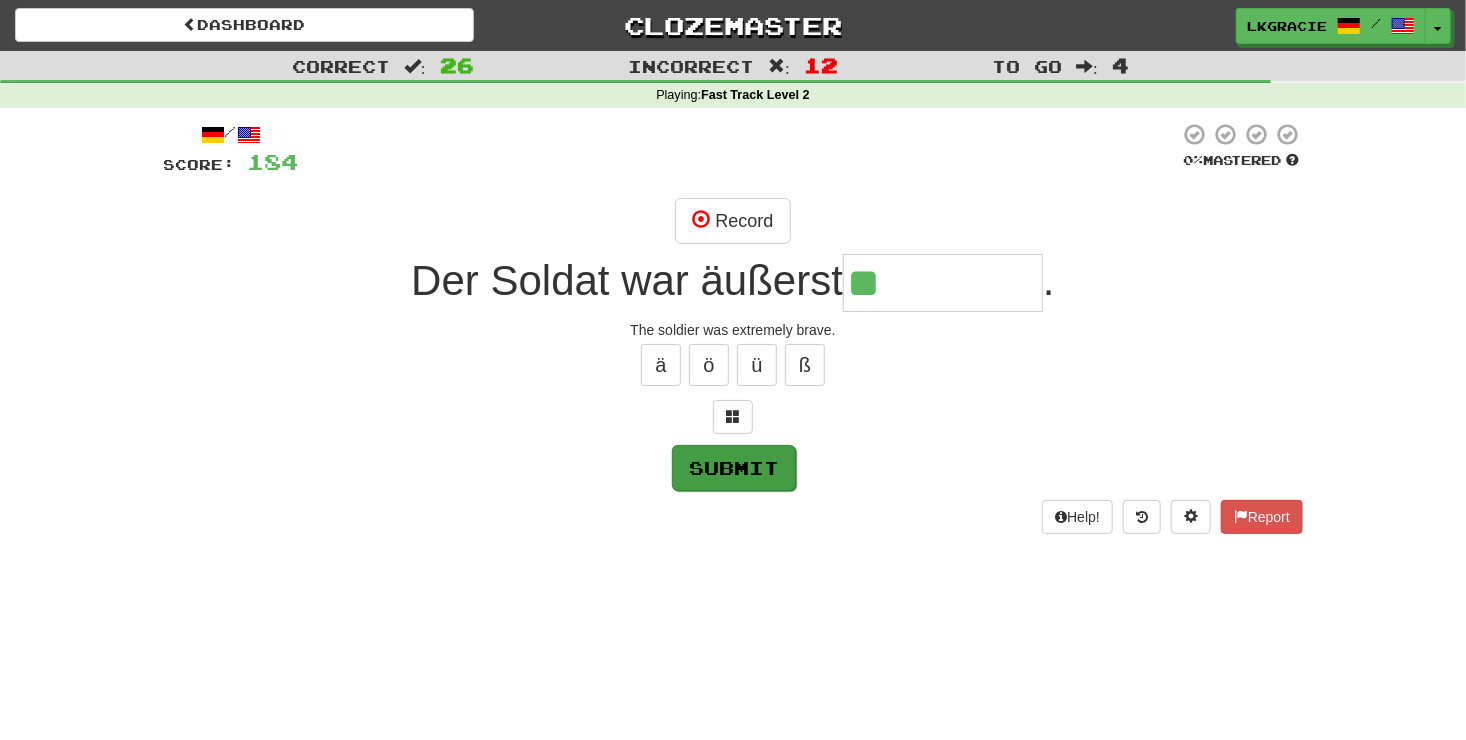 type on "******" 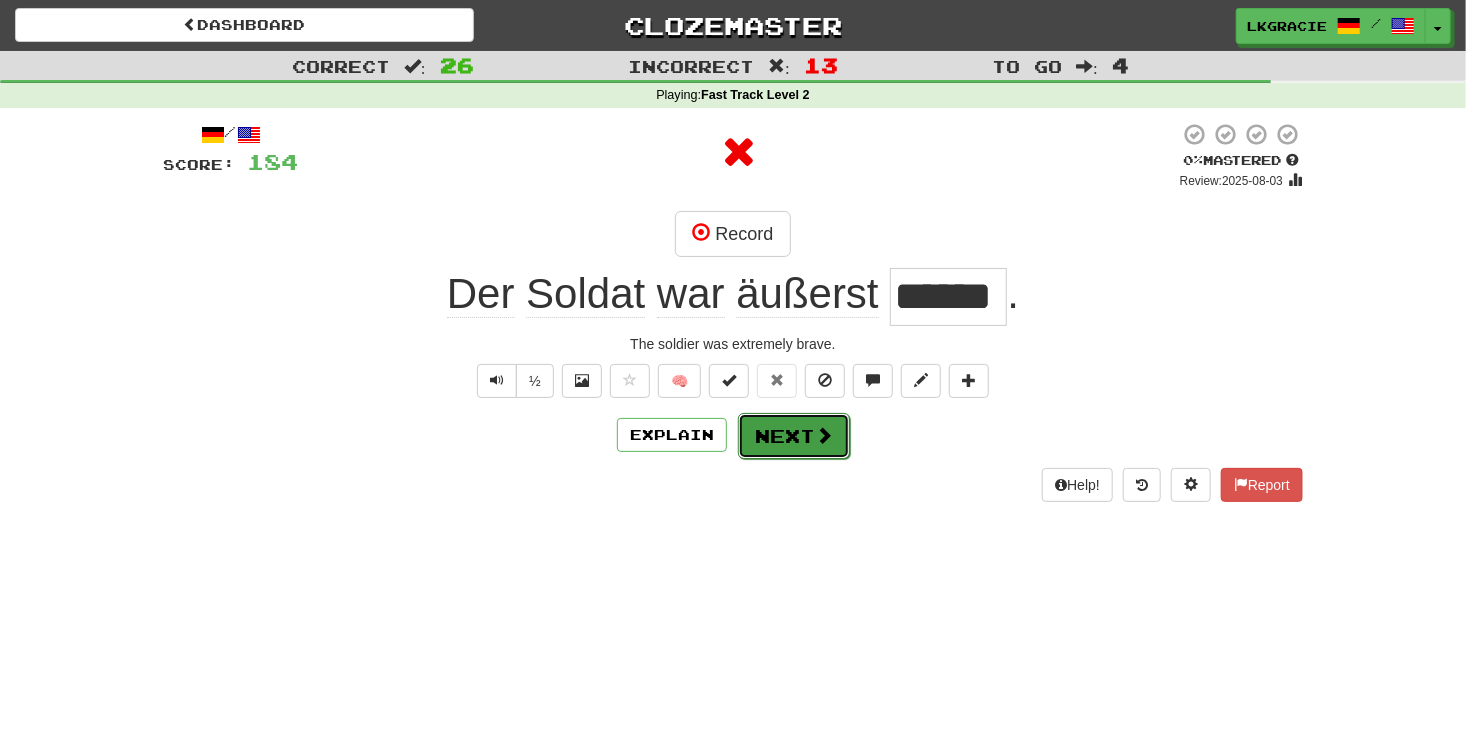 click at bounding box center (824, 435) 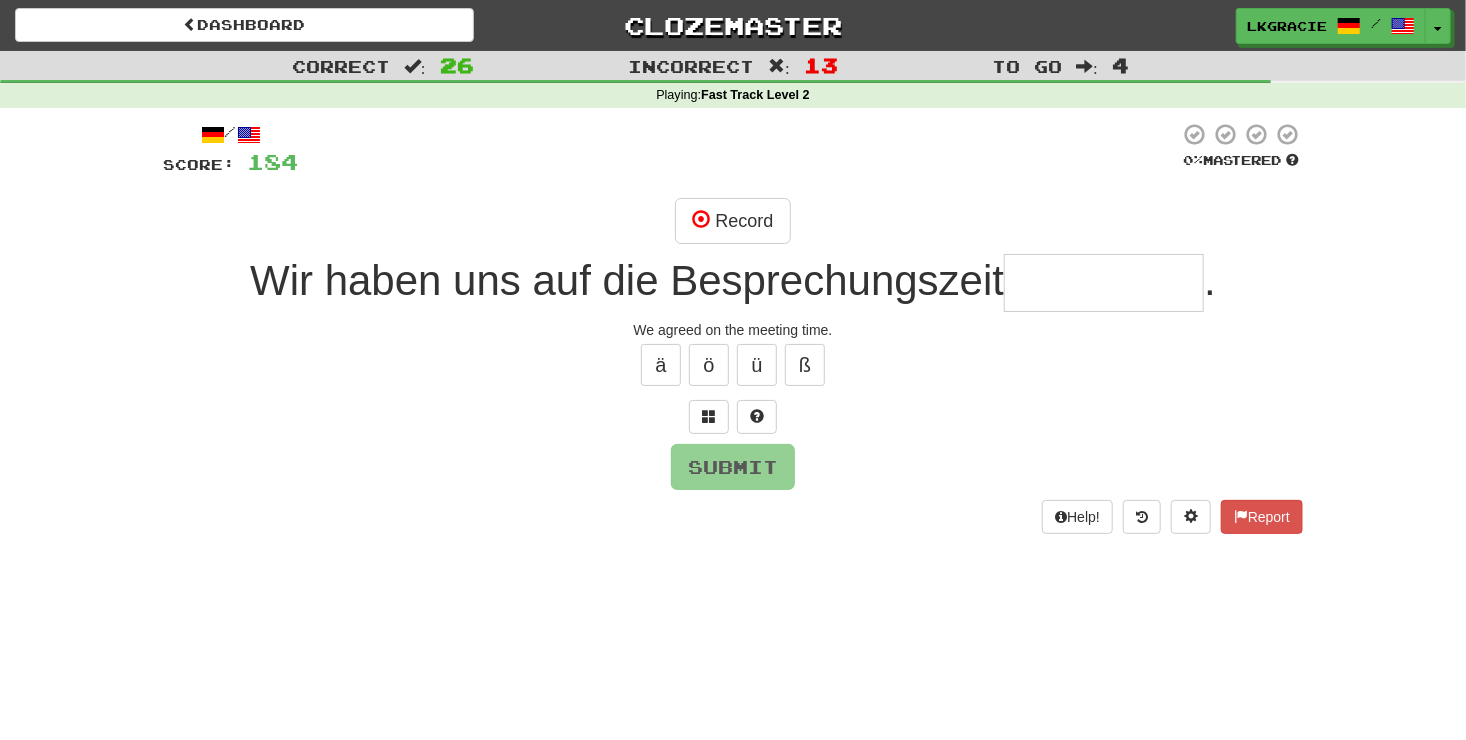 type on "*" 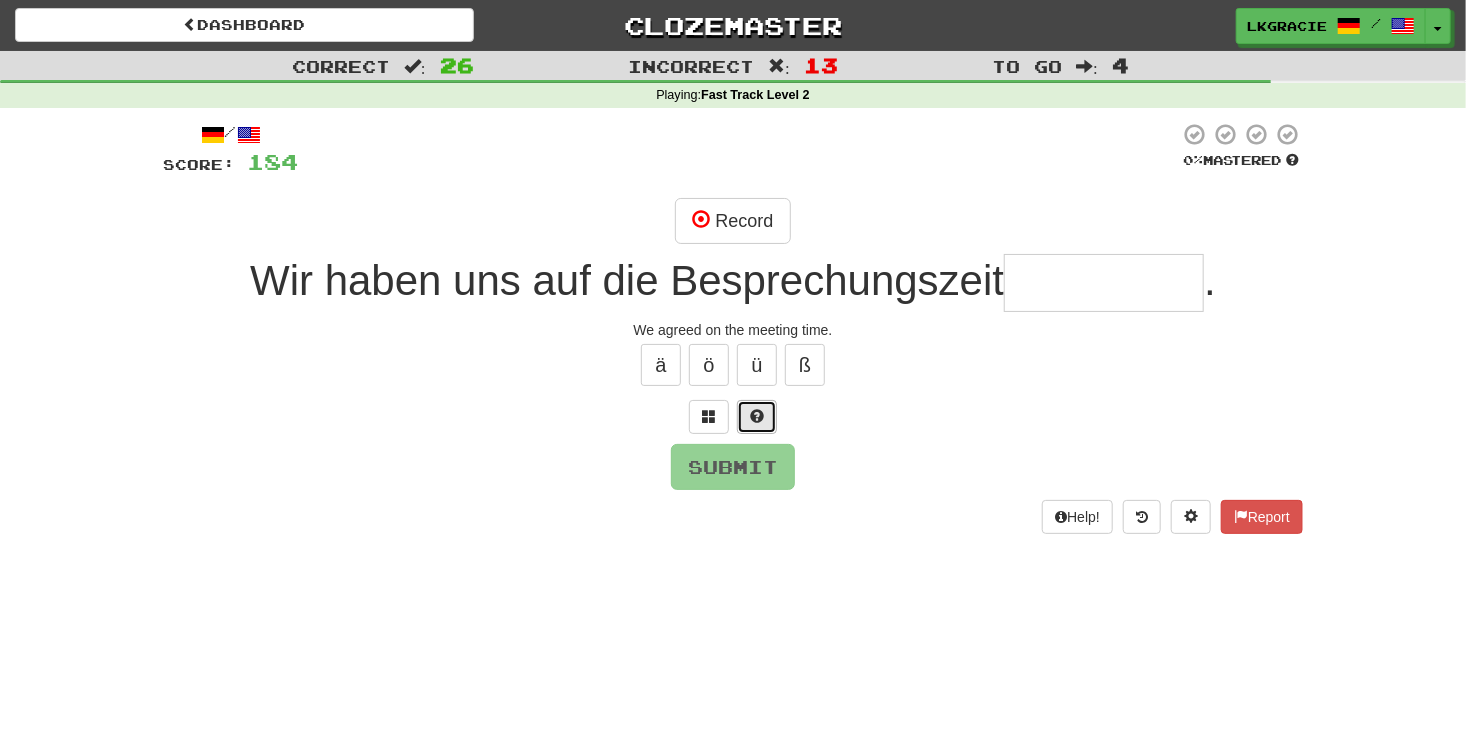 click at bounding box center (757, 417) 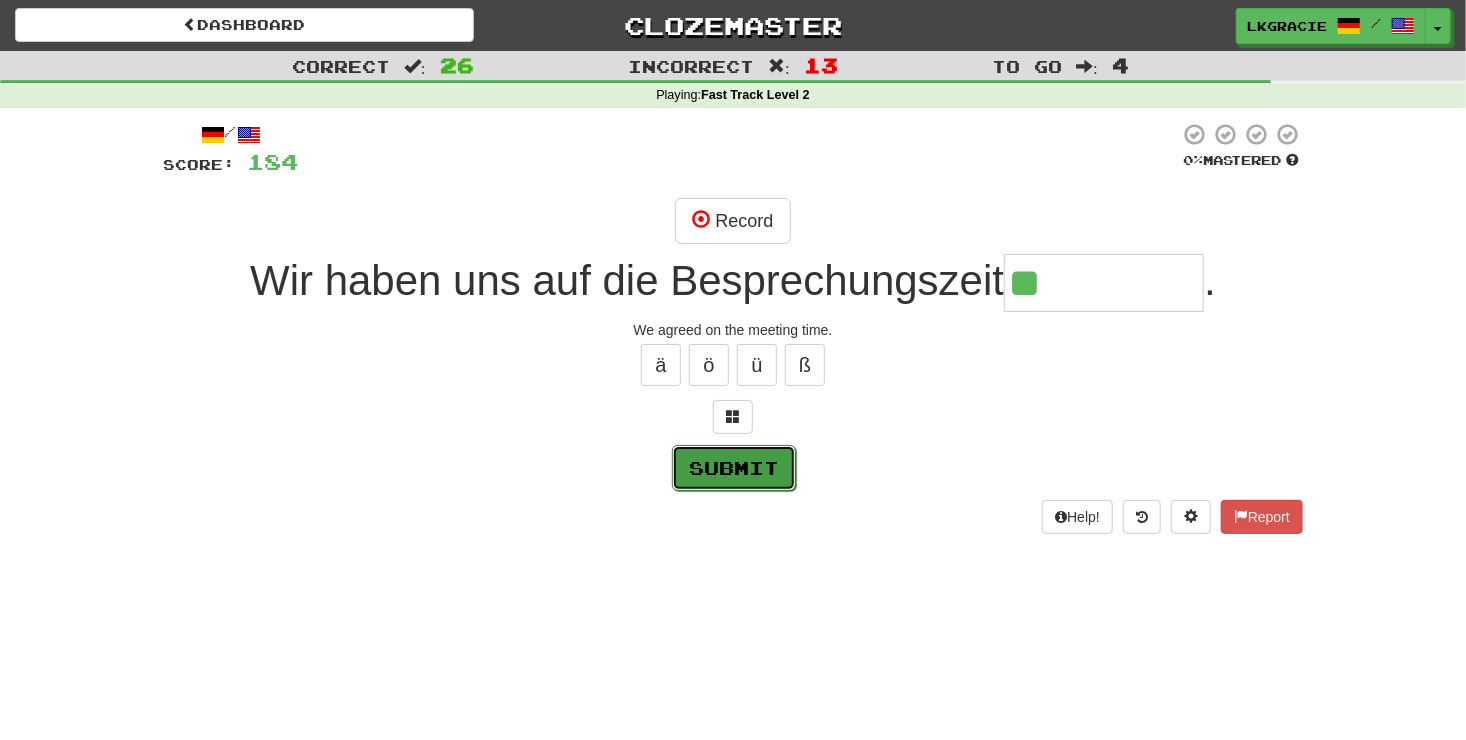click on "Submit" at bounding box center (734, 468) 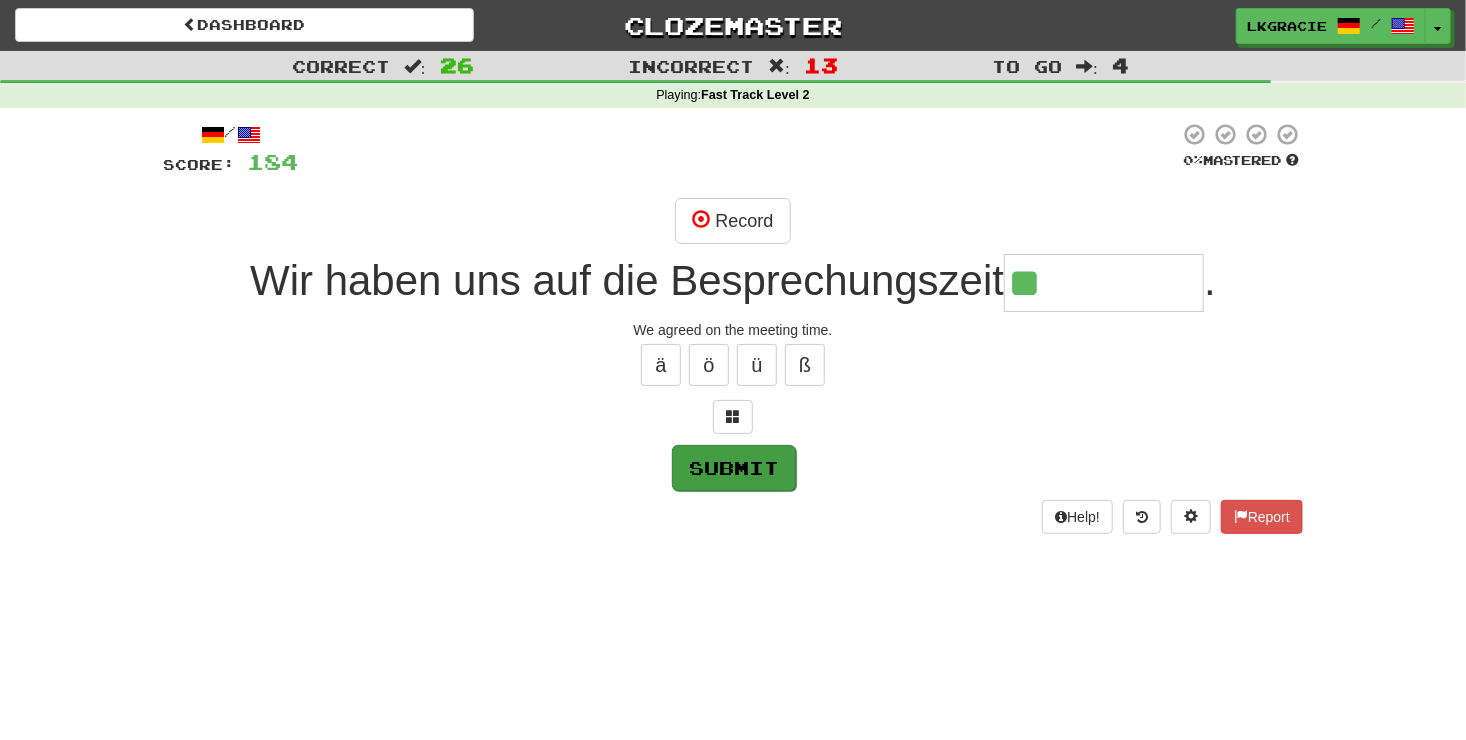 type on "********" 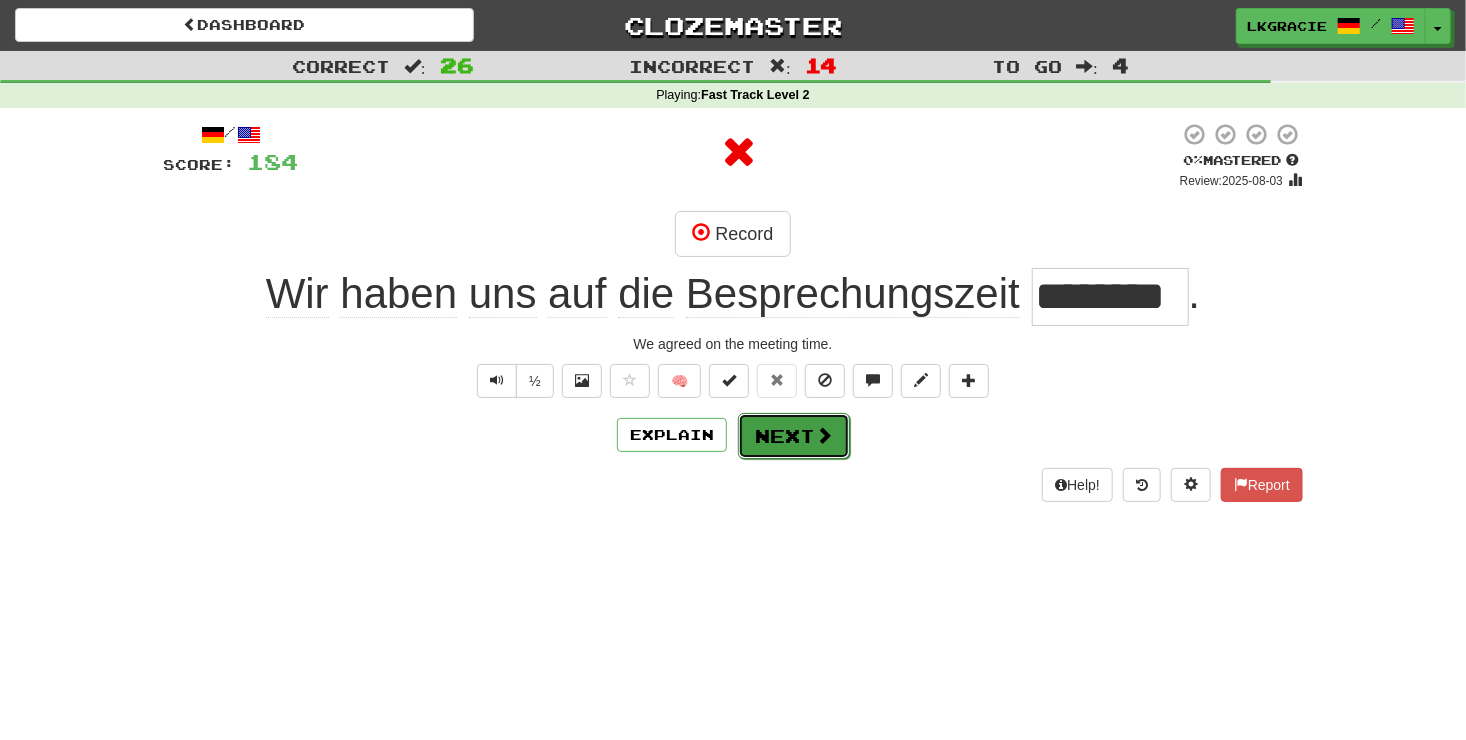 click on "Next" at bounding box center [794, 436] 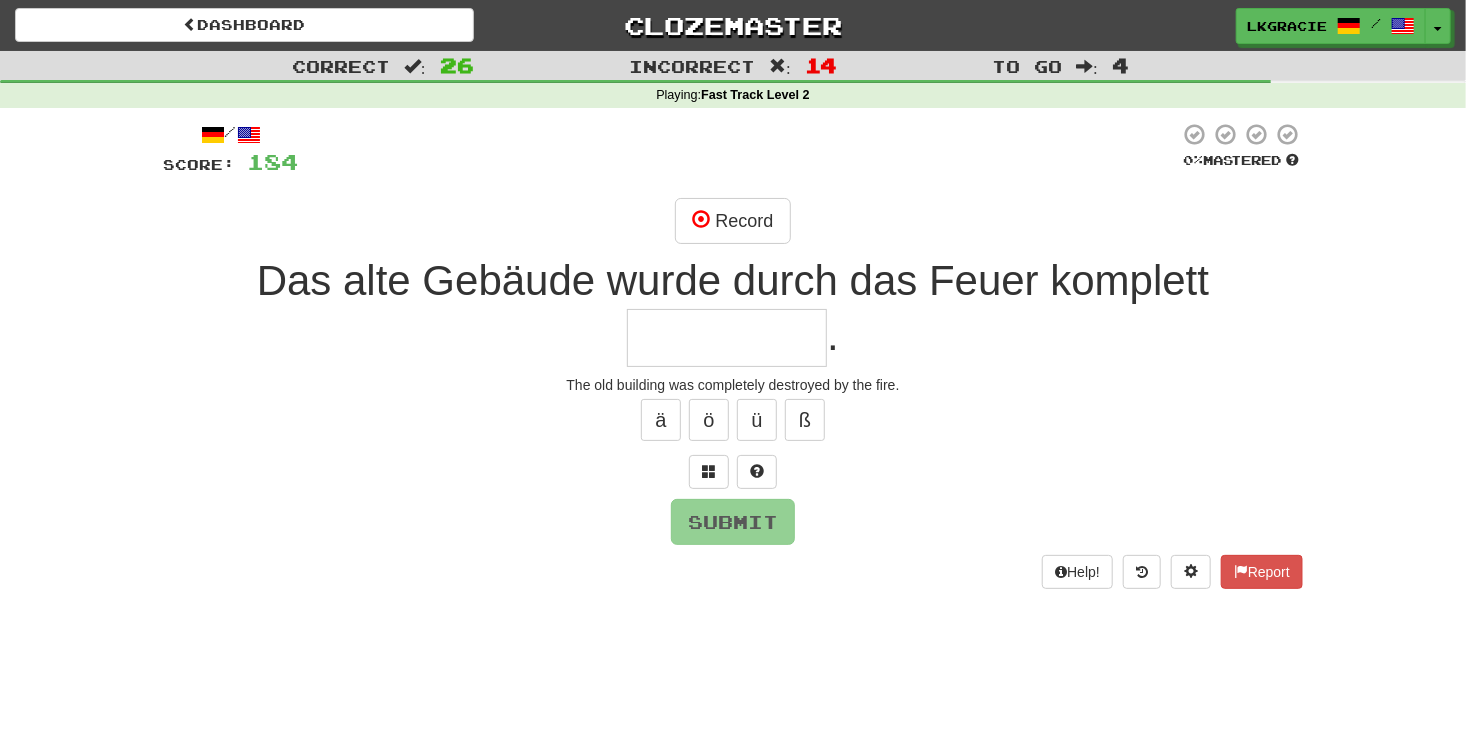 type 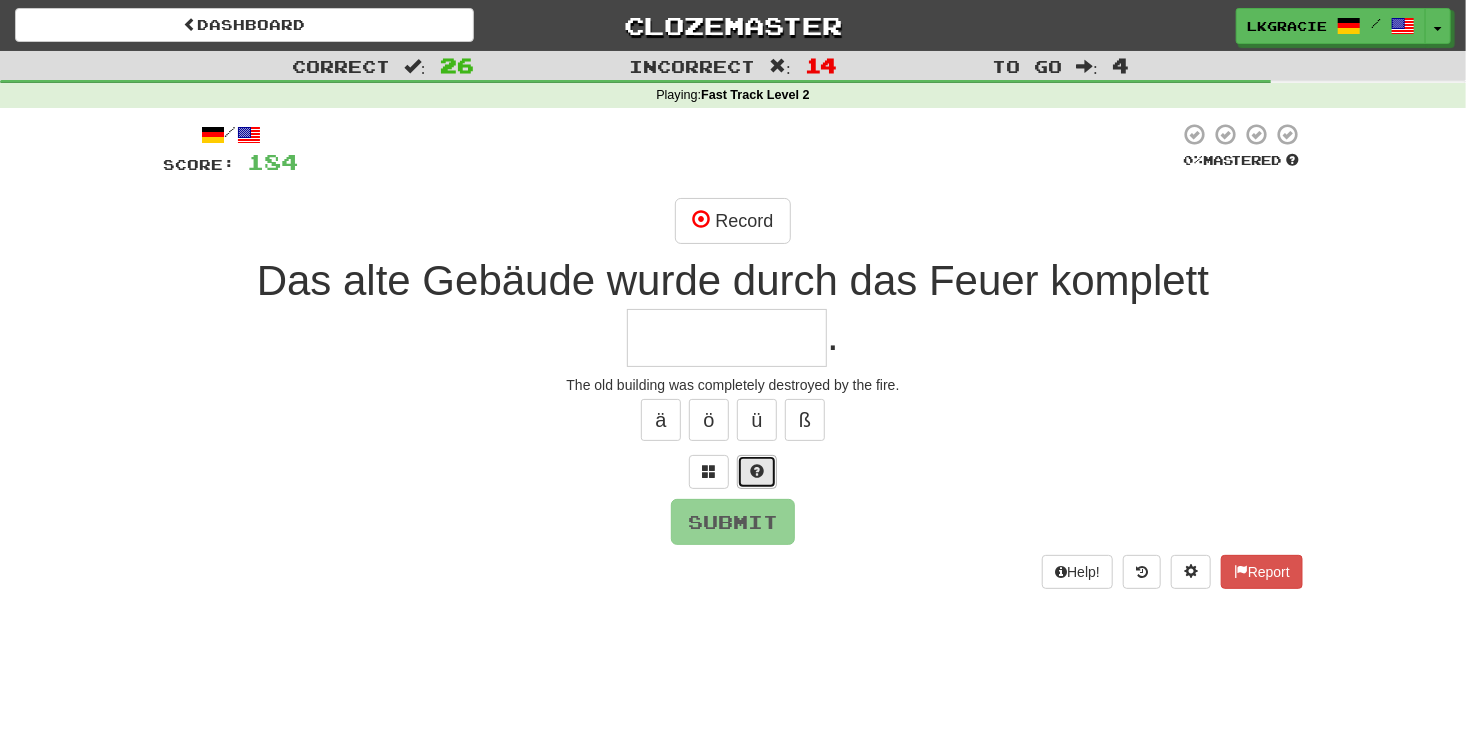 click at bounding box center [757, 472] 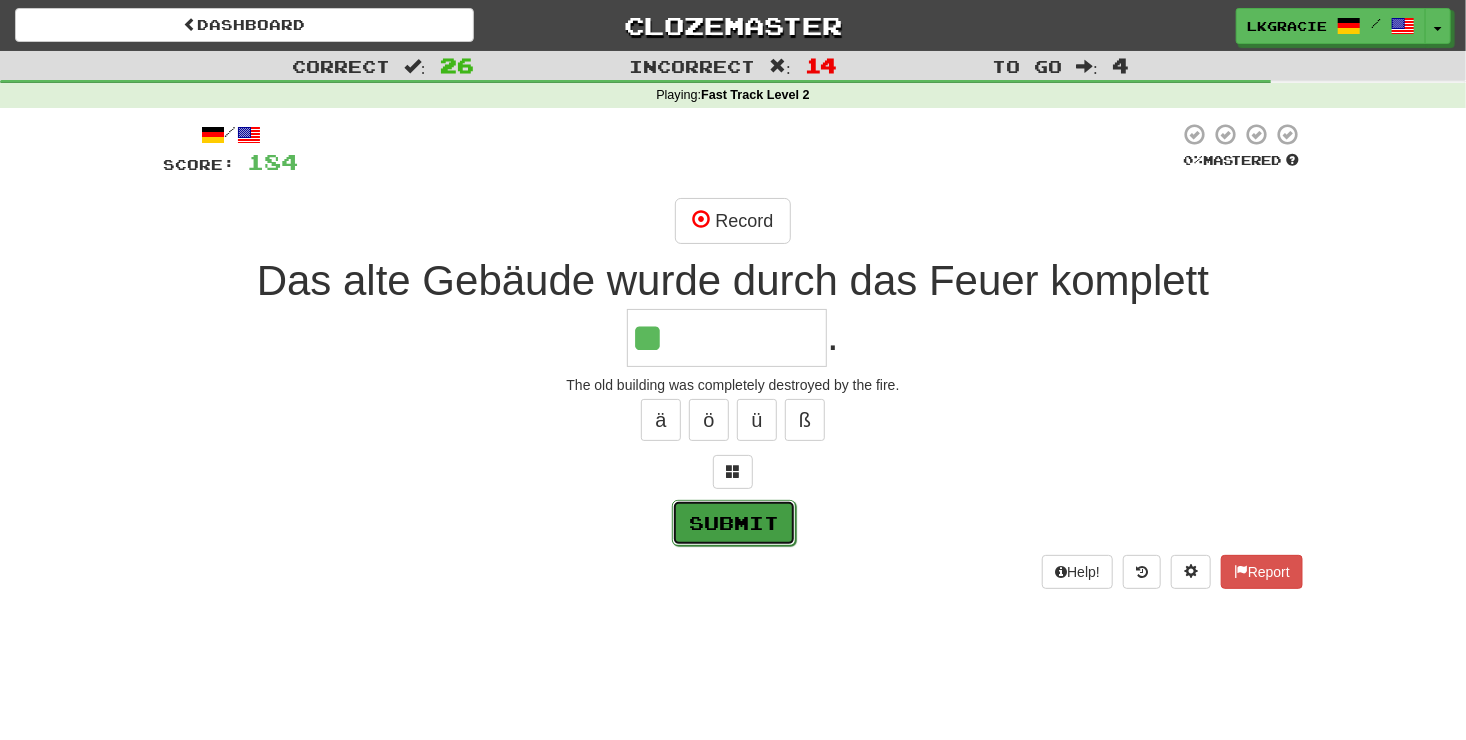 click on "Submit" at bounding box center [734, 523] 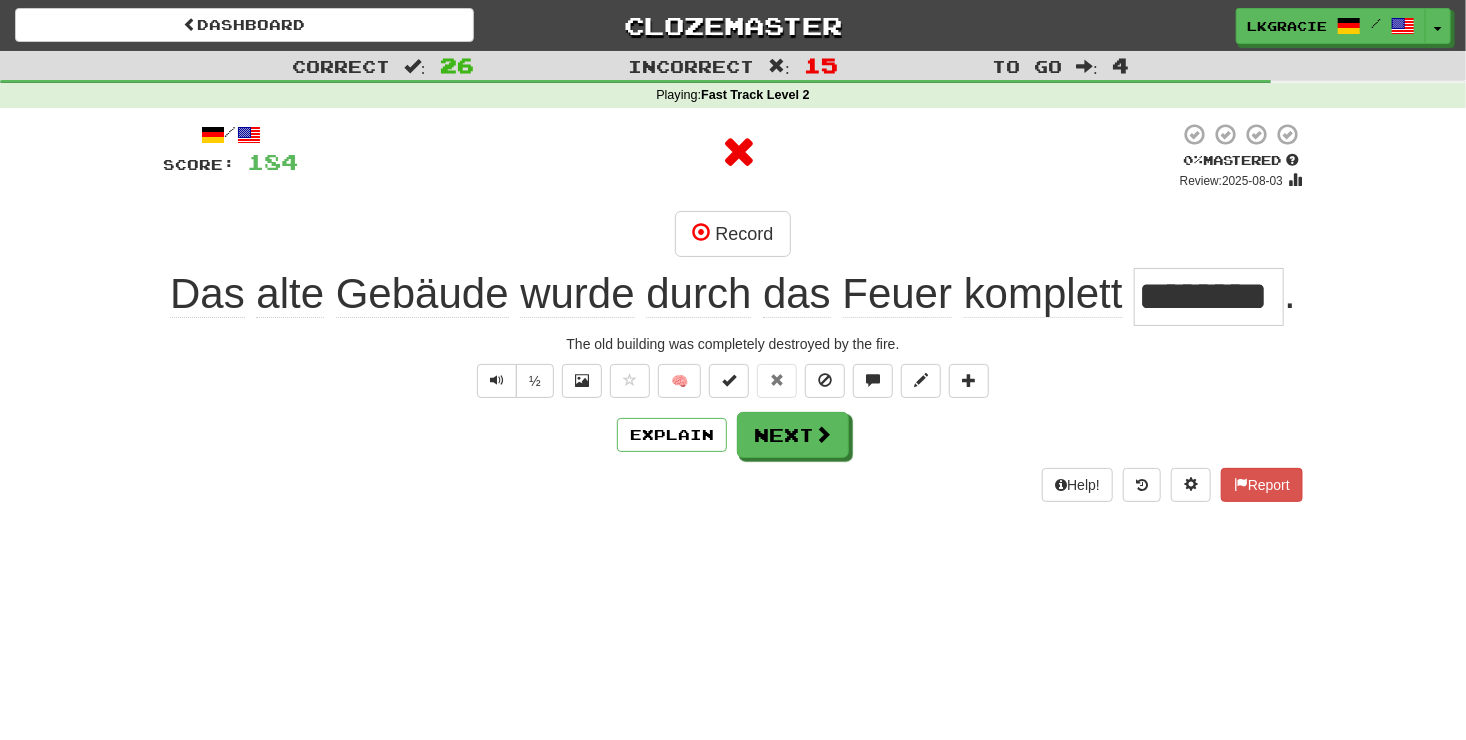 click on "/ Score: 184 0 % Mastered Review: [DATE] Record Das alte Gebäude wurde durch das Feuer komplett ******** . The old building was completely destroyed by the fire. ½ 🧠 Explain Next Help! Report" at bounding box center [733, 318] 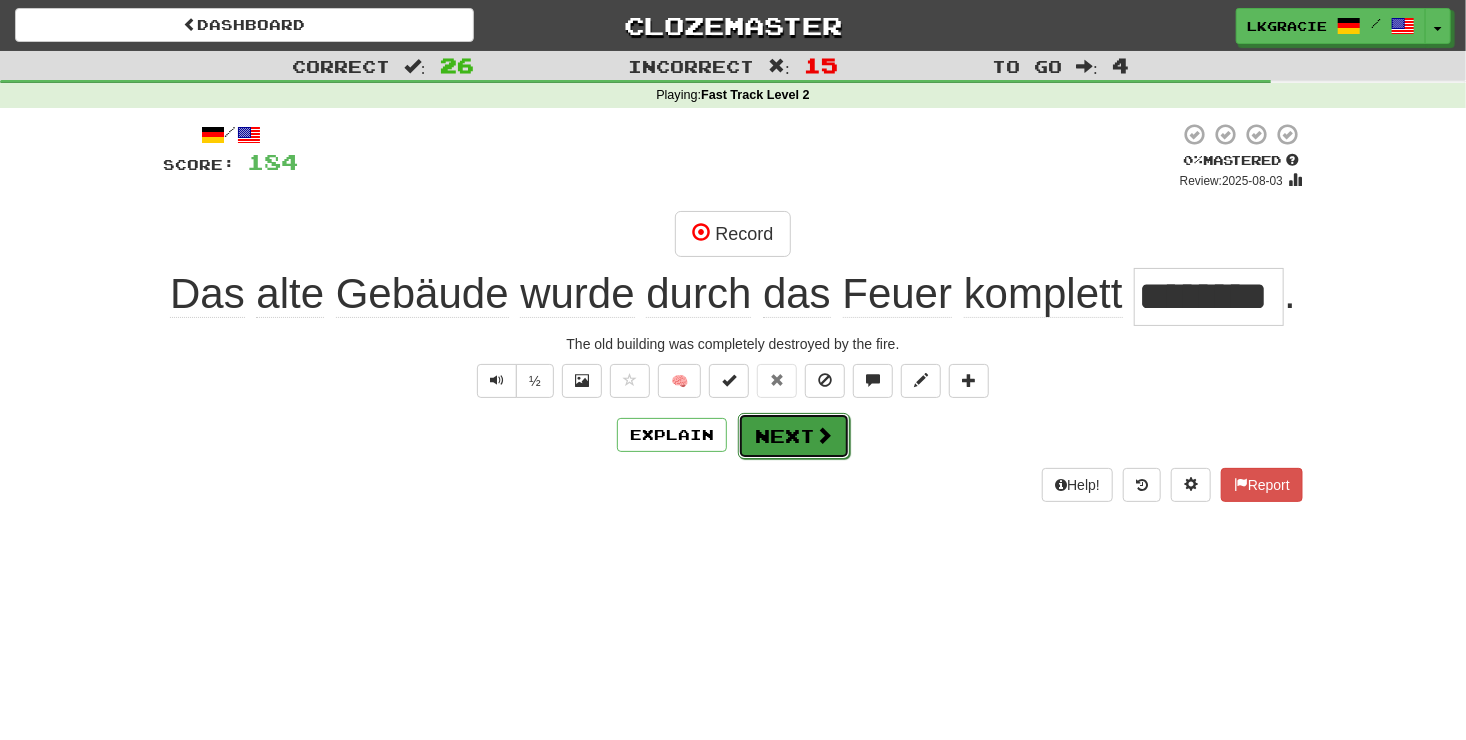 click on "Next" at bounding box center [794, 436] 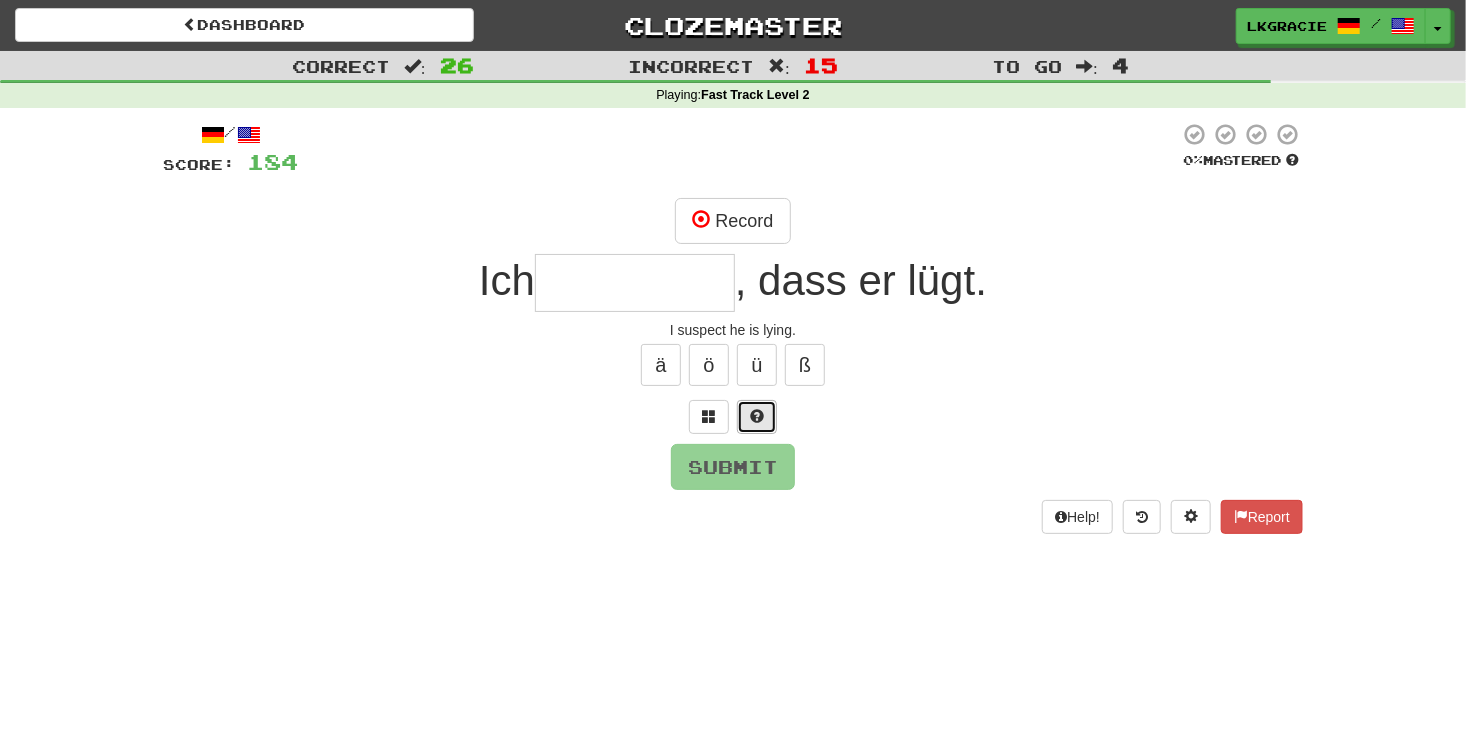 click at bounding box center (757, 417) 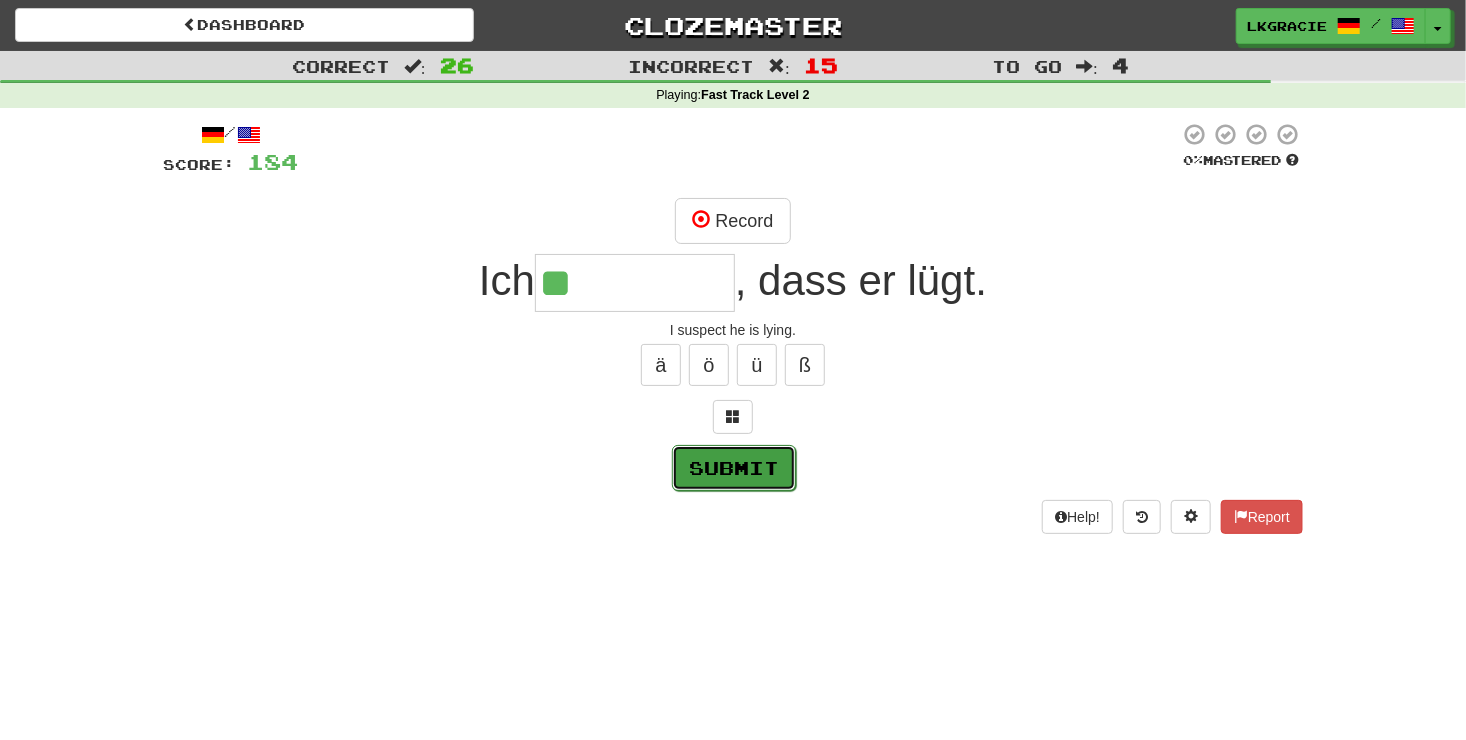 click on "Submit" at bounding box center (734, 468) 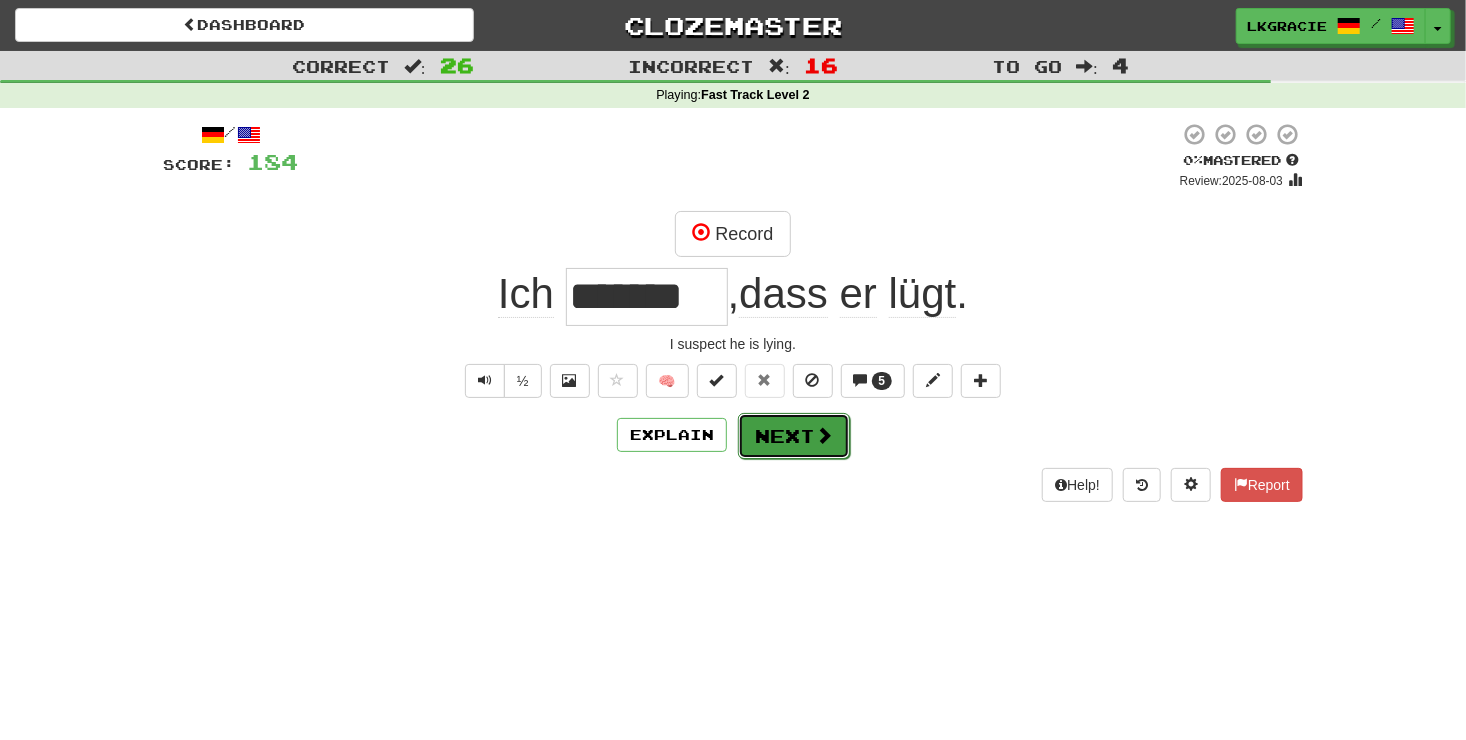 click on "Next" at bounding box center [794, 436] 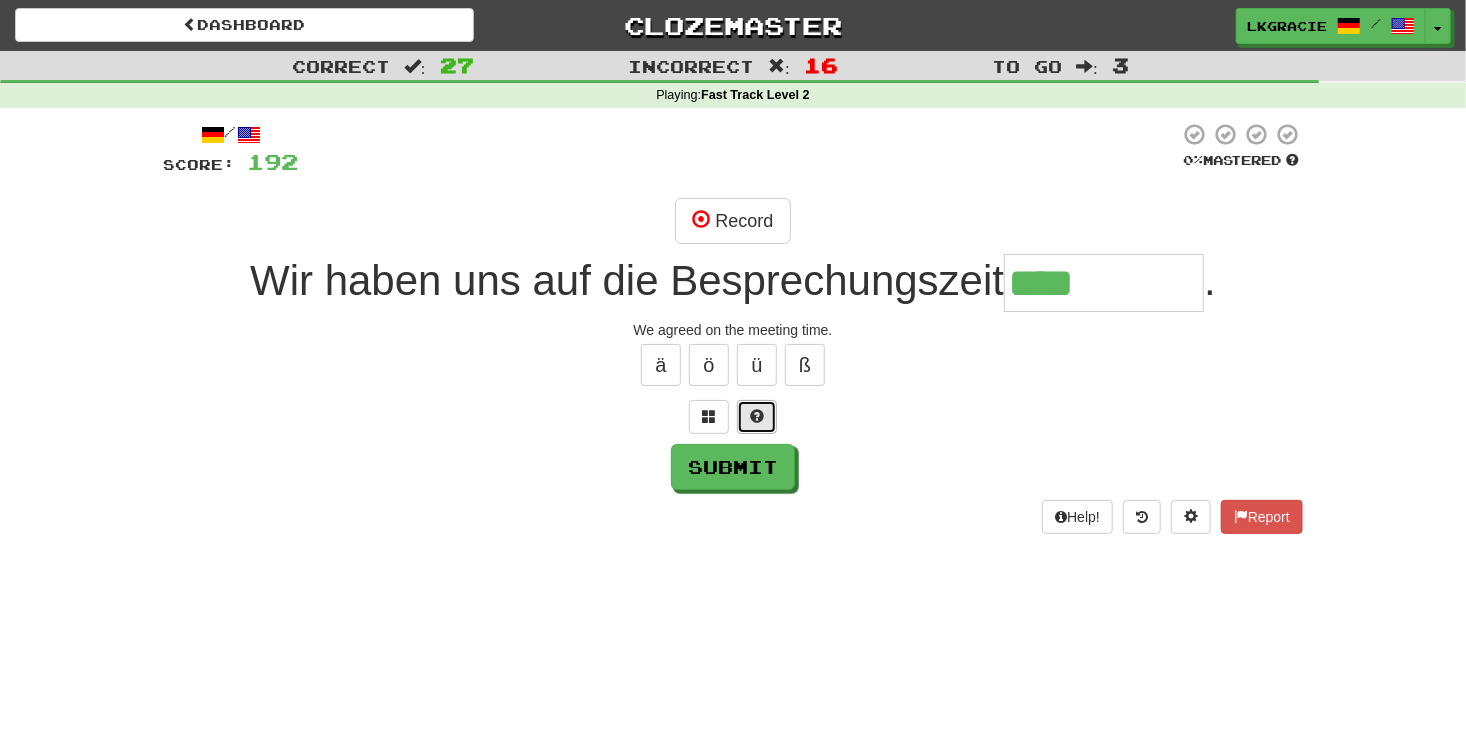 click at bounding box center (757, 416) 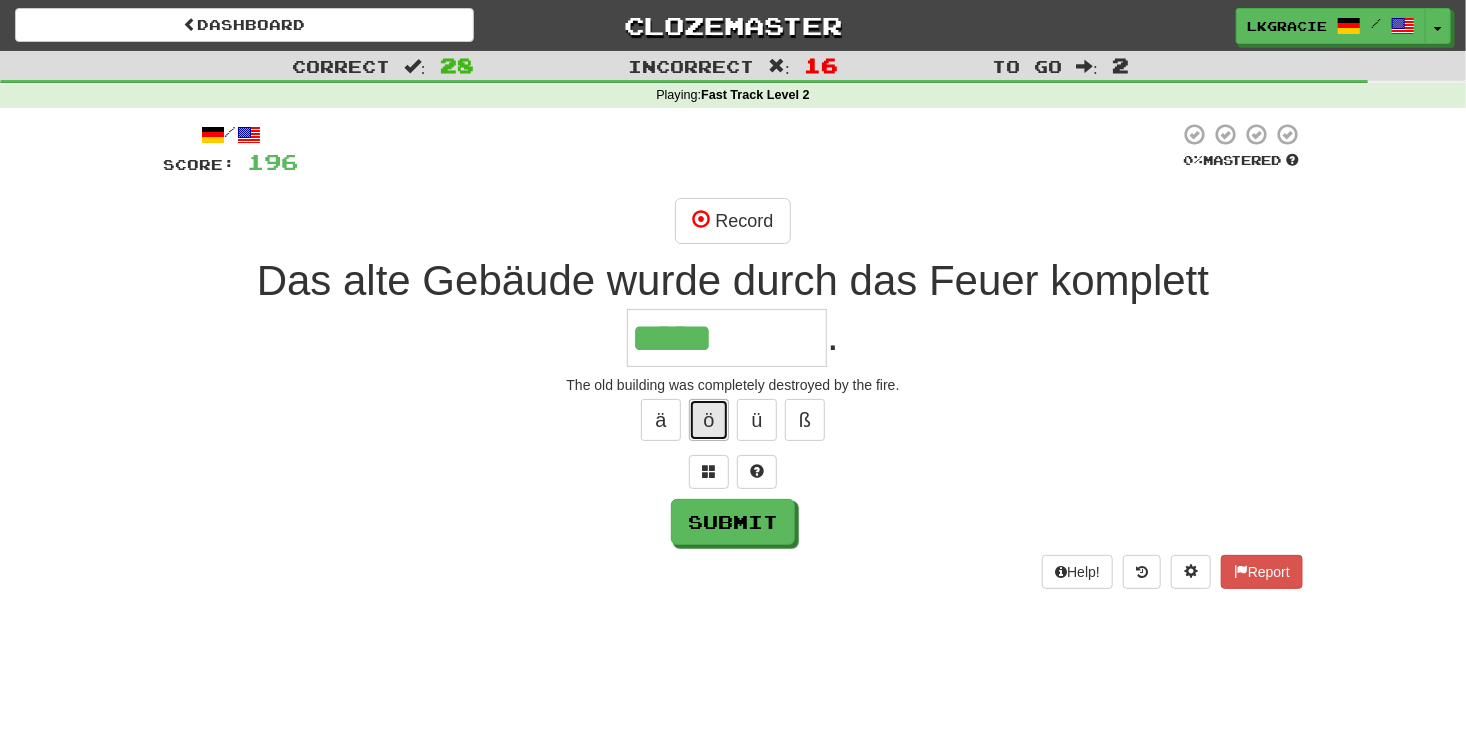 click on "ö" at bounding box center (709, 420) 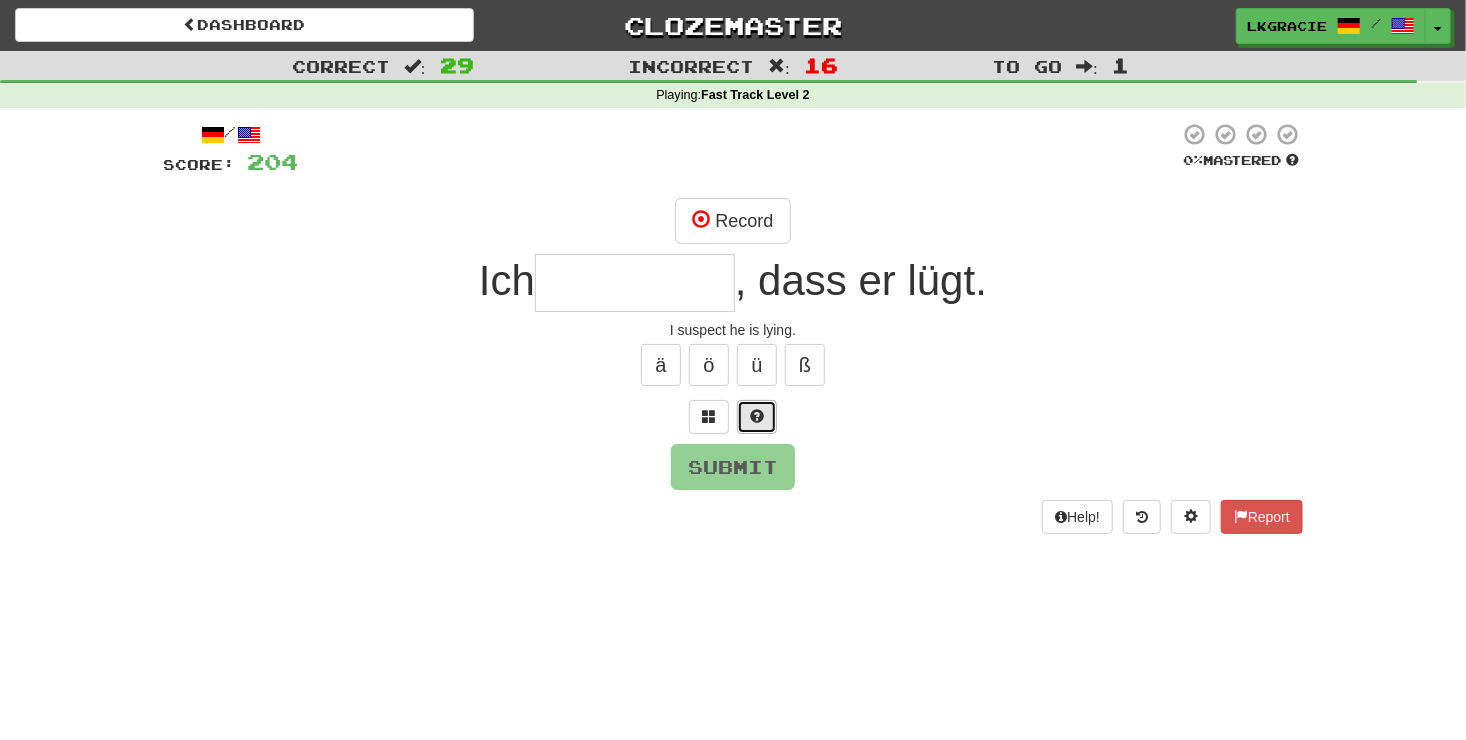 click at bounding box center (757, 417) 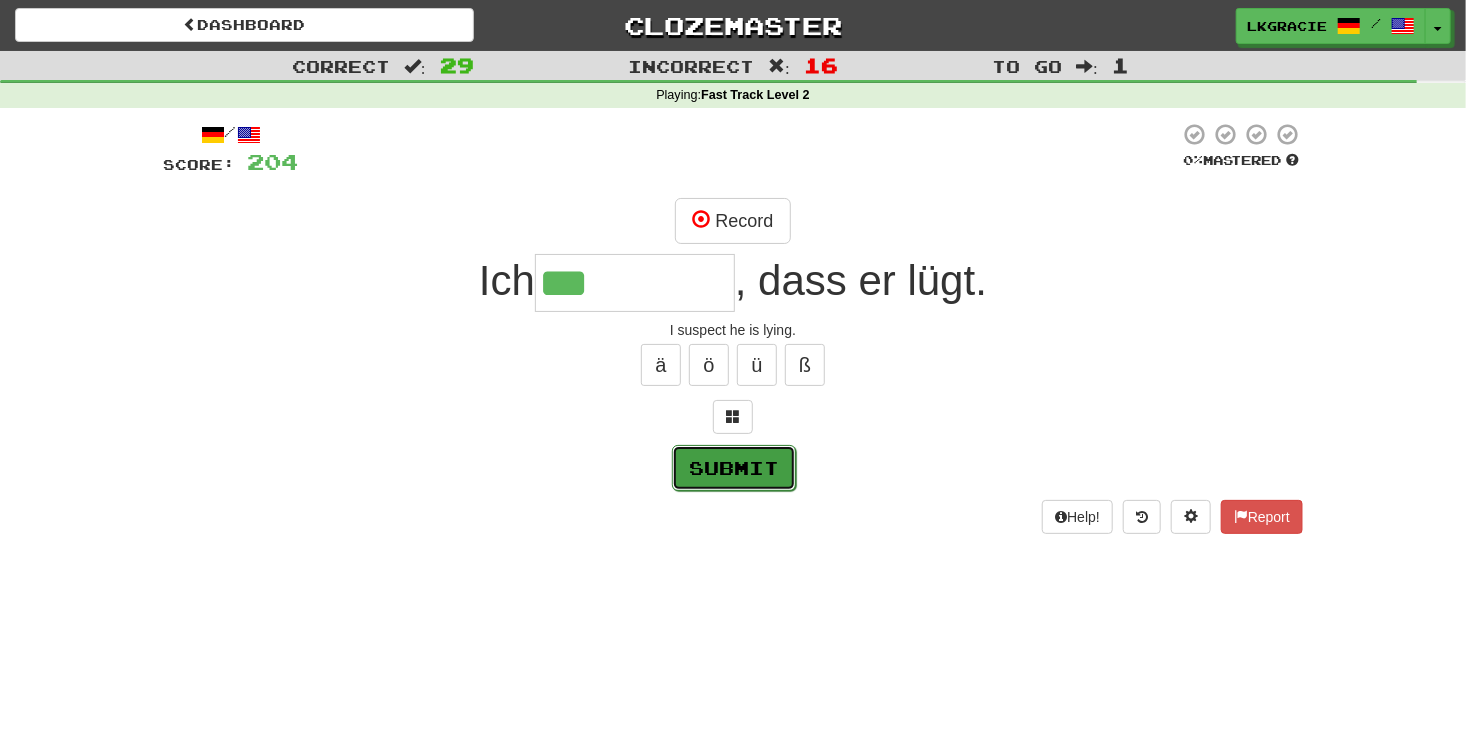 click on "Submit" at bounding box center (734, 468) 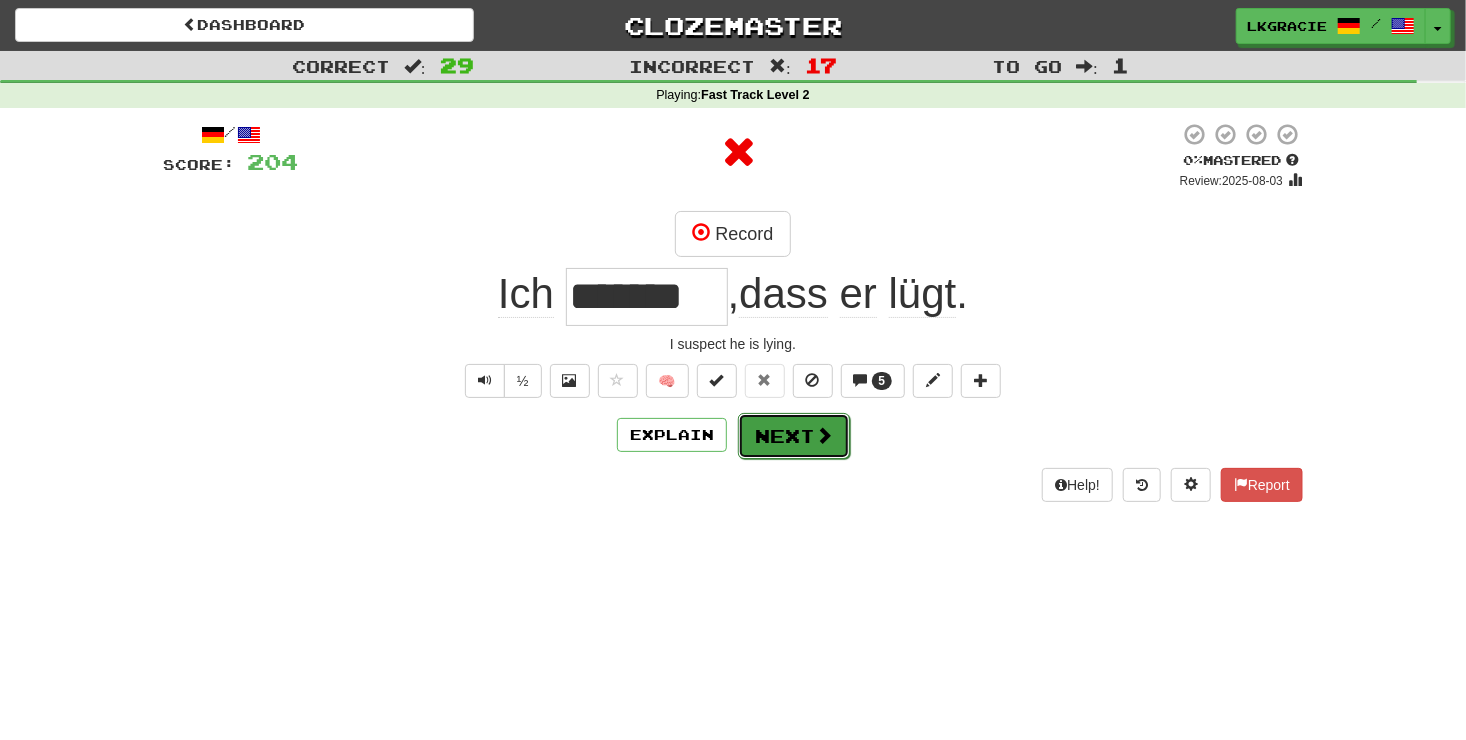 click on "Next" at bounding box center [794, 436] 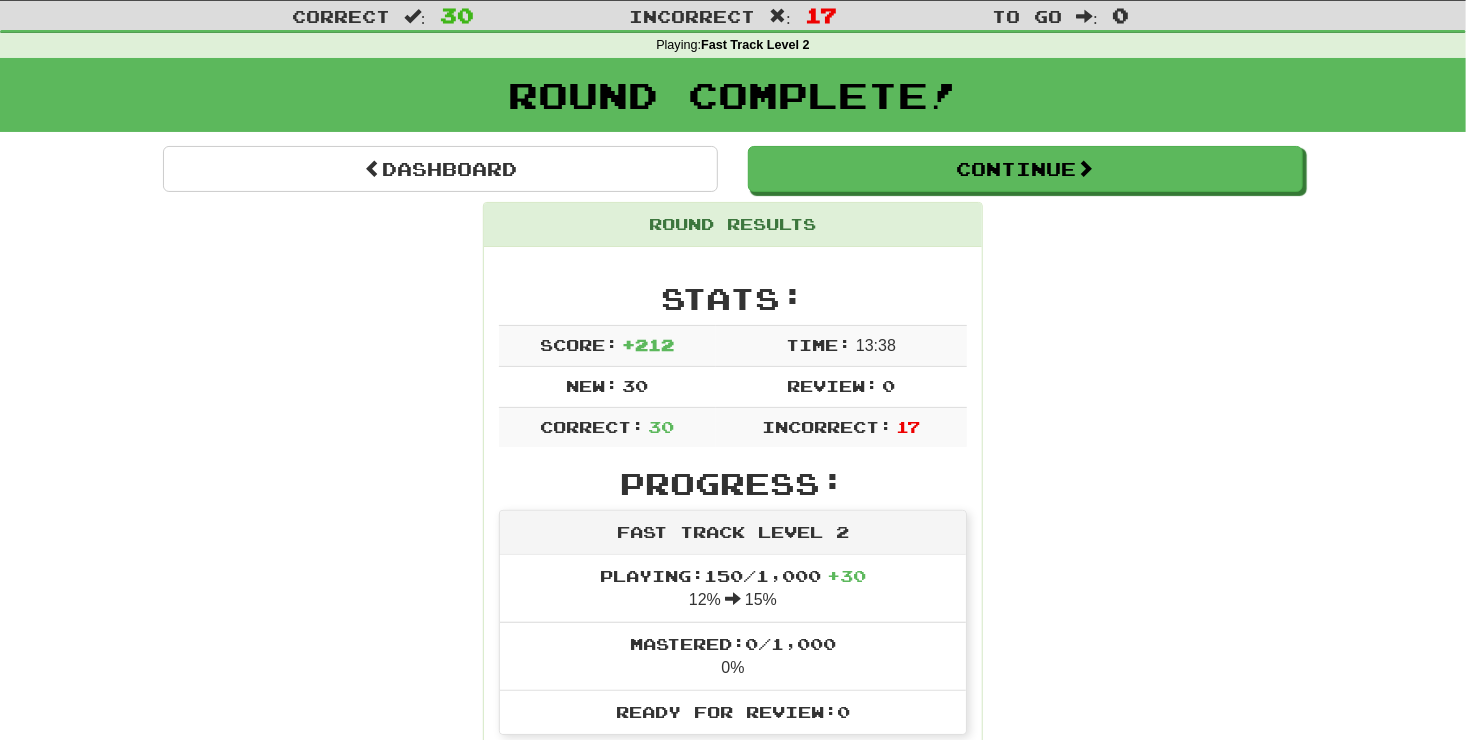scroll, scrollTop: 58, scrollLeft: 0, axis: vertical 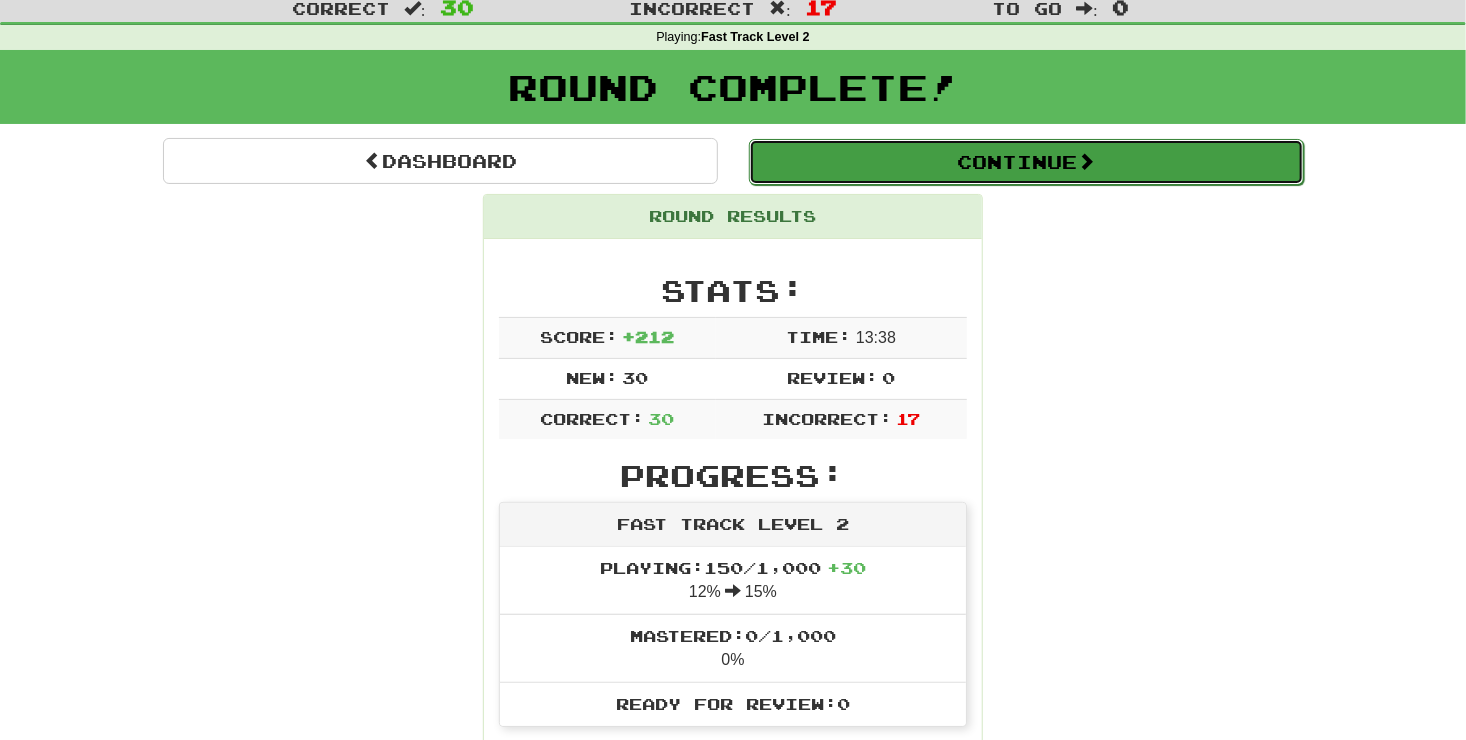 click on "Continue" at bounding box center [1026, 162] 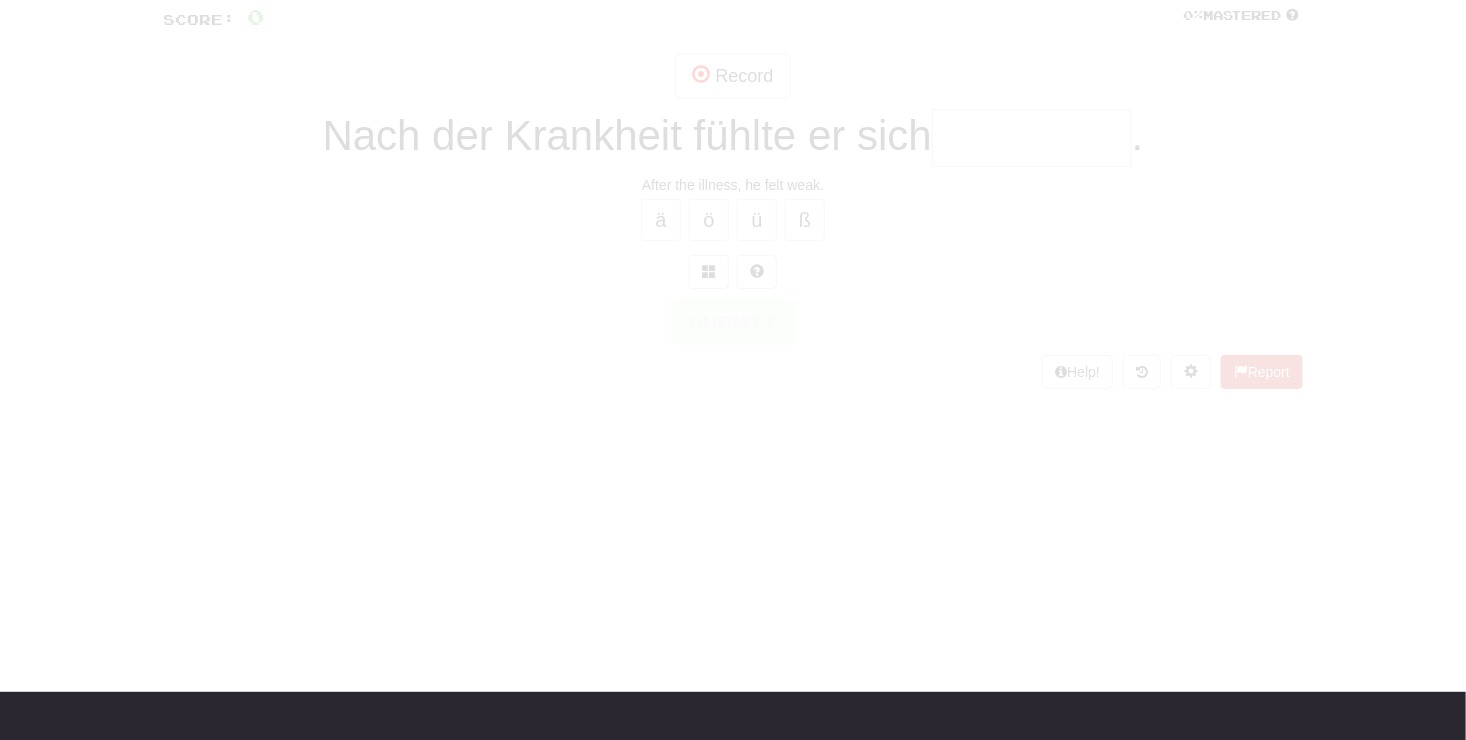 scroll, scrollTop: 58, scrollLeft: 0, axis: vertical 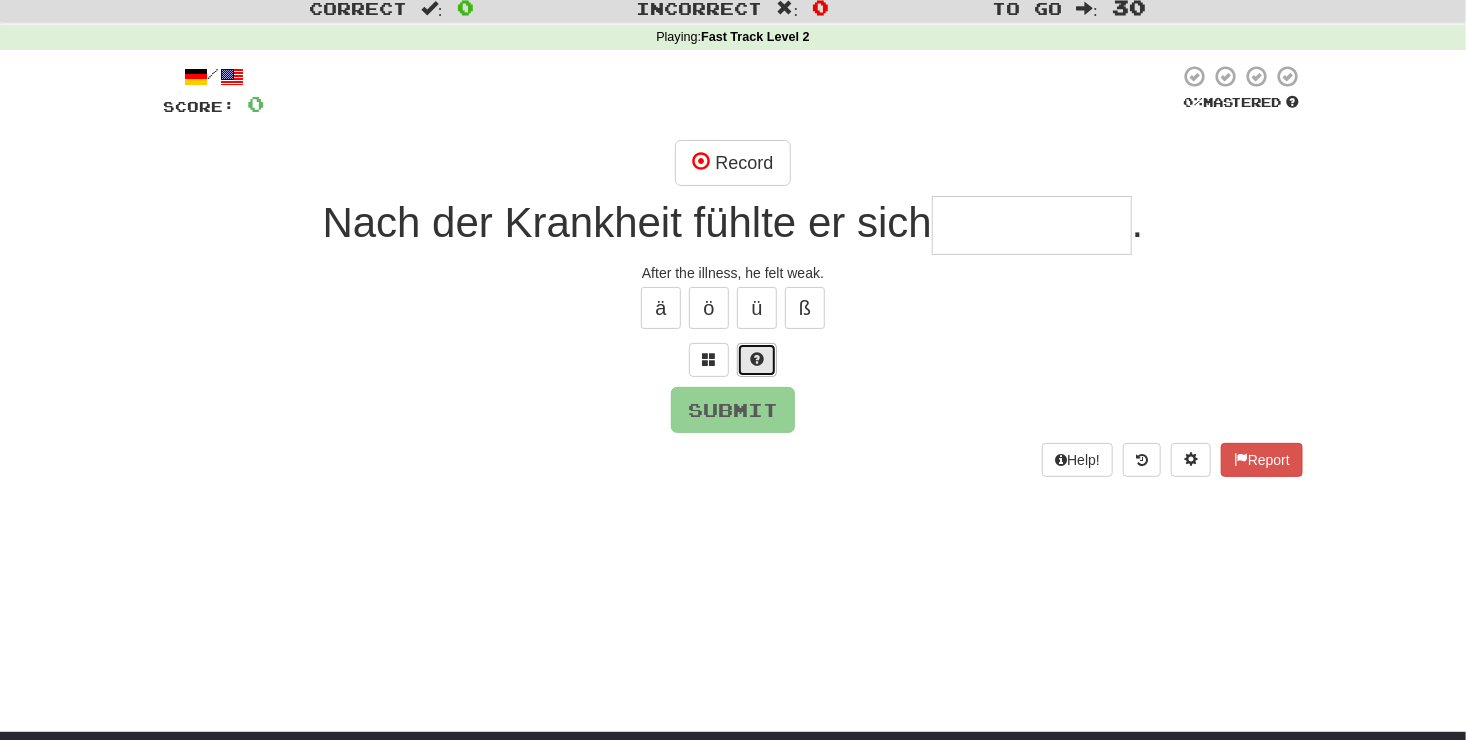 click at bounding box center (757, 359) 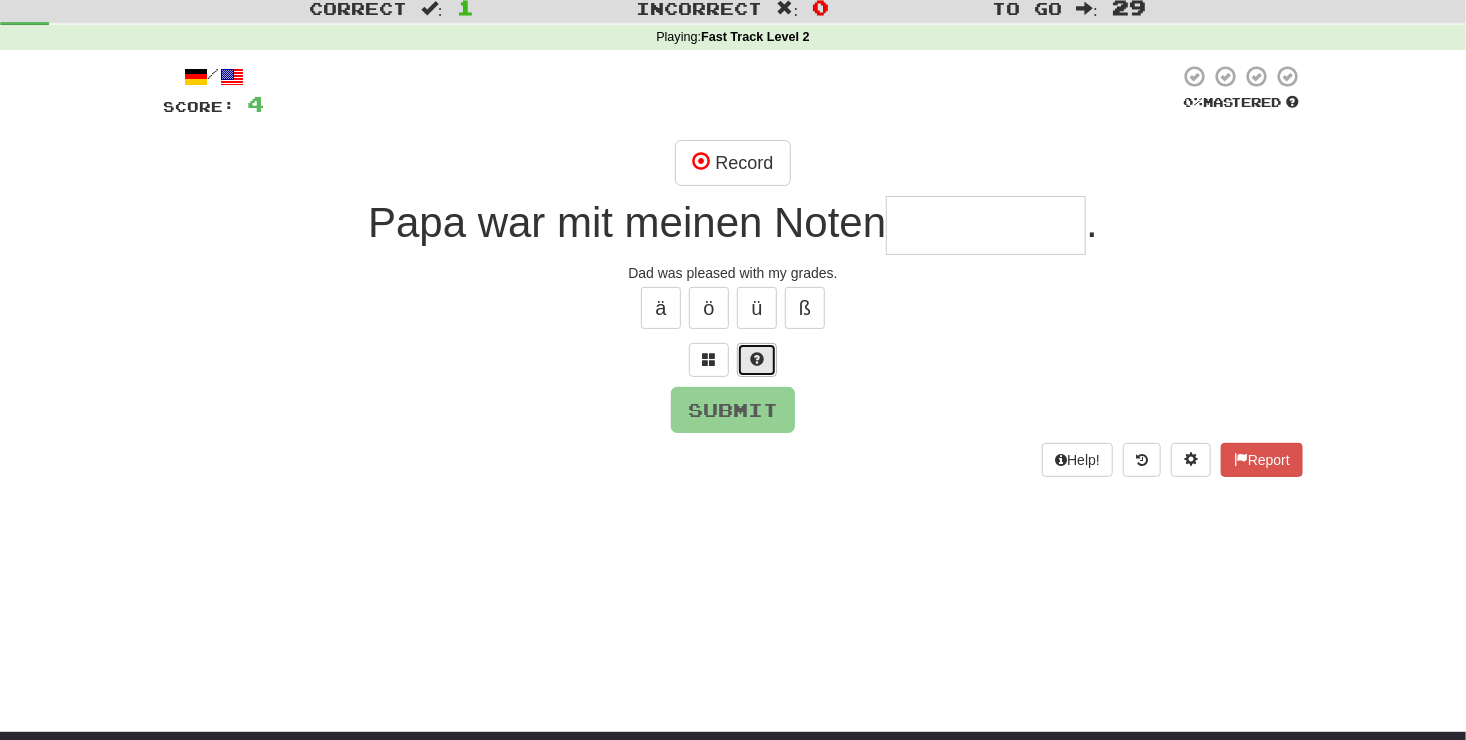 click at bounding box center (757, 360) 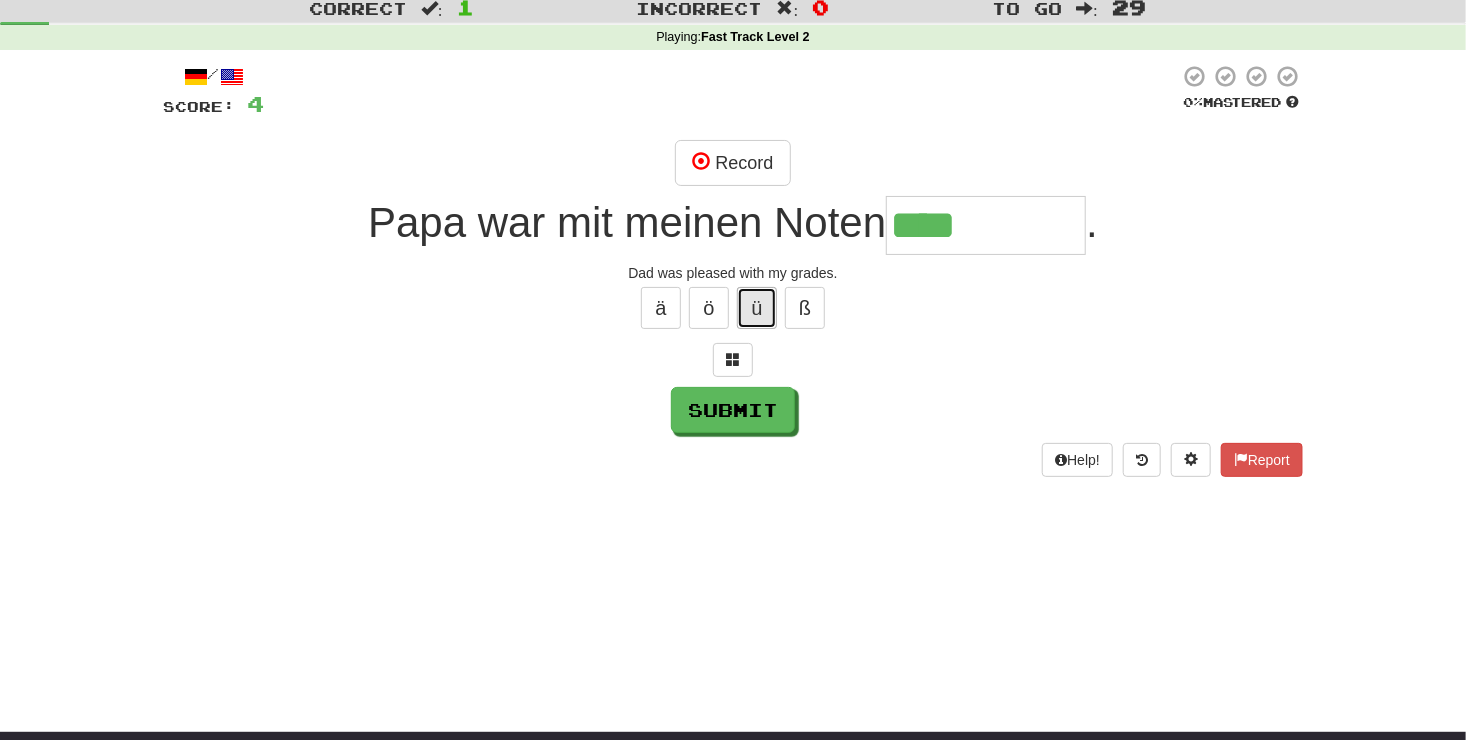 click on "ü" at bounding box center (757, 308) 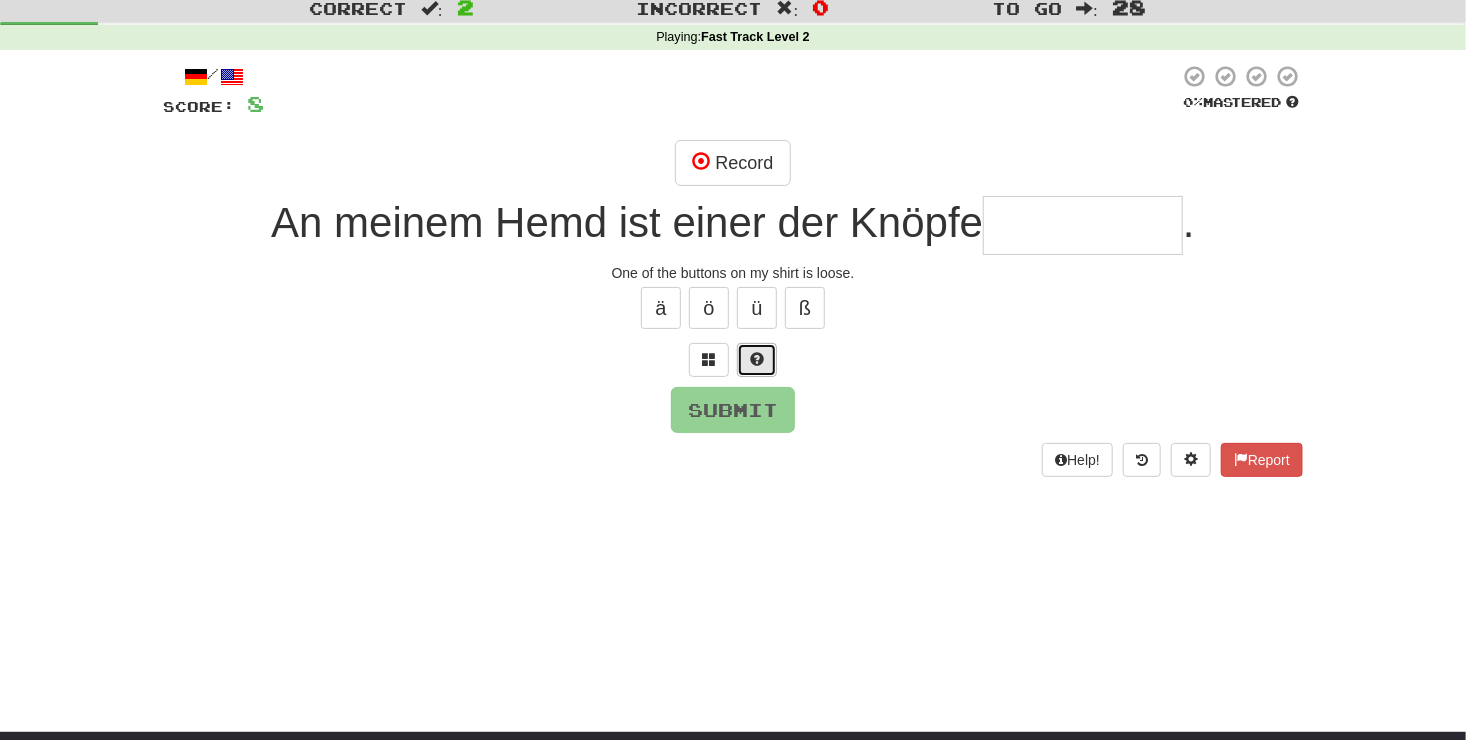 click at bounding box center (757, 360) 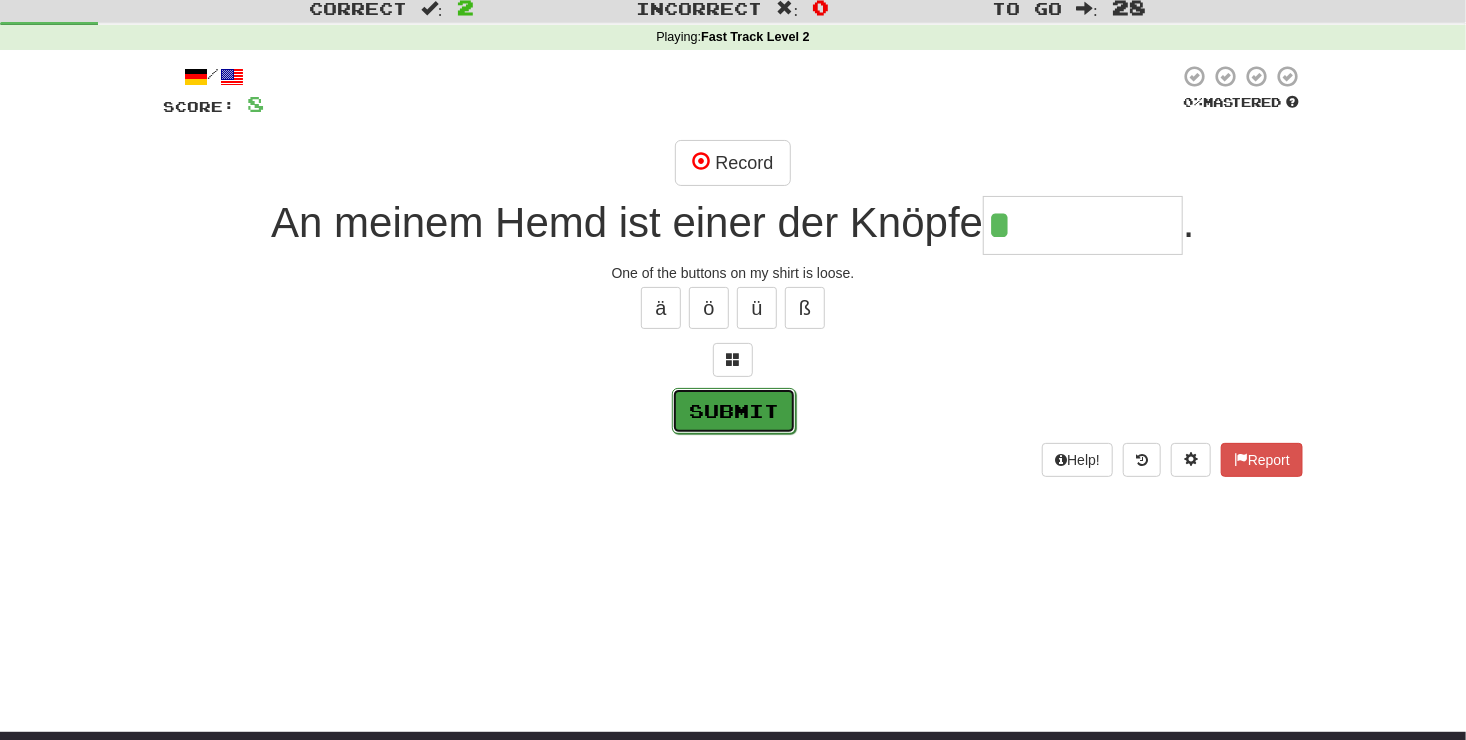 click on "Submit" at bounding box center [734, 411] 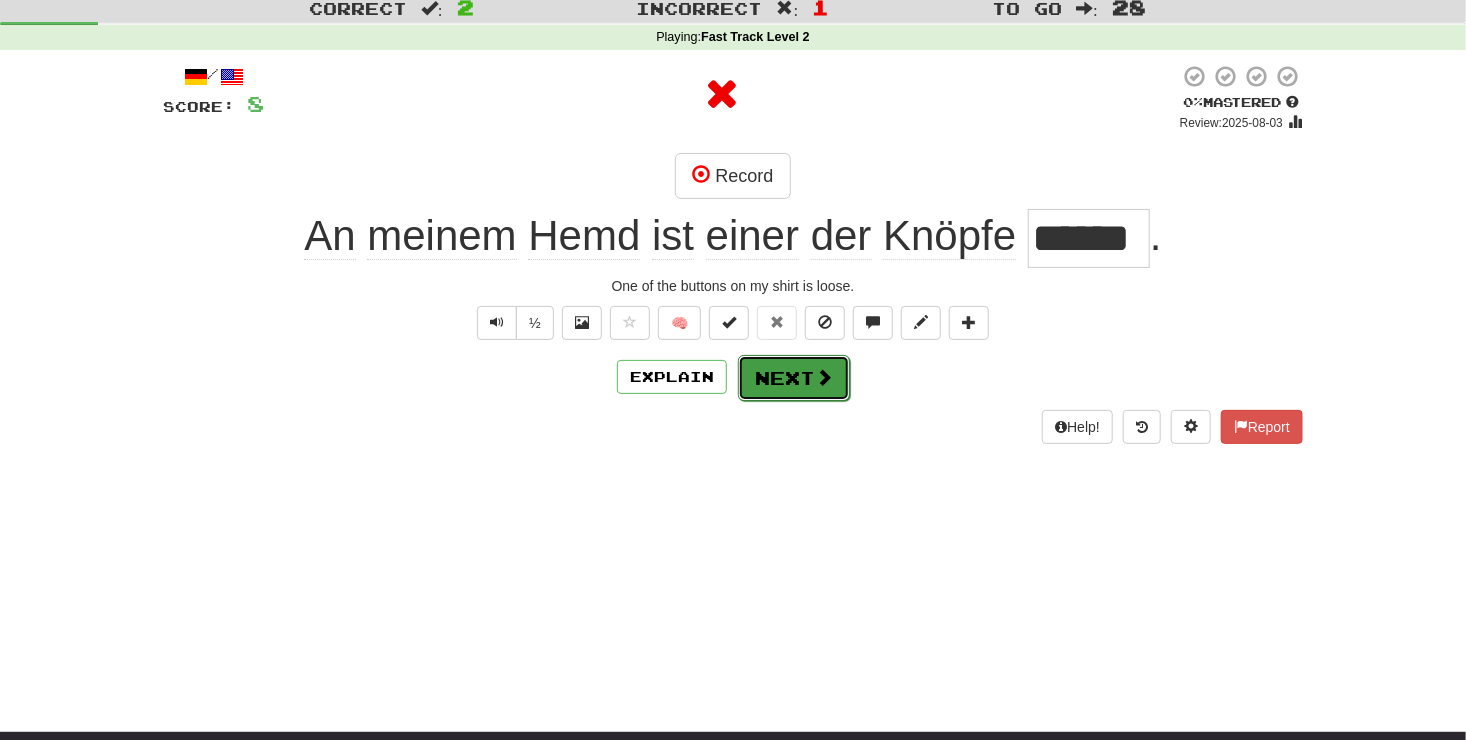 click on "Next" at bounding box center [794, 378] 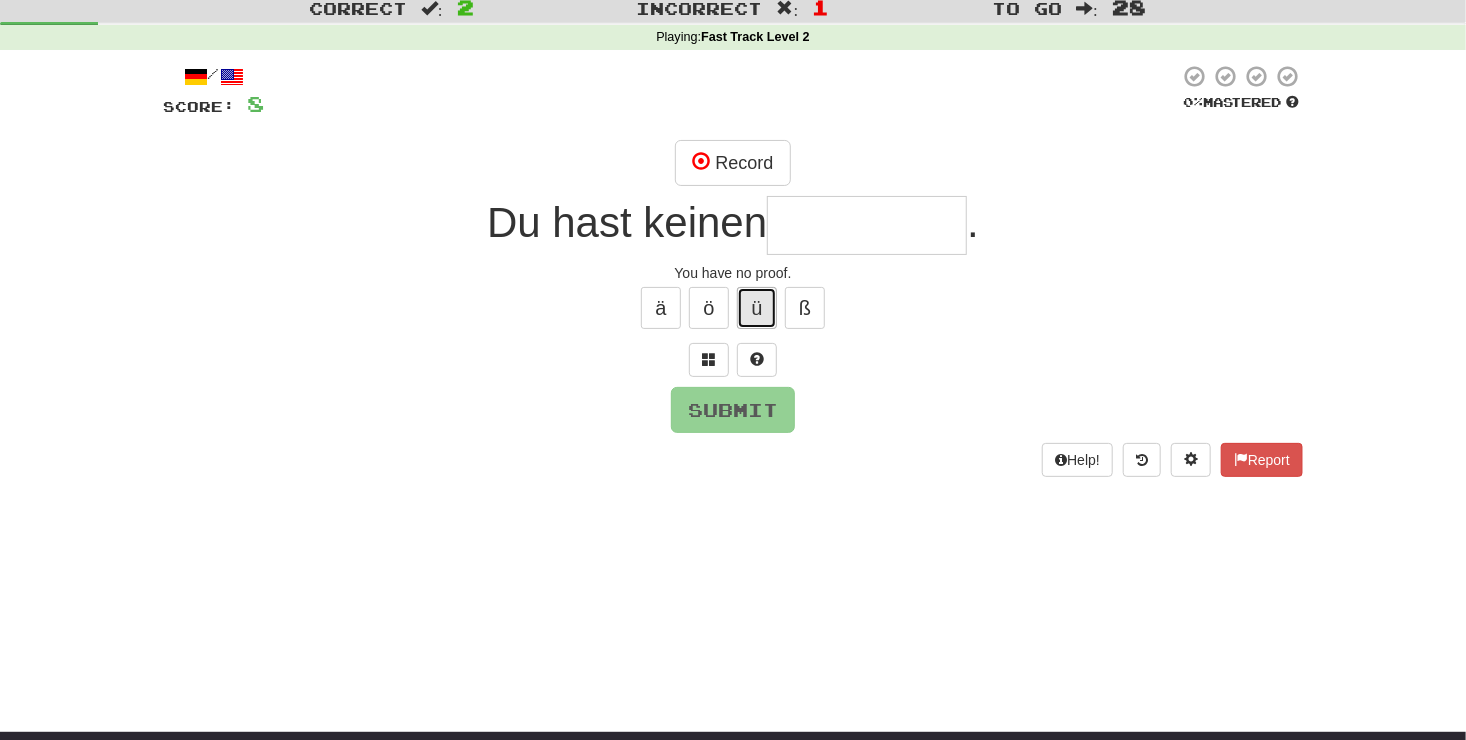 click on "ü" at bounding box center (757, 308) 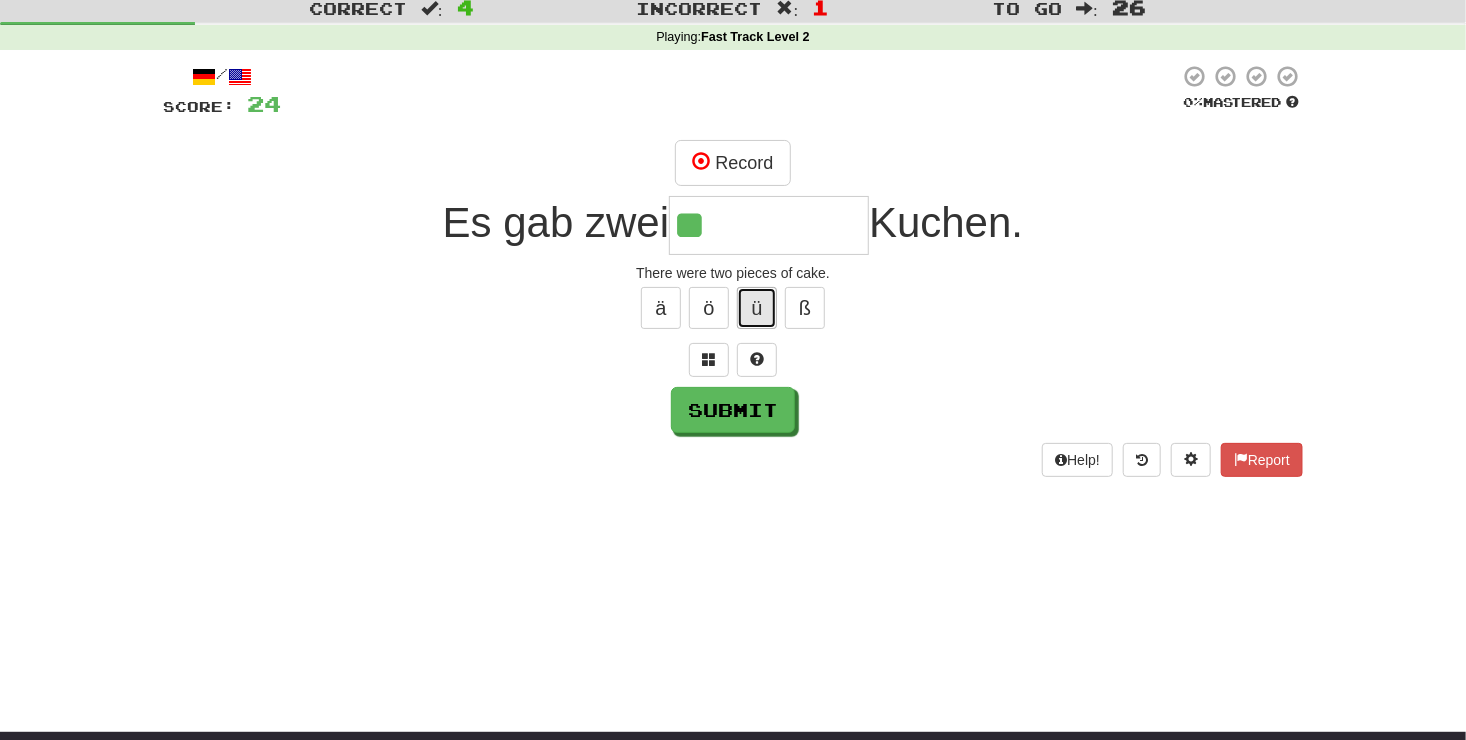 click on "ü" at bounding box center (757, 308) 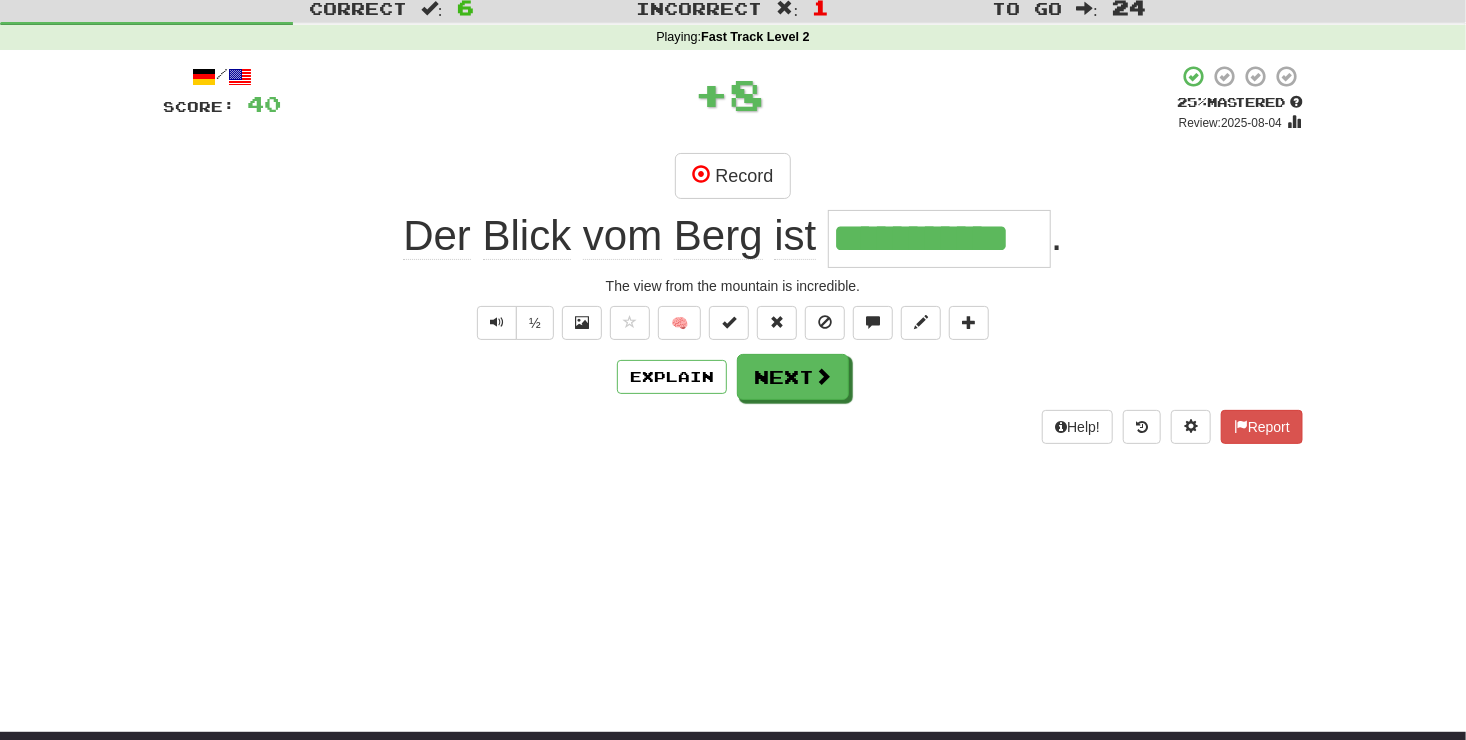 scroll, scrollTop: 0, scrollLeft: 0, axis: both 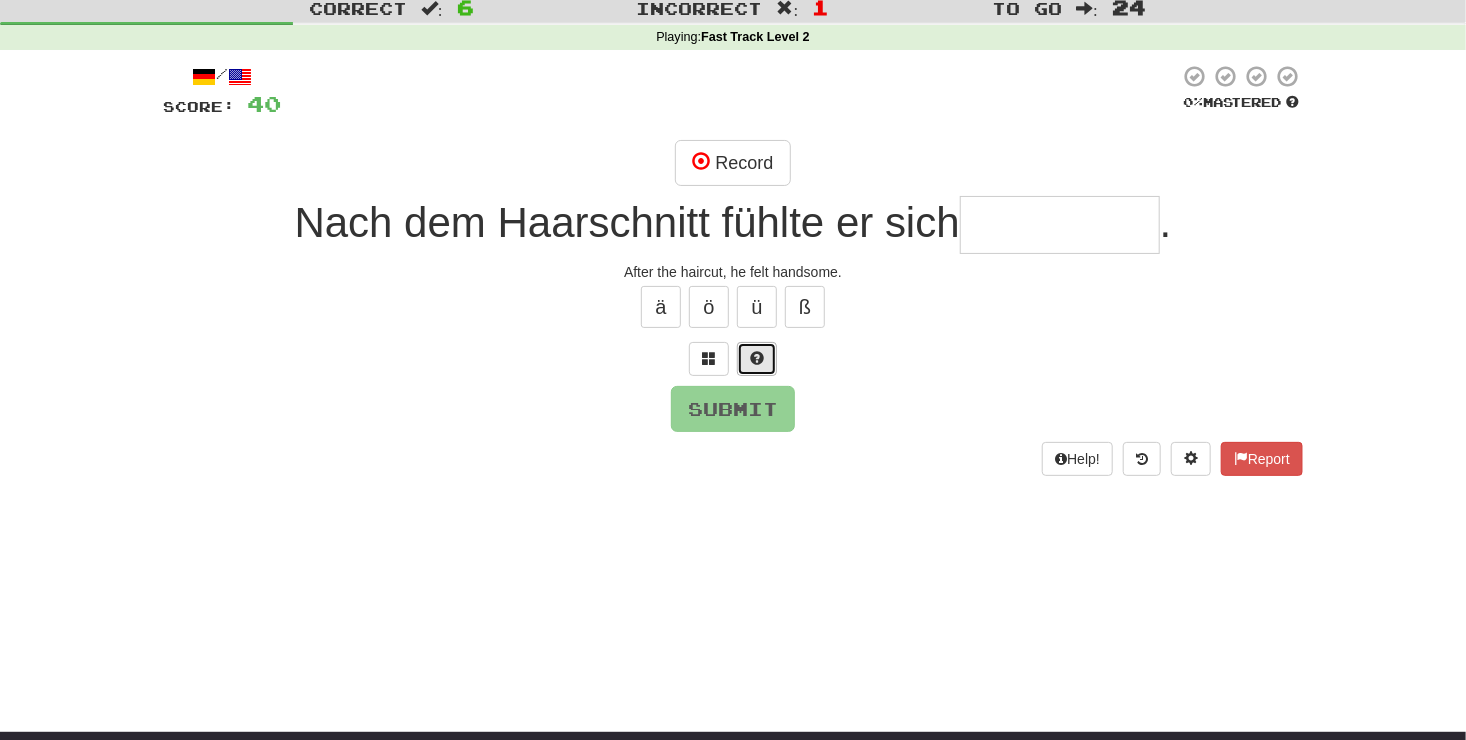 click at bounding box center (757, 359) 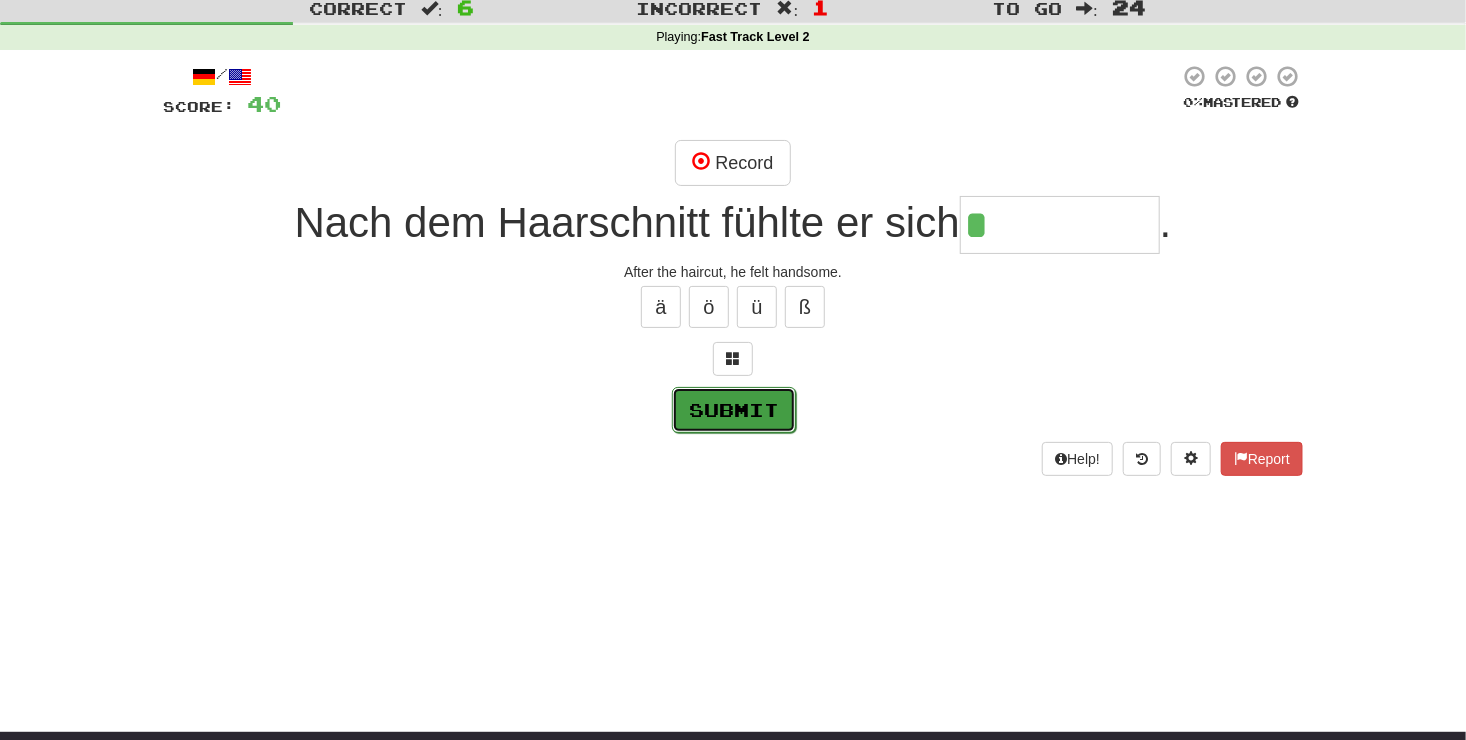click on "Submit" at bounding box center (734, 410) 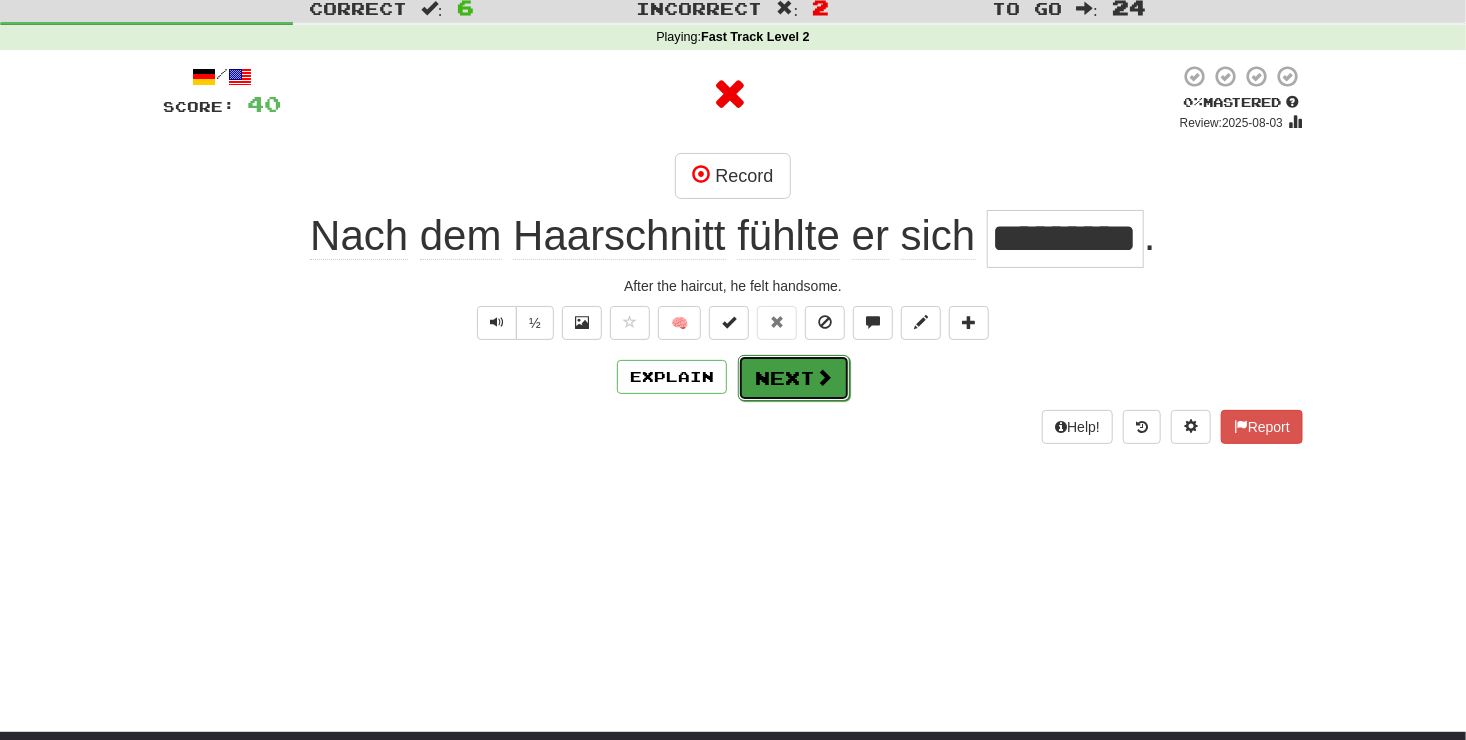 click on "Next" at bounding box center [794, 378] 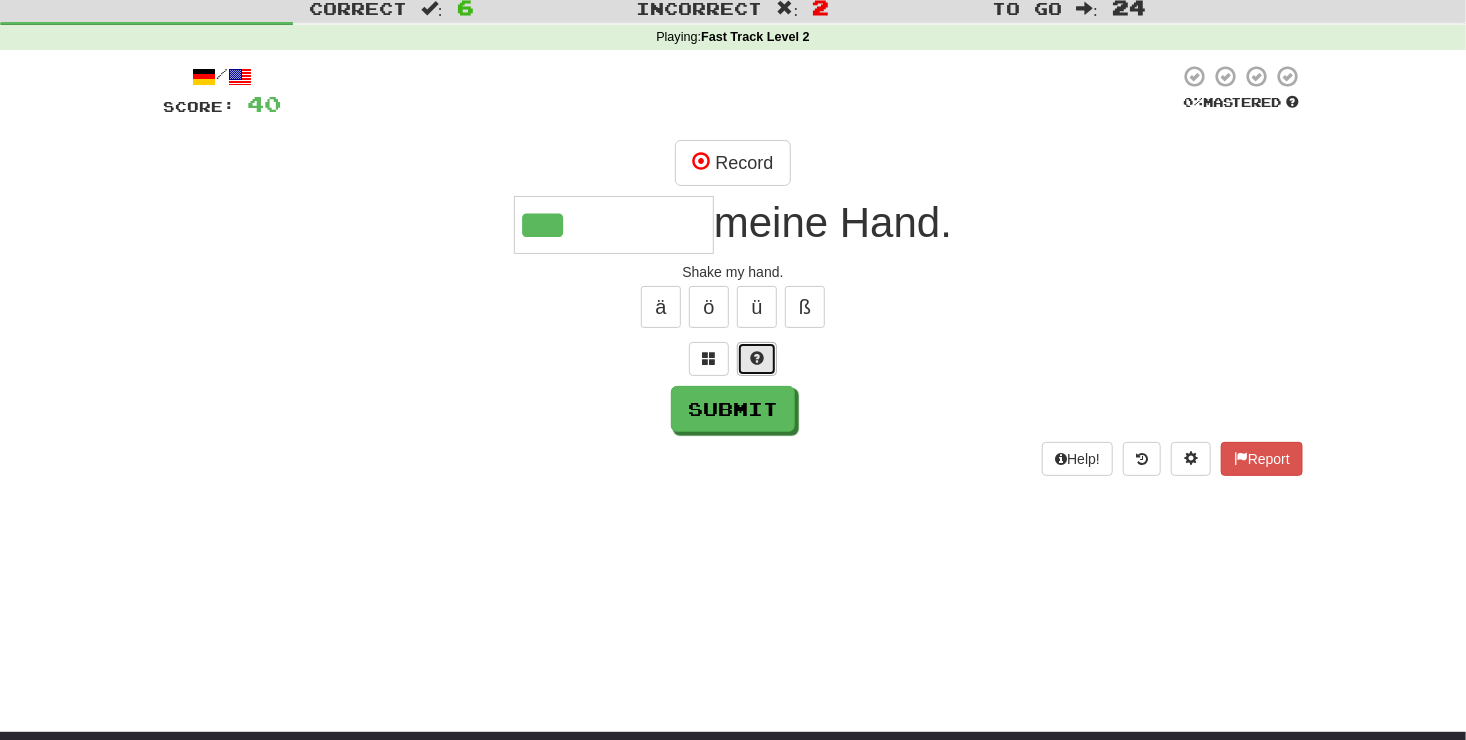 click at bounding box center [757, 359] 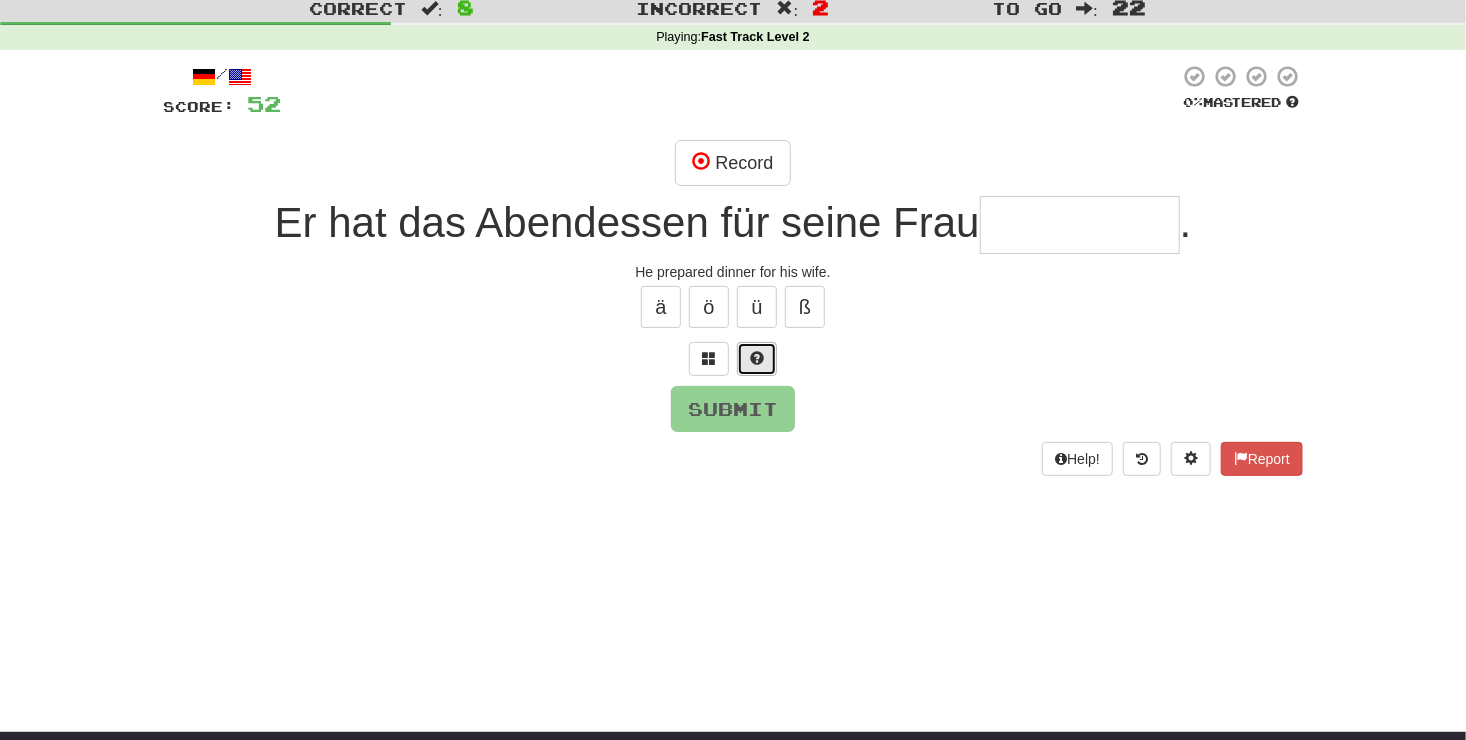click at bounding box center [757, 359] 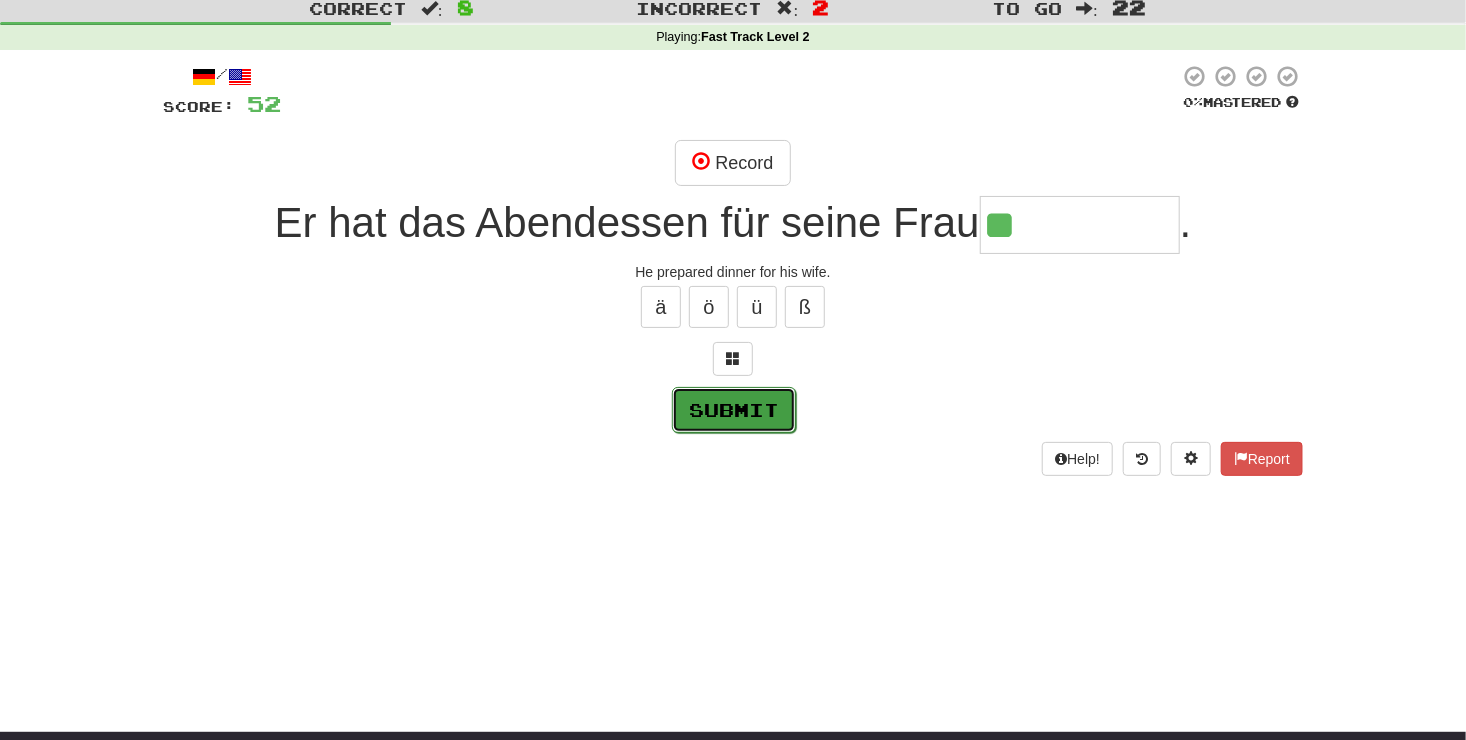 click on "Submit" at bounding box center (734, 410) 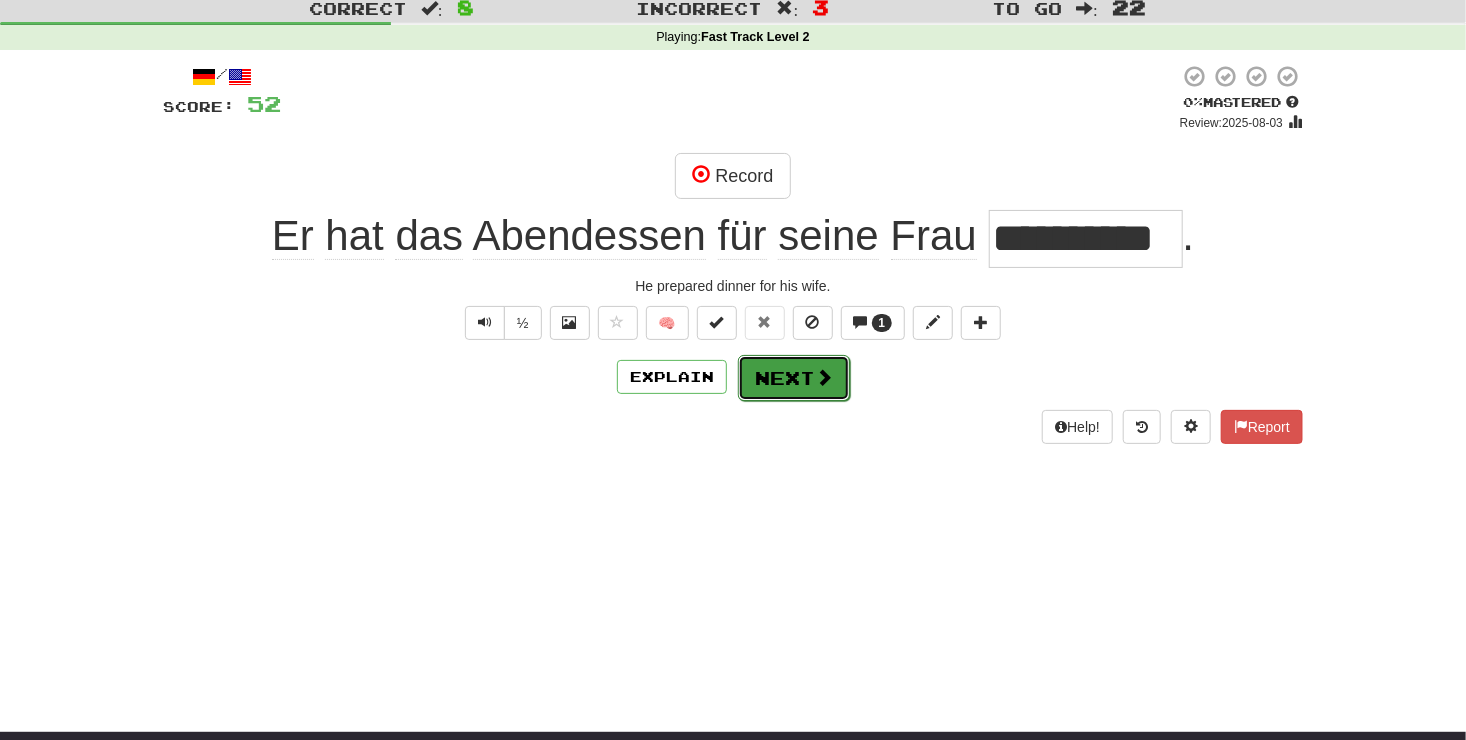 click on "Next" at bounding box center (794, 378) 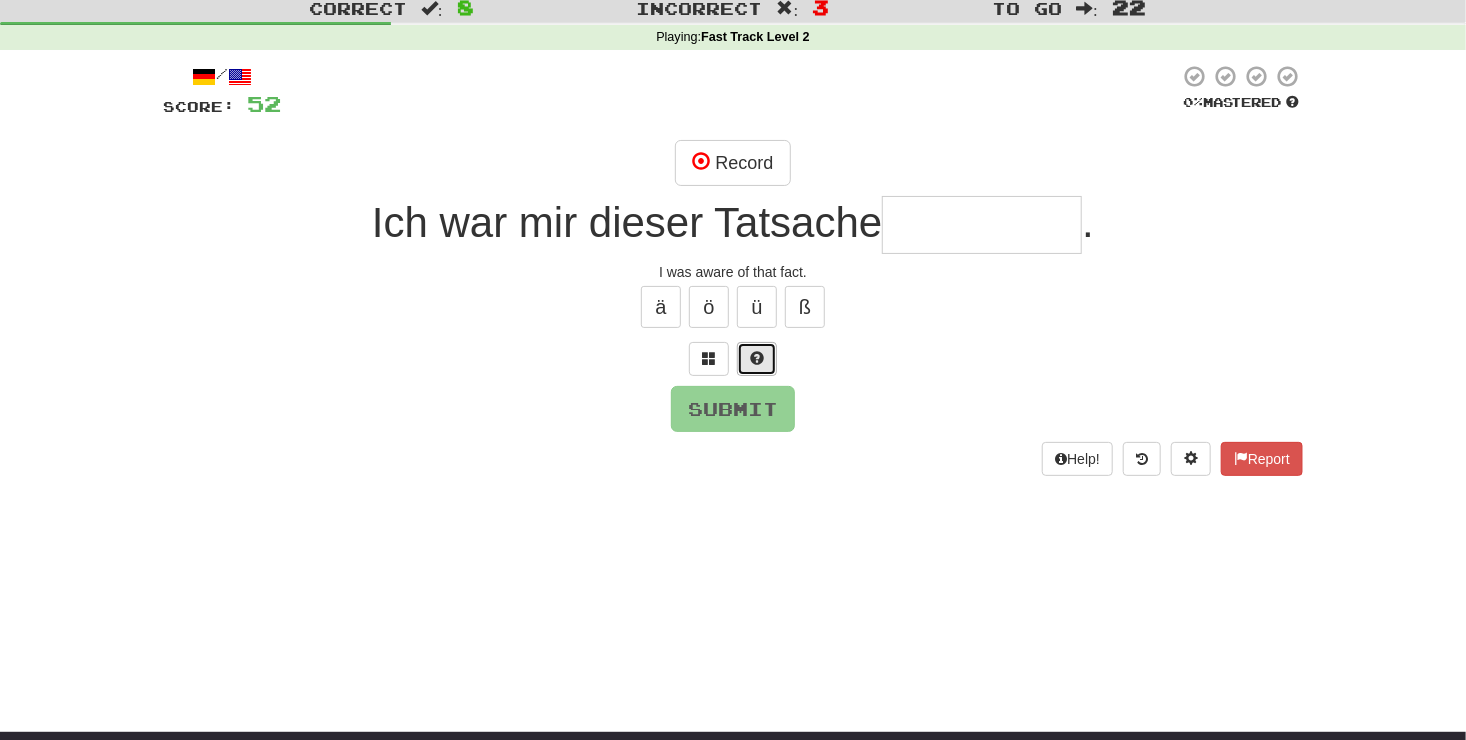 click at bounding box center [757, 359] 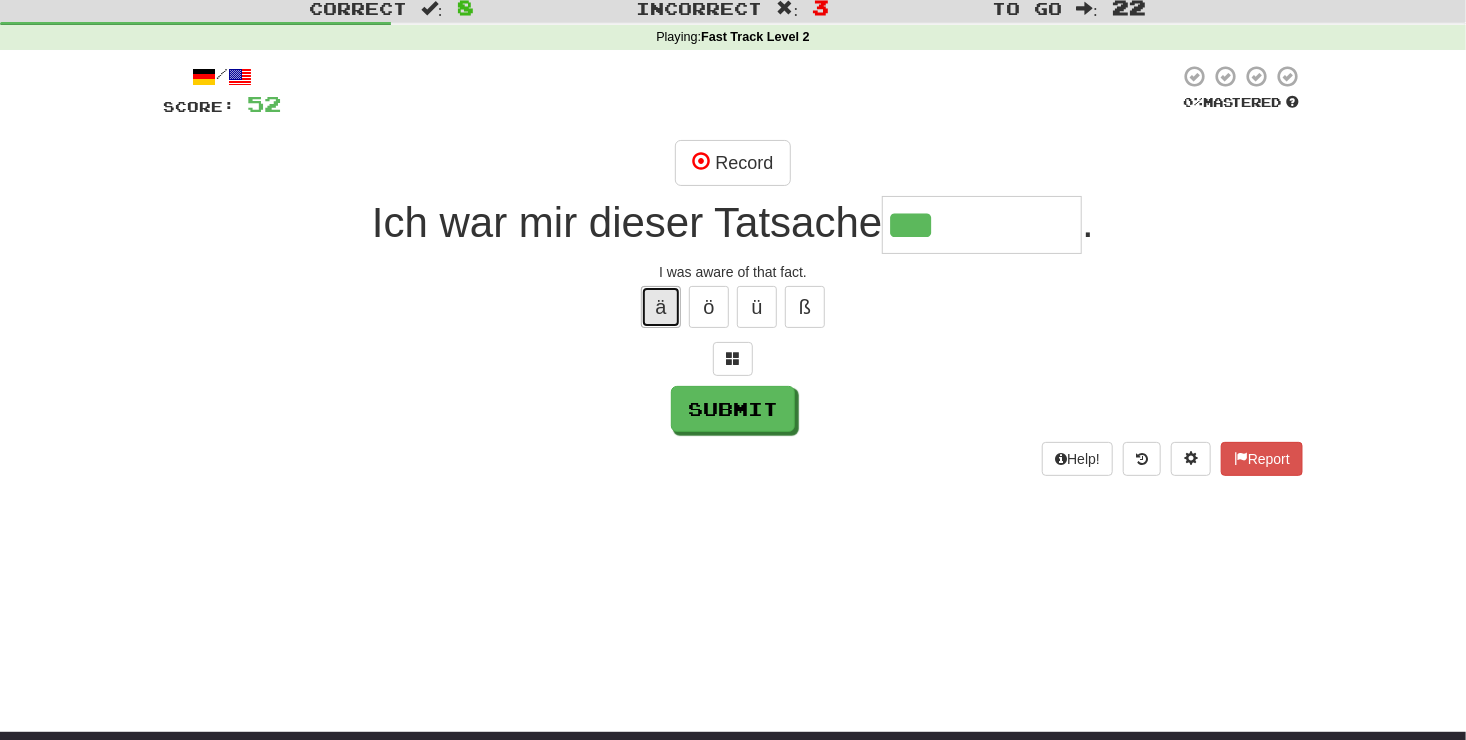 click on "ä" at bounding box center (661, 307) 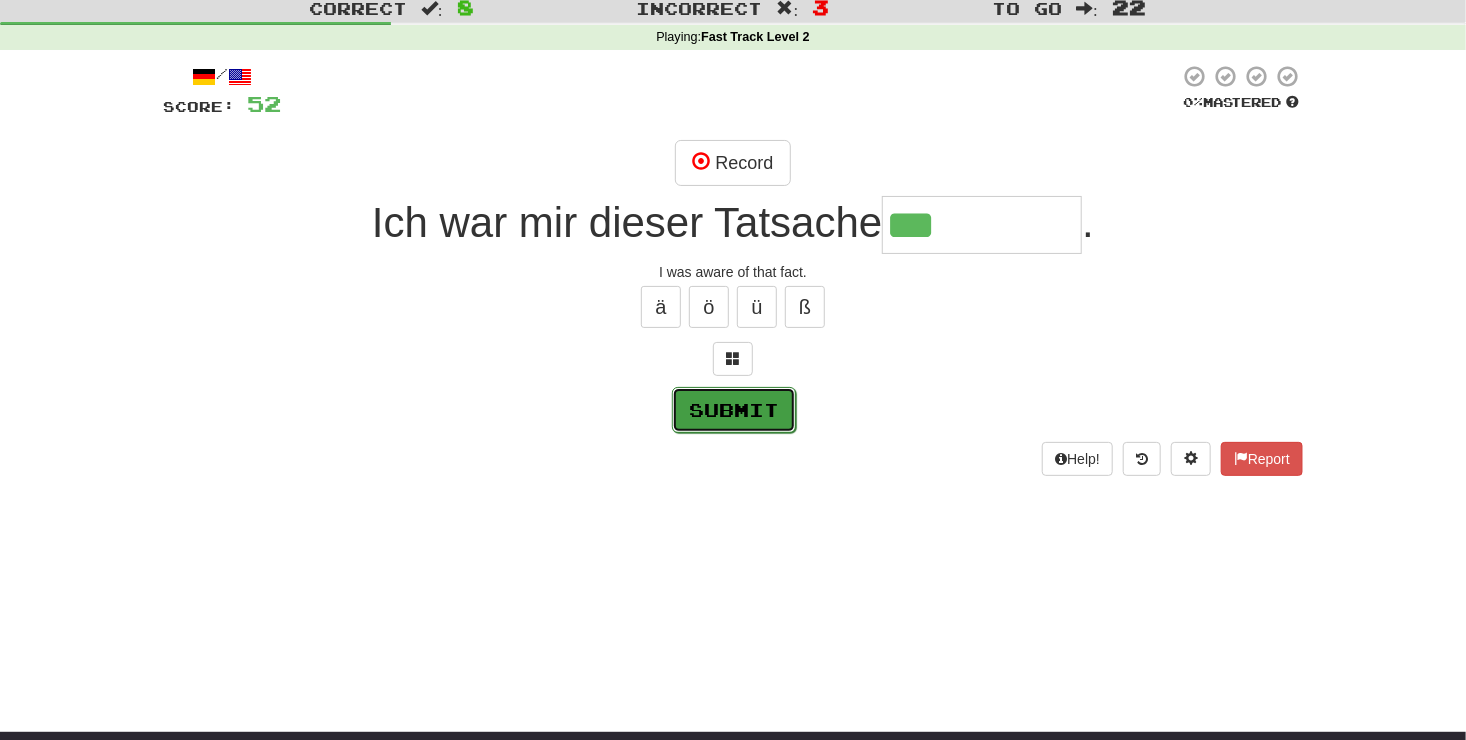 click on "Submit" at bounding box center (734, 410) 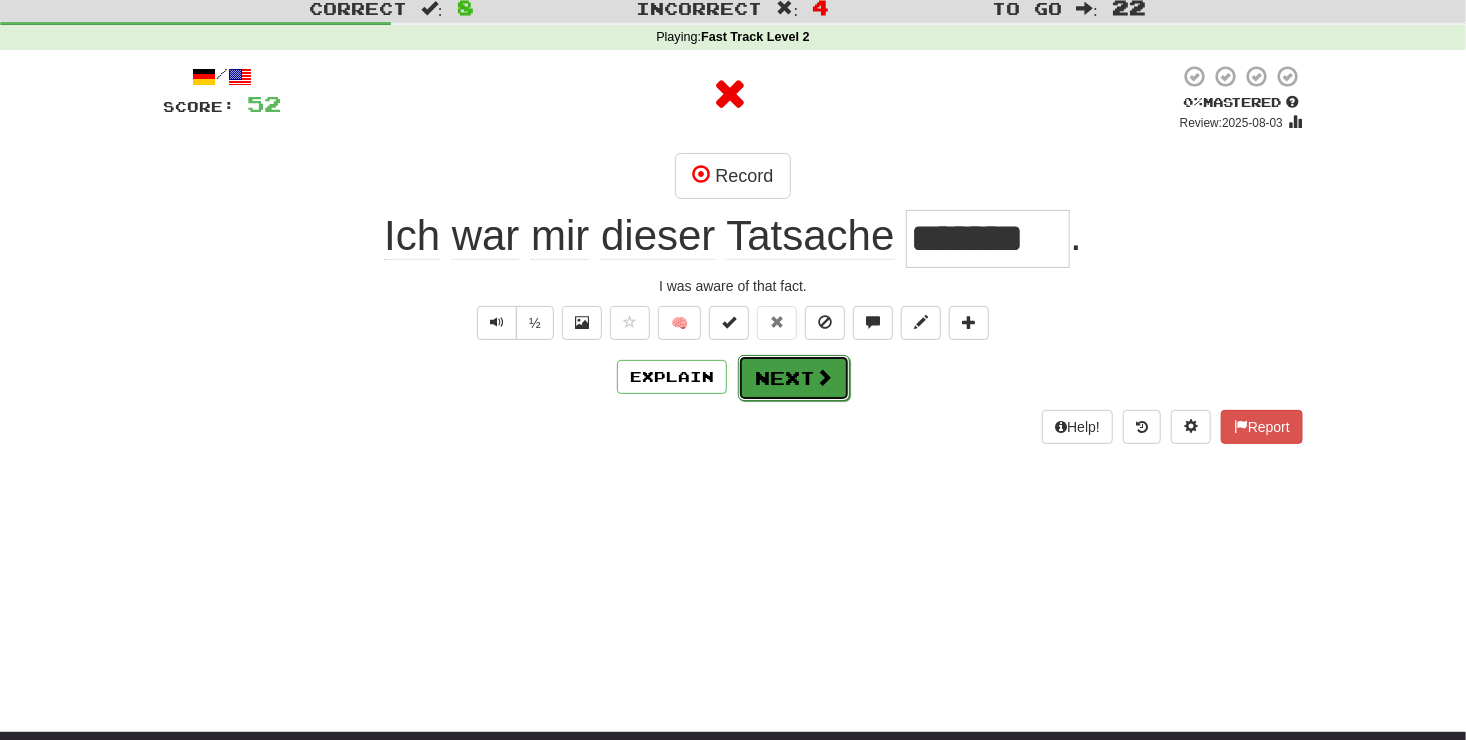 click on "Next" at bounding box center [794, 378] 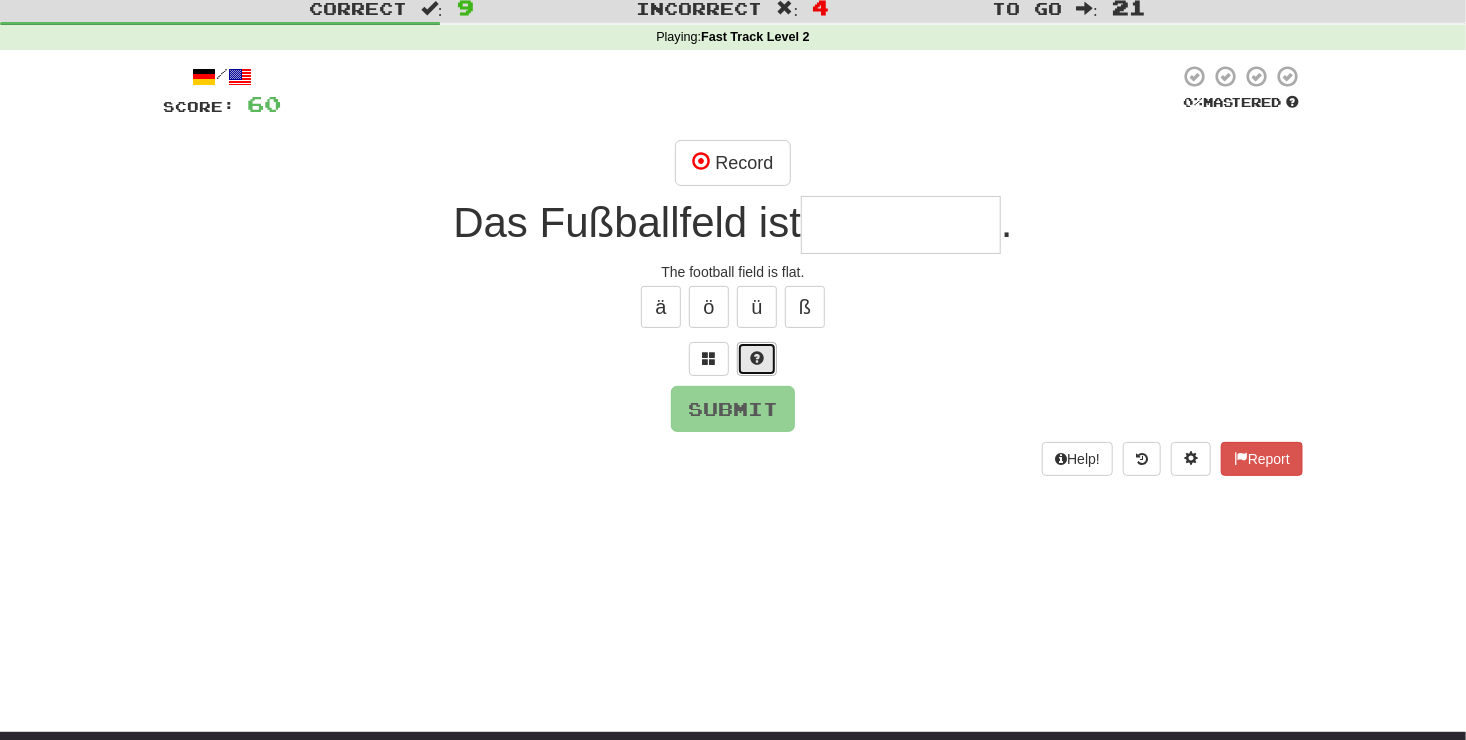 click at bounding box center (757, 359) 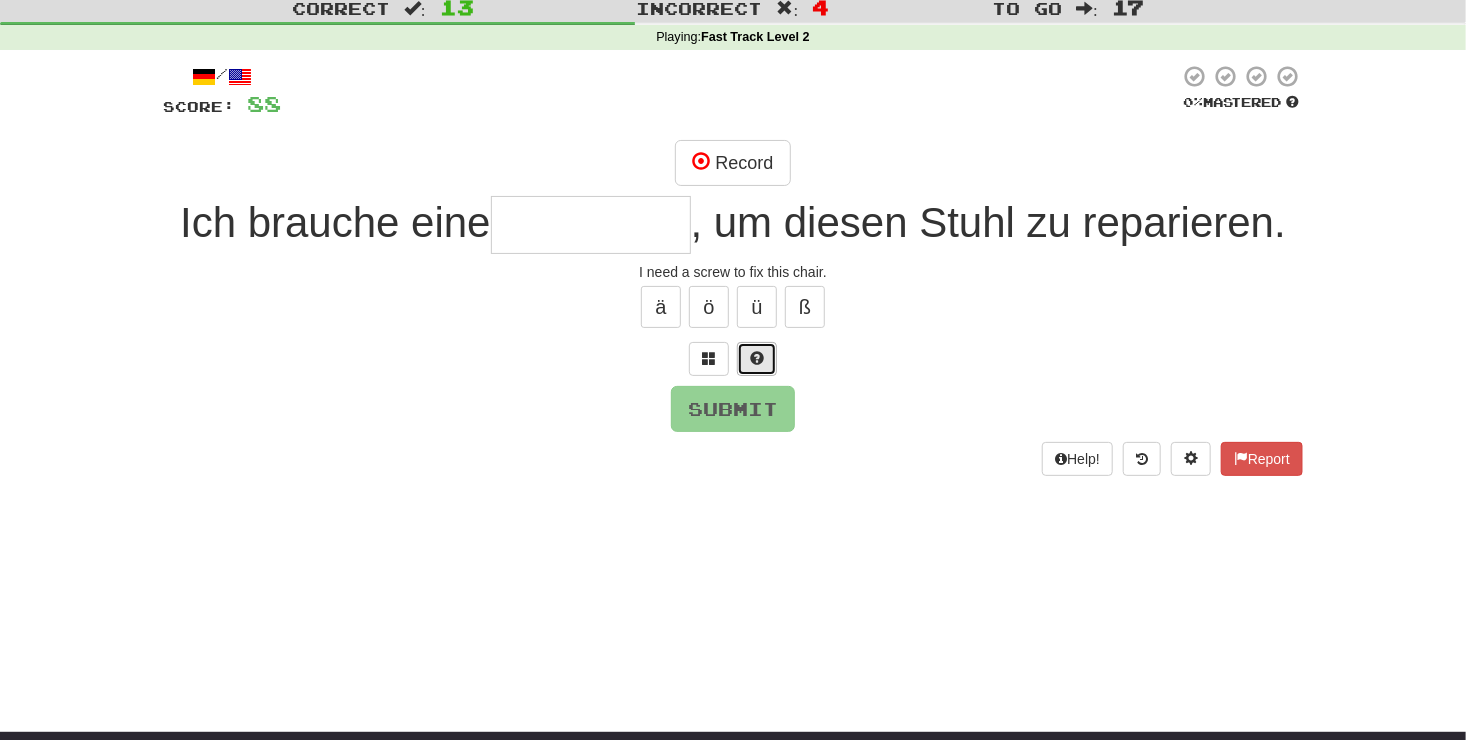 click at bounding box center [757, 359] 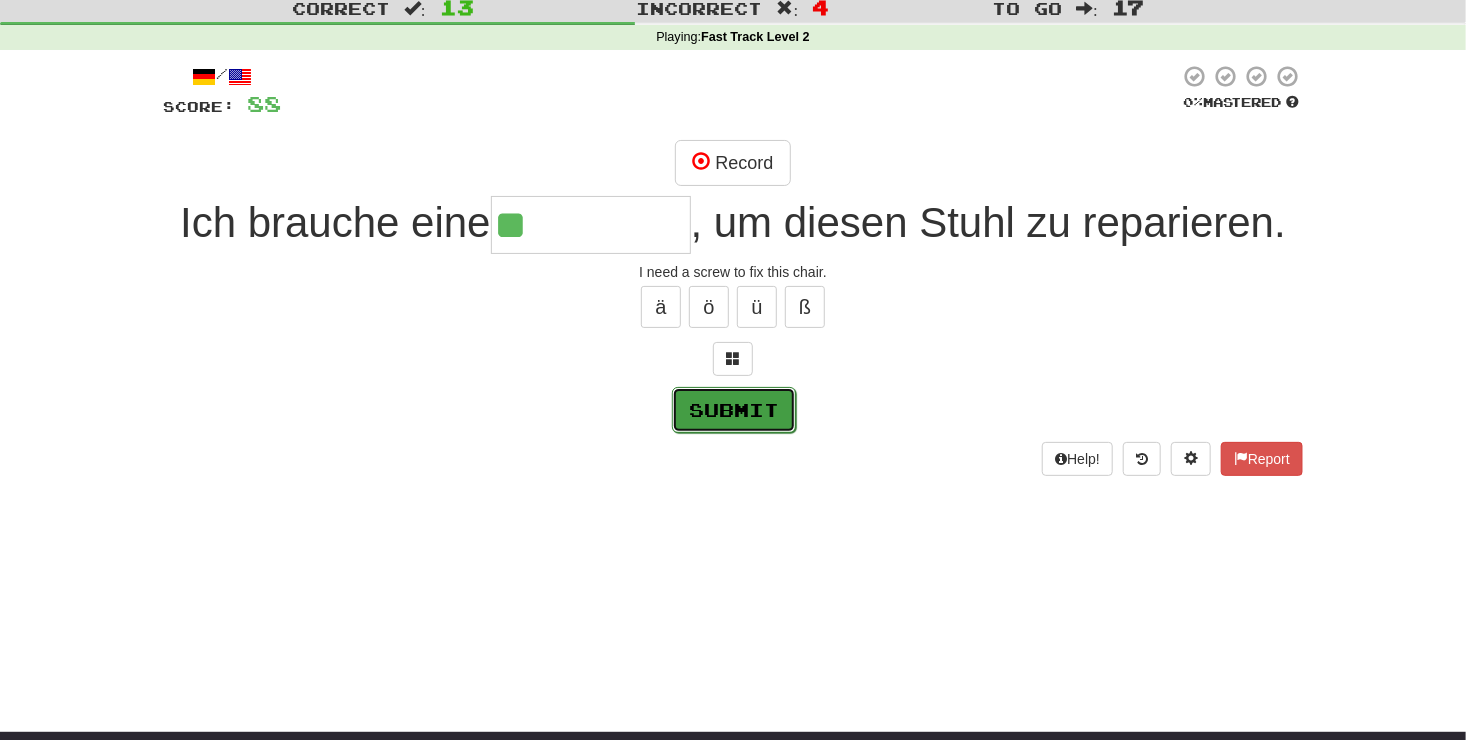 click on "Submit" at bounding box center [734, 410] 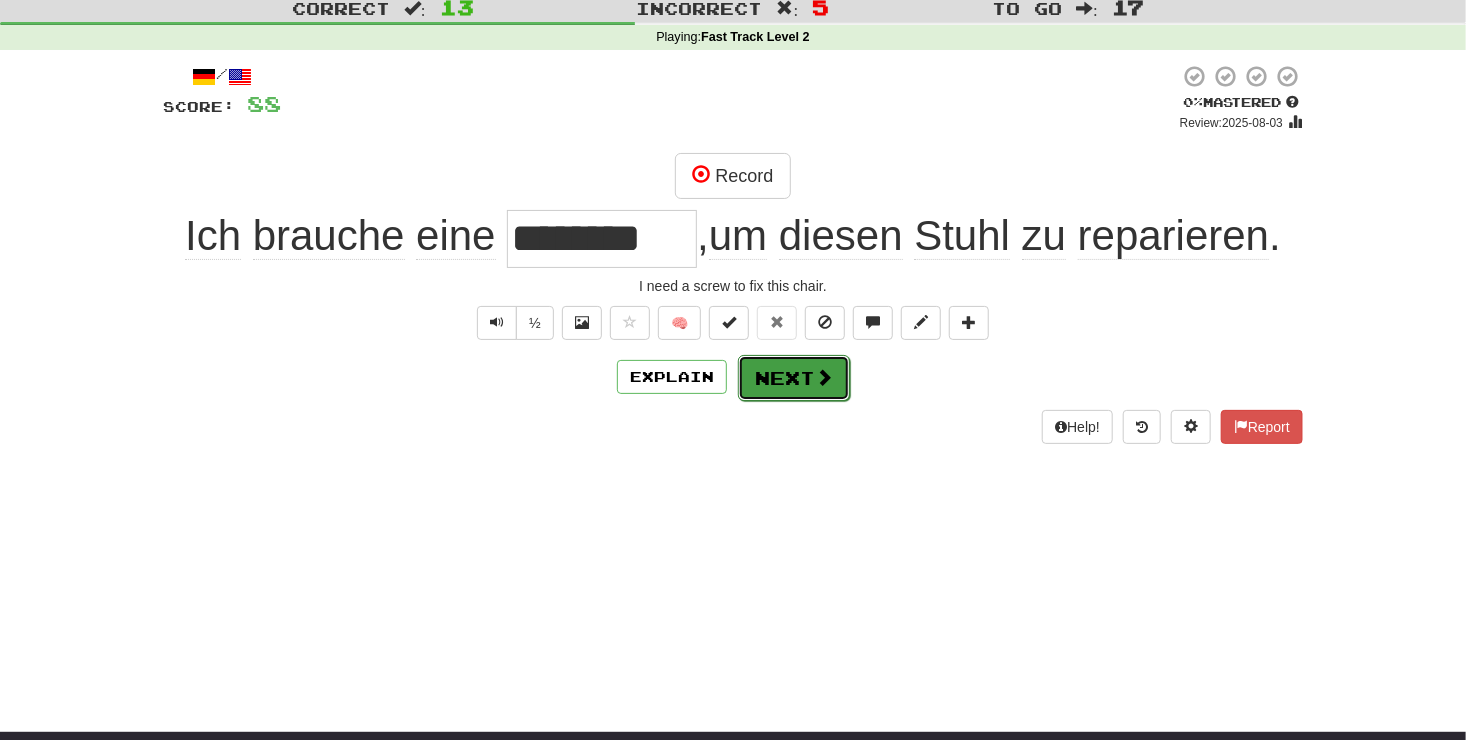 click on "Next" at bounding box center [794, 378] 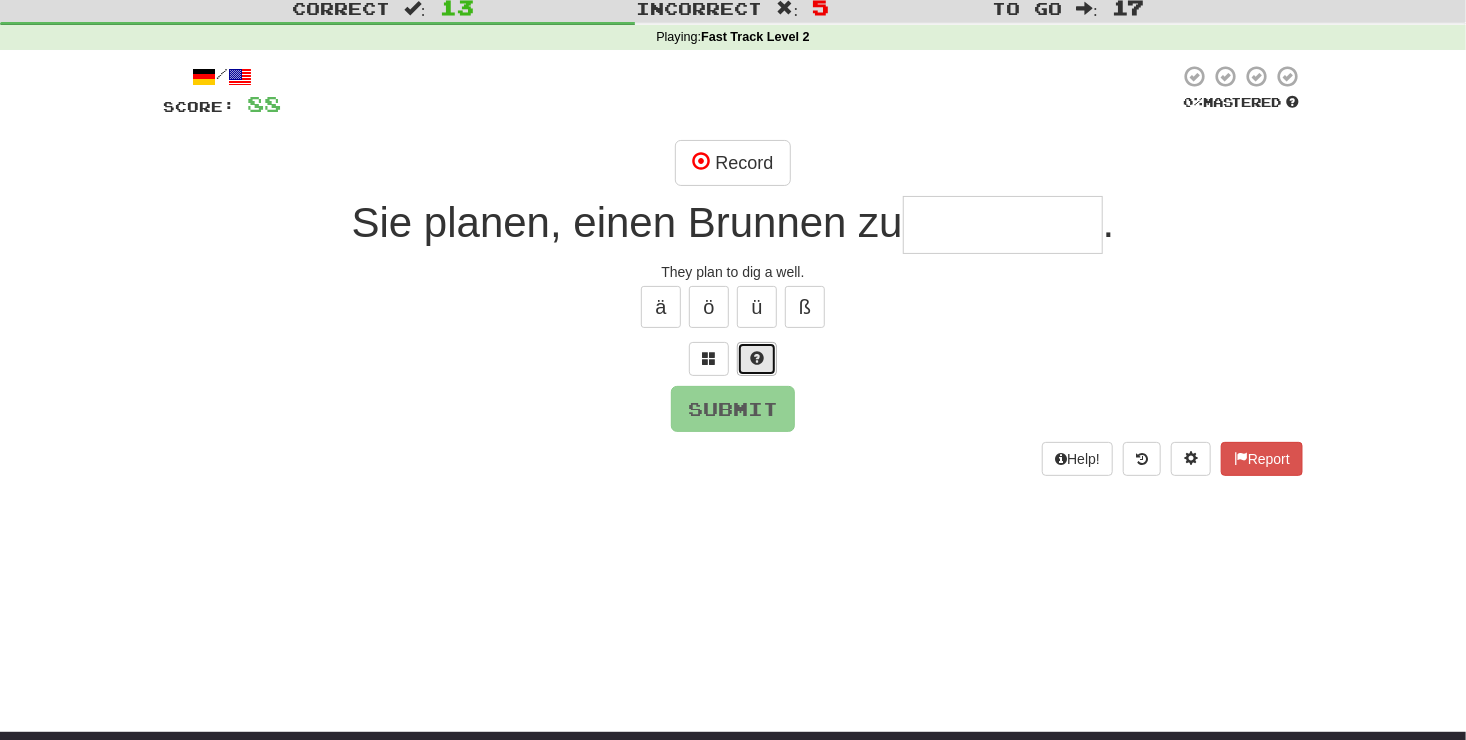 click at bounding box center (757, 358) 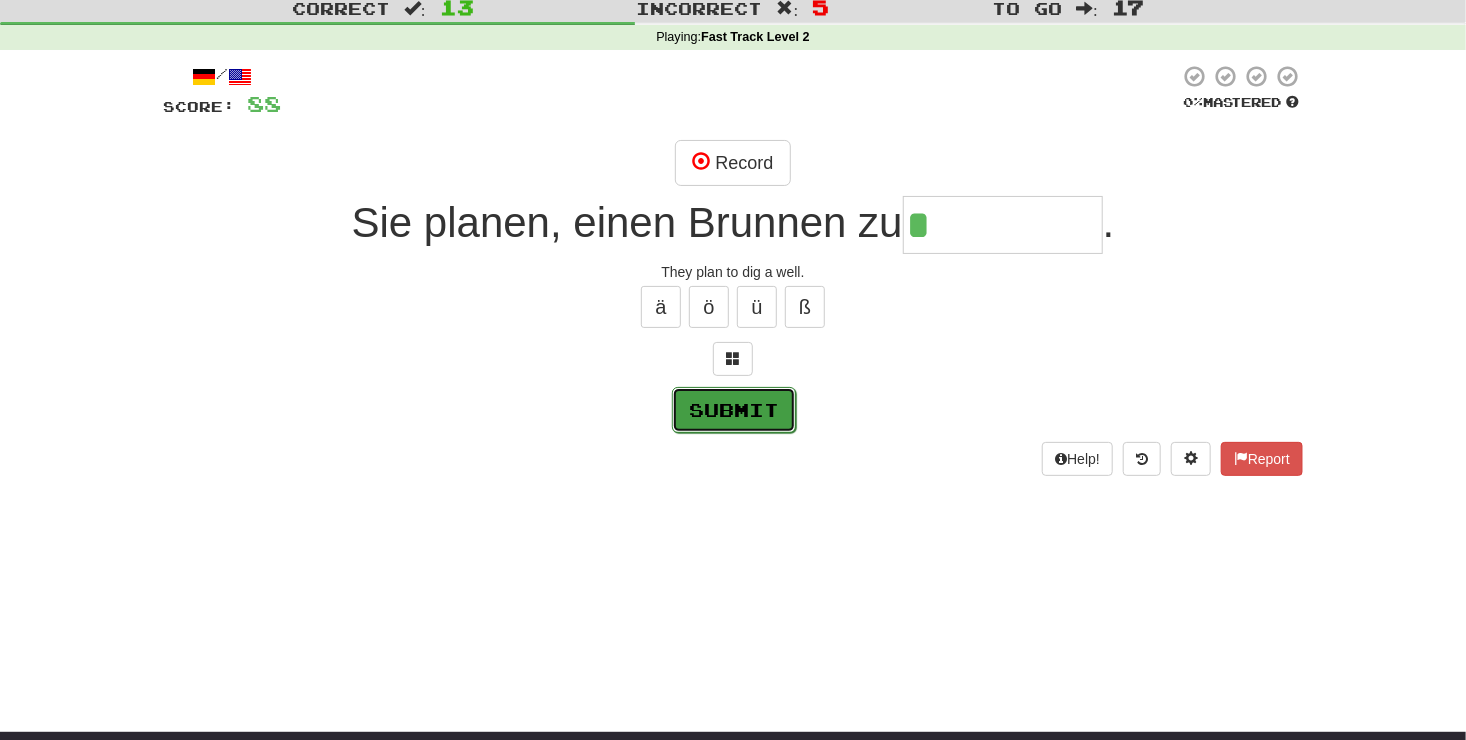 click on "Submit" at bounding box center [734, 410] 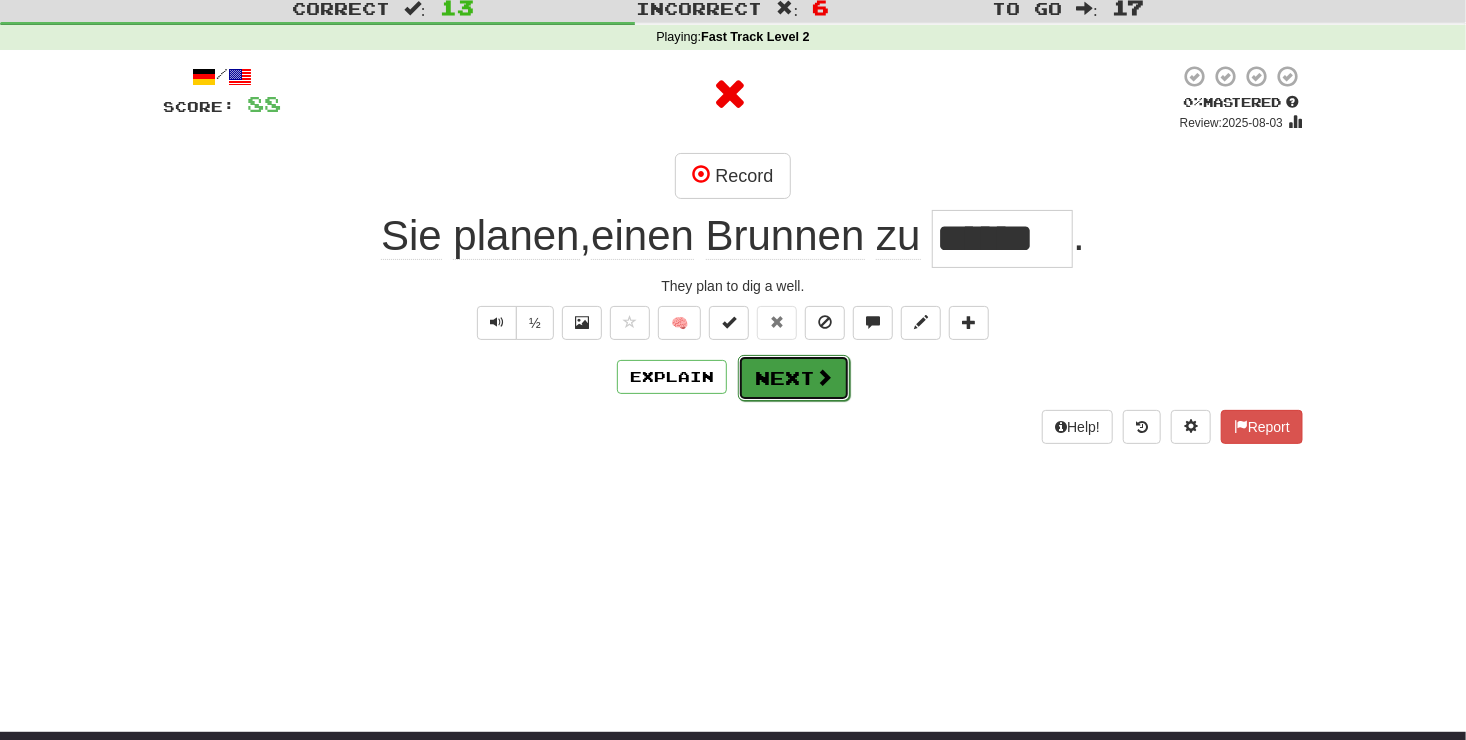 click on "Next" at bounding box center [794, 378] 